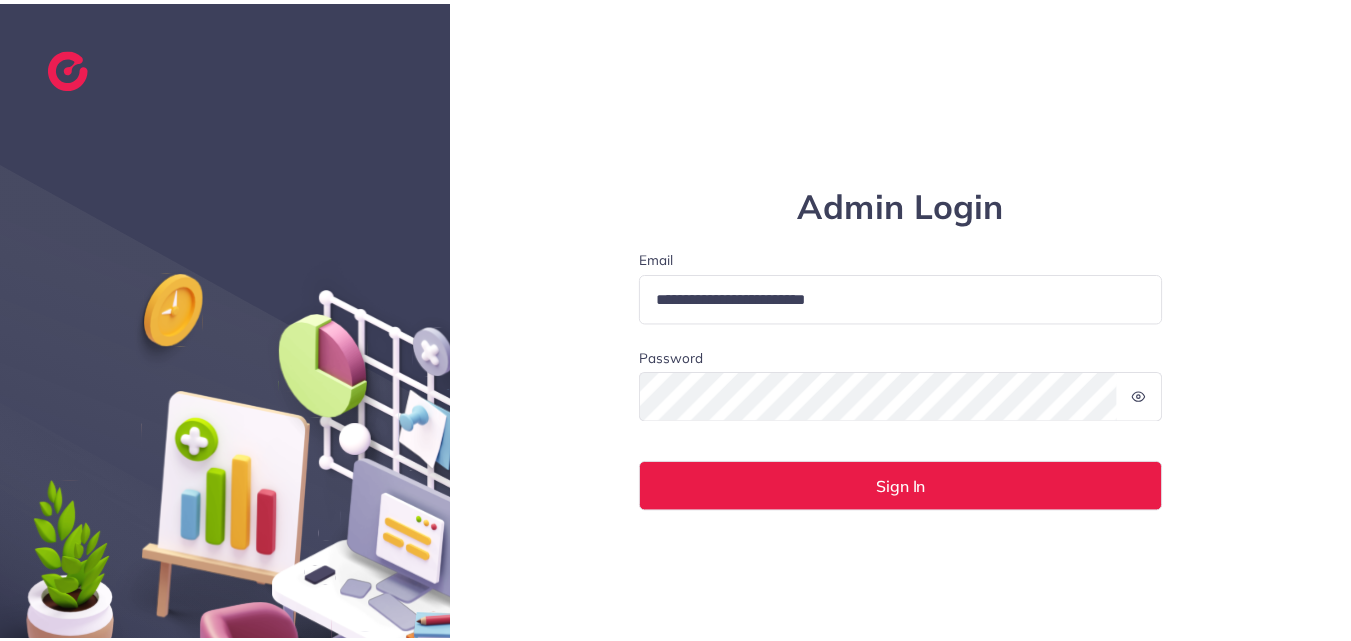 scroll, scrollTop: 0, scrollLeft: 0, axis: both 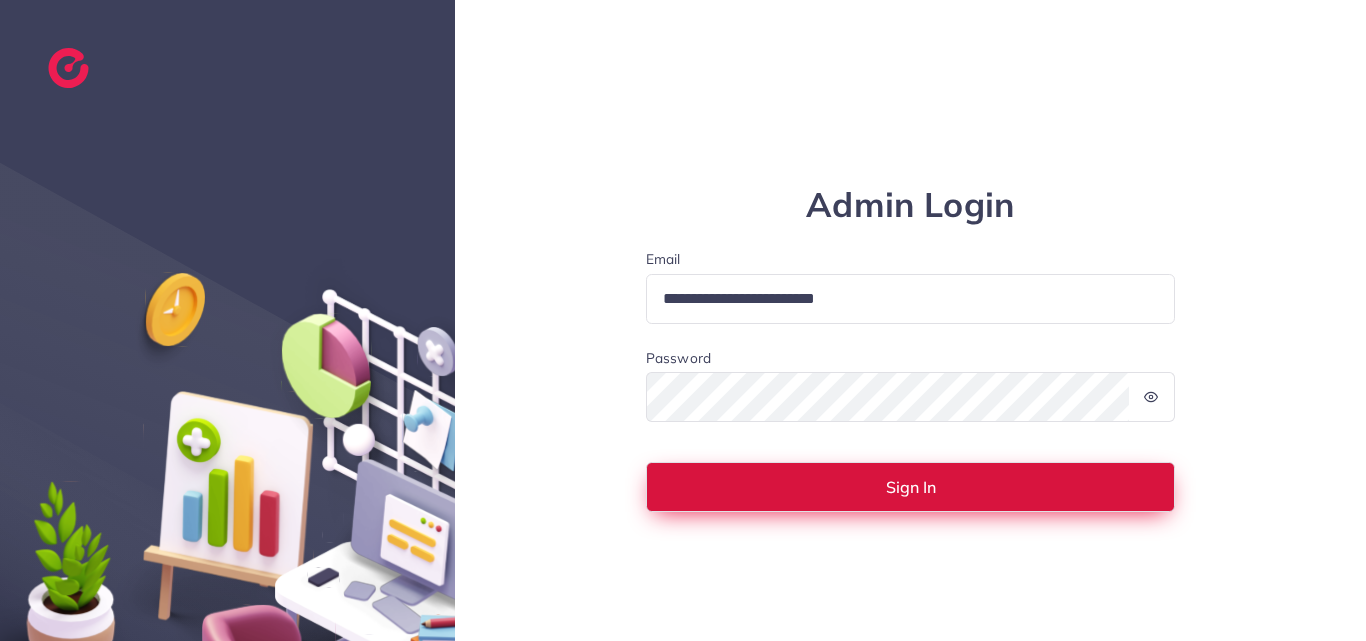 click on "Sign In" at bounding box center [911, 487] 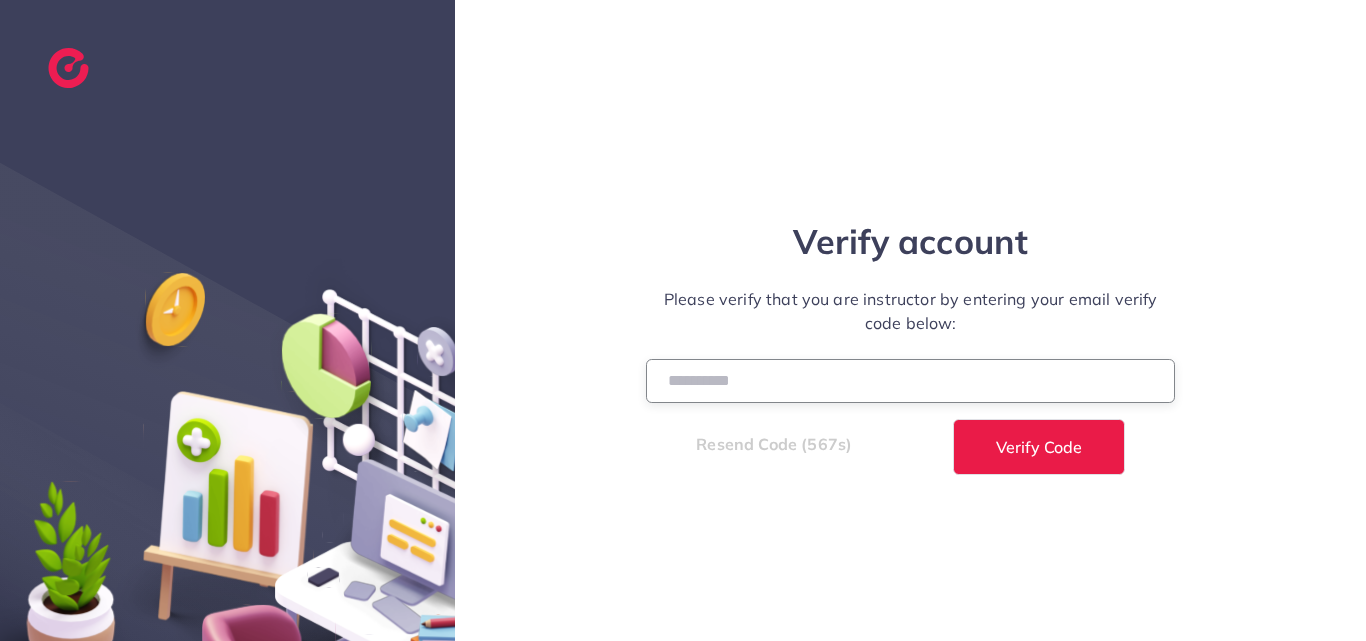 click at bounding box center [911, 380] 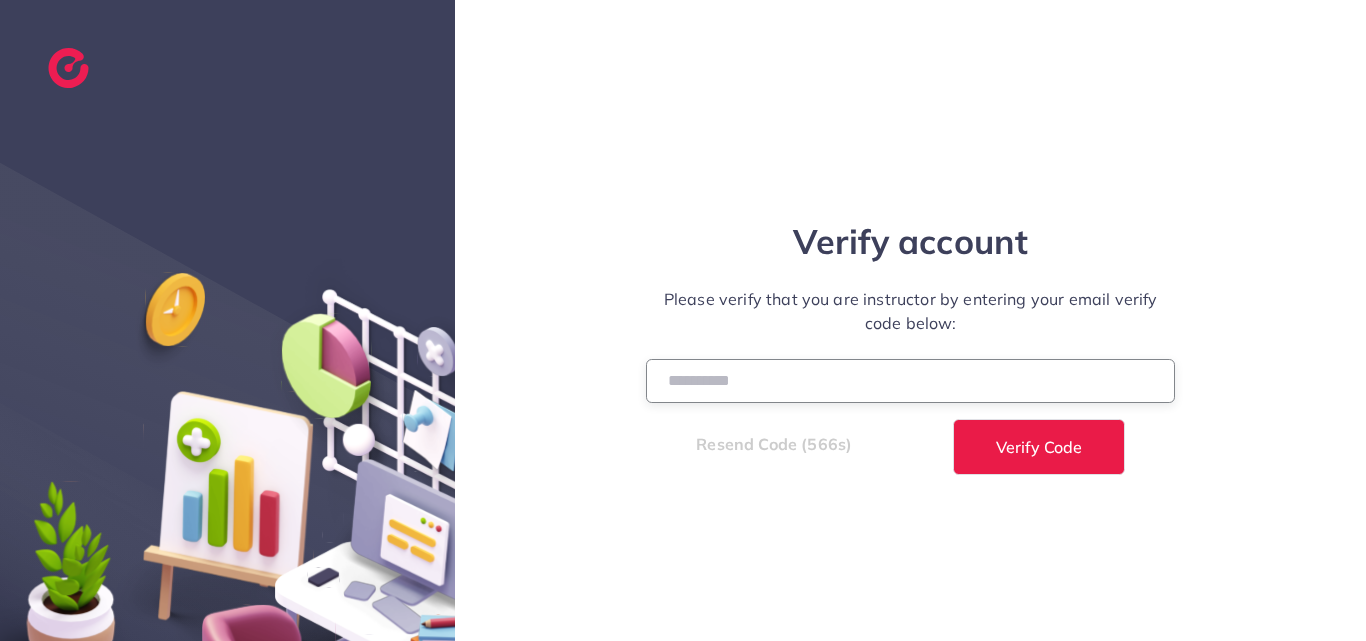 paste on "******" 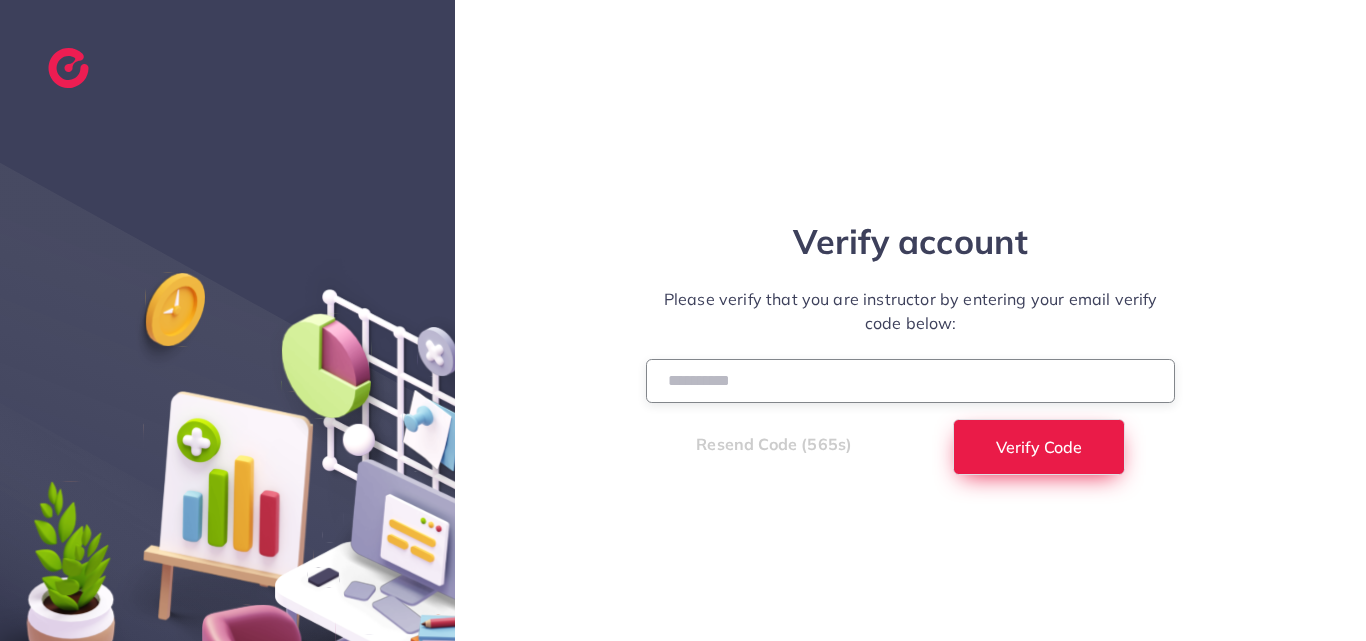 type on "******" 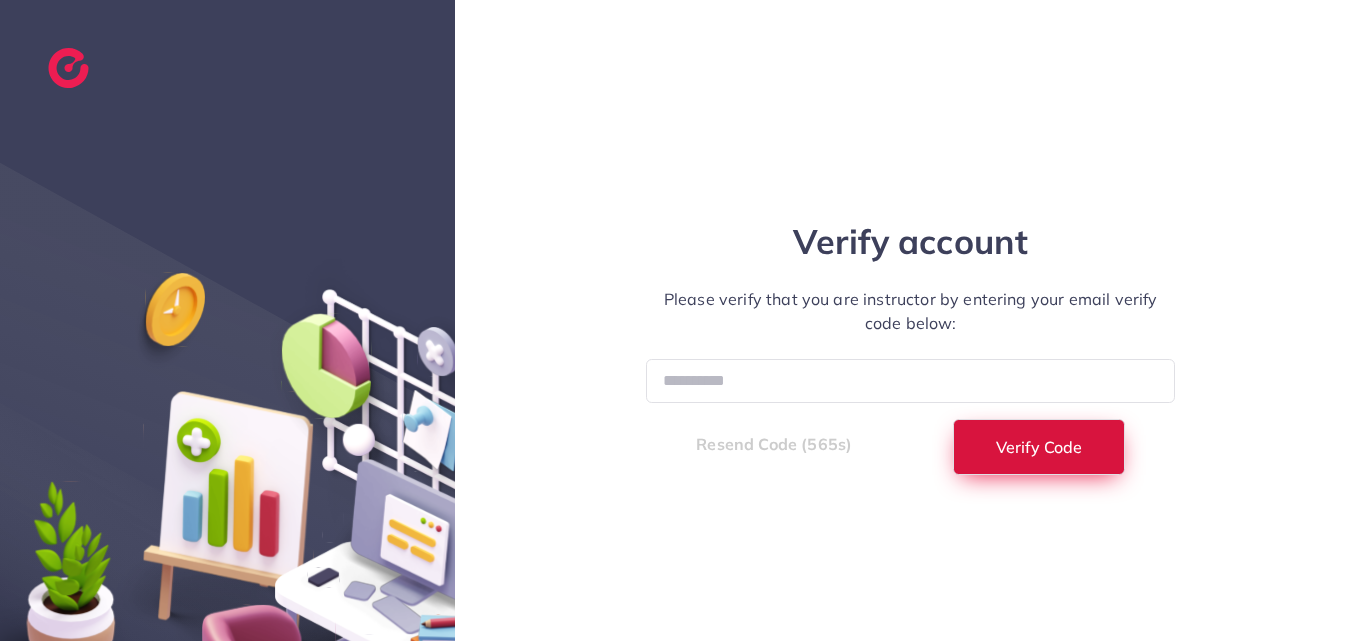 click on "Verify Code" at bounding box center (1039, 447) 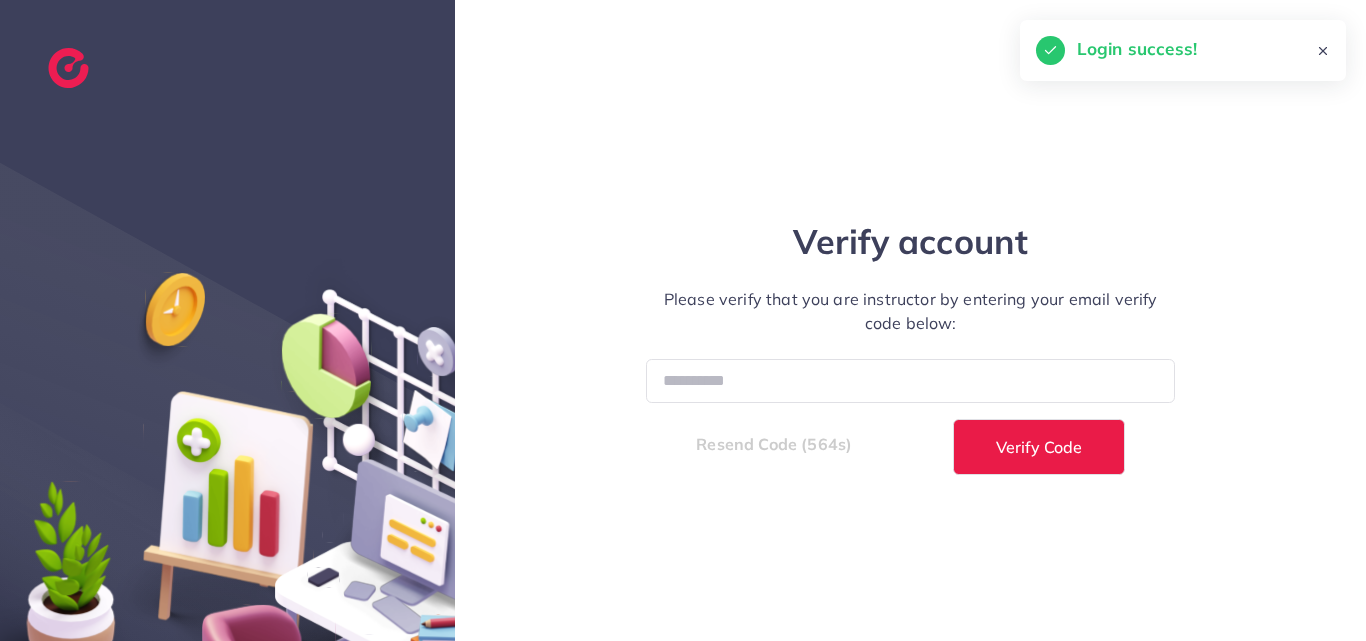 select on "*" 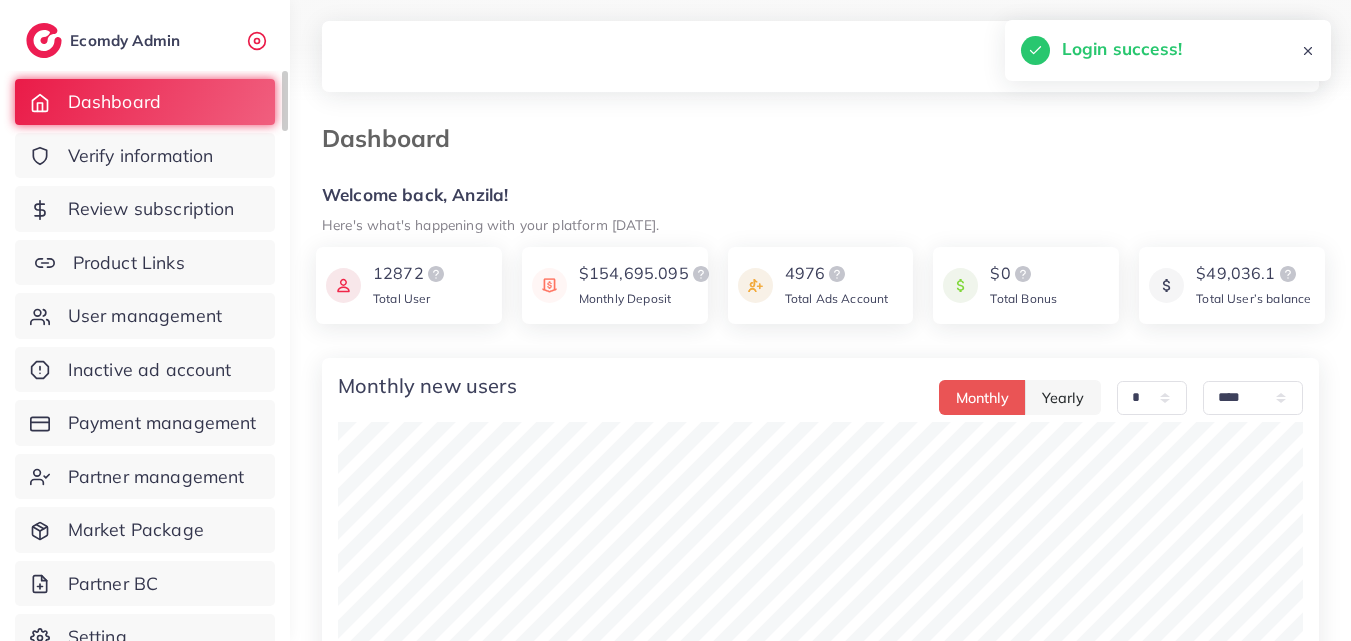 click on "Product Links" at bounding box center [129, 263] 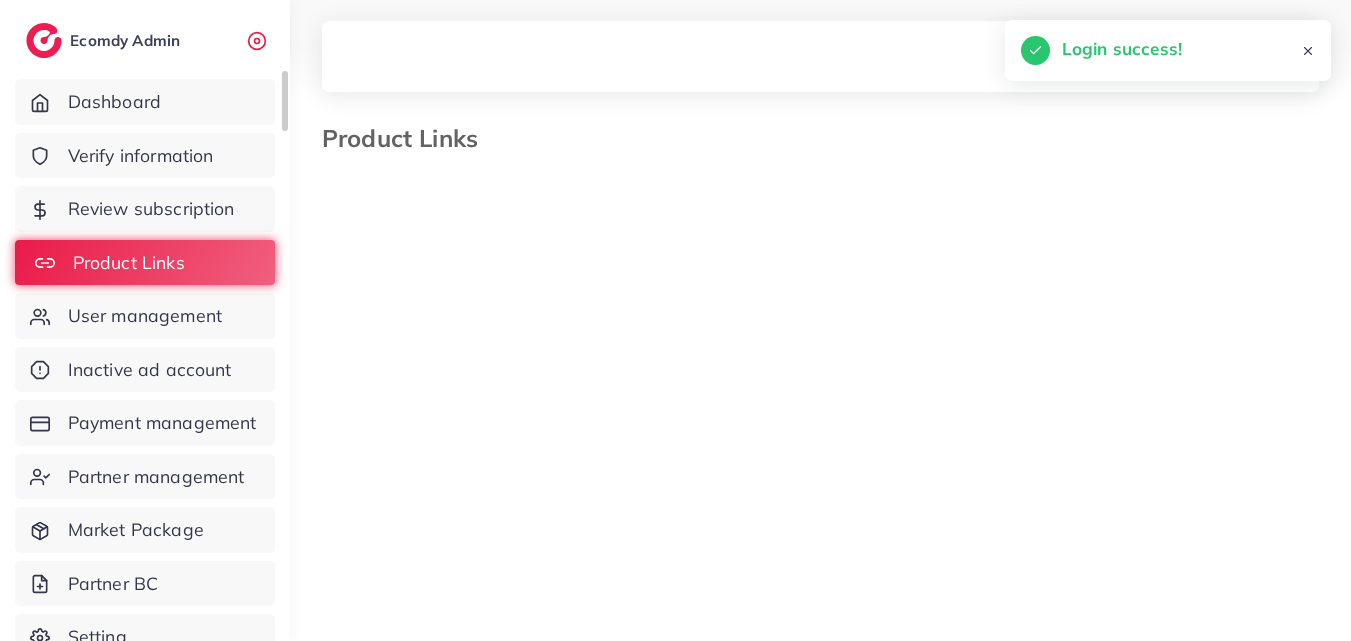select on "*********" 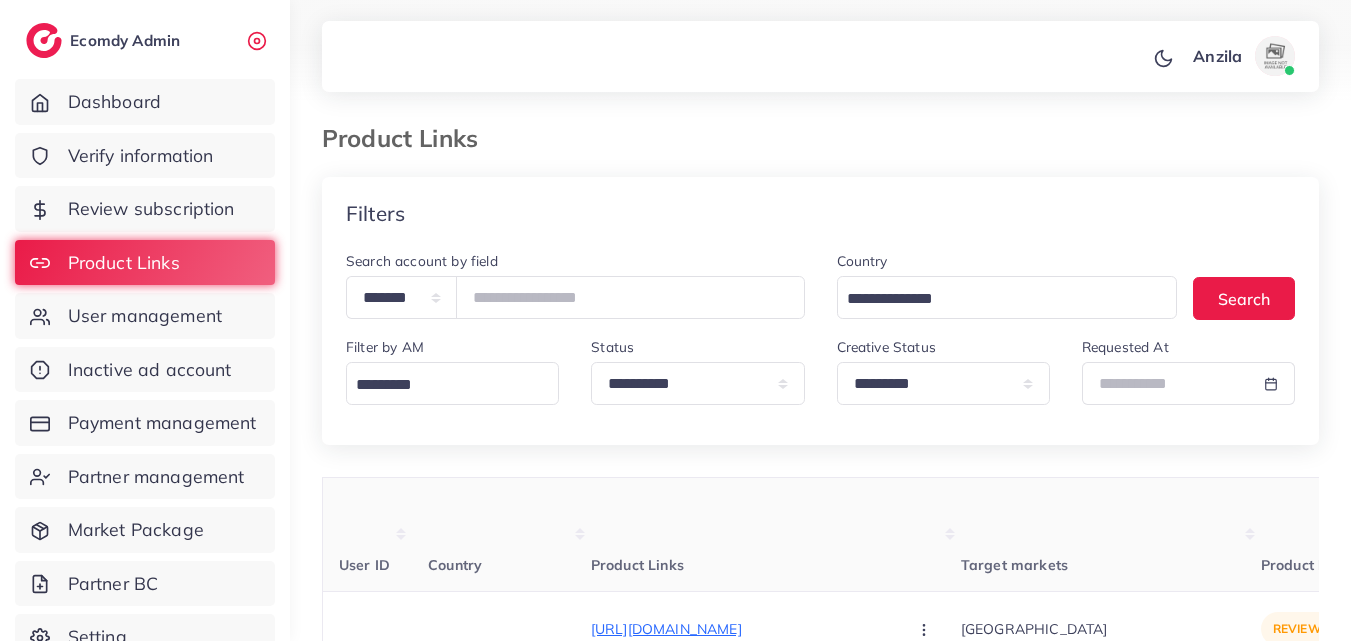 click on "Product Links" at bounding box center (776, 535) 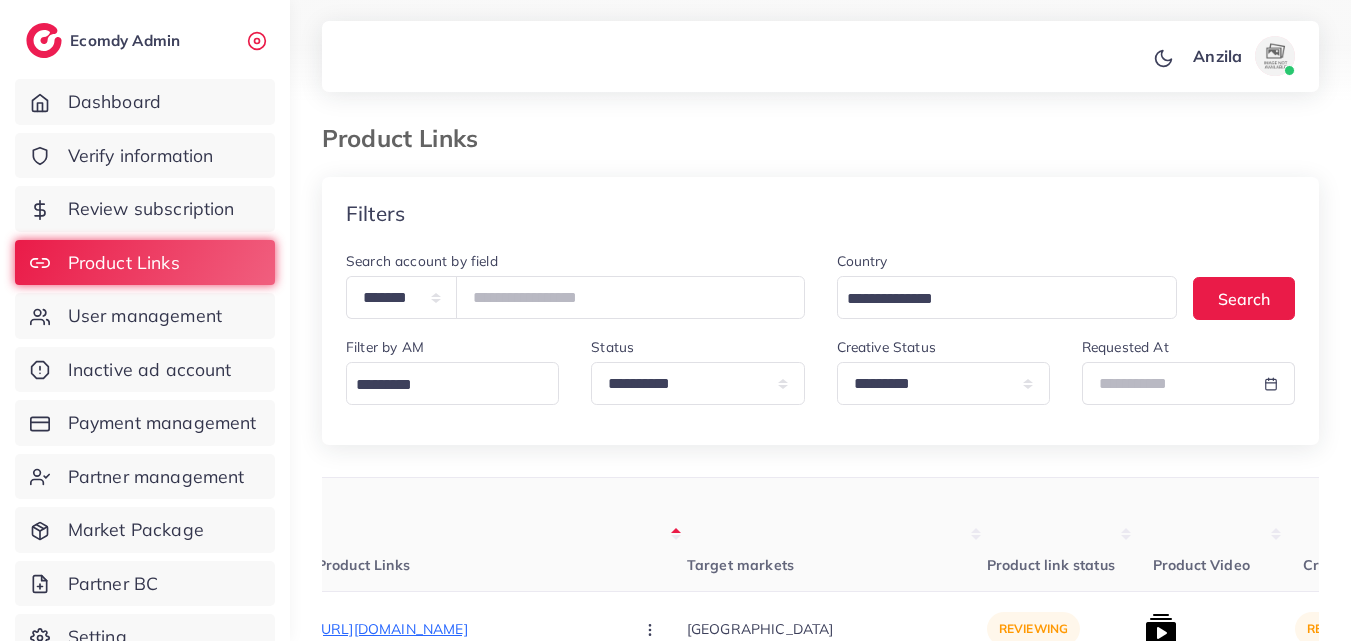scroll, scrollTop: 0, scrollLeft: 280, axis: horizontal 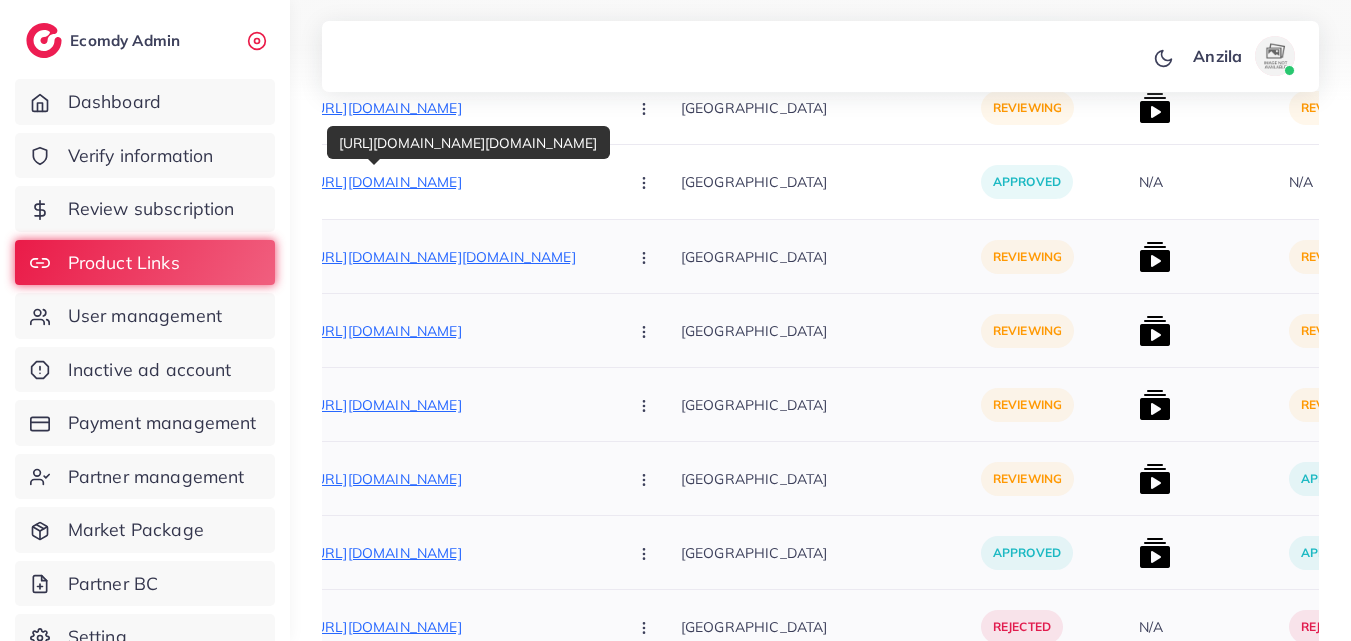 click on "[URL][DOMAIN_NAME][DOMAIN_NAME]" at bounding box center (461, 257) 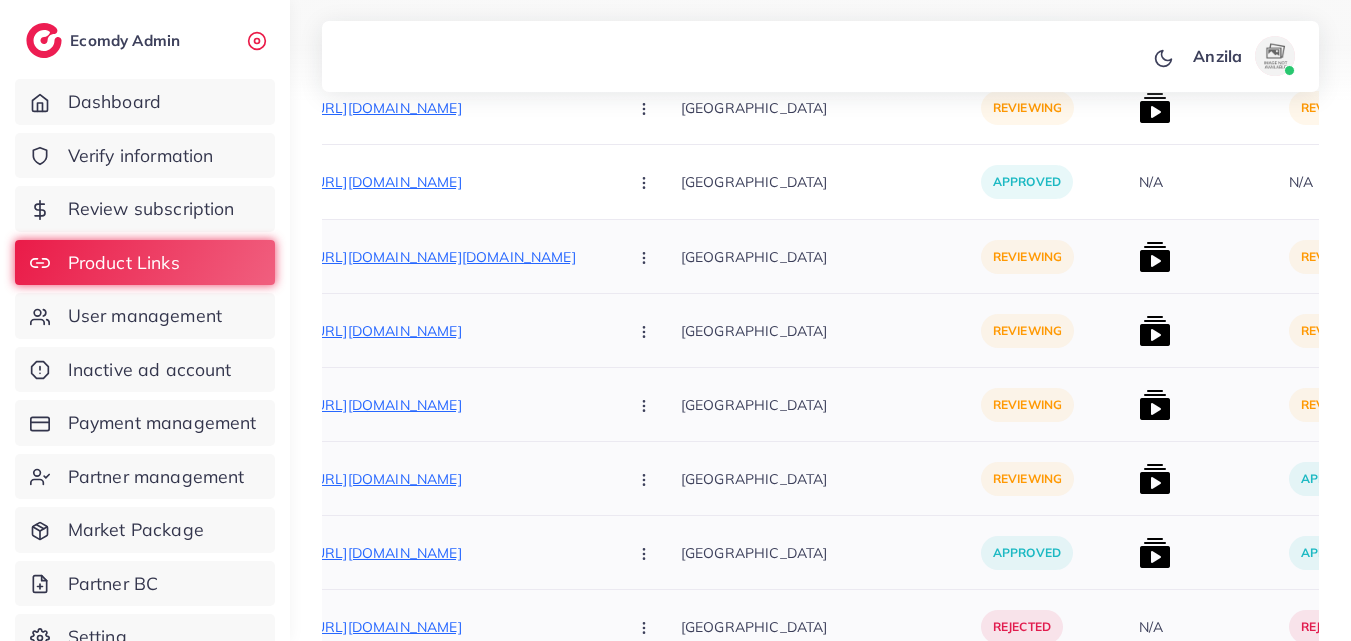 click at bounding box center (646, 256) 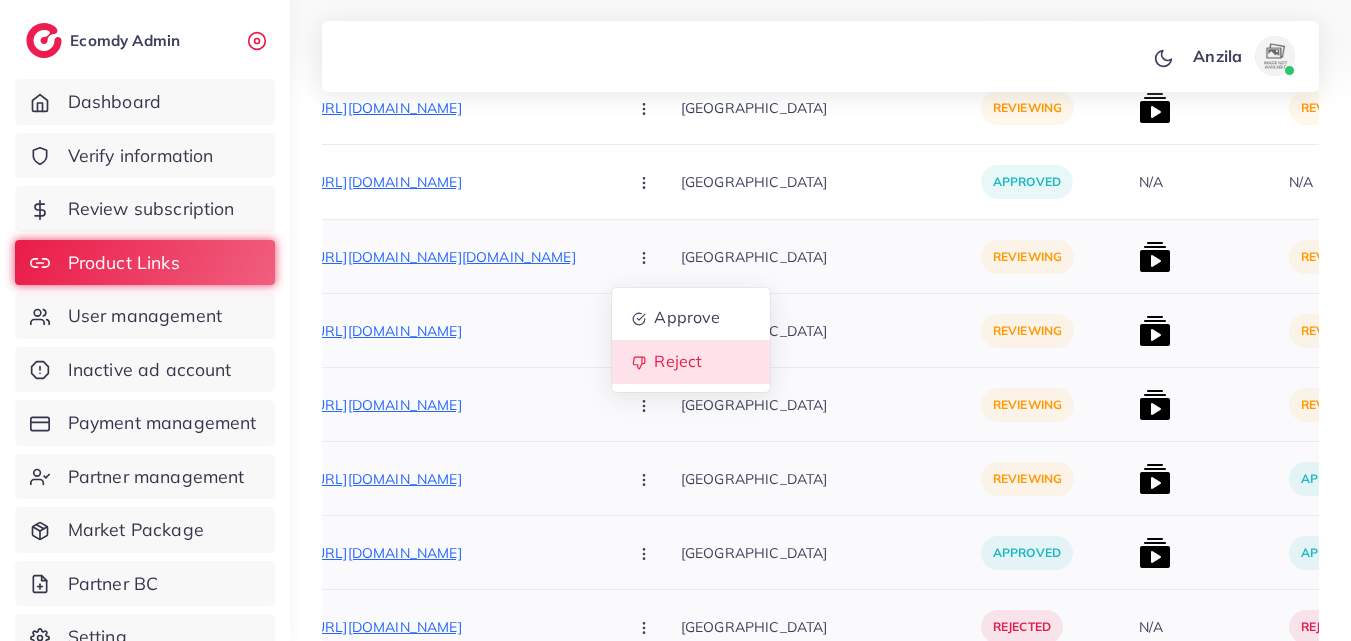 click on "Reject" at bounding box center [678, 362] 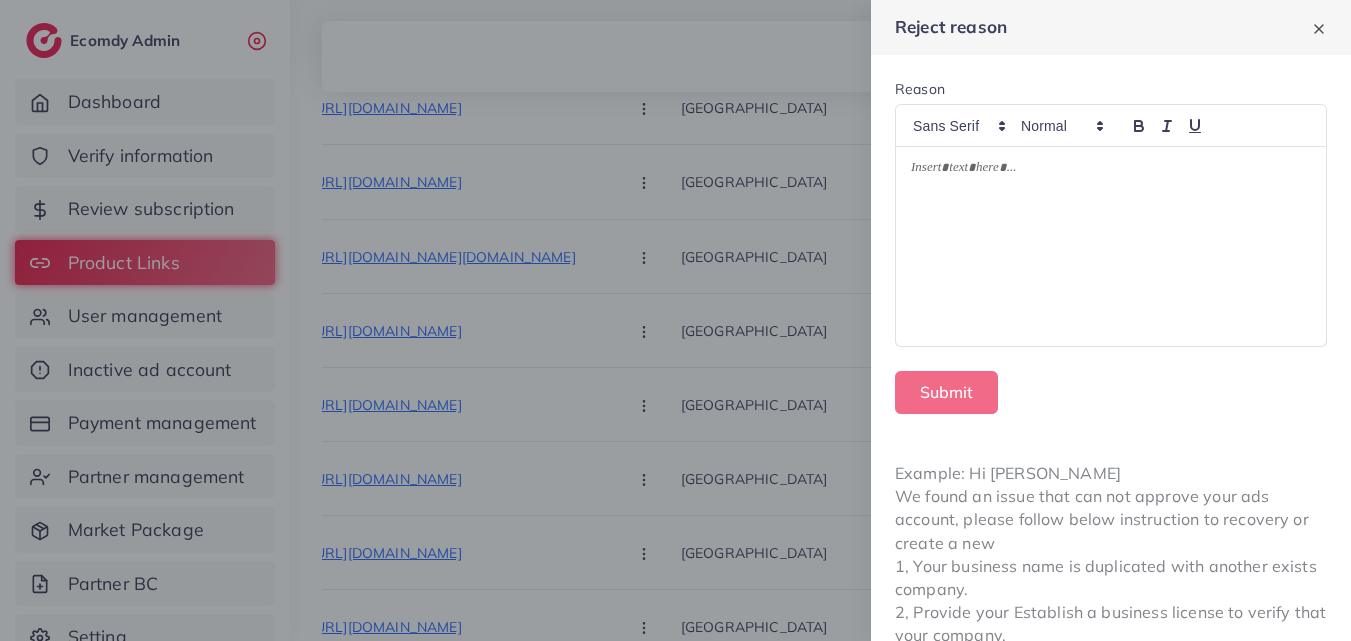 click at bounding box center [1111, 246] 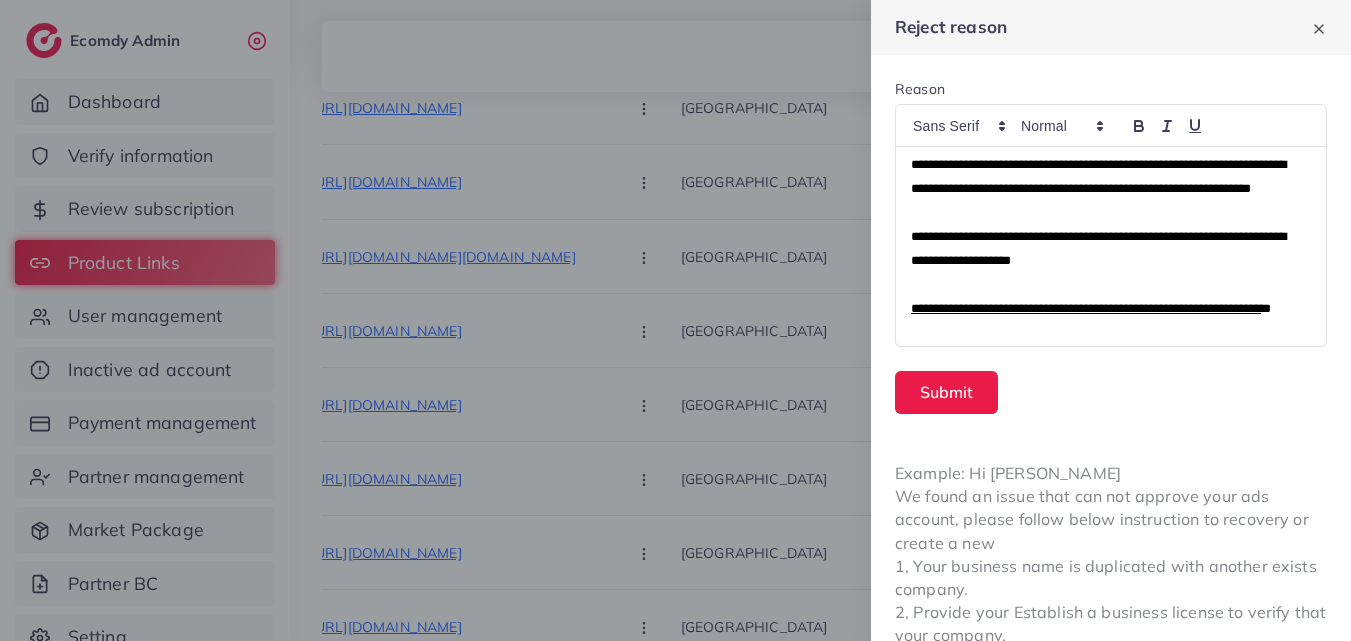 scroll, scrollTop: 0, scrollLeft: 0, axis: both 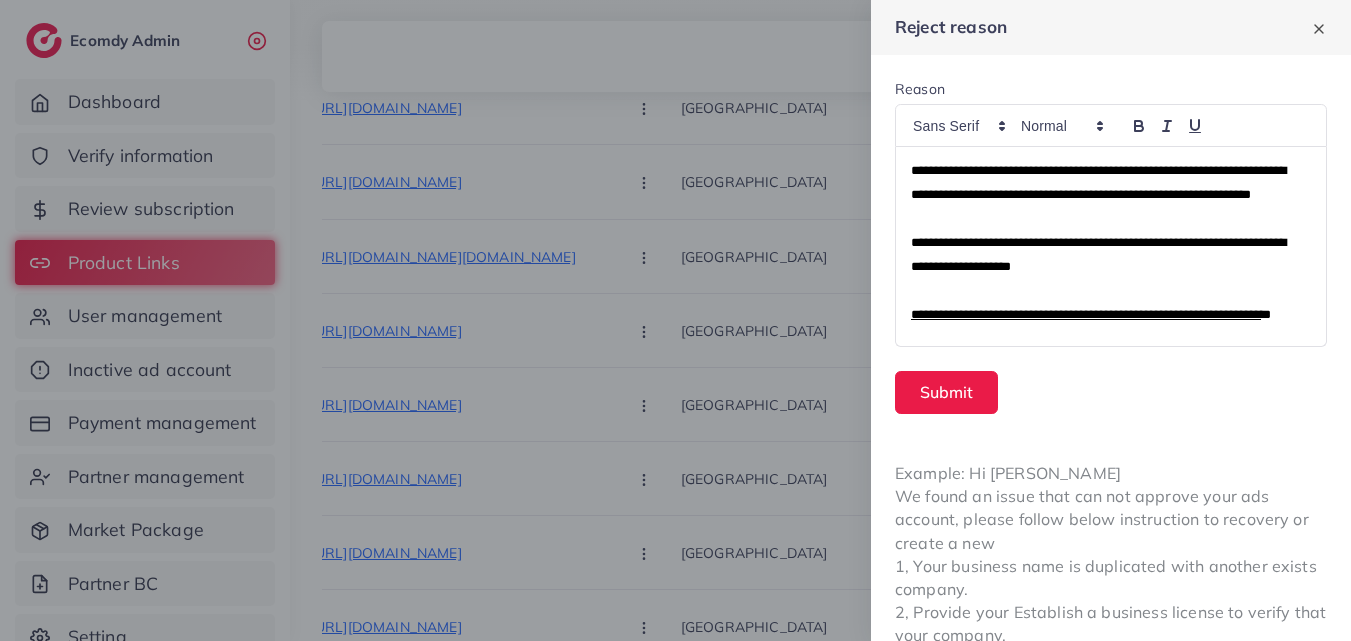 click on "**********" at bounding box center [1098, 182] 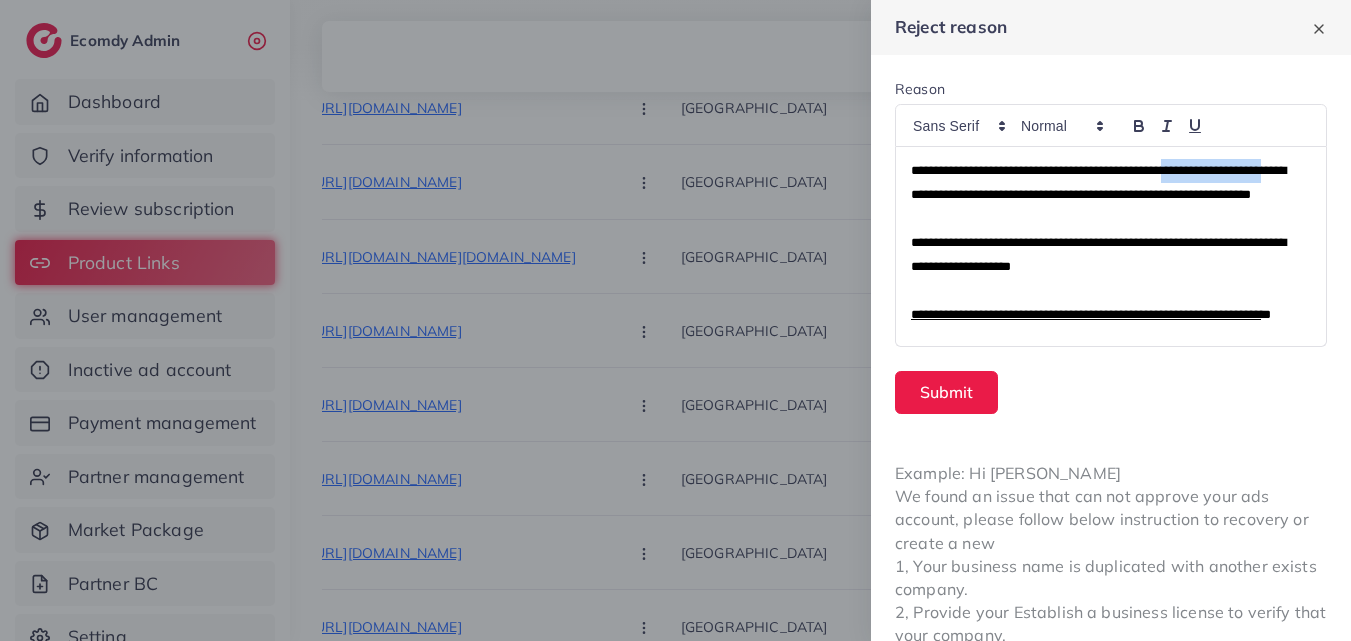 drag, startPoint x: 1218, startPoint y: 167, endPoint x: 985, endPoint y: 185, distance: 233.69424 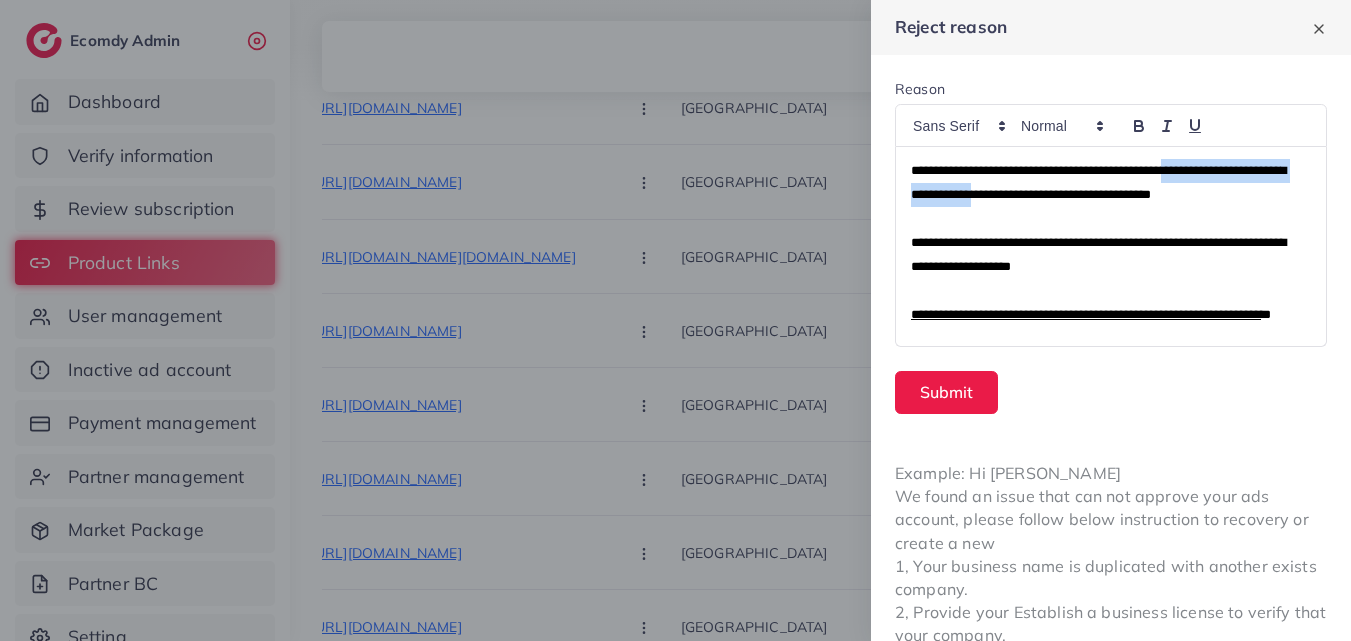 drag, startPoint x: 1220, startPoint y: 168, endPoint x: 1075, endPoint y: 191, distance: 146.8128 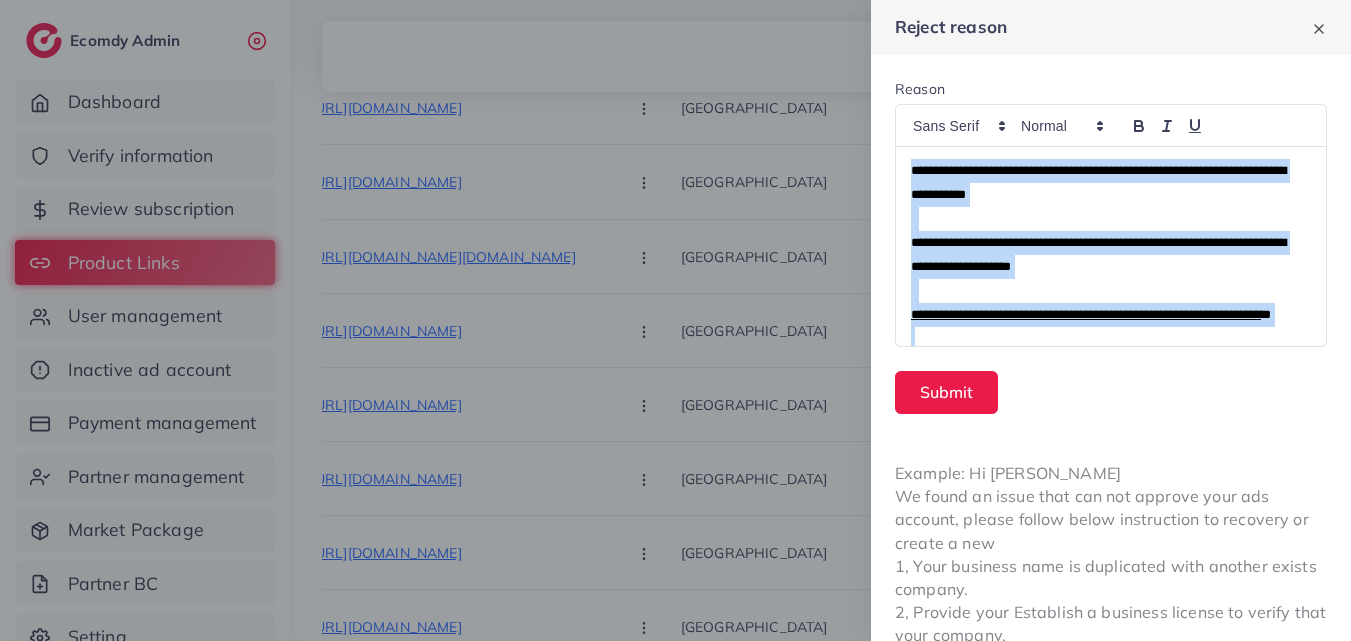 scroll, scrollTop: 137, scrollLeft: 0, axis: vertical 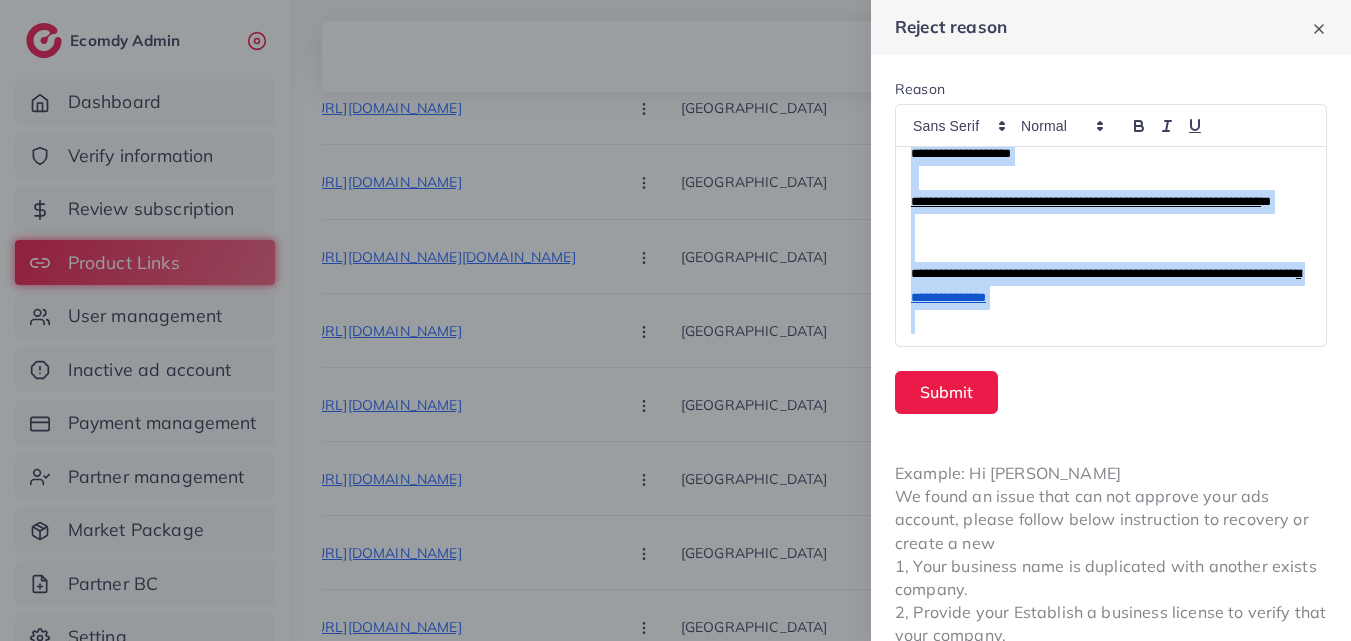 drag, startPoint x: 902, startPoint y: 176, endPoint x: 1073, endPoint y: 362, distance: 252.65985 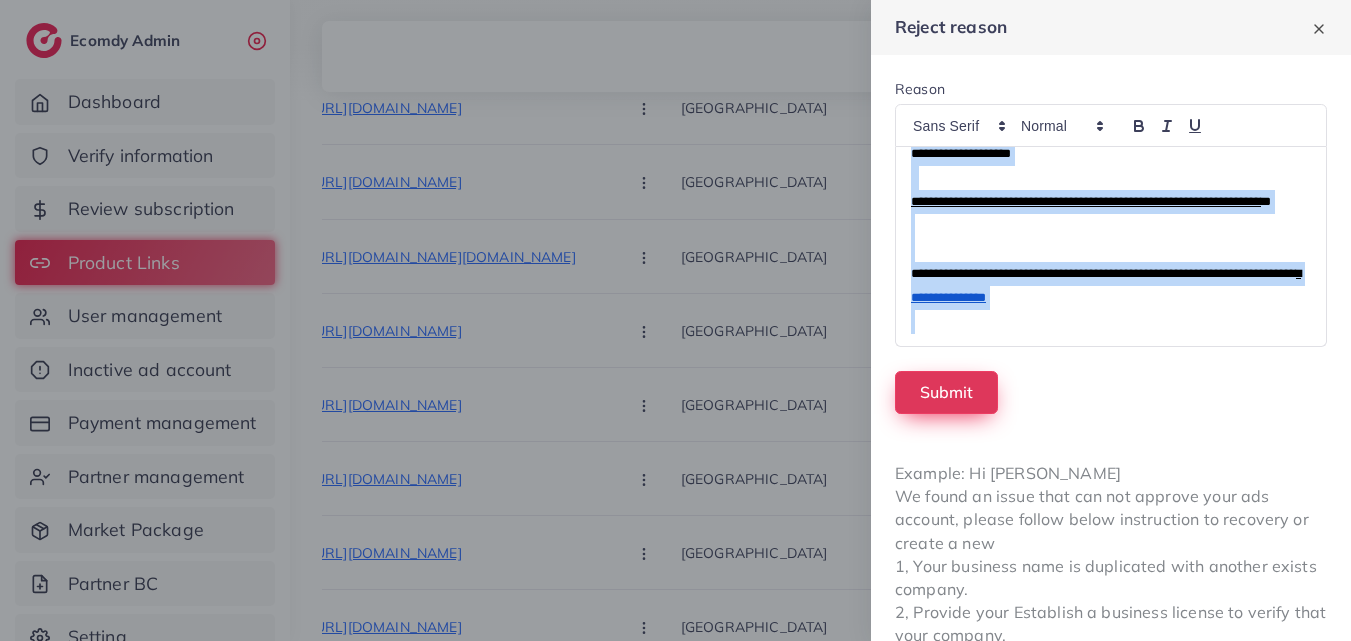 click on "Submit" at bounding box center (946, 392) 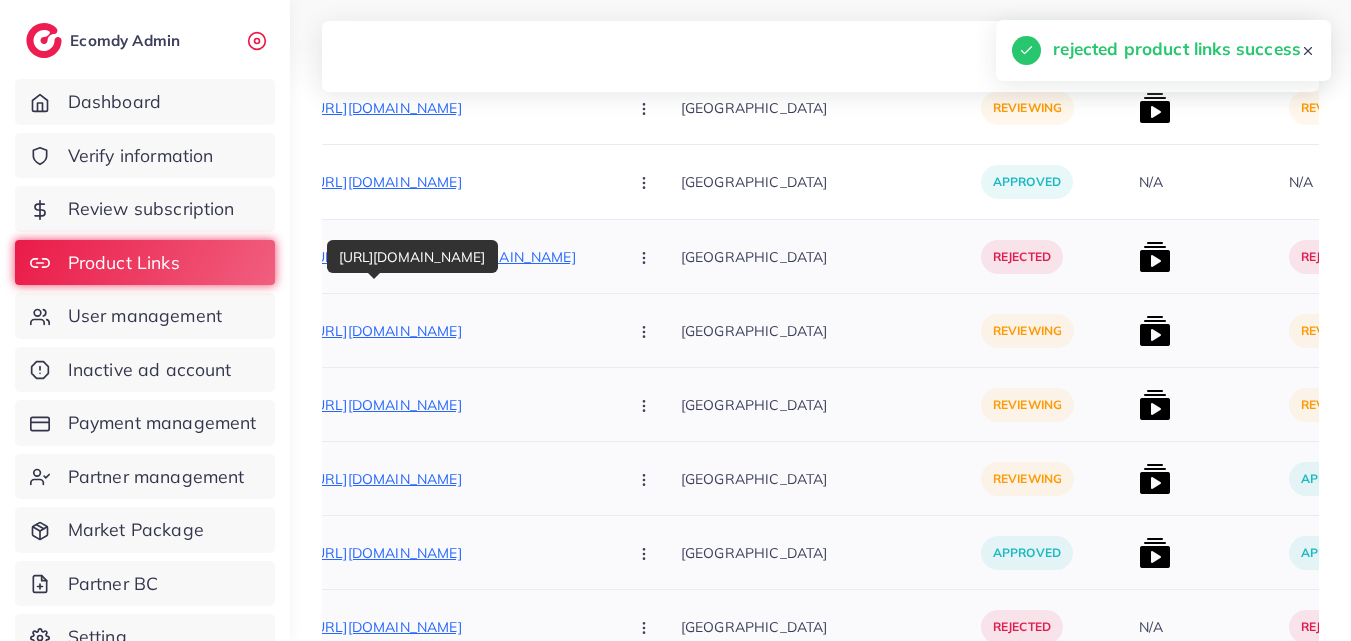 click on "[URL][DOMAIN_NAME]" at bounding box center (461, 331) 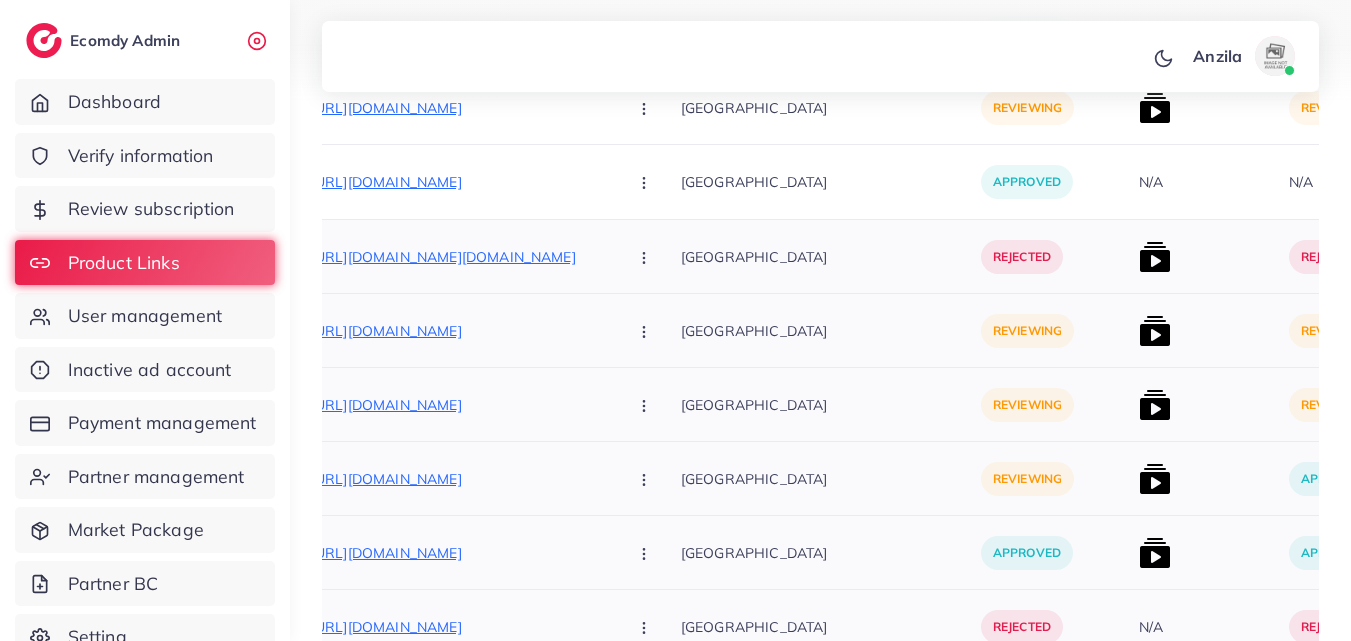 click at bounding box center (646, 330) 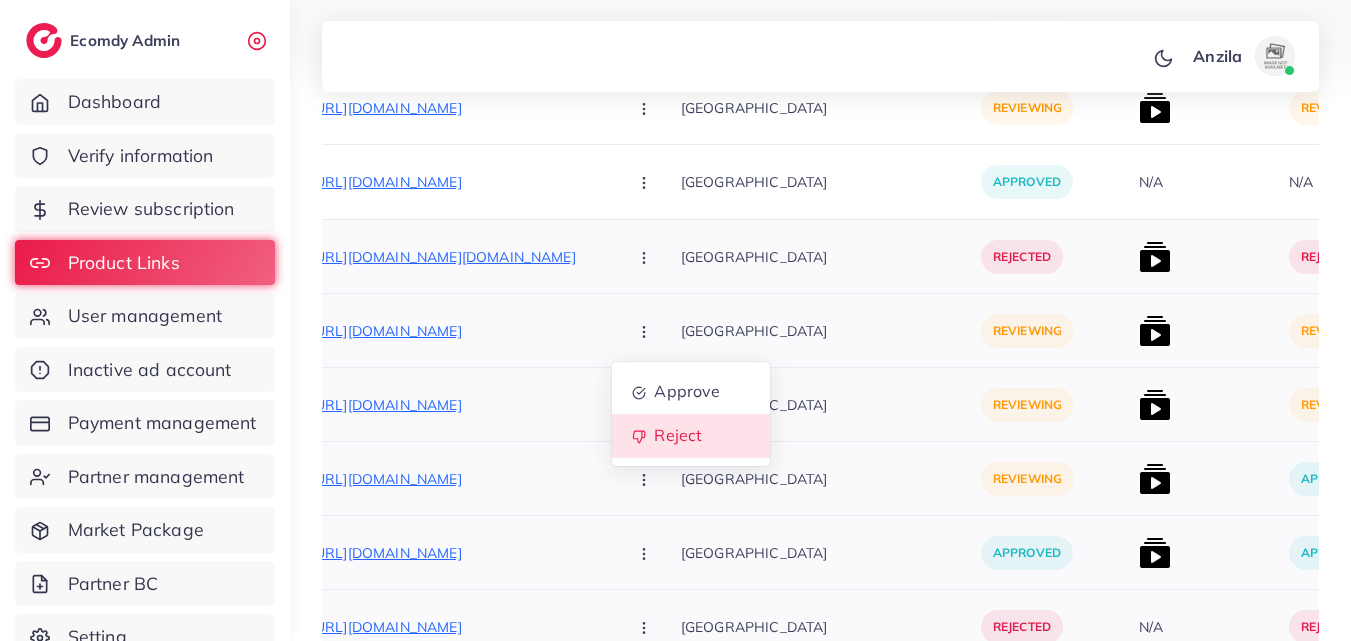 click on "Reject" at bounding box center [678, 436] 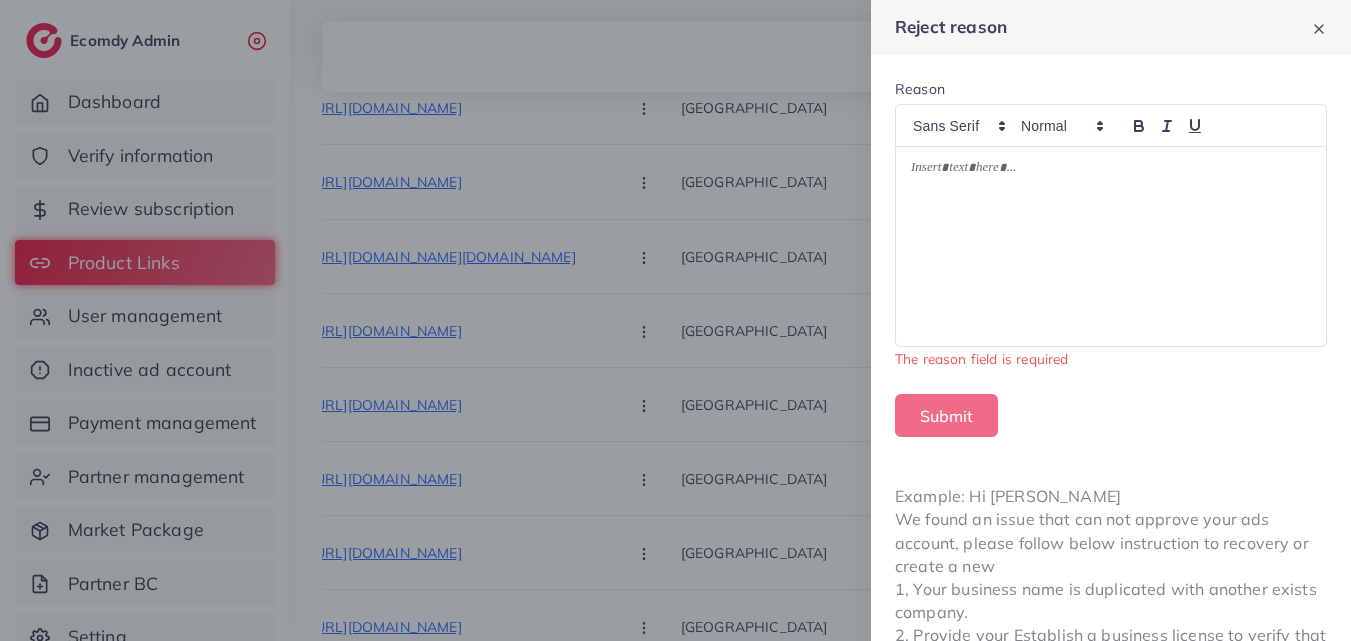 click at bounding box center (1111, 246) 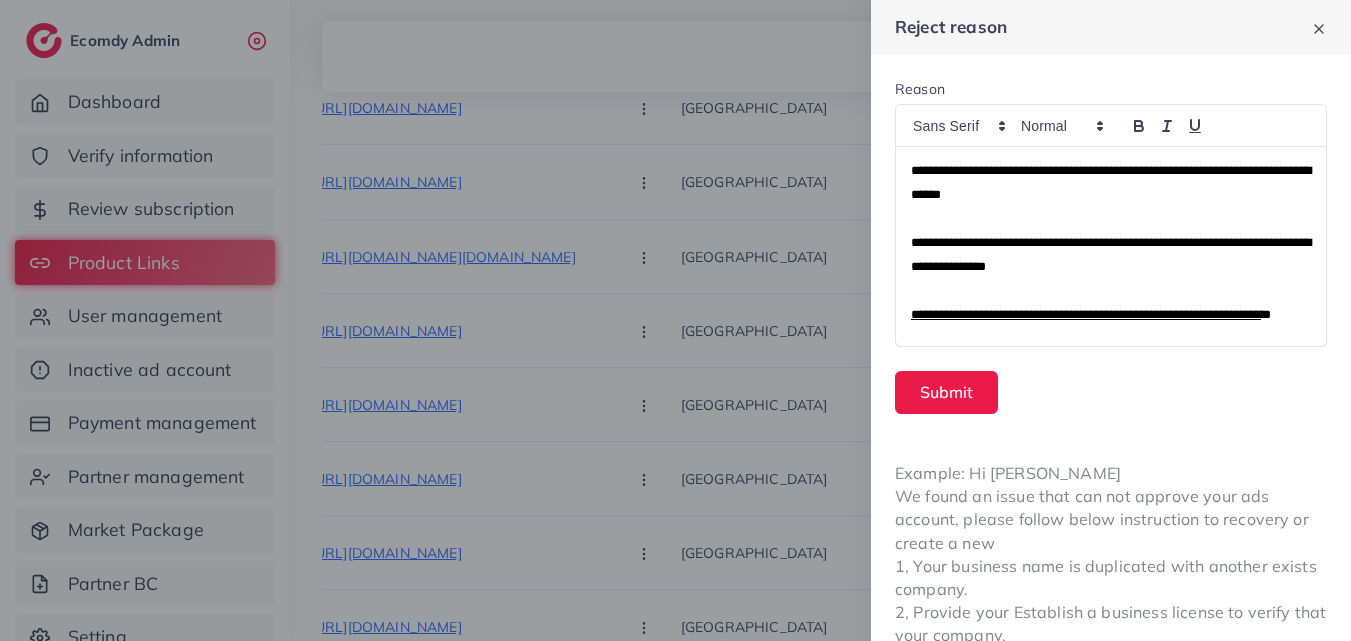 scroll, scrollTop: 0, scrollLeft: 0, axis: both 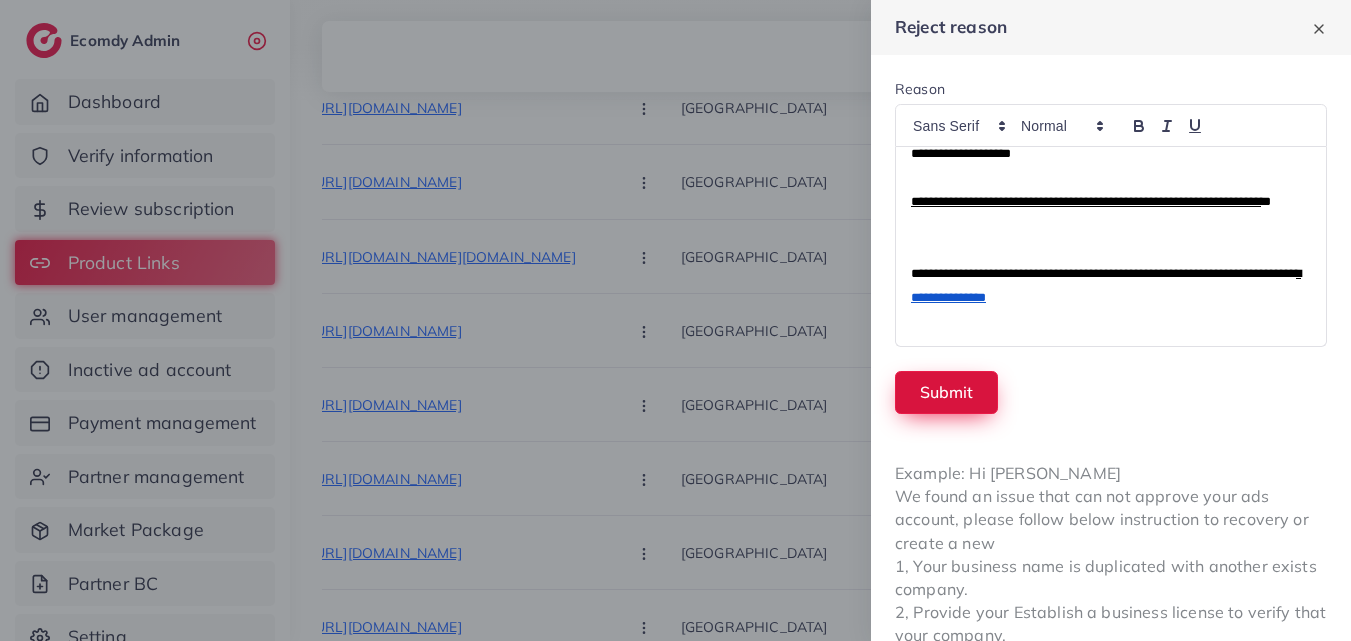 click on "Submit" at bounding box center [946, 392] 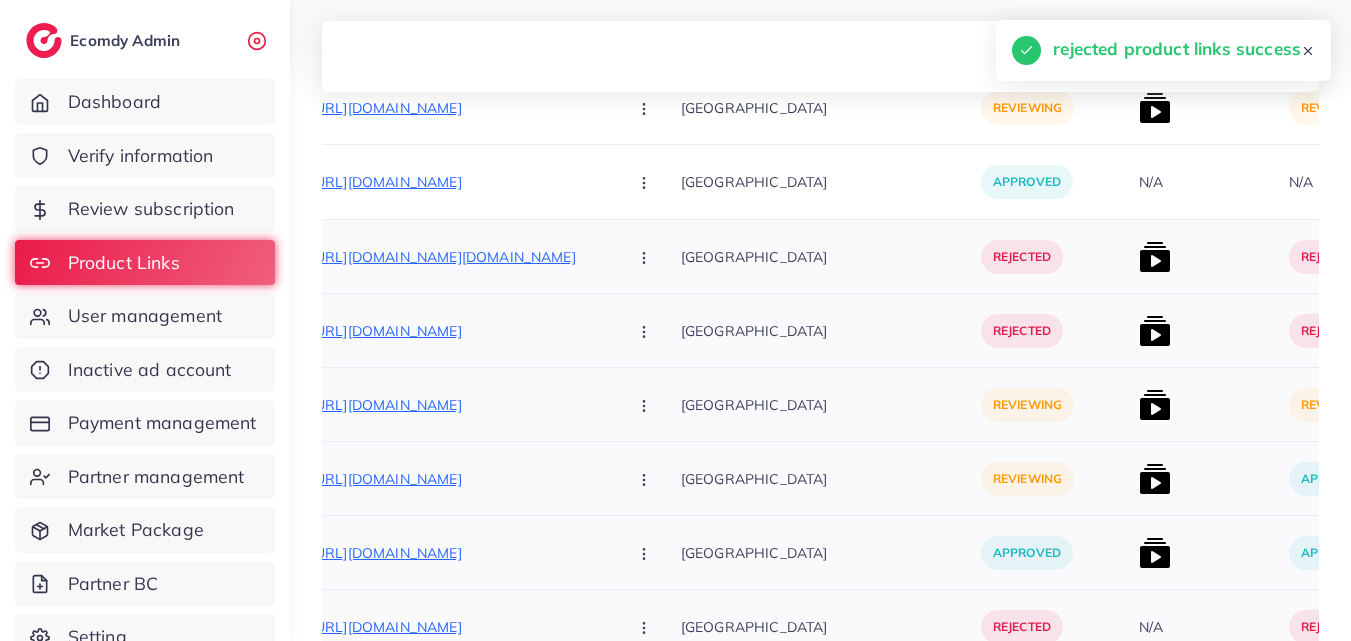click on "[URL][DOMAIN_NAME]" at bounding box center (461, 405) 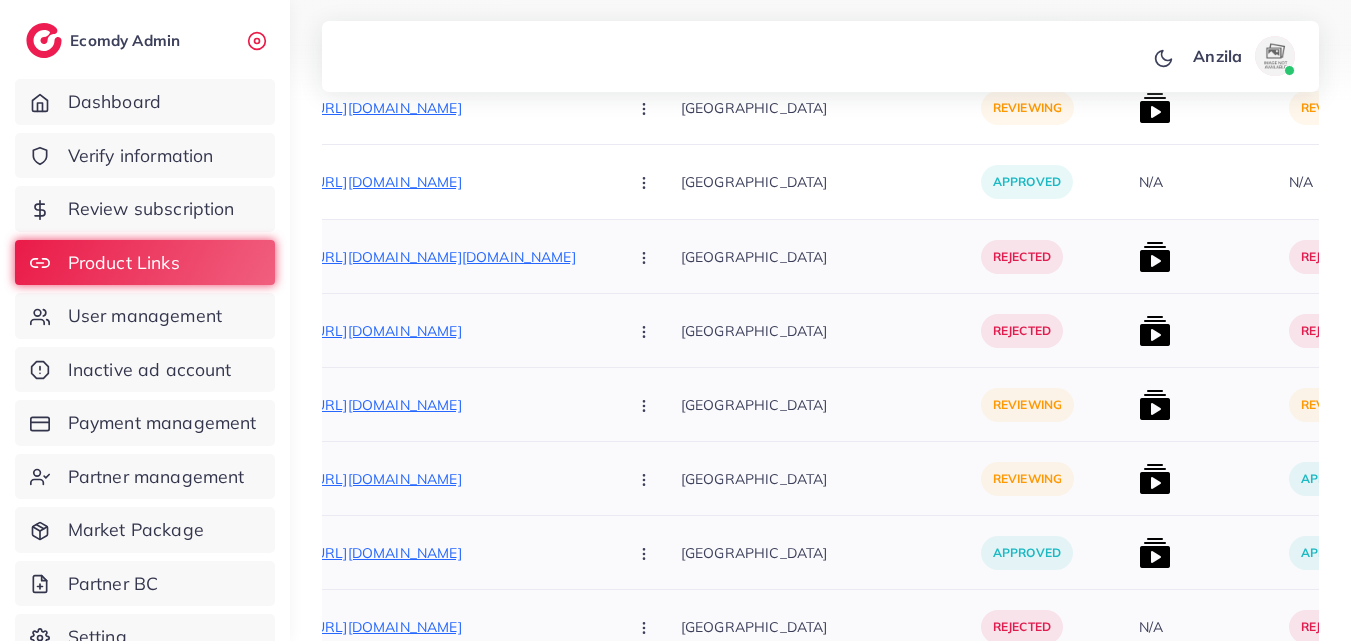 click at bounding box center [646, 404] 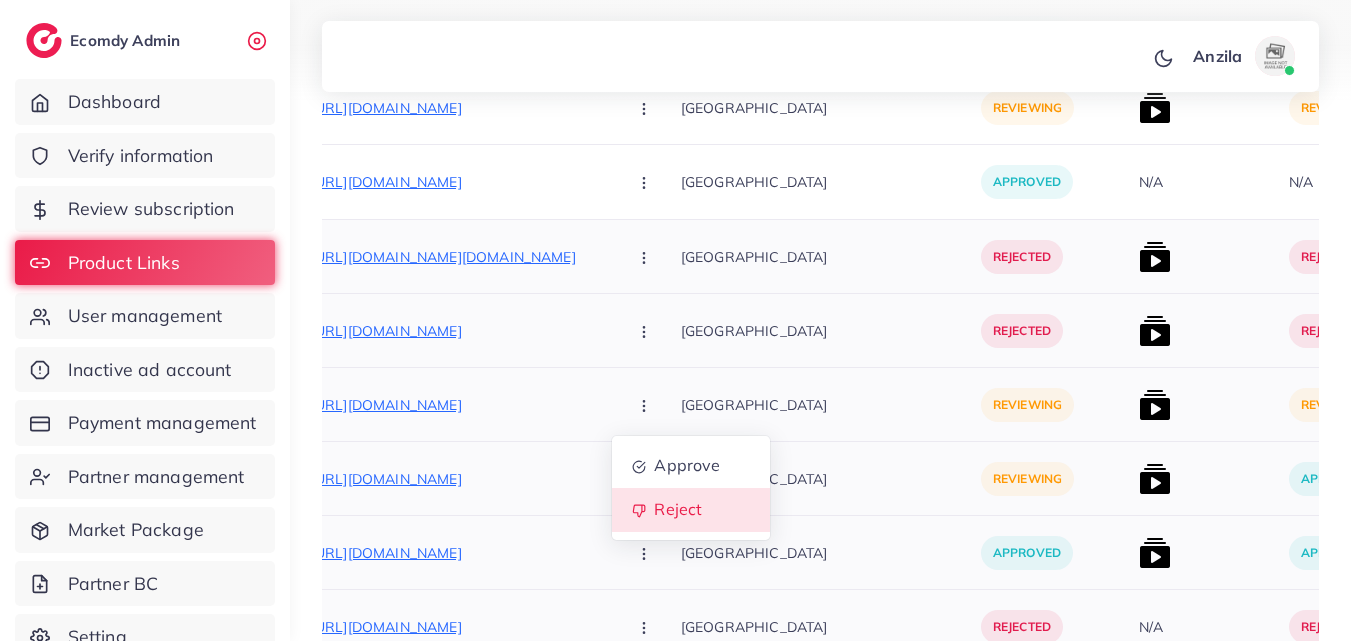 click on "Reject" at bounding box center [678, 510] 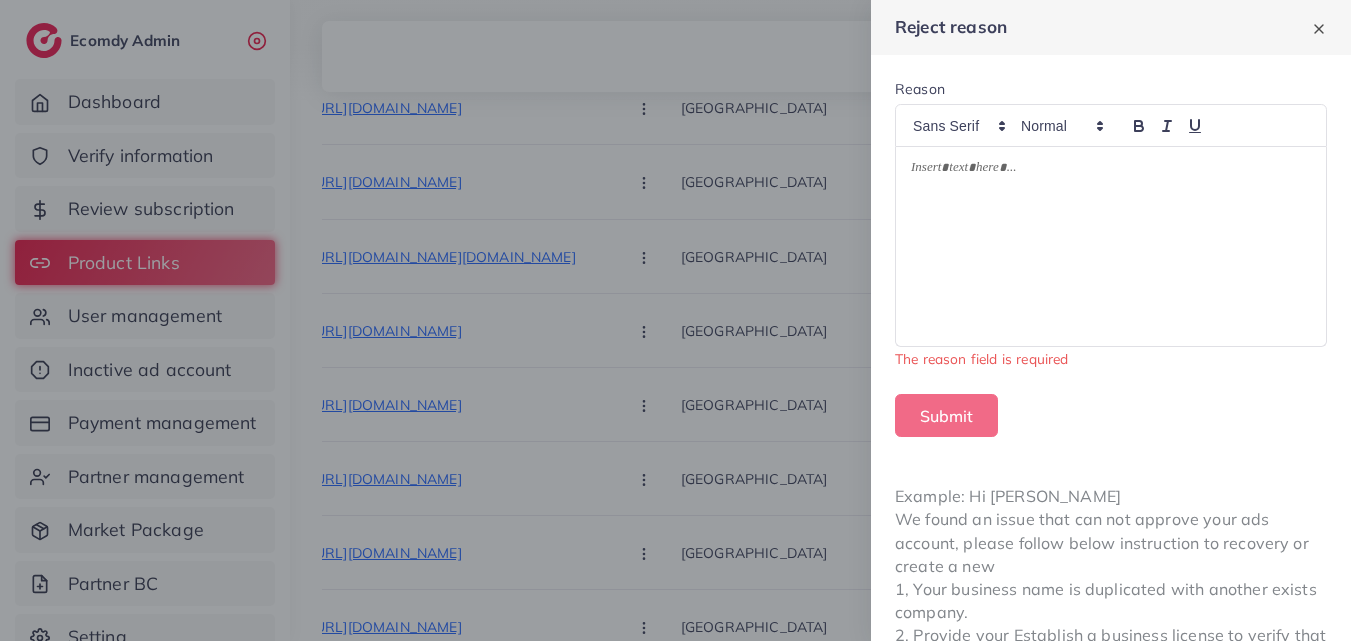 click at bounding box center [1111, 246] 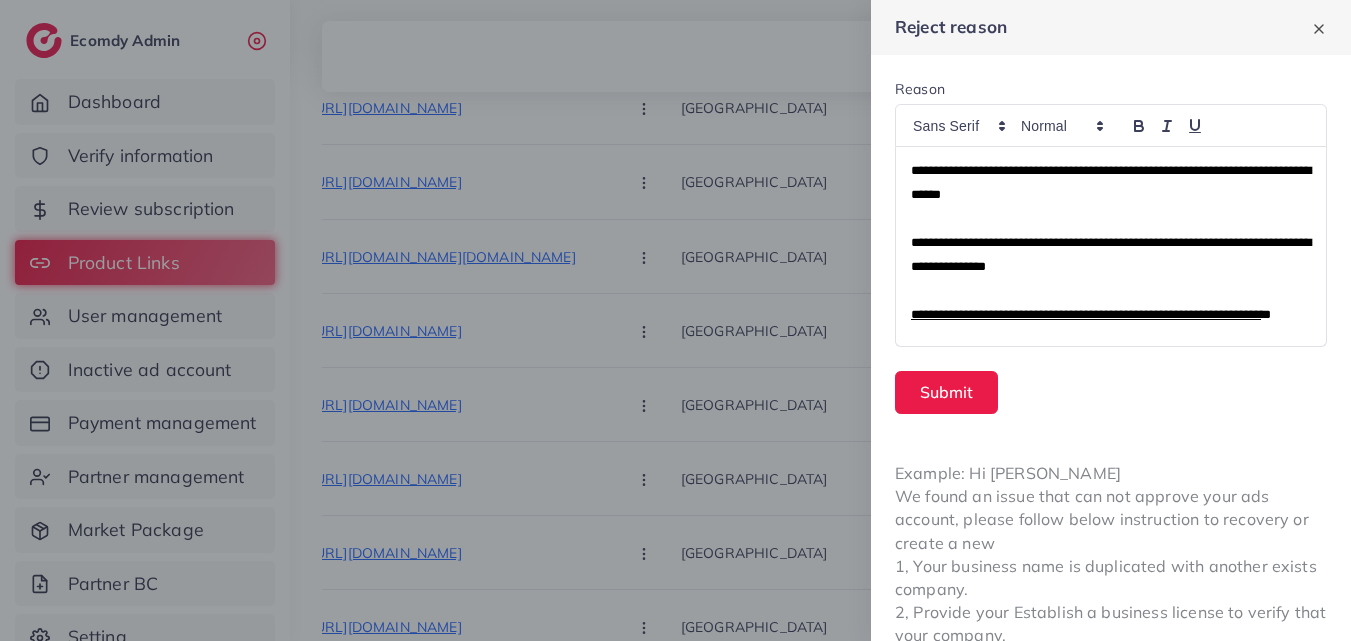 scroll, scrollTop: 0, scrollLeft: 0, axis: both 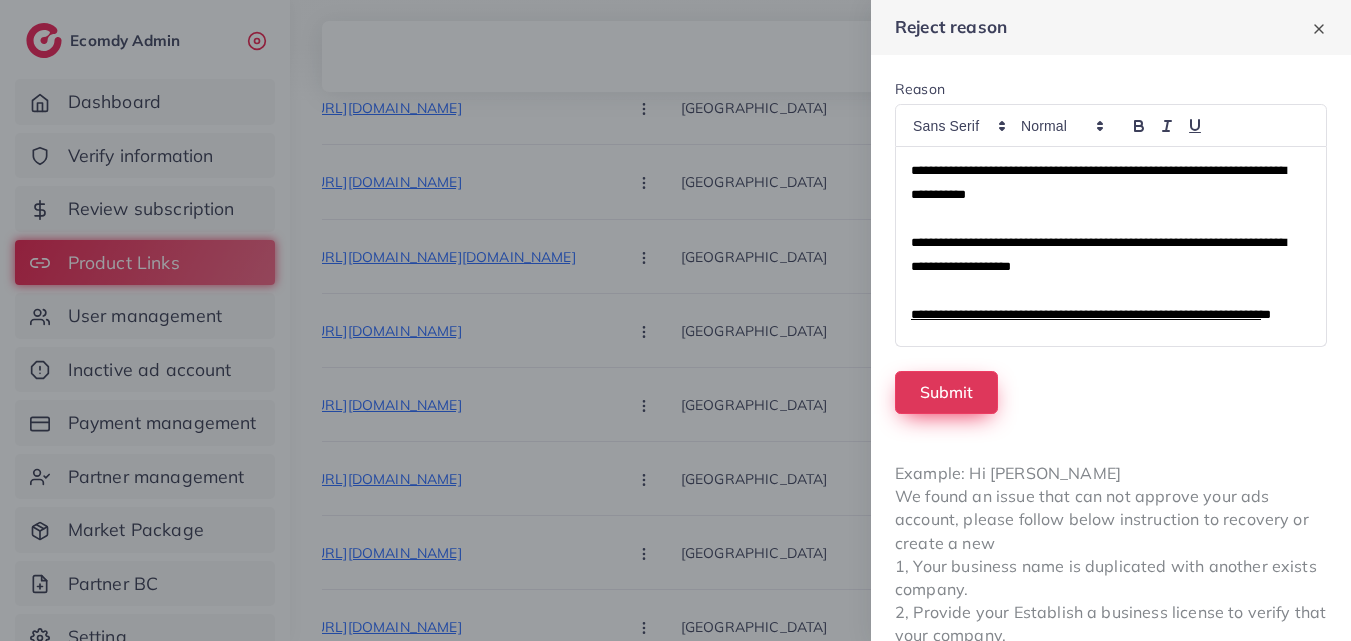 click on "Submit" at bounding box center (946, 392) 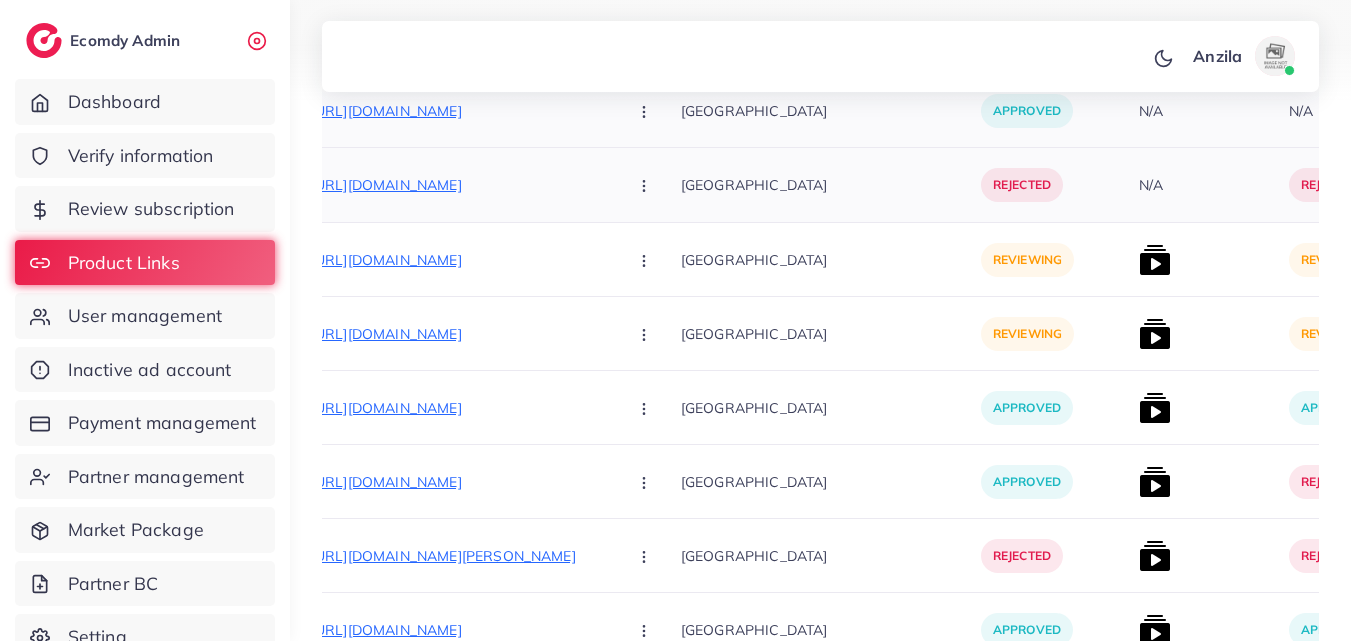 scroll, scrollTop: 2526, scrollLeft: 0, axis: vertical 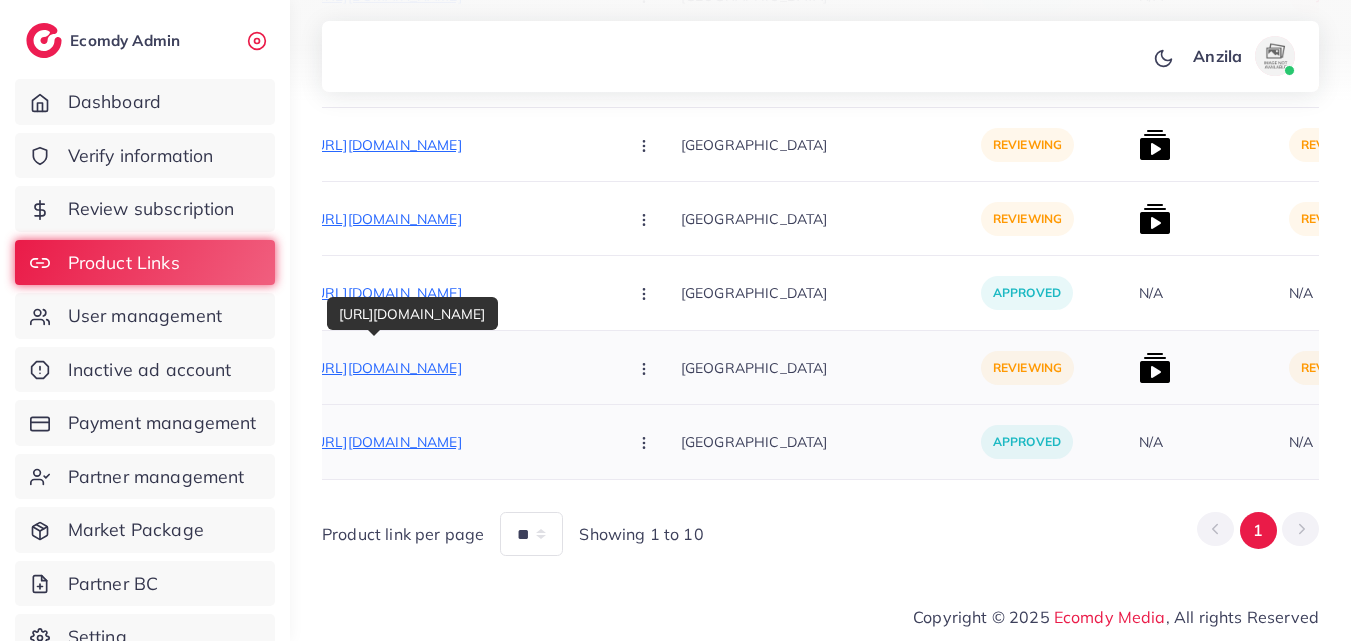 click on "[URL][DOMAIN_NAME]" at bounding box center (461, 368) 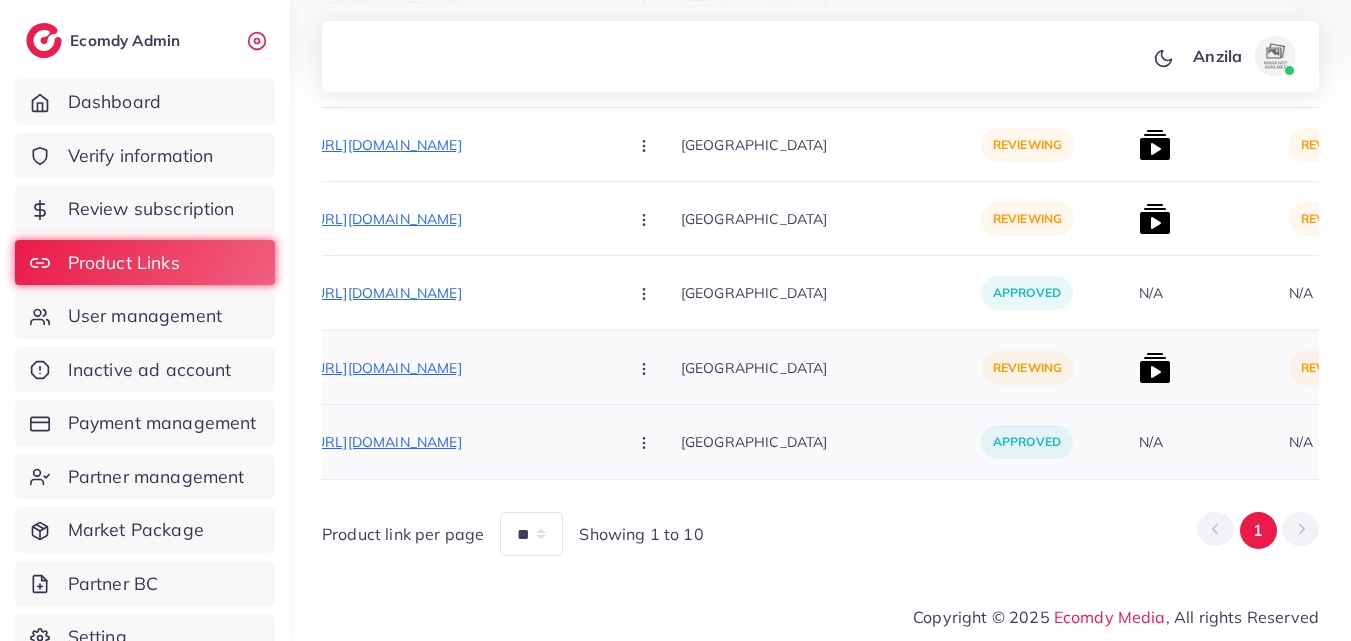 click at bounding box center [646, 367] 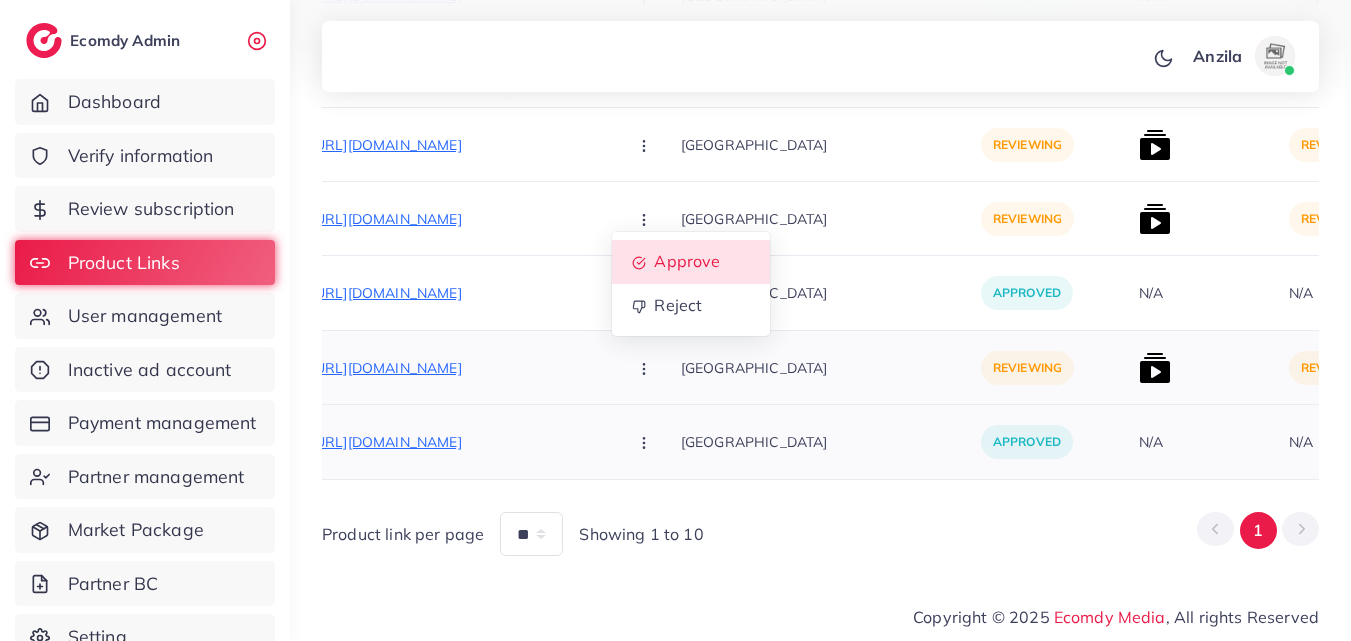 click on "Approve" at bounding box center [687, 262] 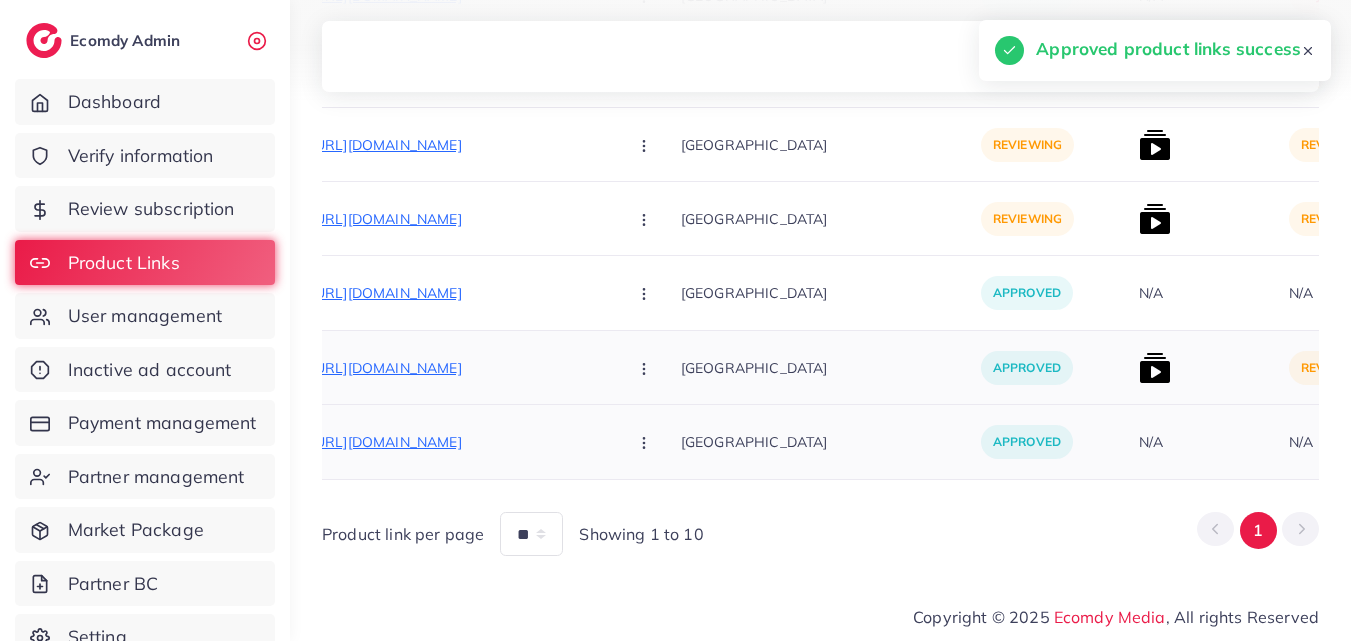 click at bounding box center (1155, 368) 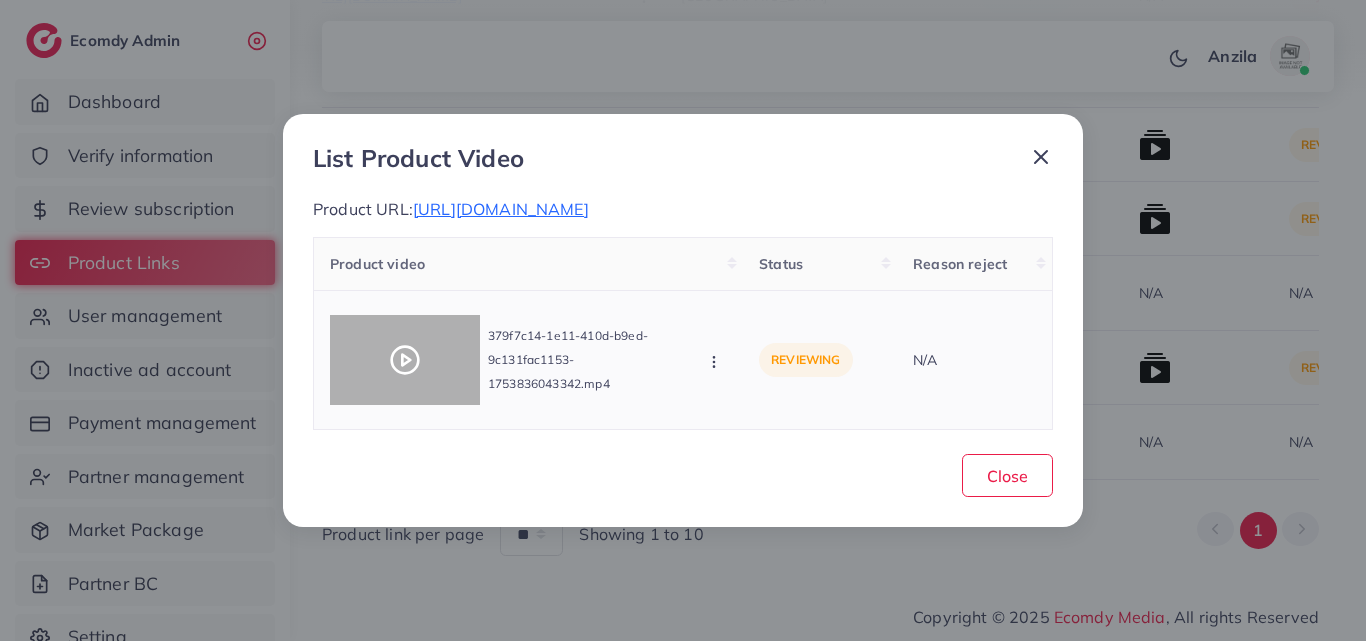 click 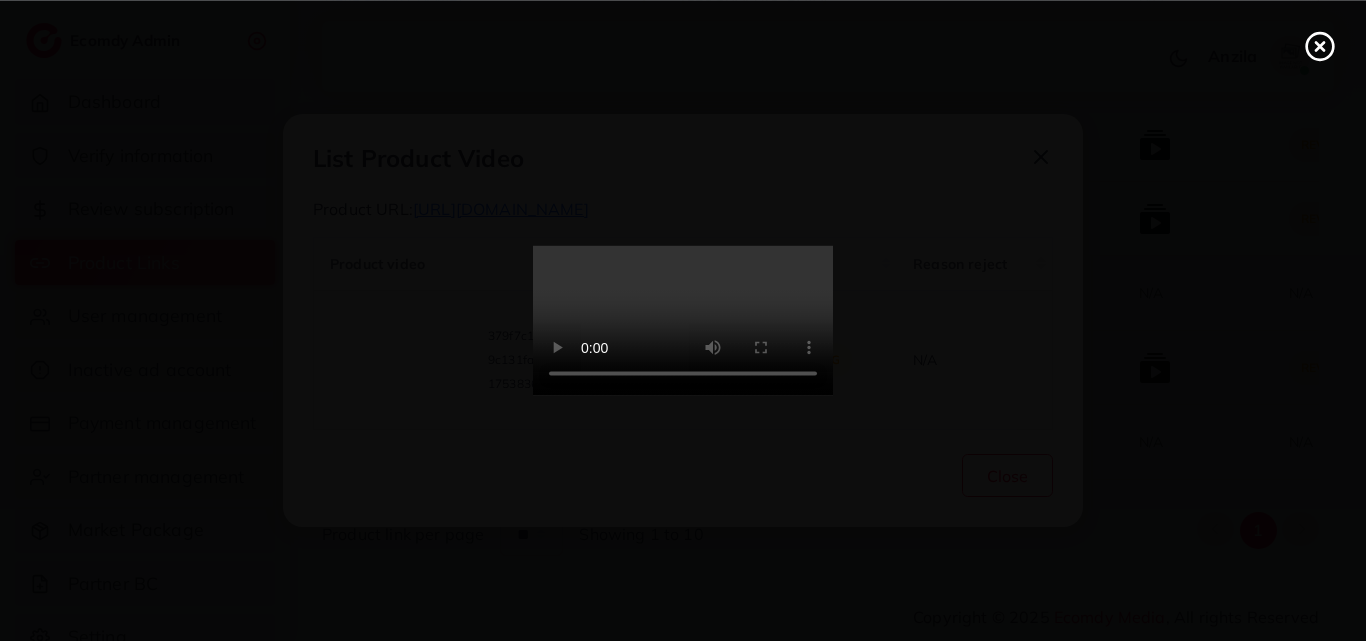 click 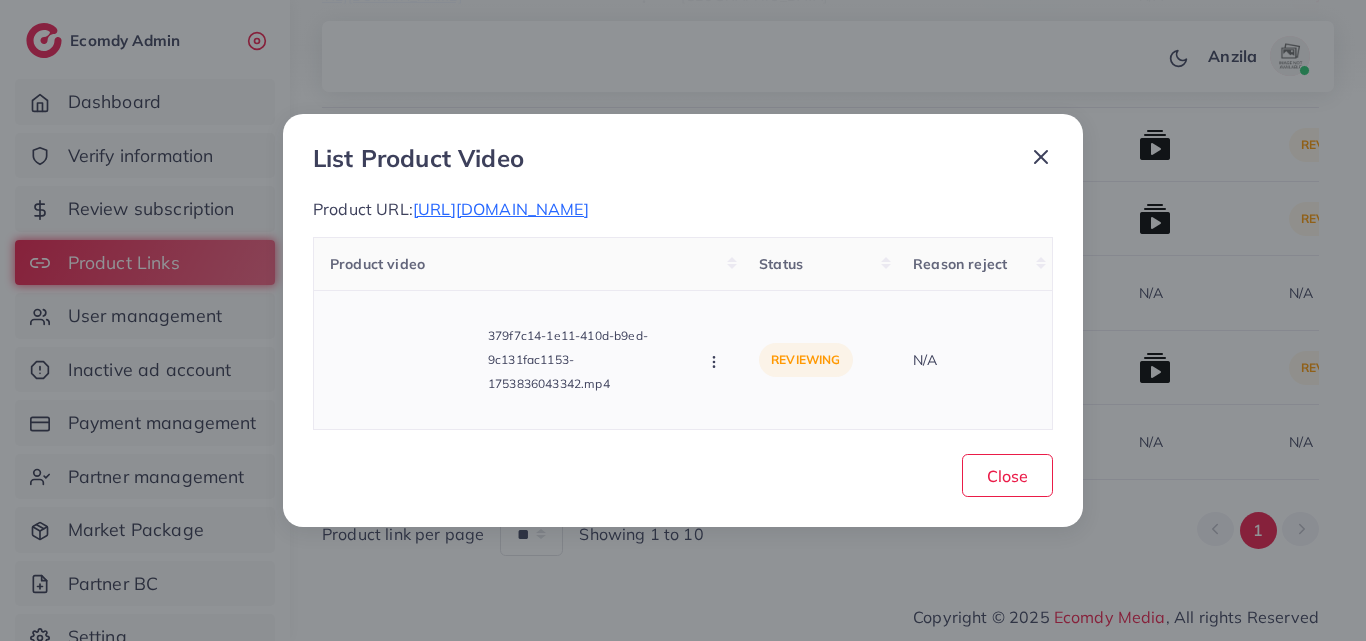 click at bounding box center (716, 361) 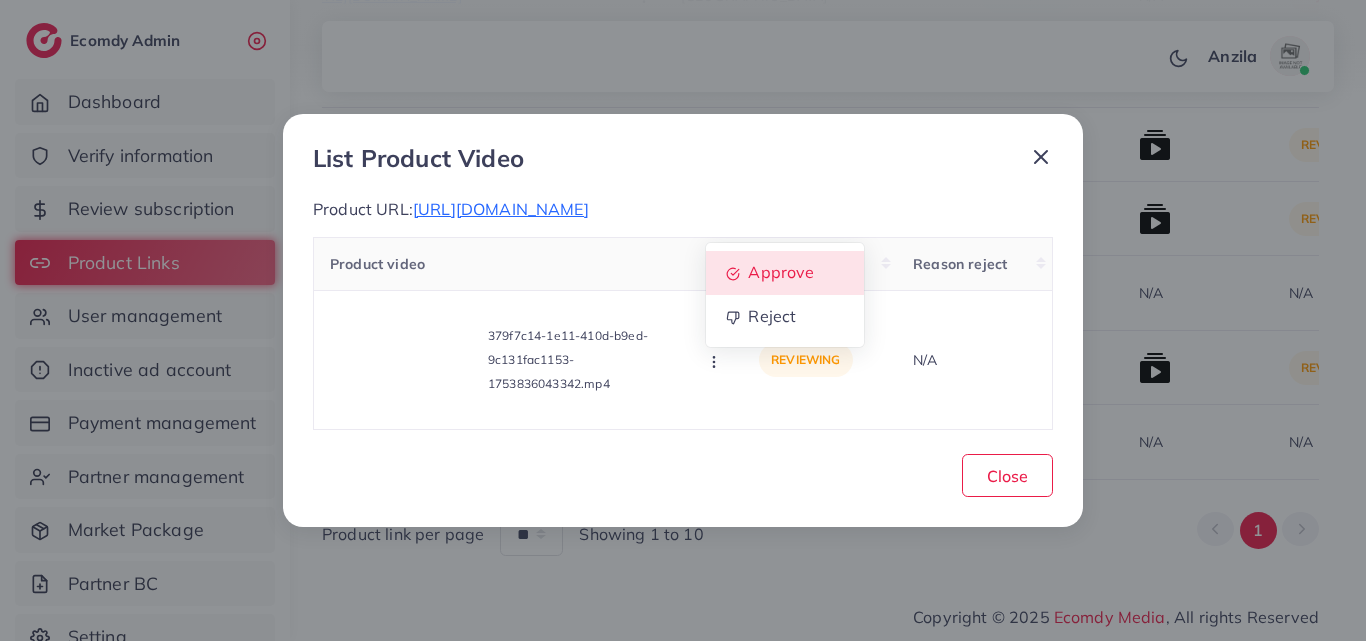 click on "Approve" at bounding box center [782, 272] 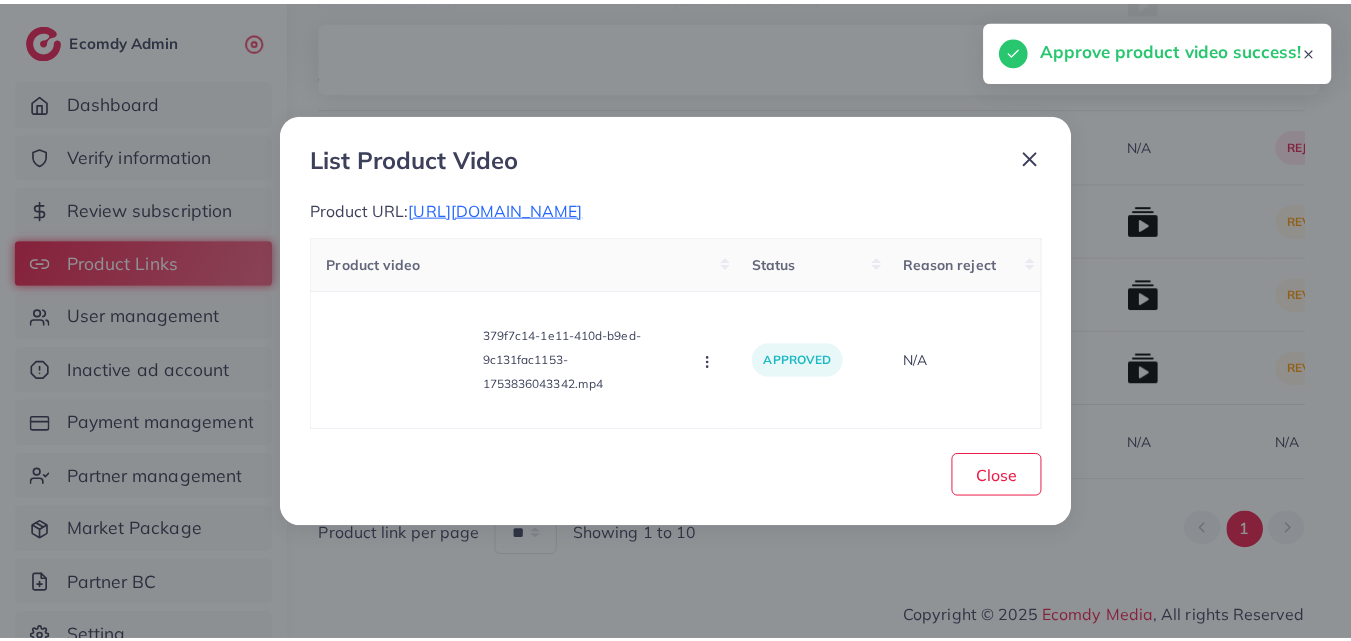 scroll, scrollTop: 4277, scrollLeft: 0, axis: vertical 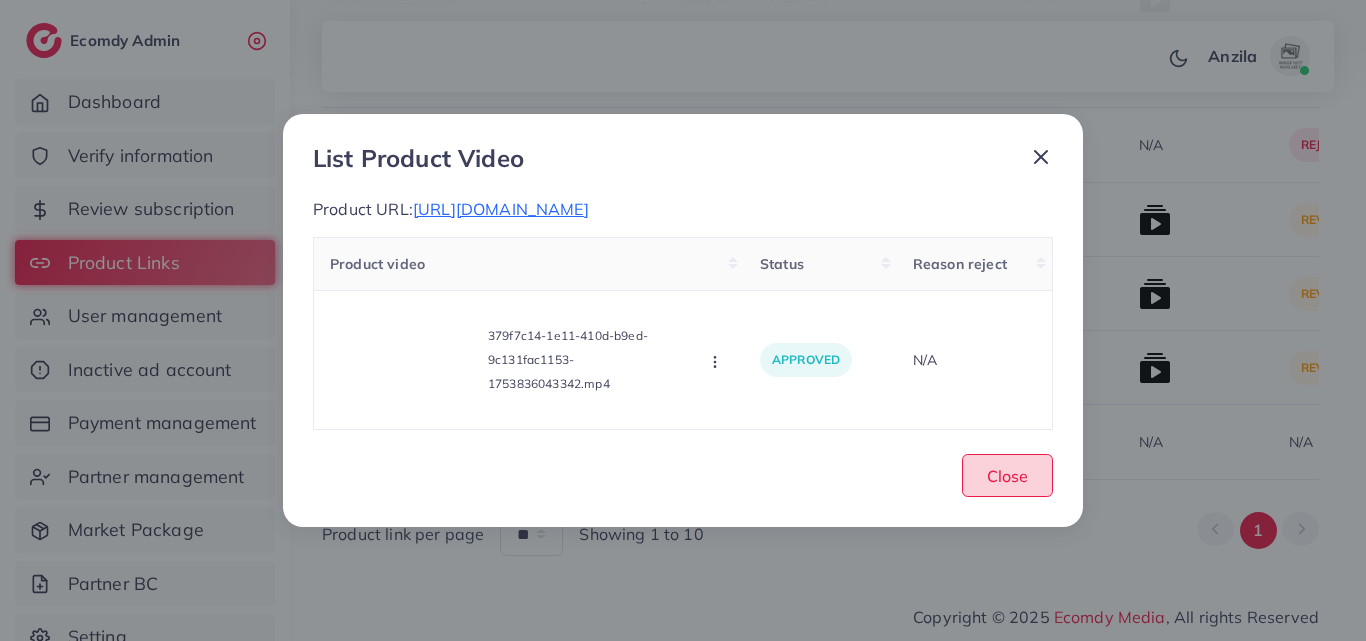 click on "Close" at bounding box center (1007, 476) 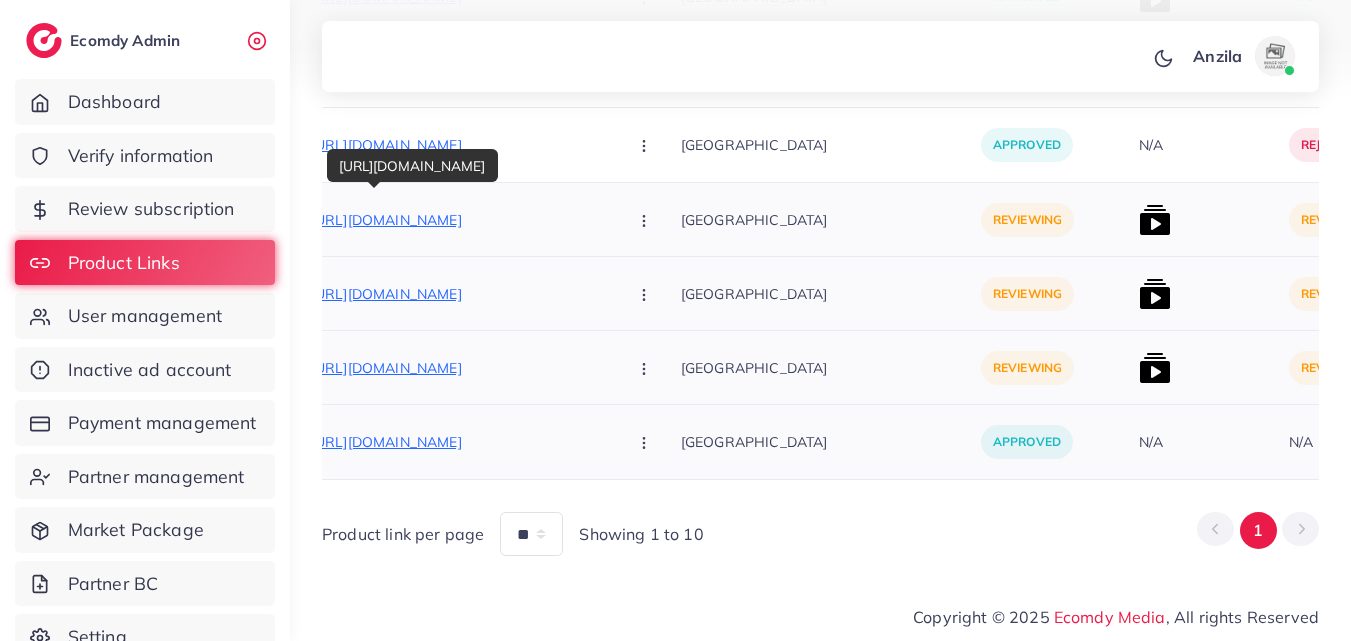 click on "[URL][DOMAIN_NAME]" at bounding box center [461, 220] 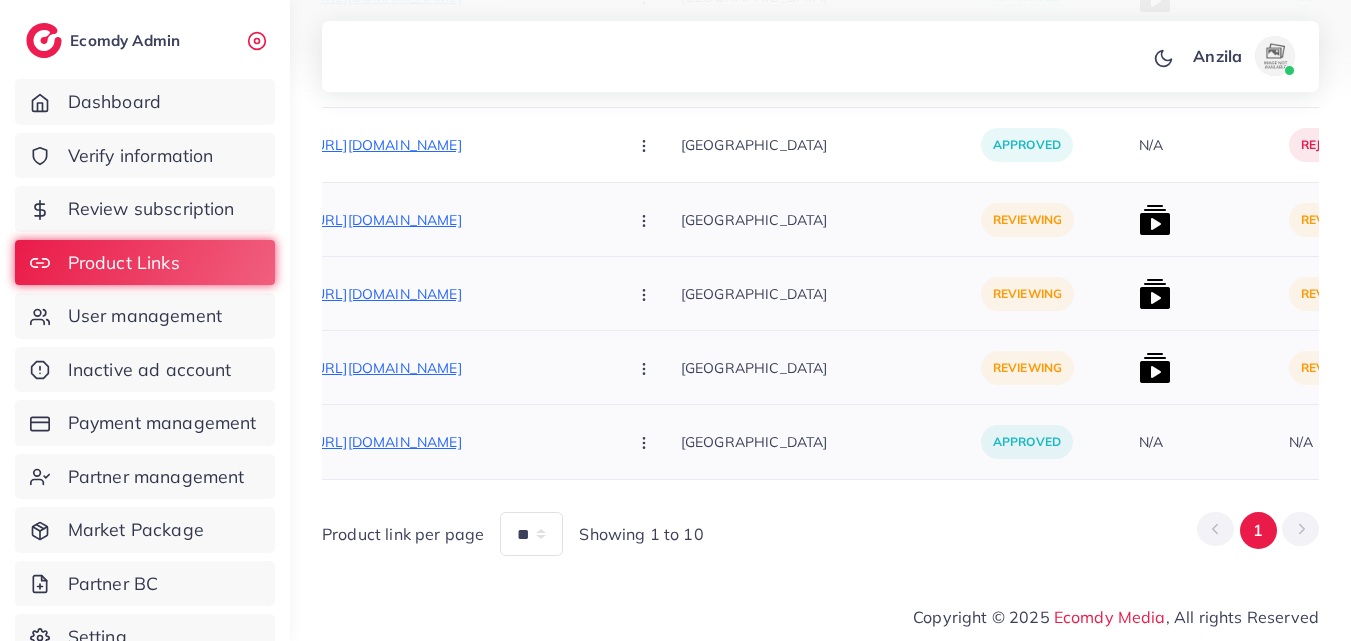 click 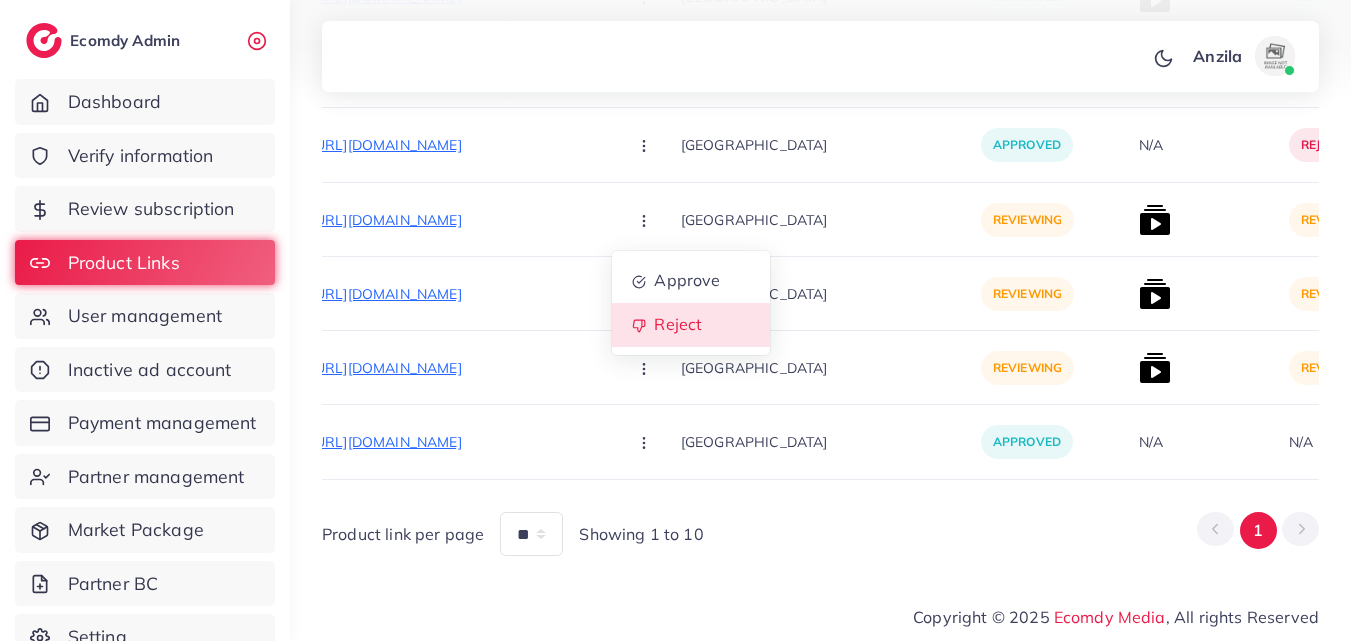 click on "Reject" at bounding box center [691, 325] 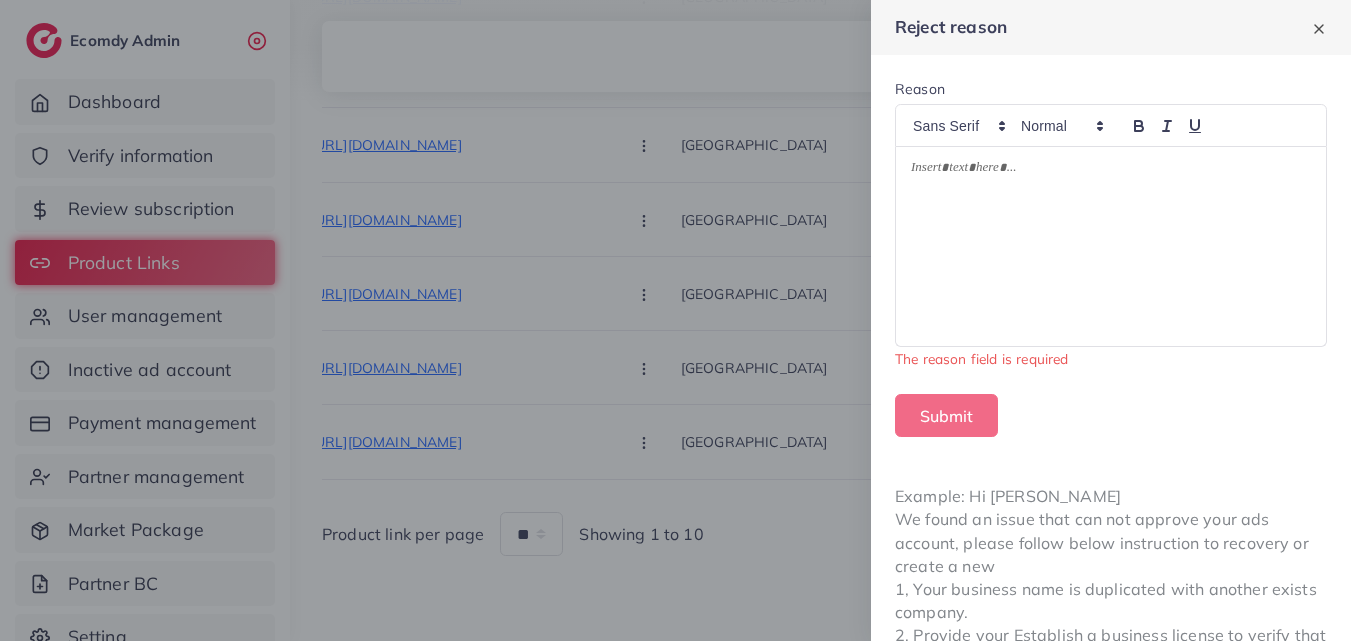 click at bounding box center (675, 320) 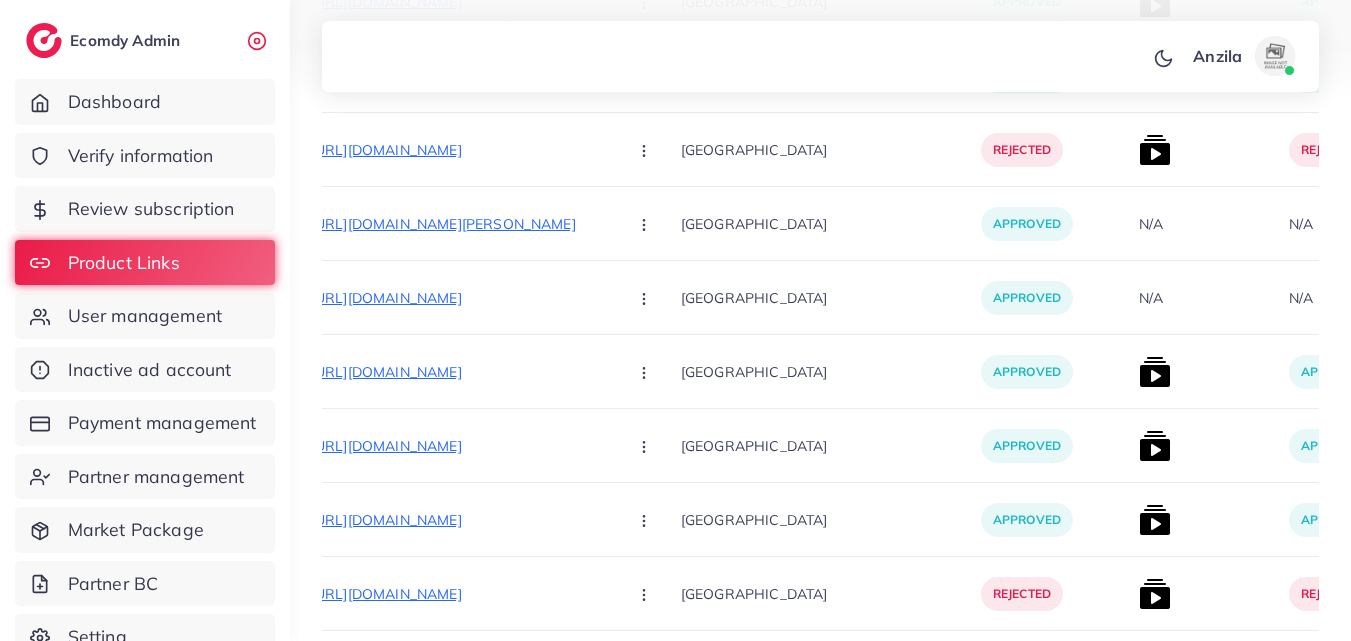 scroll, scrollTop: 0, scrollLeft: 0, axis: both 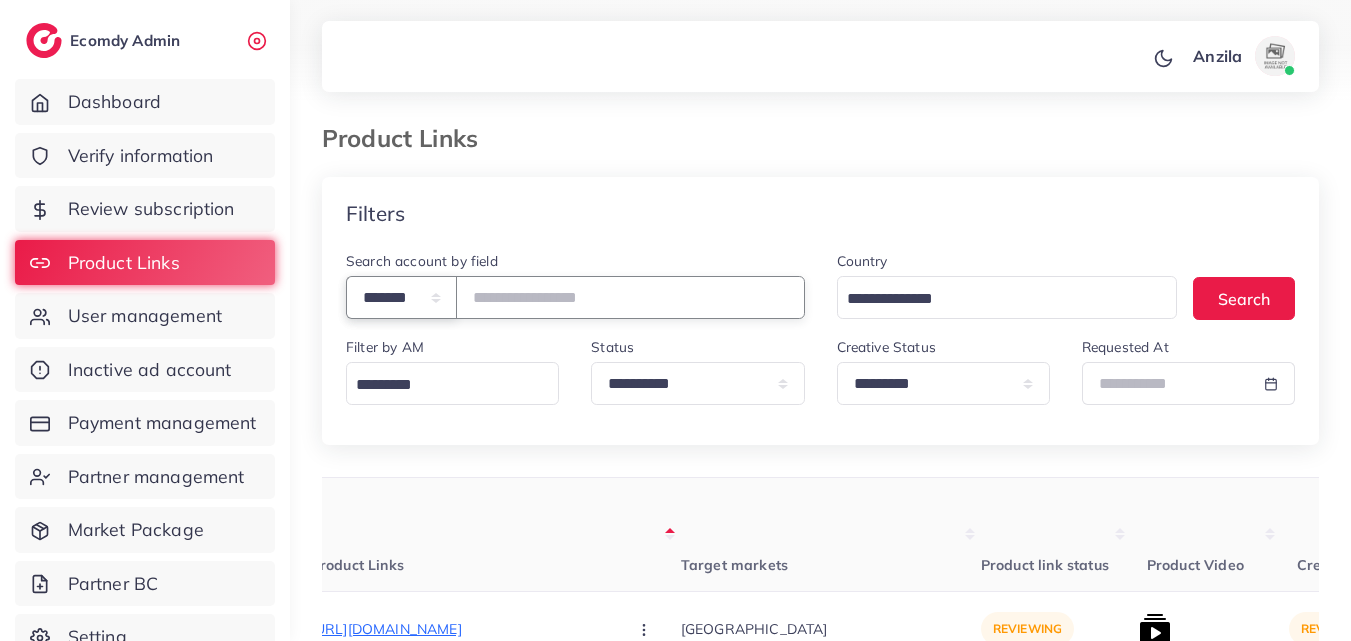 click on "**********" at bounding box center (401, 297) 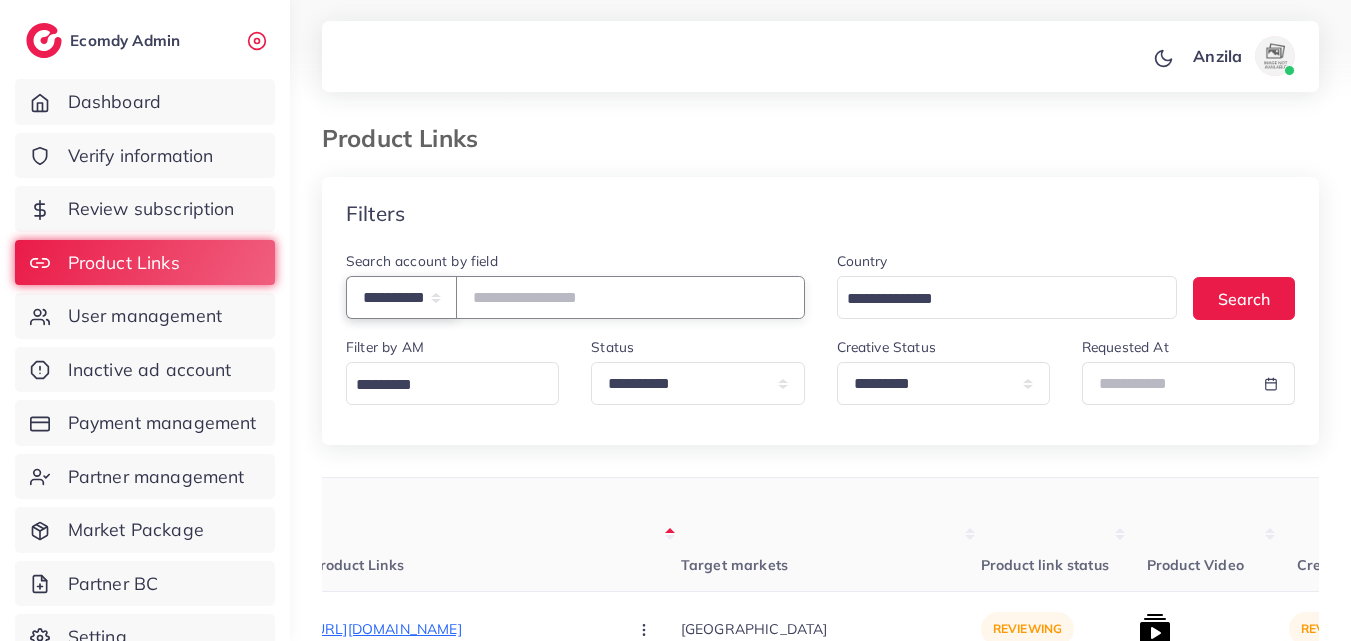 click on "**********" at bounding box center (401, 297) 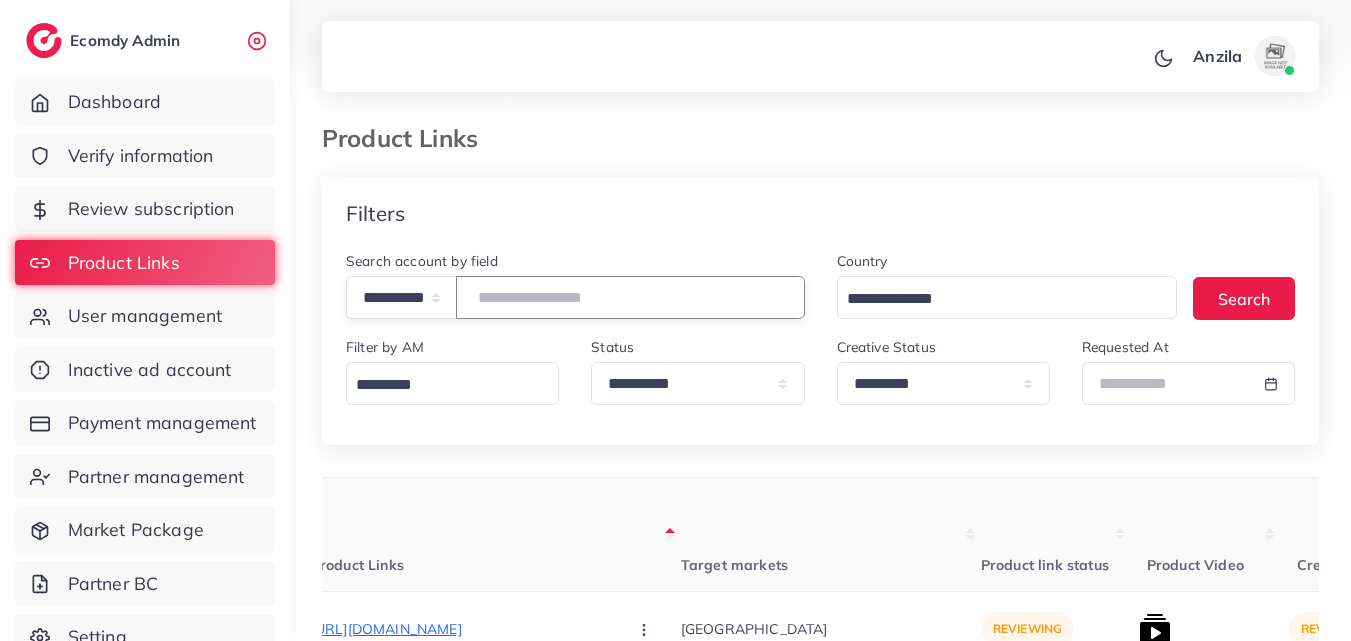 click at bounding box center [630, 297] 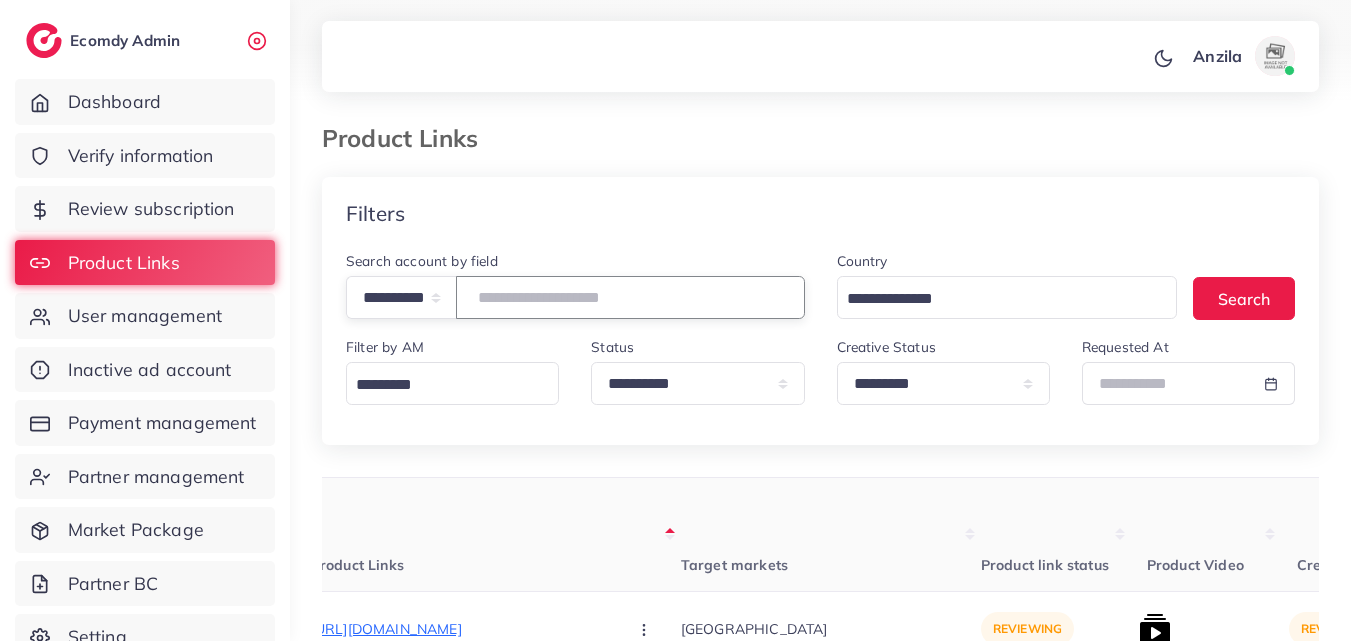paste on "**********" 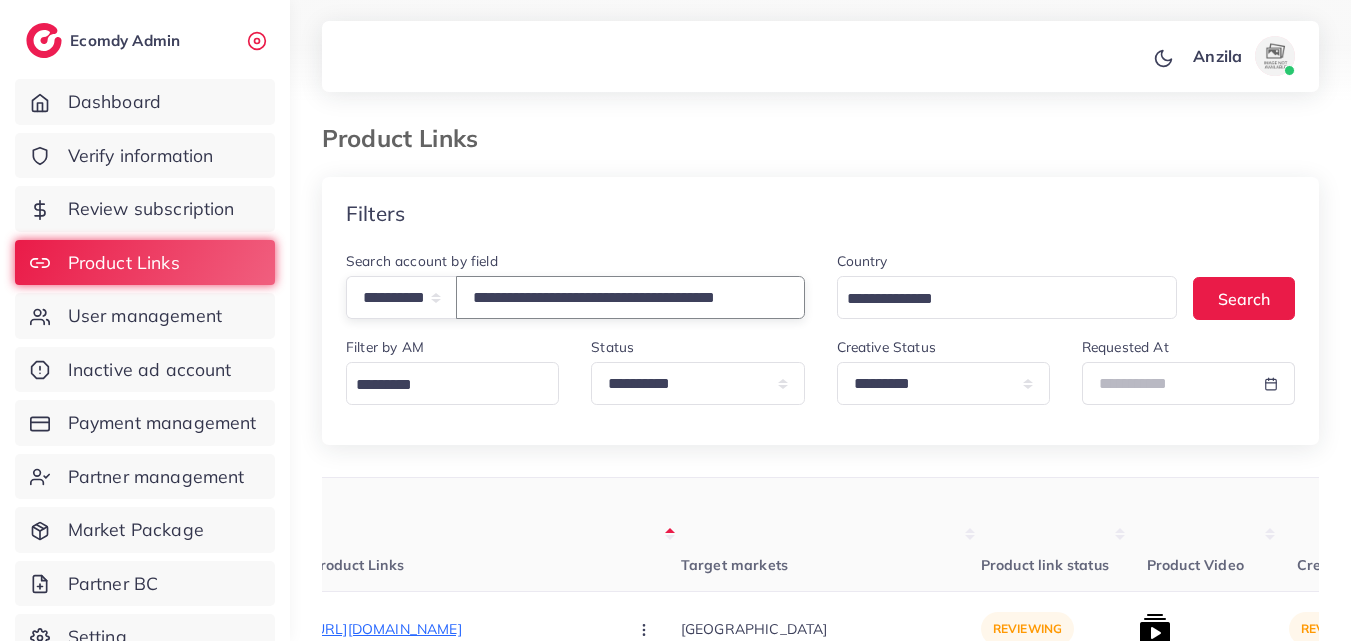 scroll, scrollTop: 0, scrollLeft: 50, axis: horizontal 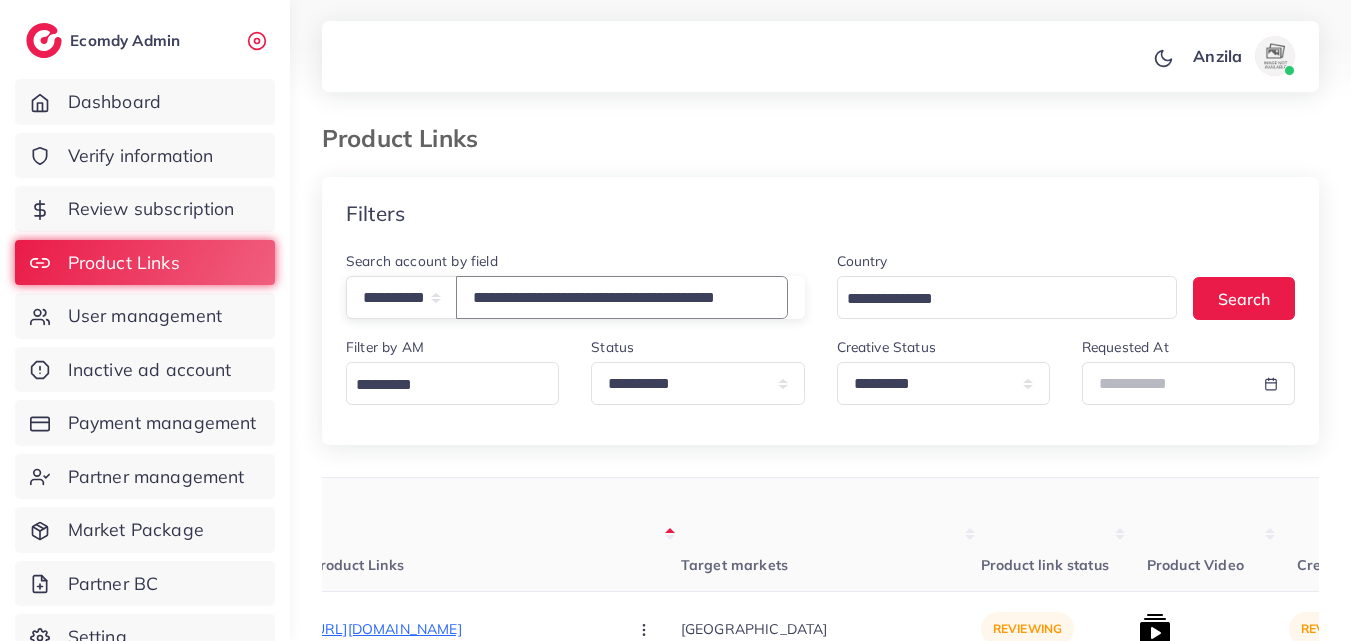 drag, startPoint x: 659, startPoint y: 300, endPoint x: 832, endPoint y: 305, distance: 173.07224 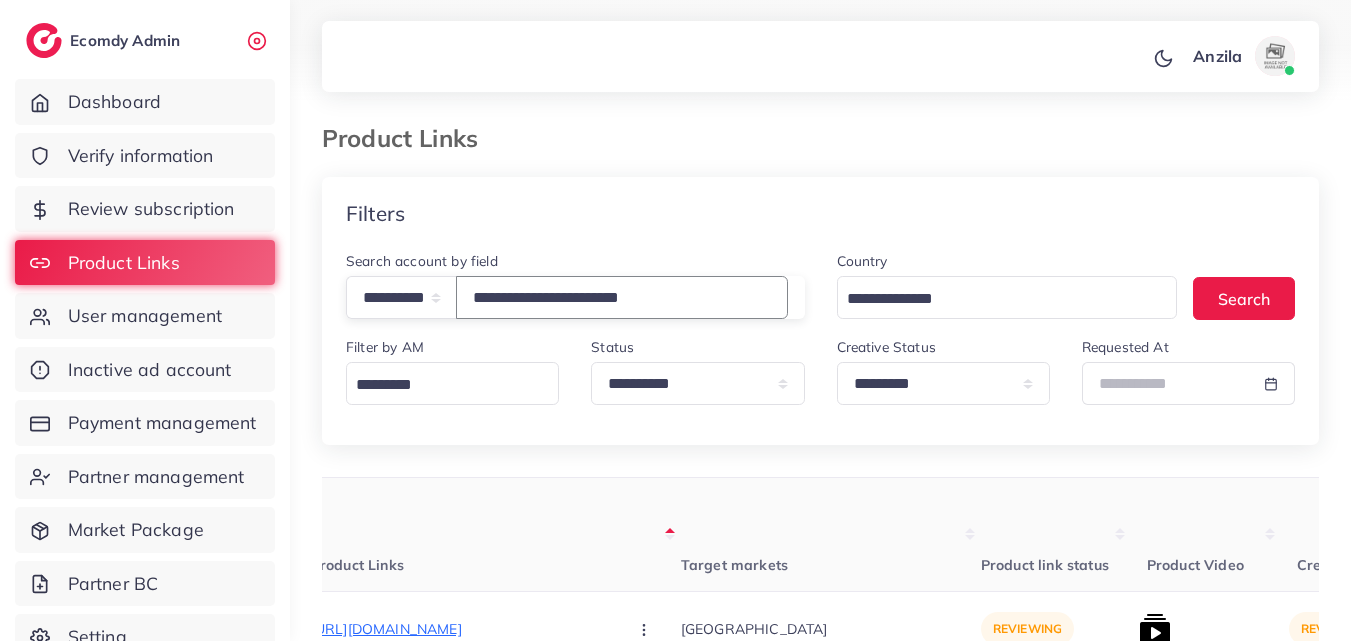 scroll, scrollTop: 0, scrollLeft: 0, axis: both 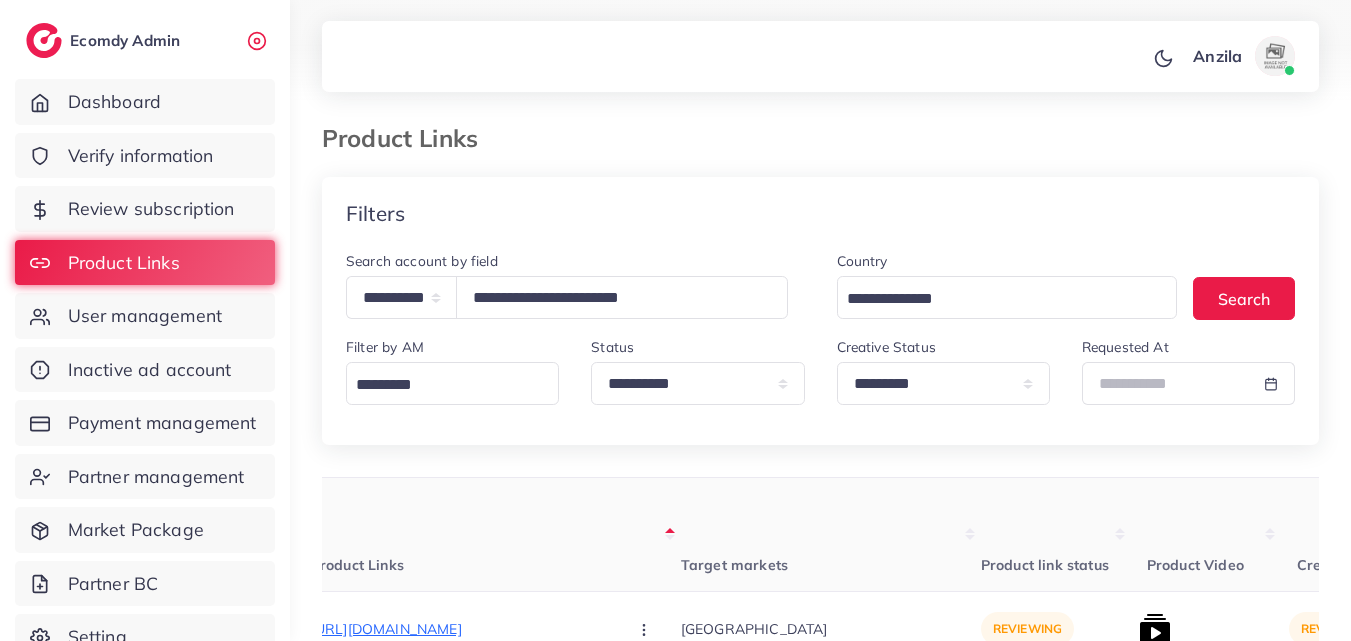 click on "Target markets" at bounding box center (831, 535) 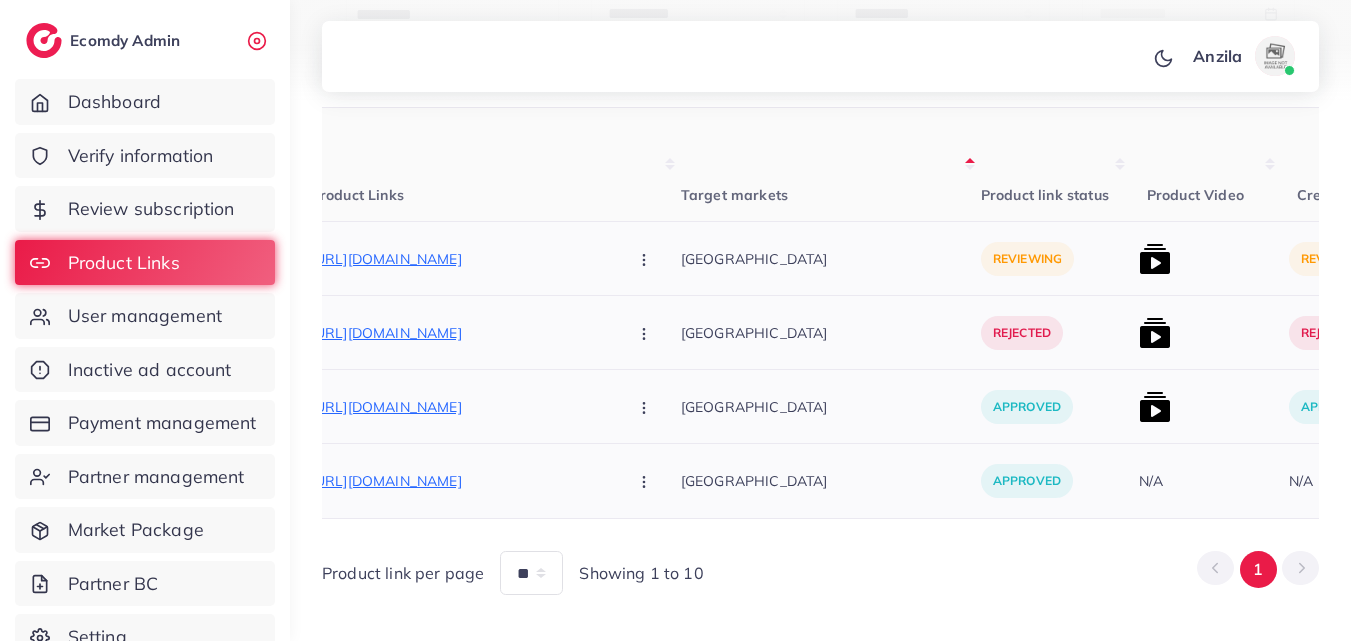 scroll, scrollTop: 400, scrollLeft: 0, axis: vertical 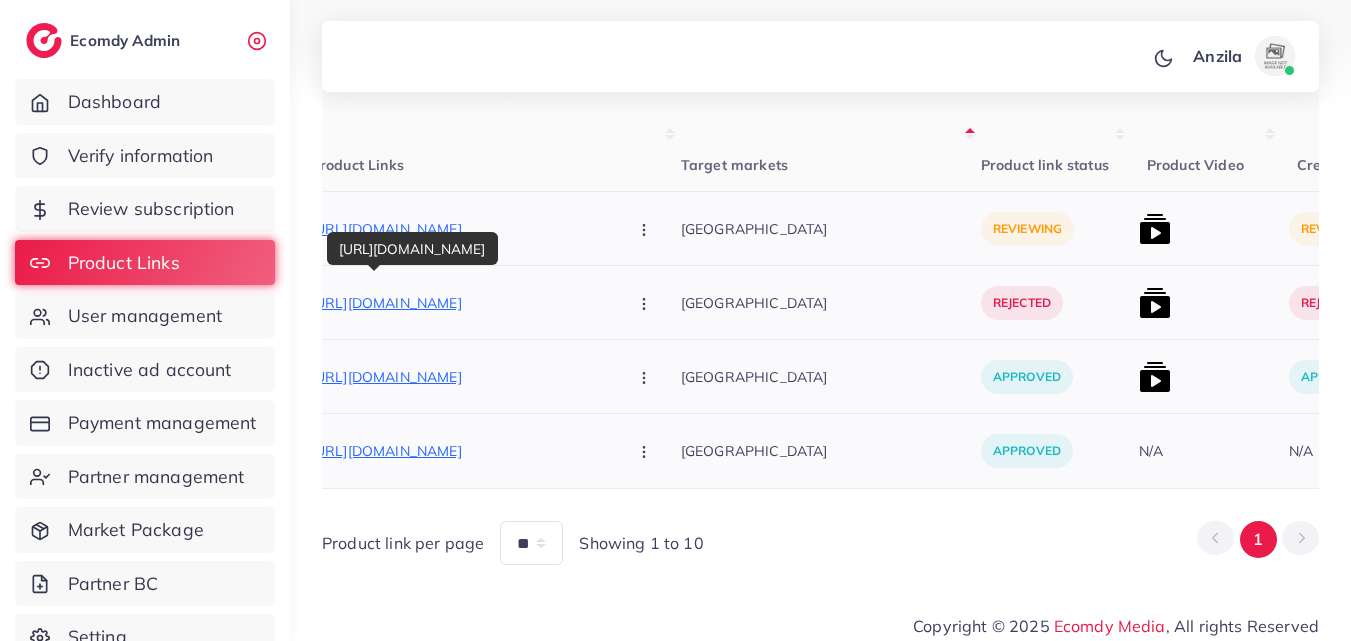 click on "[URL][DOMAIN_NAME]" at bounding box center (461, 303) 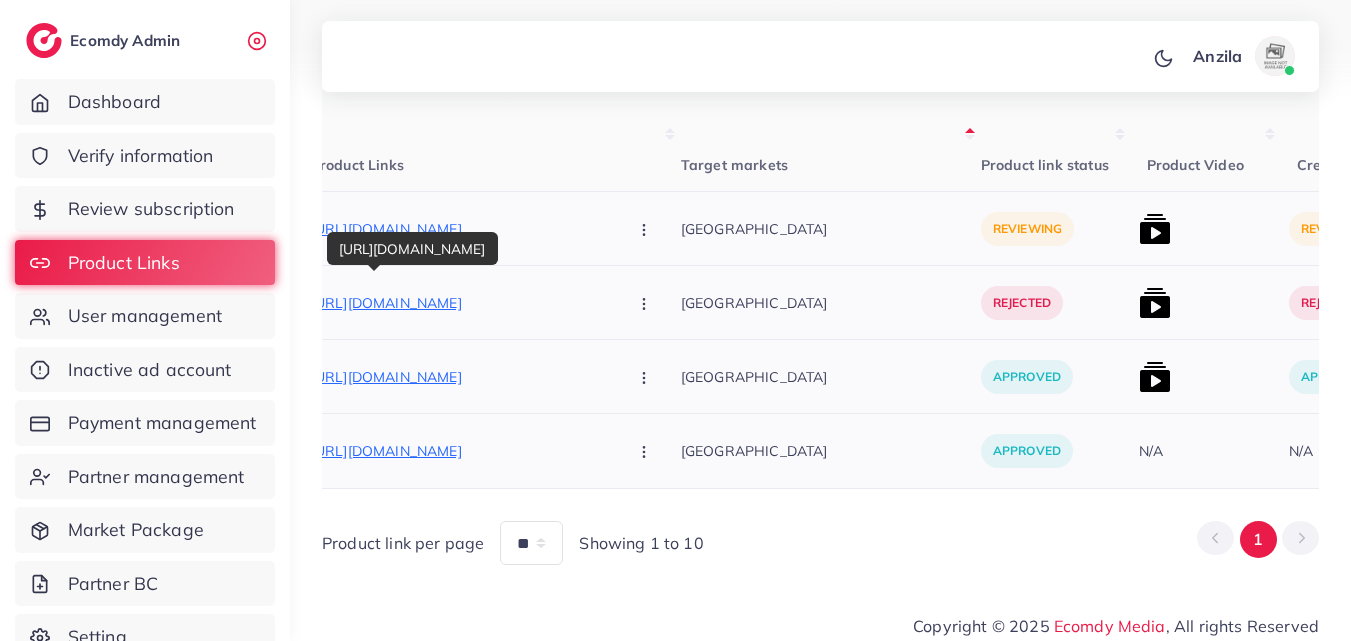 click on "[URL][DOMAIN_NAME]" at bounding box center (461, 303) 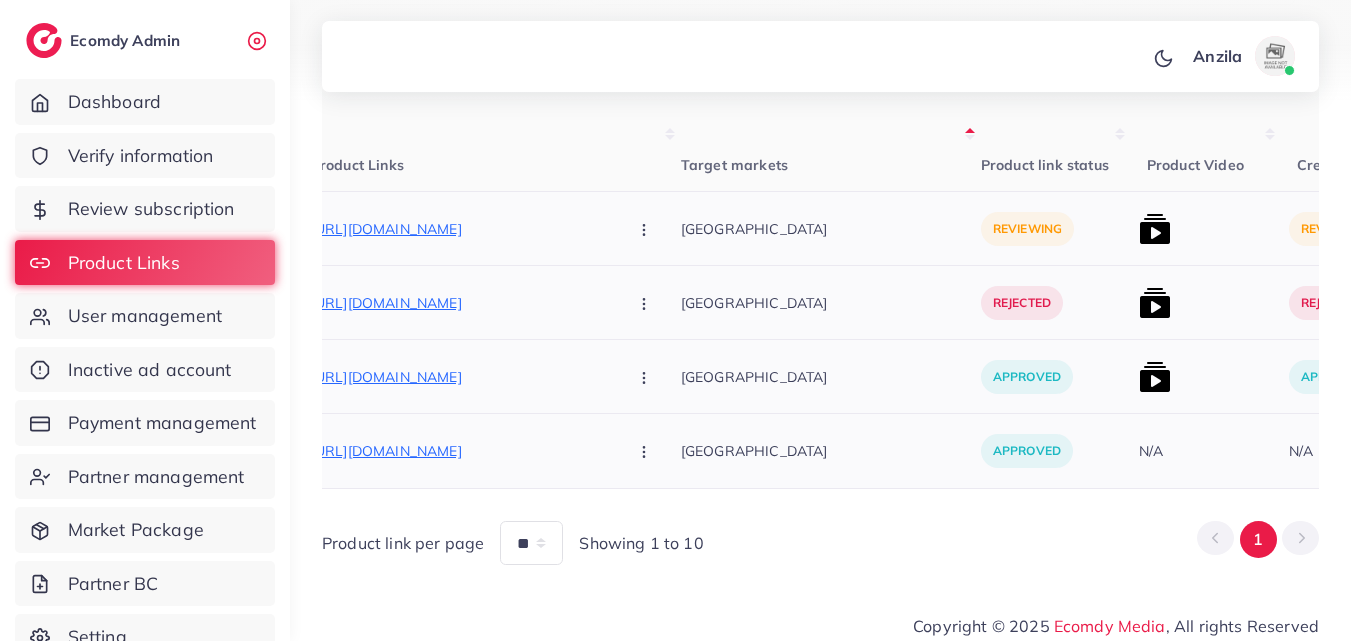 click at bounding box center [646, 302] 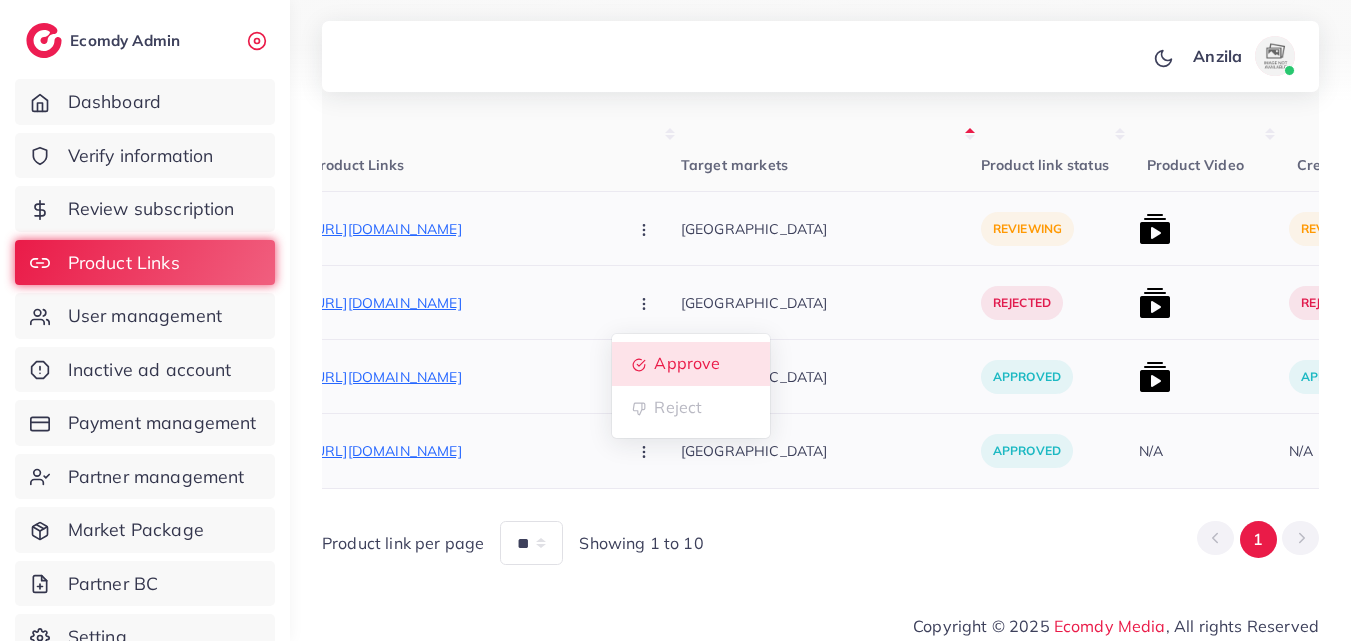 click on "Approve" at bounding box center (691, 364) 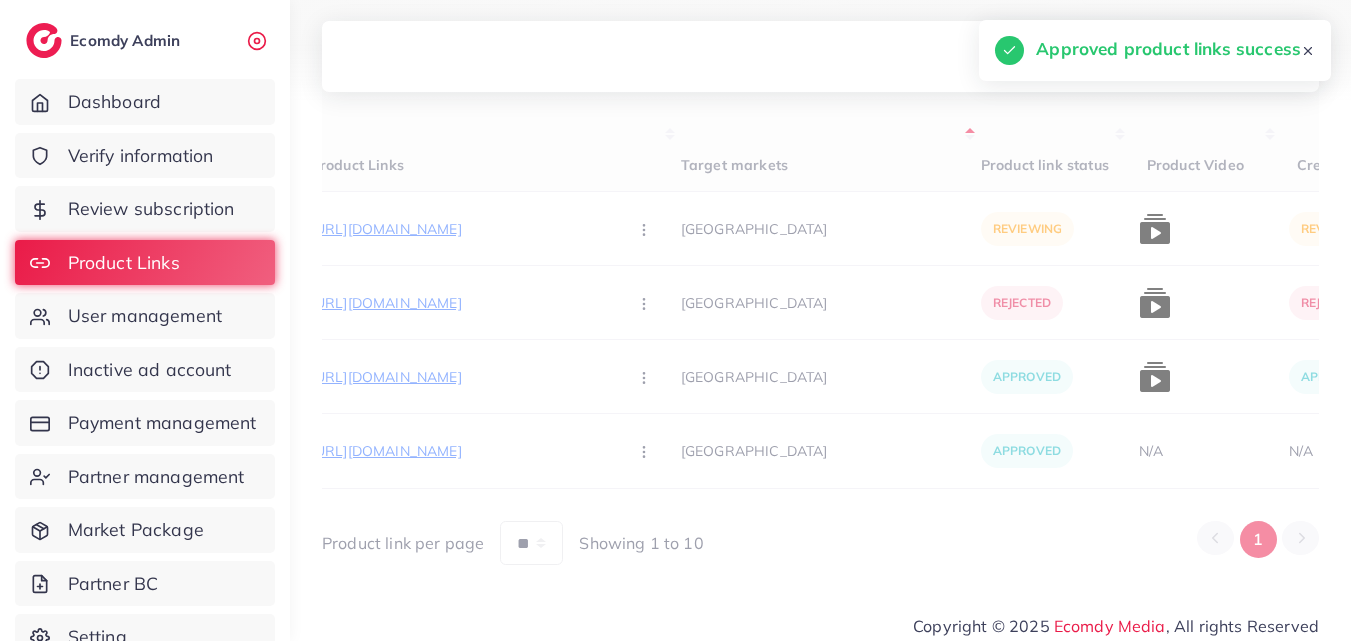 click on "User ID Country Product Links Target markets Product link status Product Video Creative status Platform Industry Screenshot User Info Belong to partner id Belong to AM Products status Request at            1024059   [GEOGRAPHIC_DATA]   [URL][DOMAIN_NAME]  Approve Reject  [URL][DOMAIN_NAME]  Approve Reject  [URL][DOMAIN_NAME]  Approve Reject  [URL][DOMAIN_NAME]  Approve Reject  [GEOGRAPHIC_DATA]   [GEOGRAPHIC_DATA]   [GEOGRAPHIC_DATA]   Pakistan   reviewing   rejected   approved   approved   N/A   reviewing   rejected   approved   N/A   shopify   e-commerce   [URL][DOMAIN_NAME]   [PERSON_NAME]   [EMAIL_ADDRESS][DOMAIN_NAME]  12667" at bounding box center (820, 321) 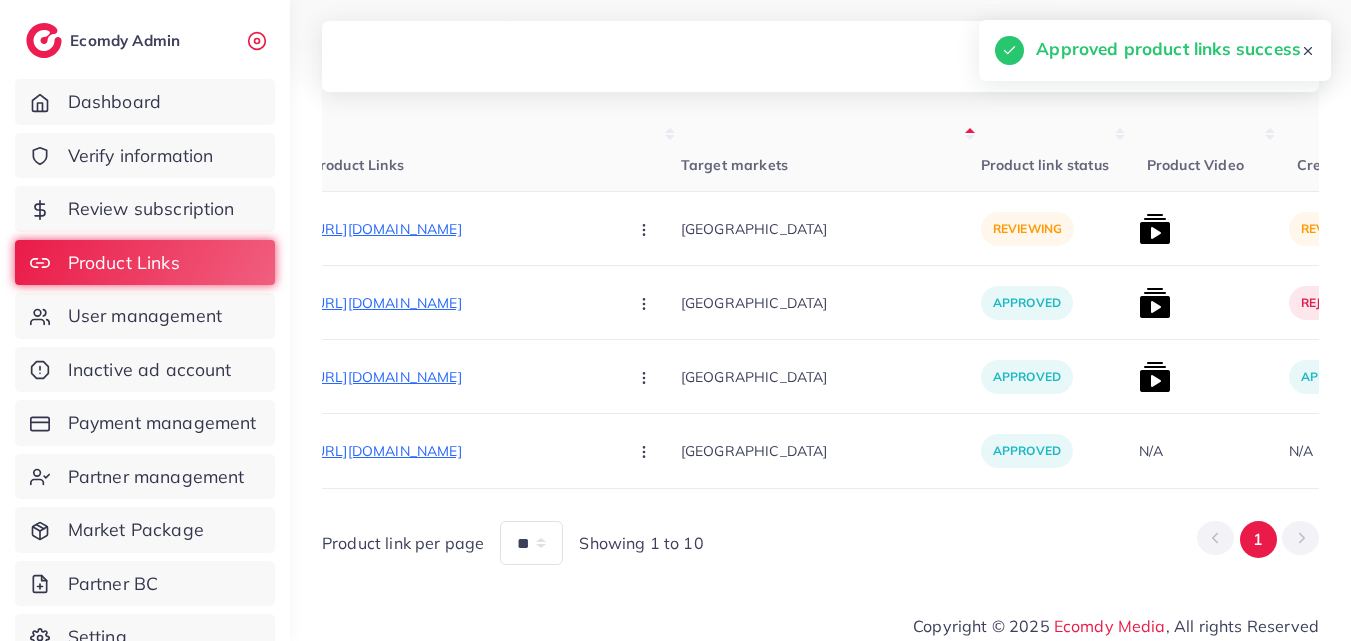 click on "[GEOGRAPHIC_DATA]" at bounding box center [831, 377] 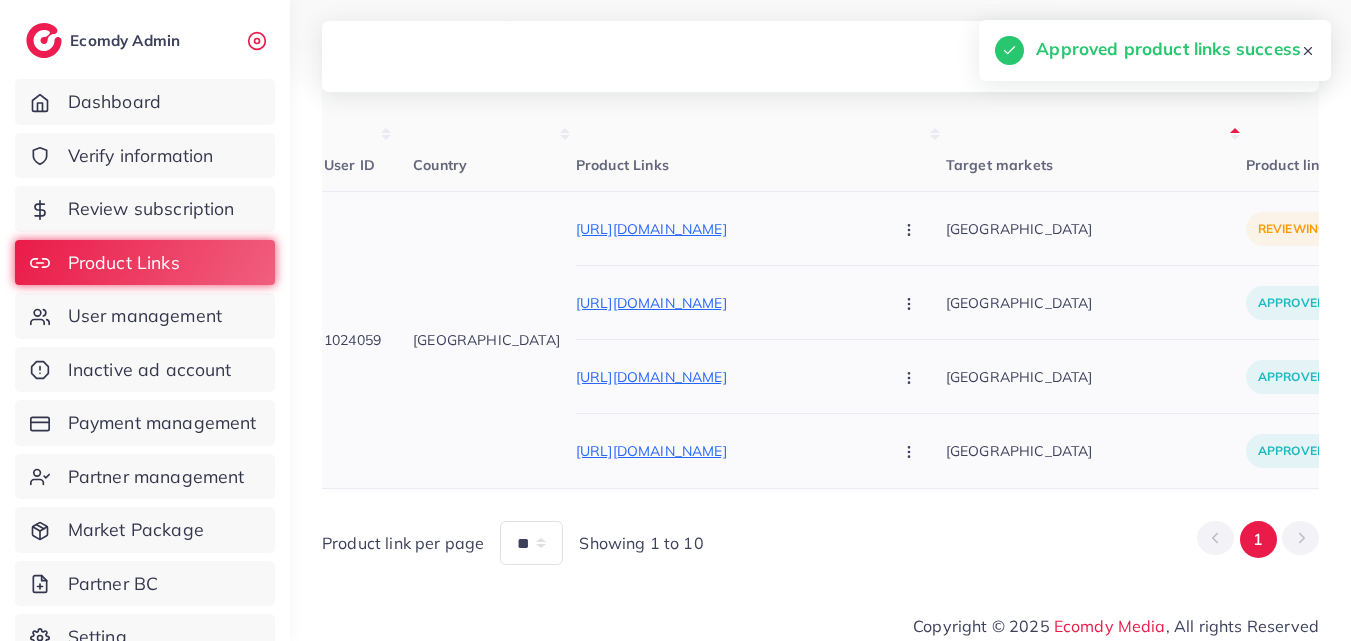 scroll, scrollTop: 0, scrollLeft: 0, axis: both 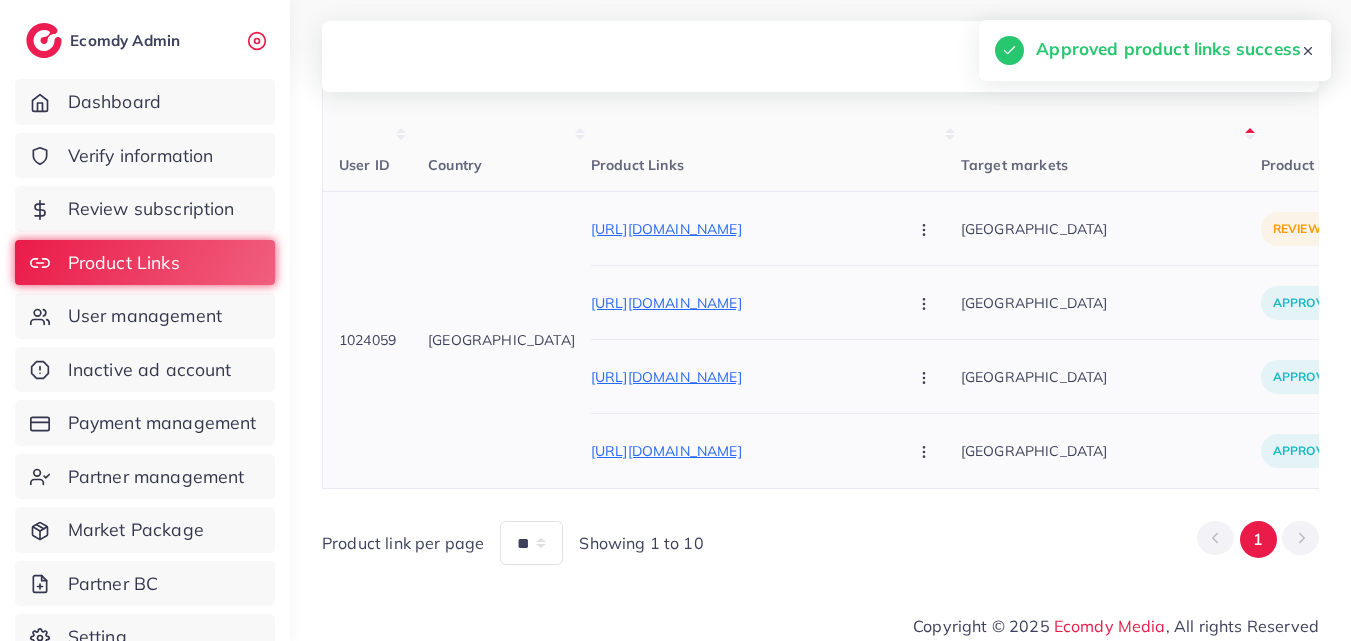 click on "1024059" at bounding box center [367, 340] 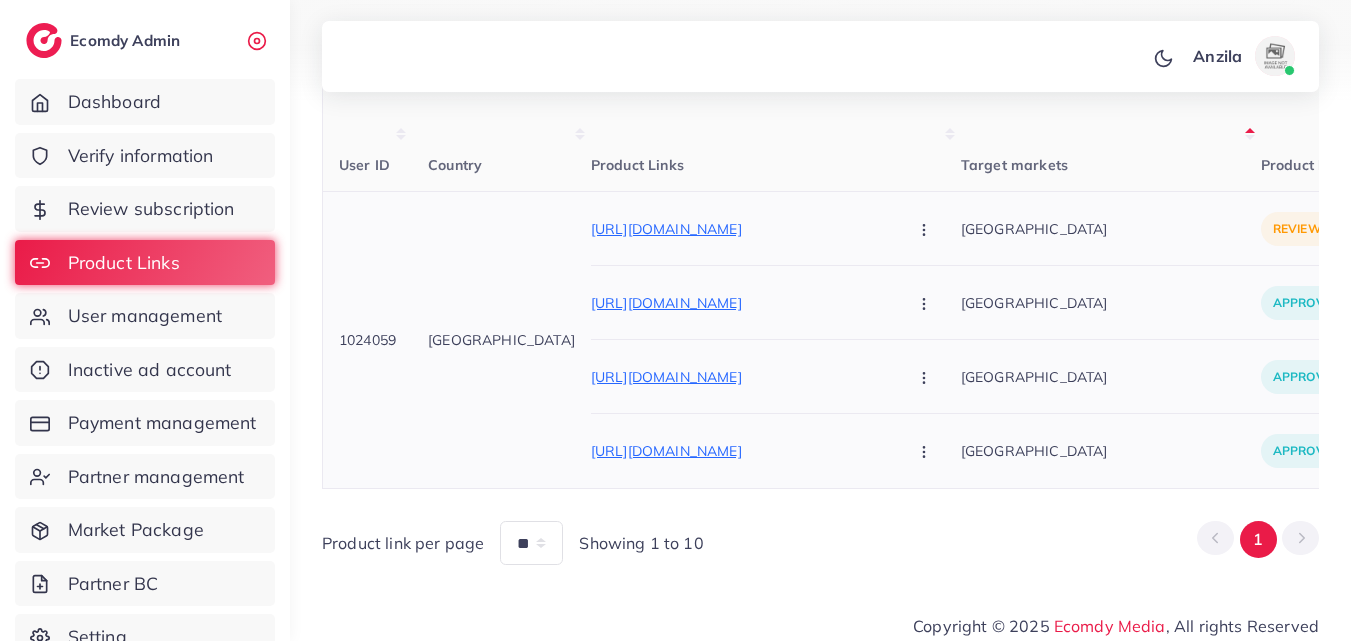 copy on "1024059" 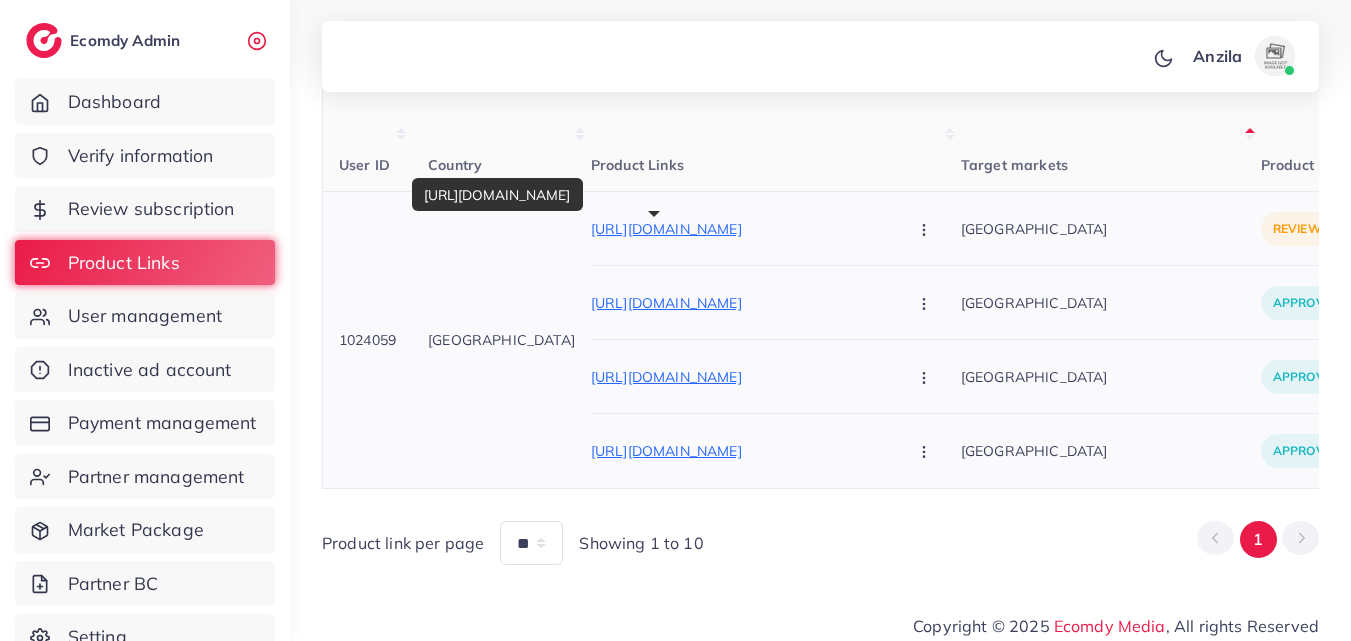 click on "[URL][DOMAIN_NAME]" at bounding box center (741, 229) 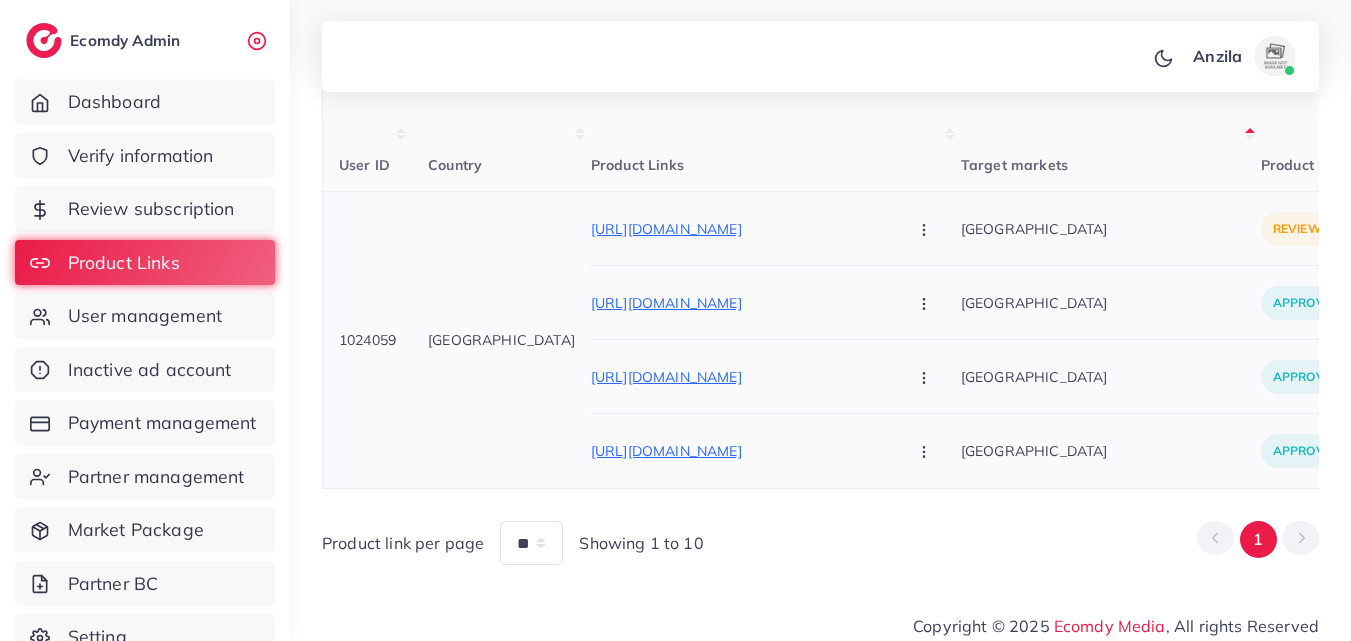 click 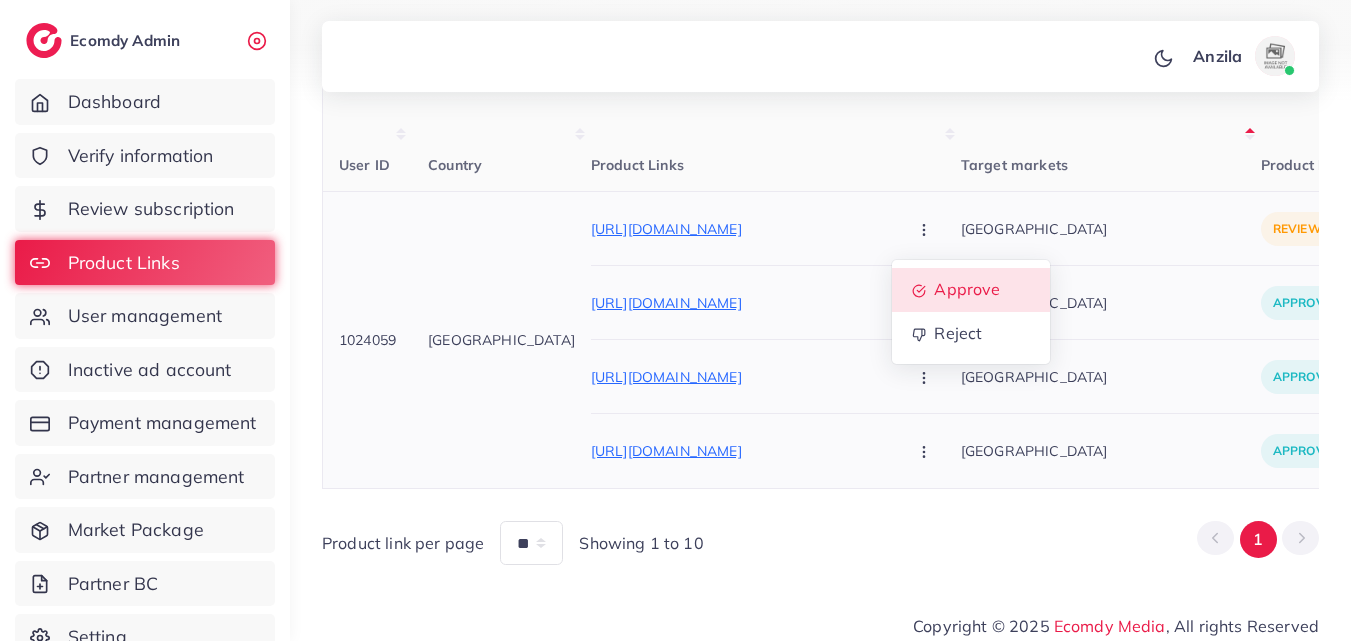 click on "Approve" at bounding box center (967, 290) 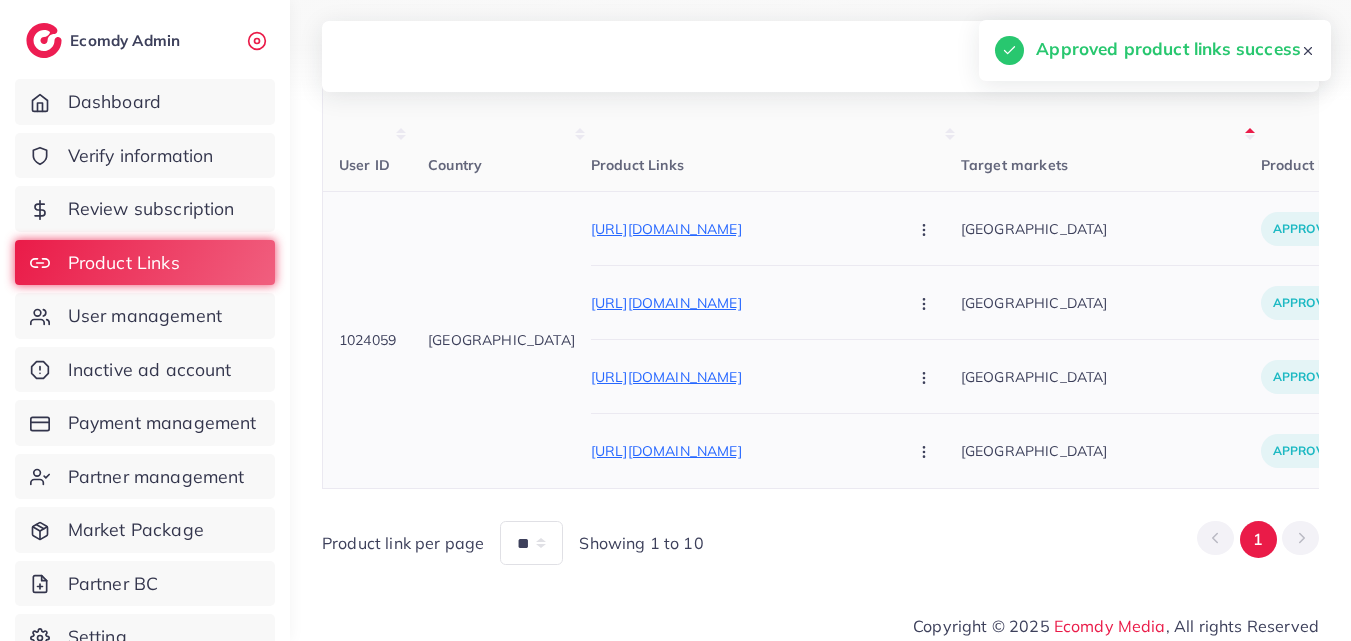 click on "[GEOGRAPHIC_DATA]" at bounding box center [1111, 376] 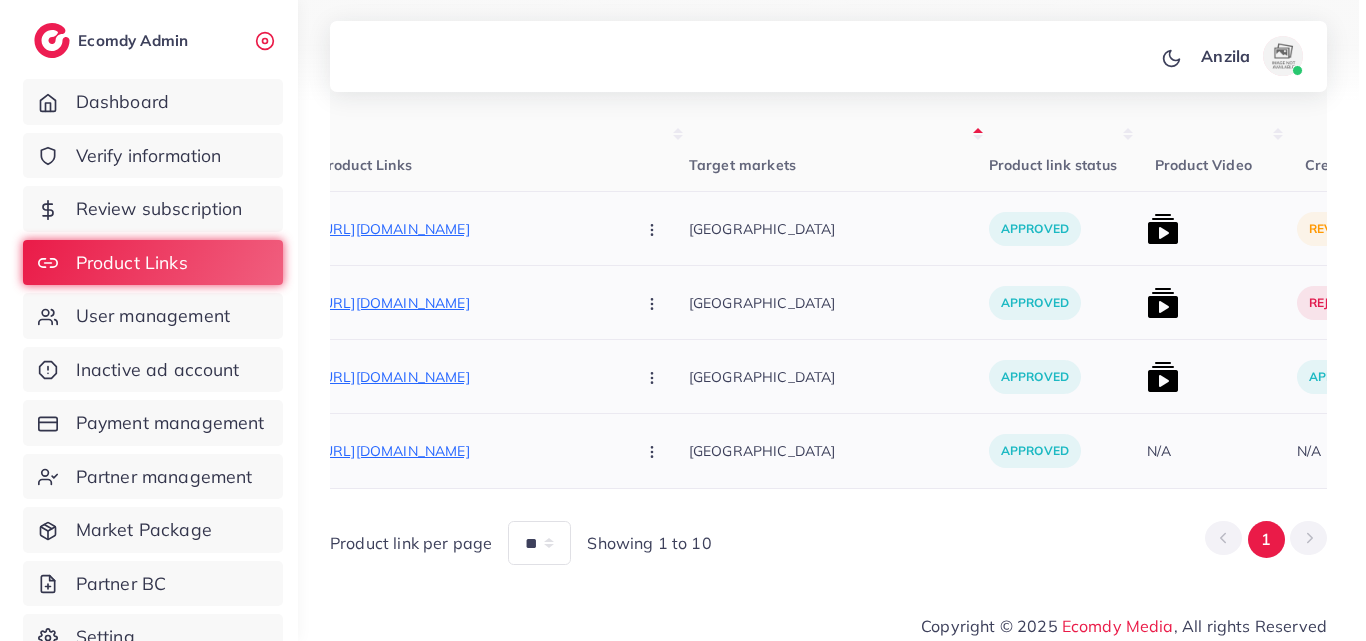scroll, scrollTop: 0, scrollLeft: 320, axis: horizontal 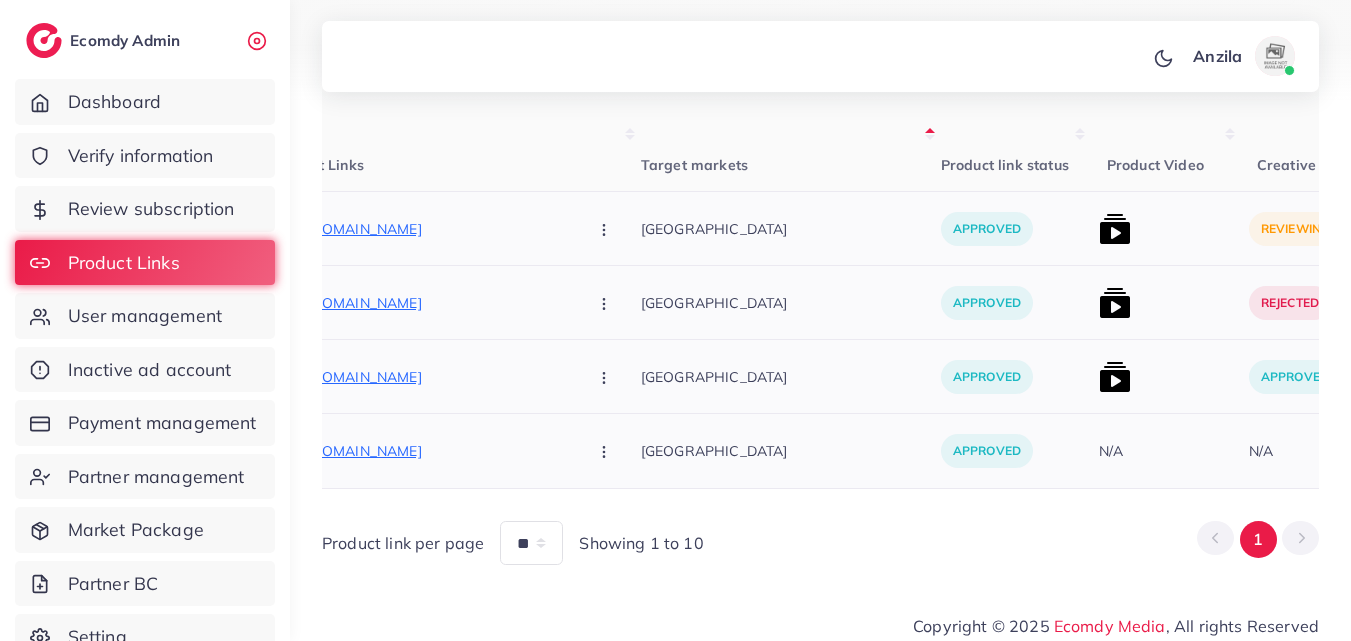 click at bounding box center (1115, 303) 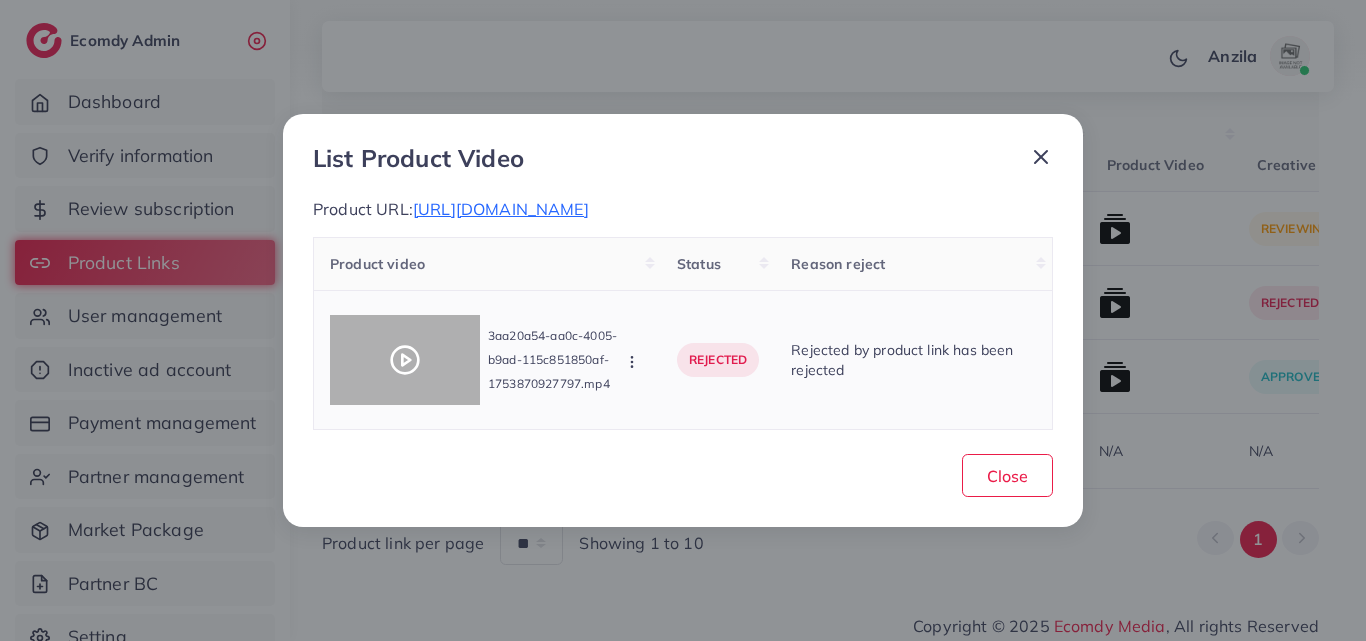 click at bounding box center (405, 360) 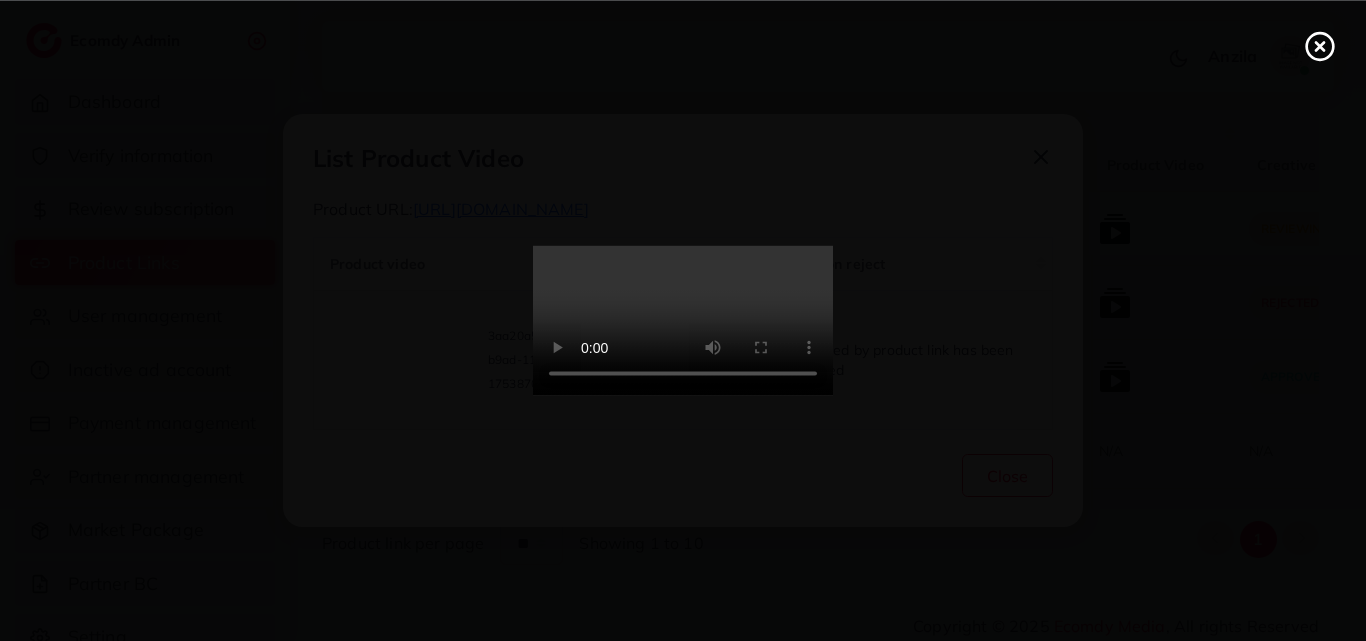 click at bounding box center (683, 321) 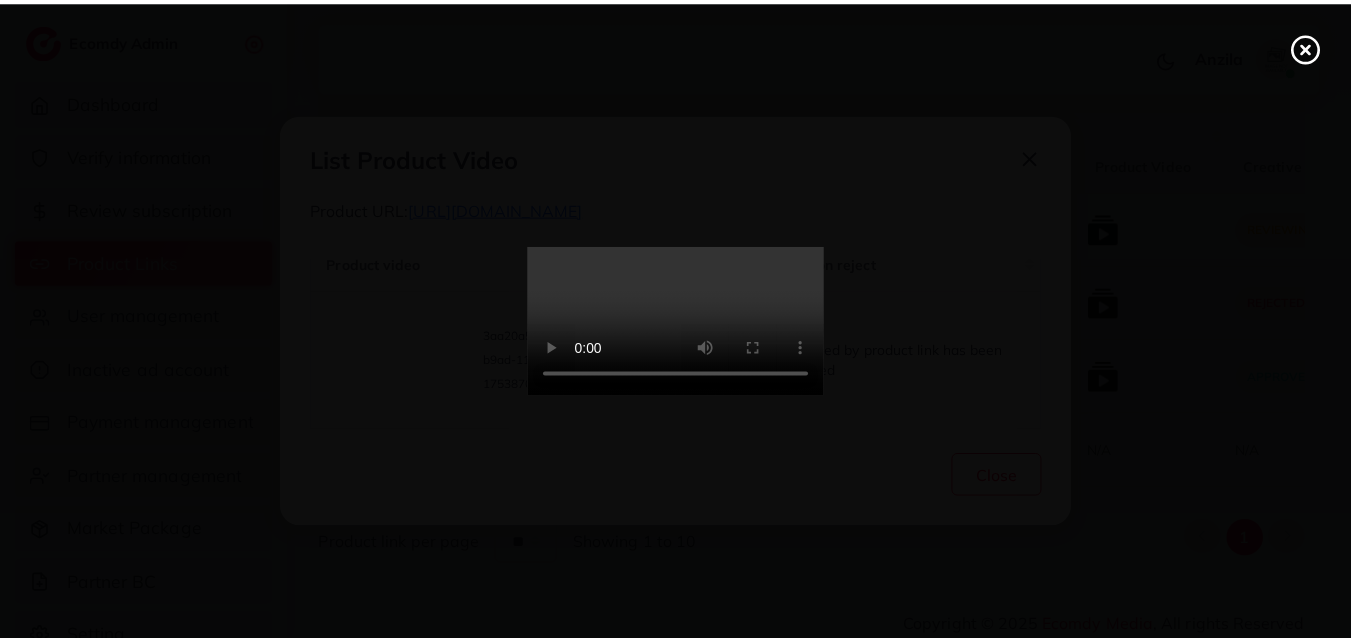 scroll, scrollTop: 0, scrollLeft: 0, axis: both 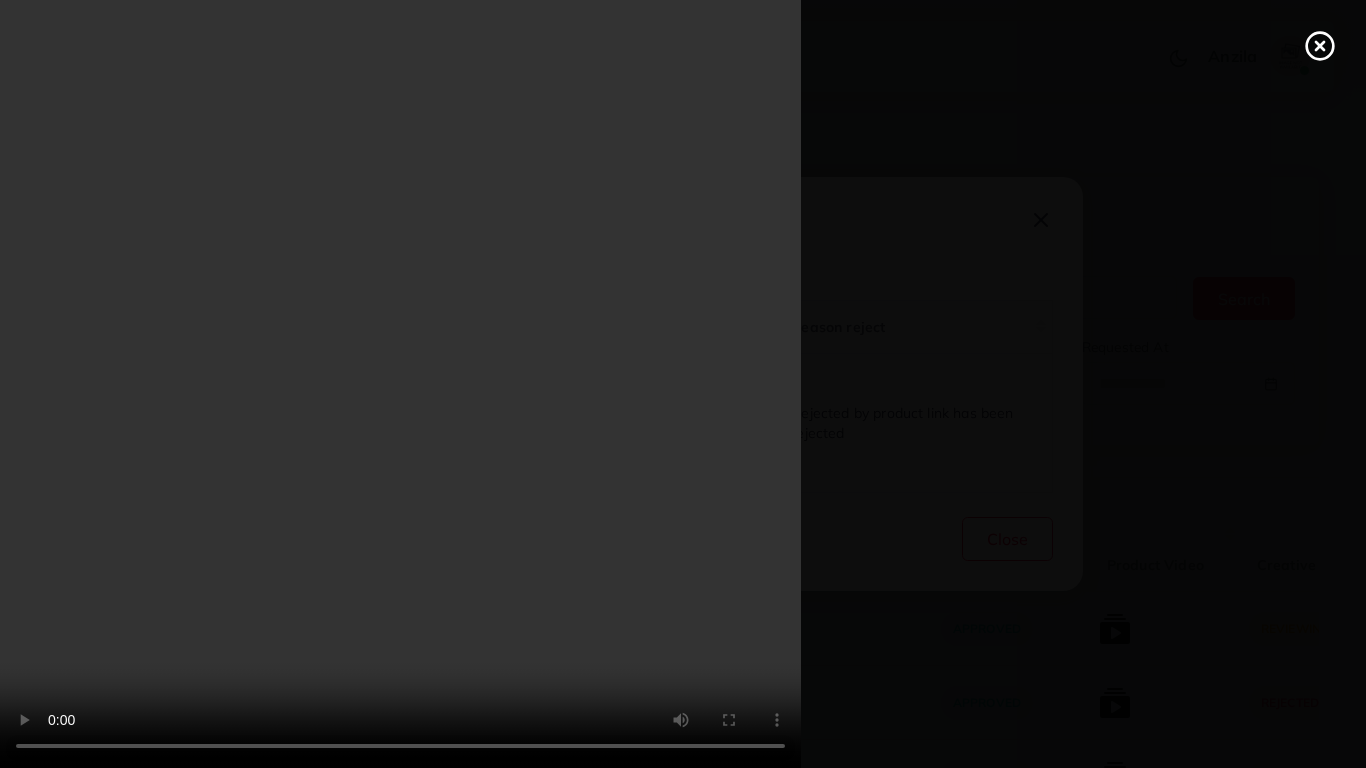 click at bounding box center [683, 384] 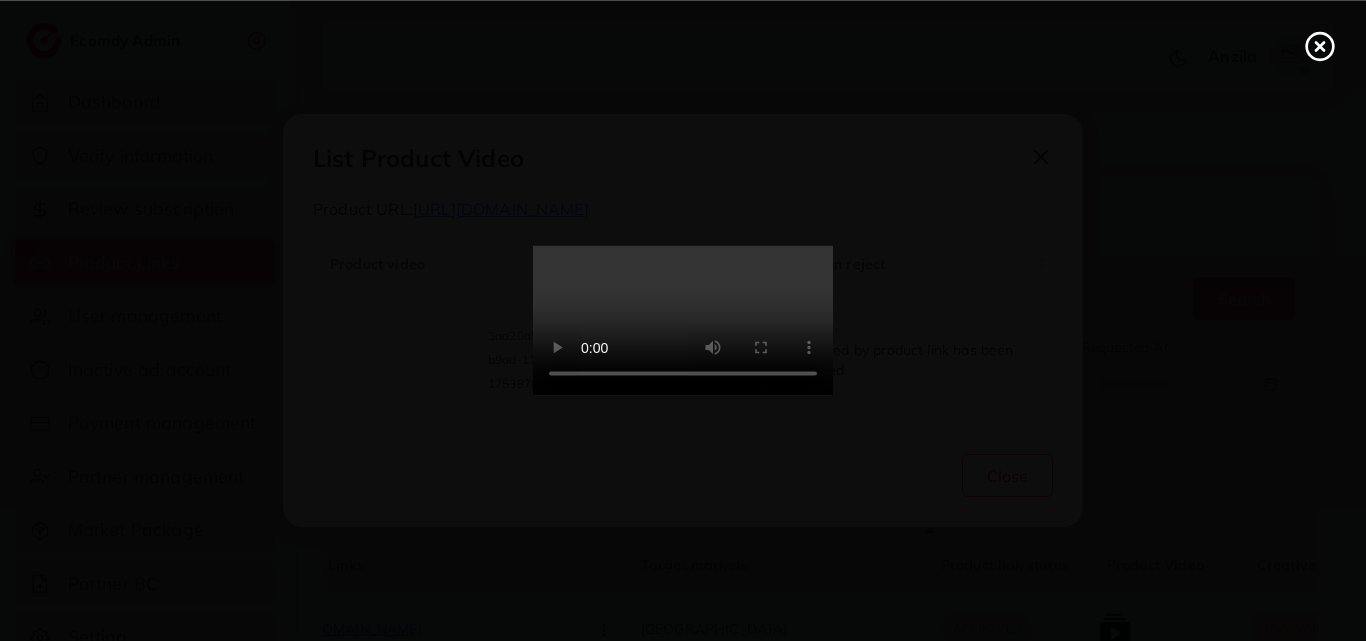 click 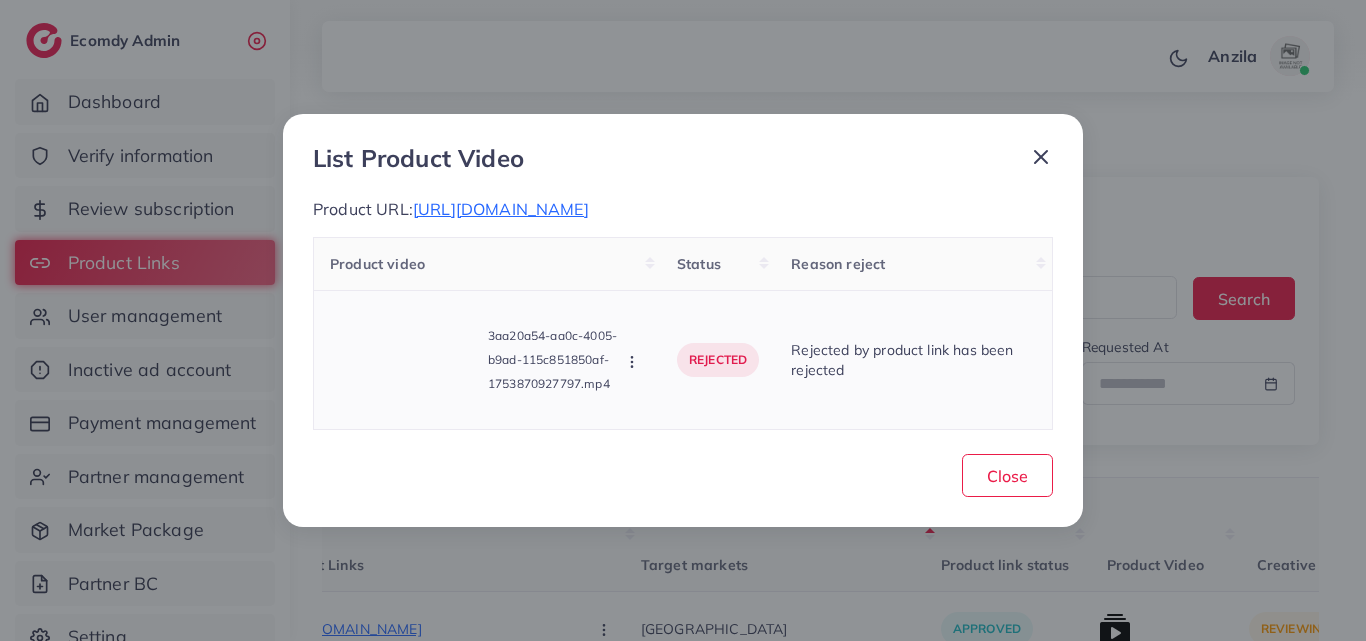 click 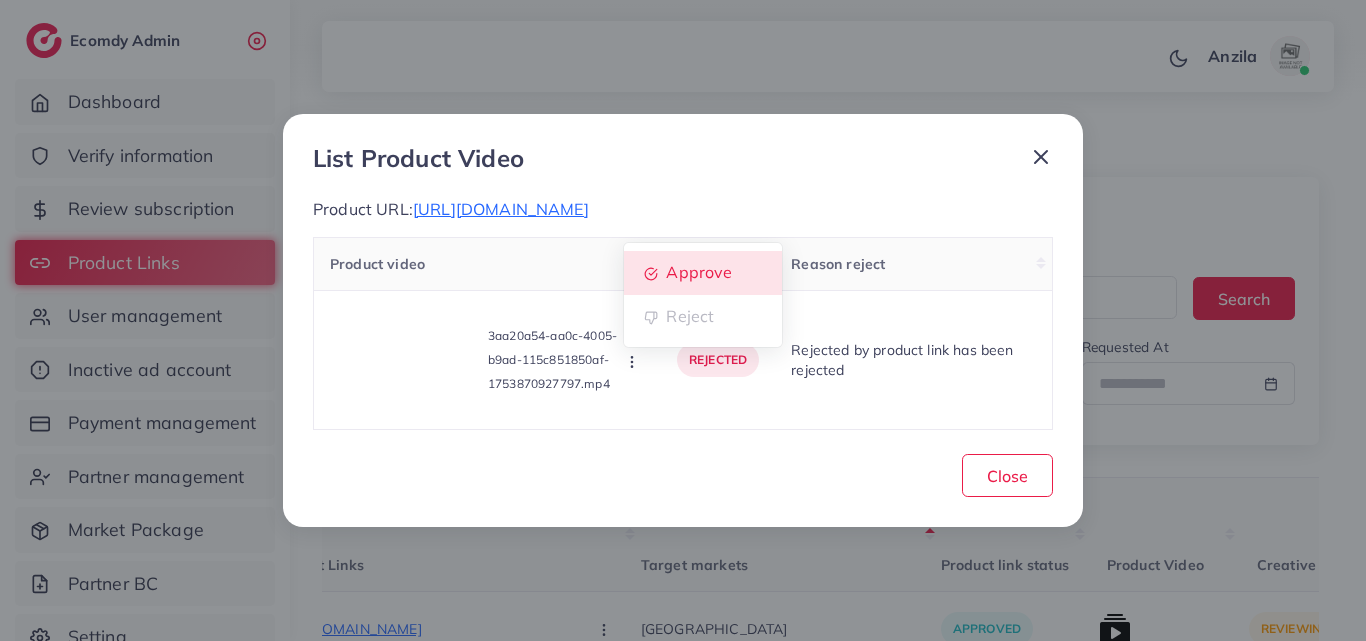 click on "Approve" at bounding box center (703, 273) 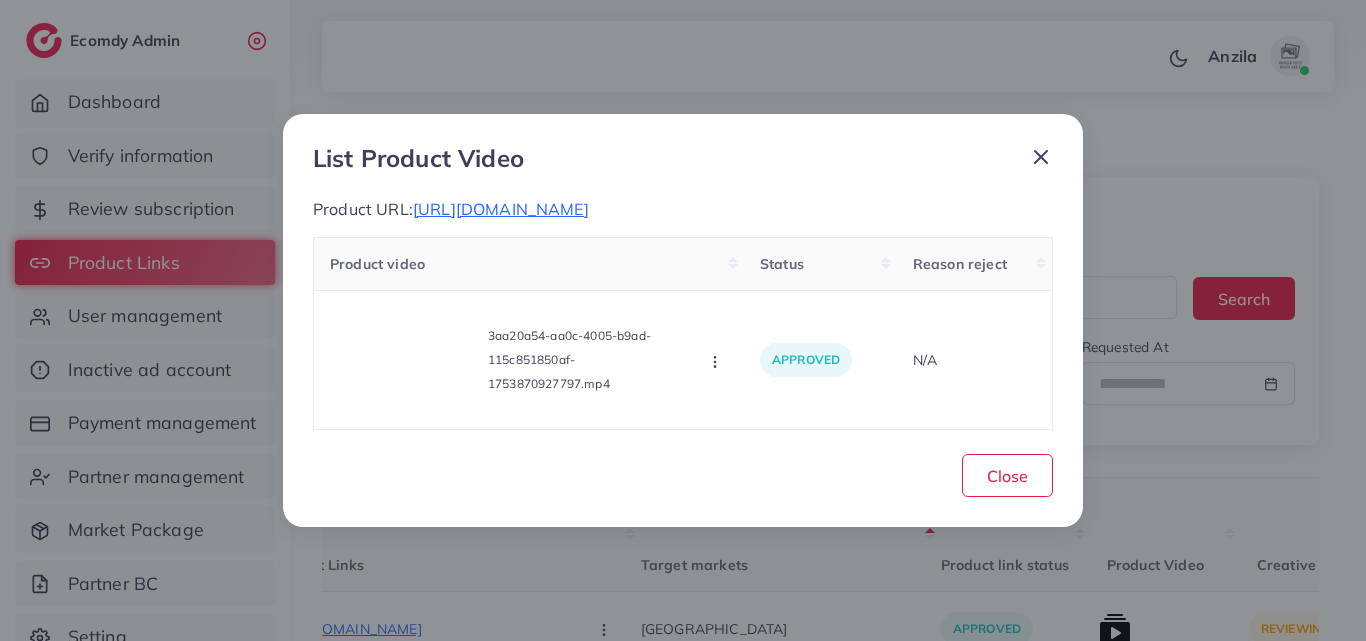 click on "List Product Video  Product URL:   [URL][DOMAIN_NAME]                Product video Status Reason reject           3aa20a54-aa0c-4005-b9ad-115c851850af-1753870927797.mp4 Approve Reject  approved   N/A           Close   Reject reason   Reason                                     Submit   Example: Hi [PERSON_NAME]   We found an issue that can not approve your ads account, please follow below instruction to recovery or create a new  1, Your business name is duplicated with another exists company.  2, Provide your Establish a business license to verify that your company." at bounding box center (683, 320) 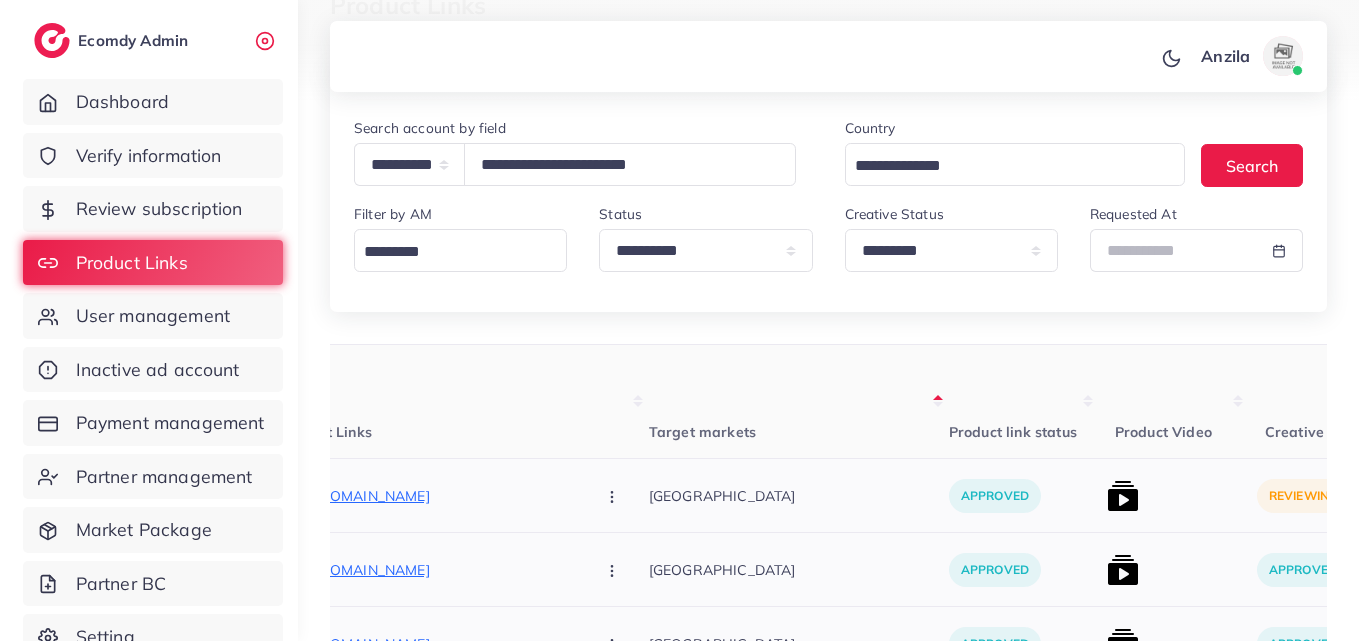 scroll, scrollTop: 400, scrollLeft: 0, axis: vertical 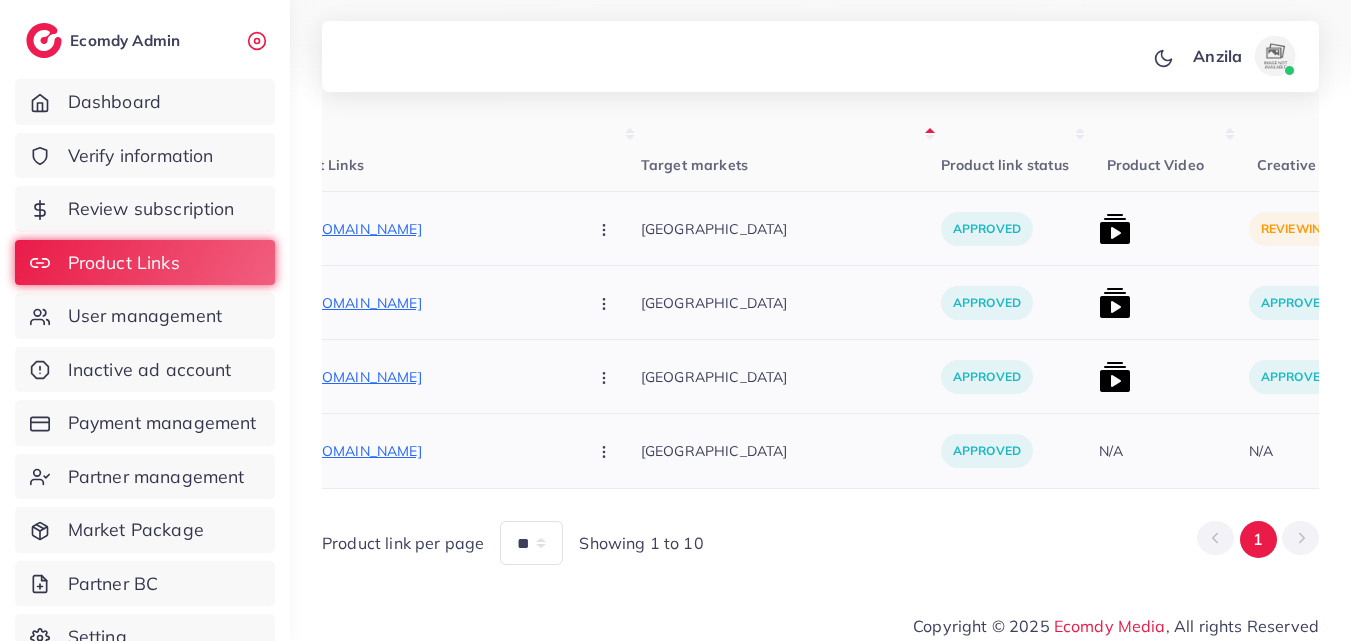 click on "approved" at bounding box center (1016, 229) 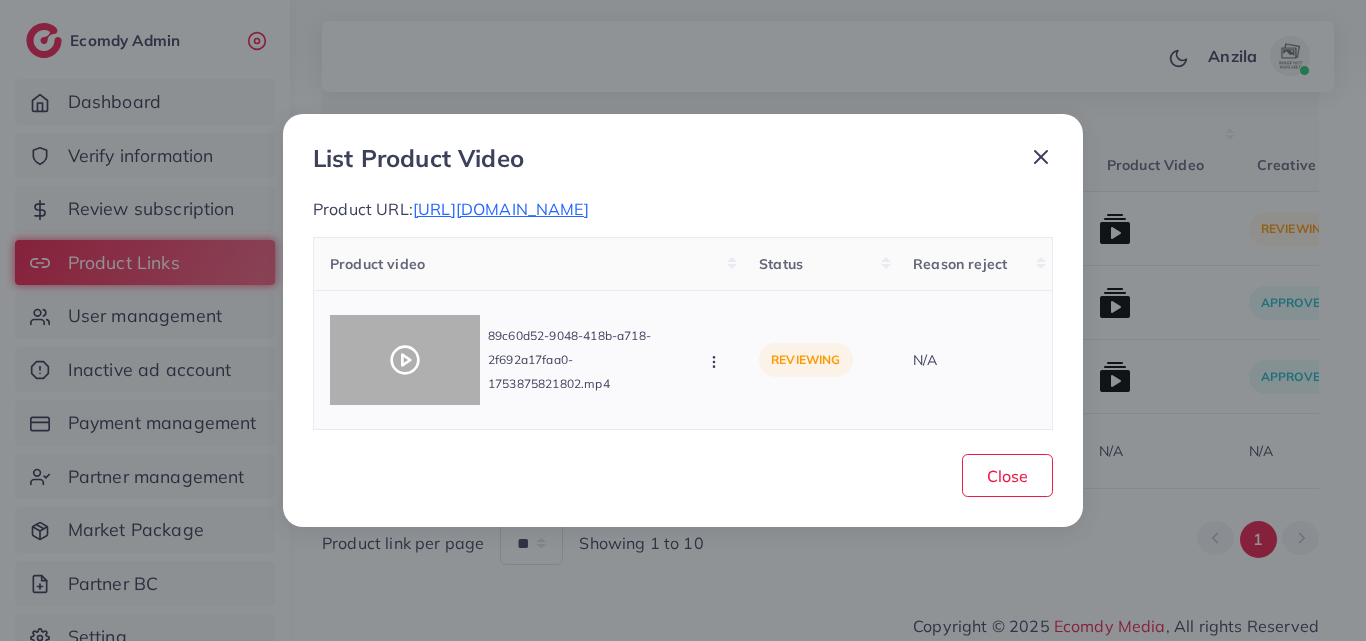 click 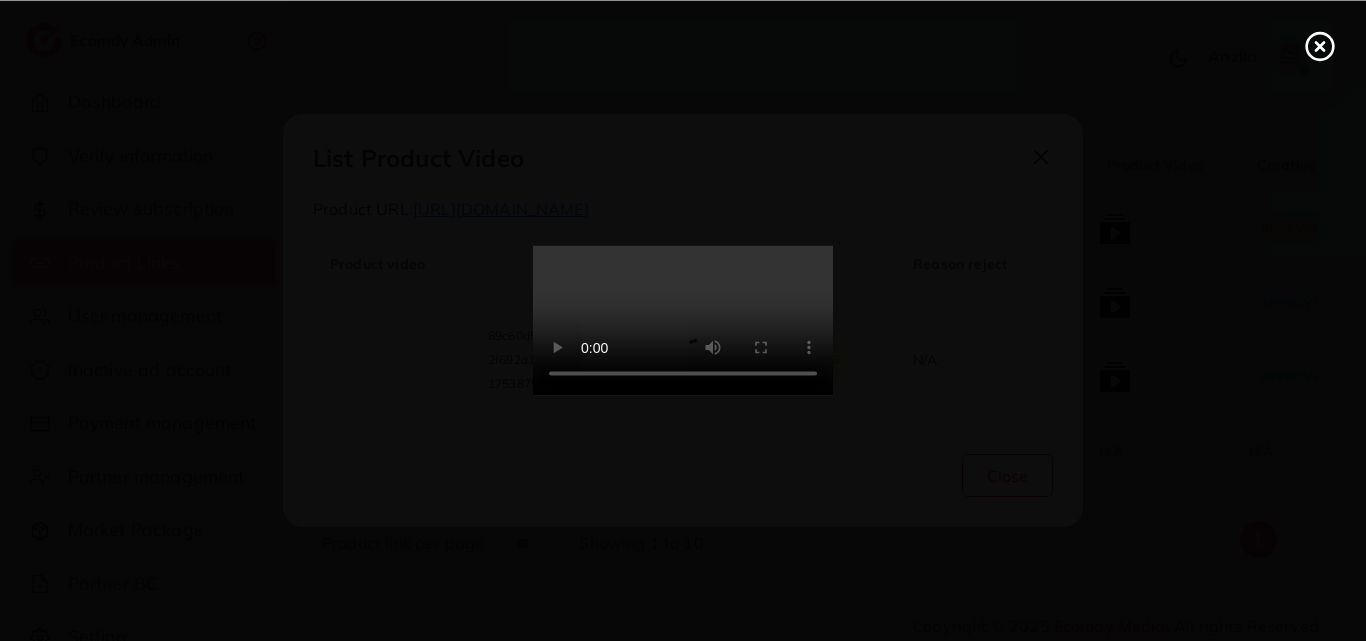 click at bounding box center (683, 321) 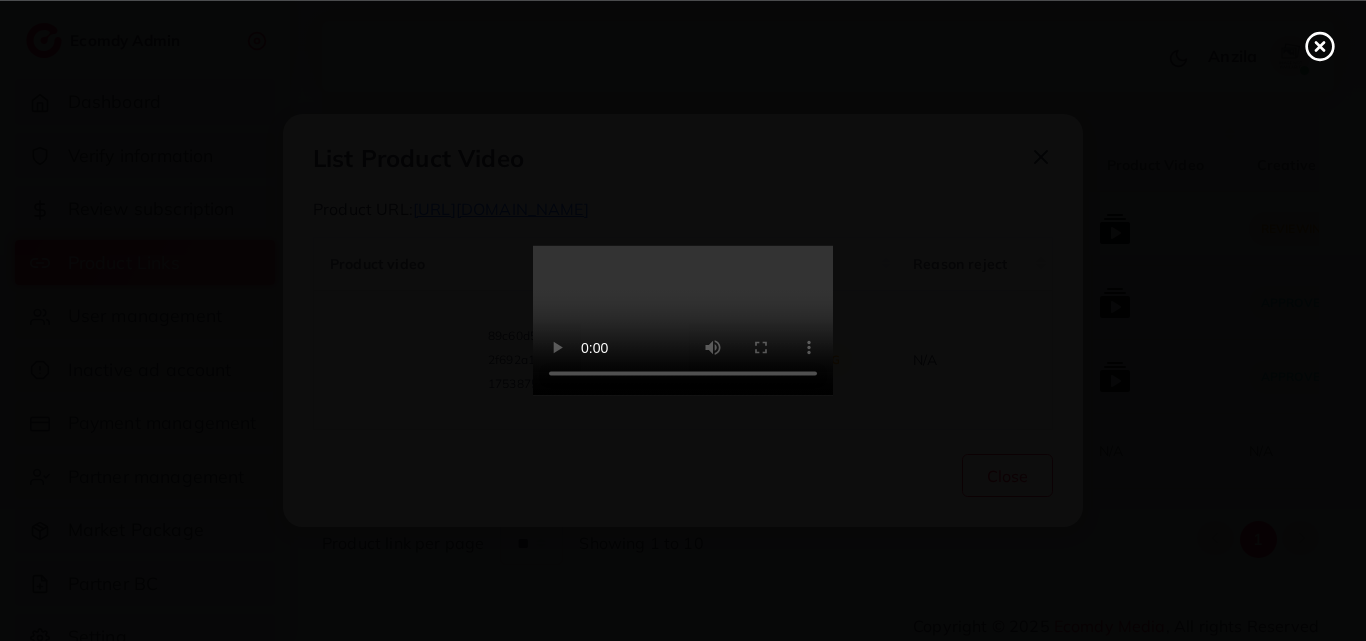 click at bounding box center (683, 321) 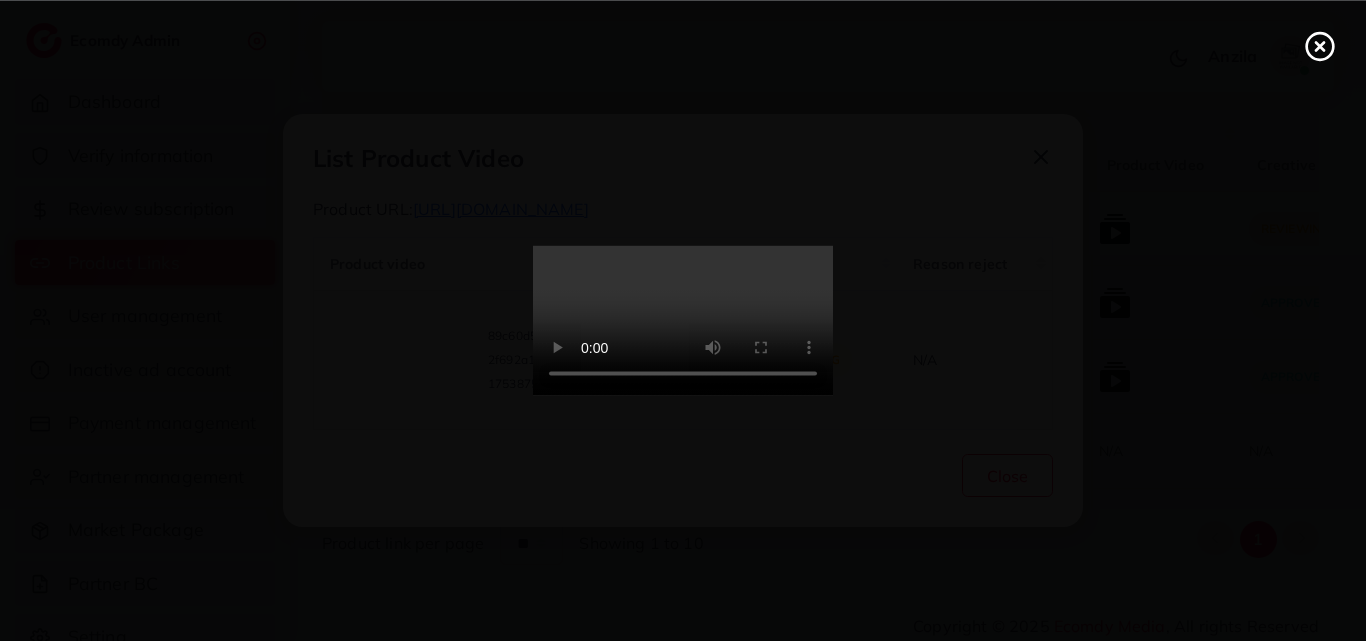 scroll, scrollTop: 0, scrollLeft: 0, axis: both 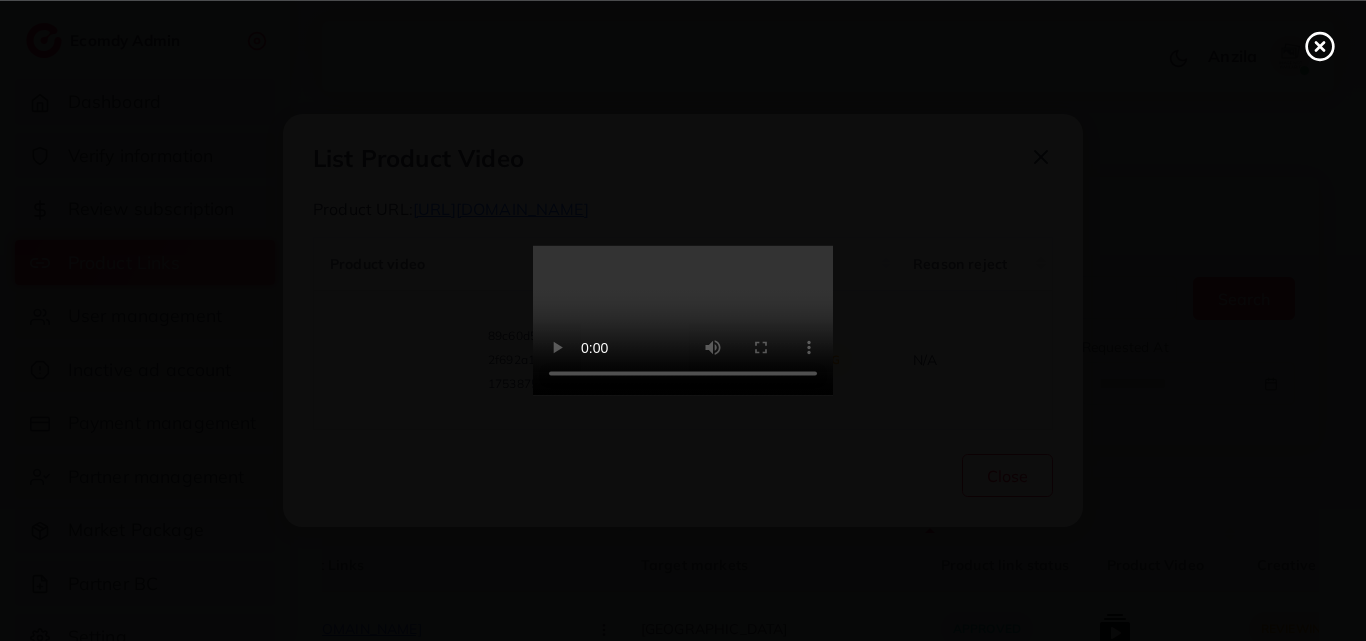 click 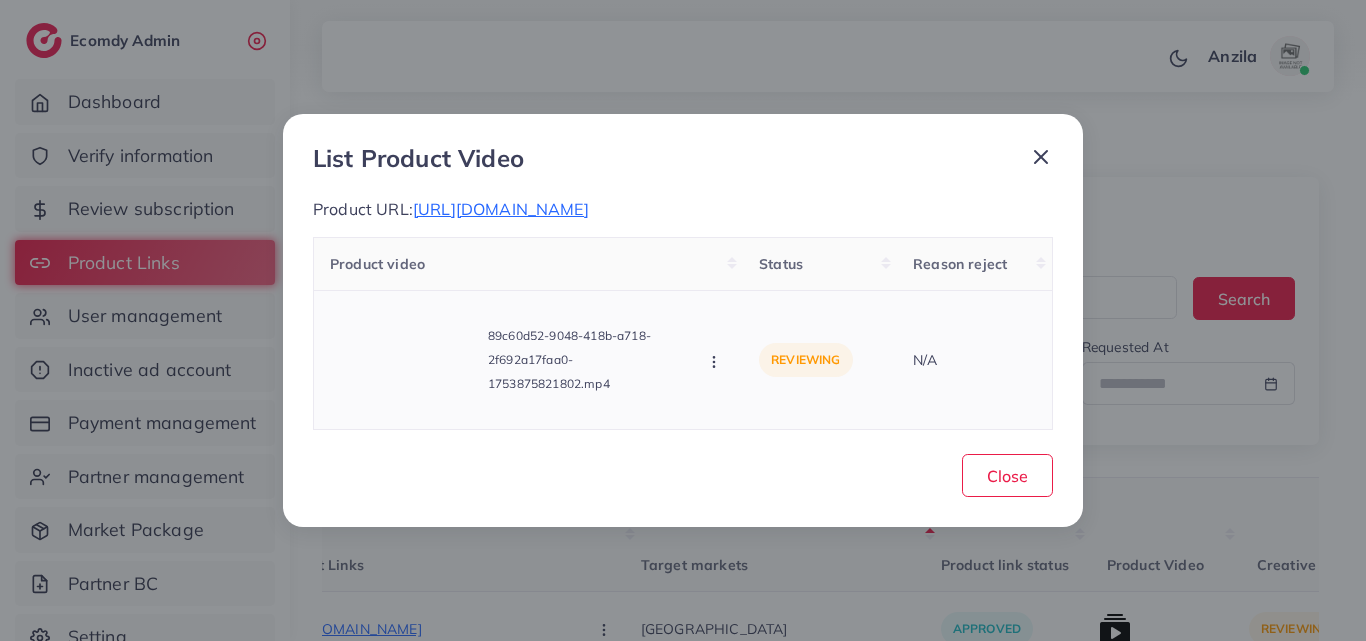 click 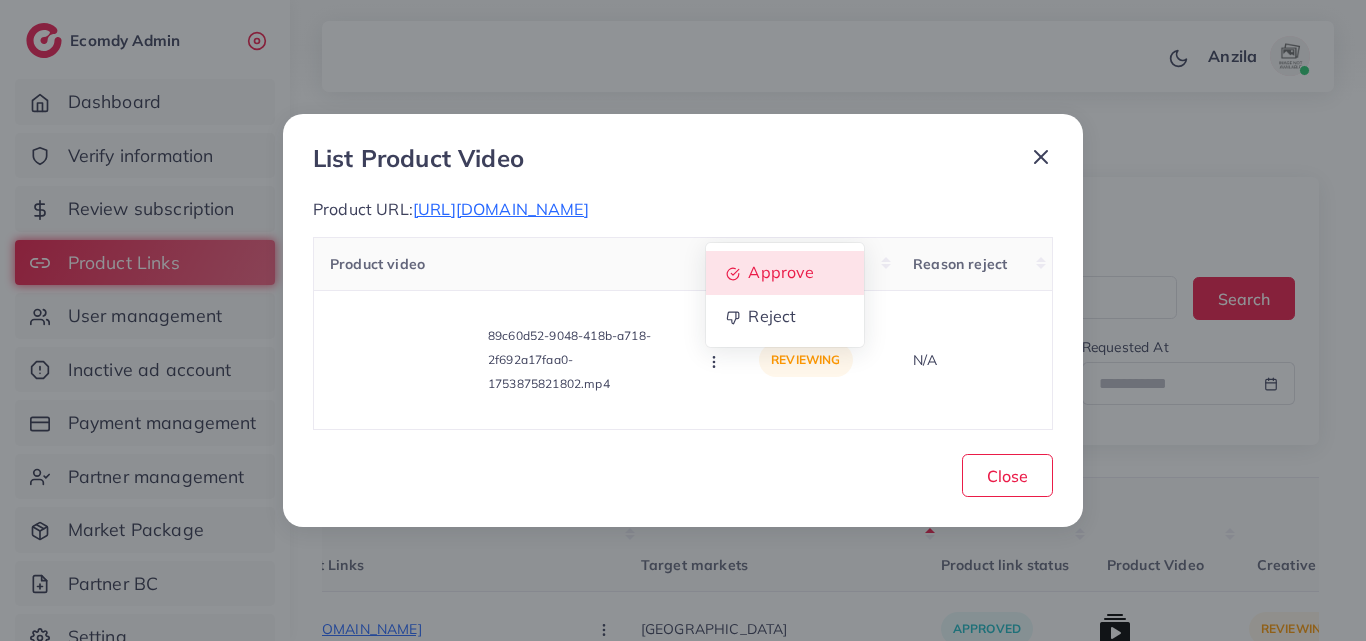 click 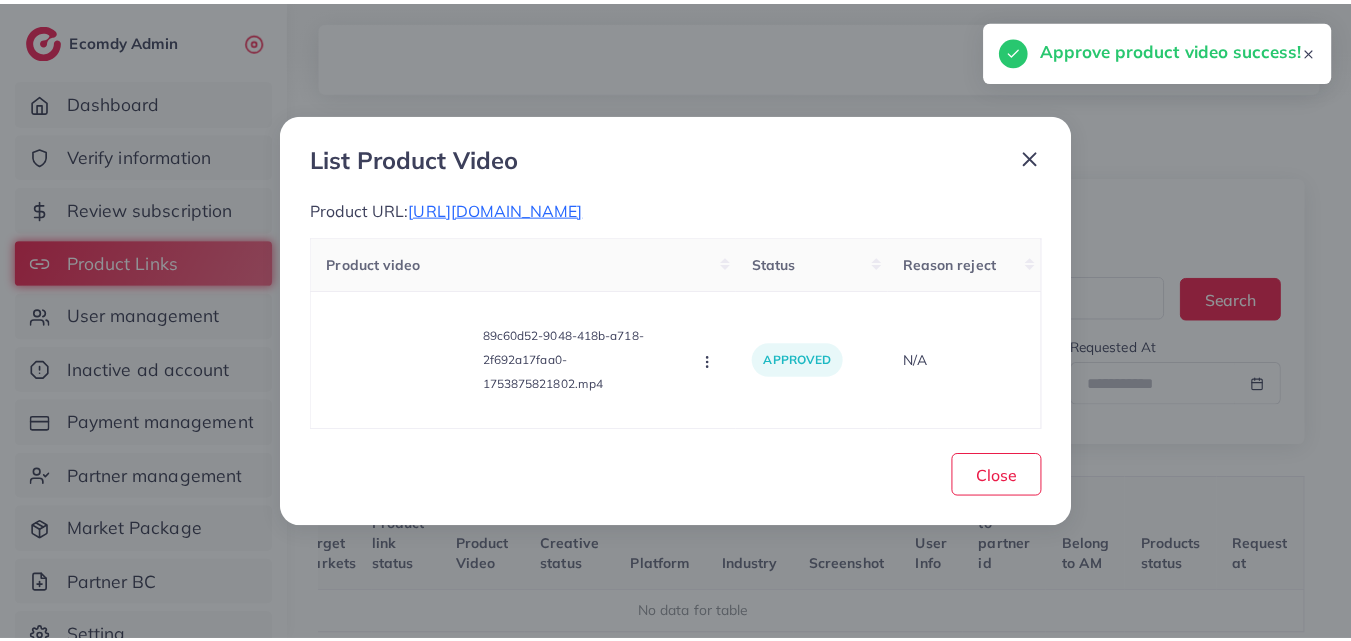 scroll, scrollTop: 0, scrollLeft: 232, axis: horizontal 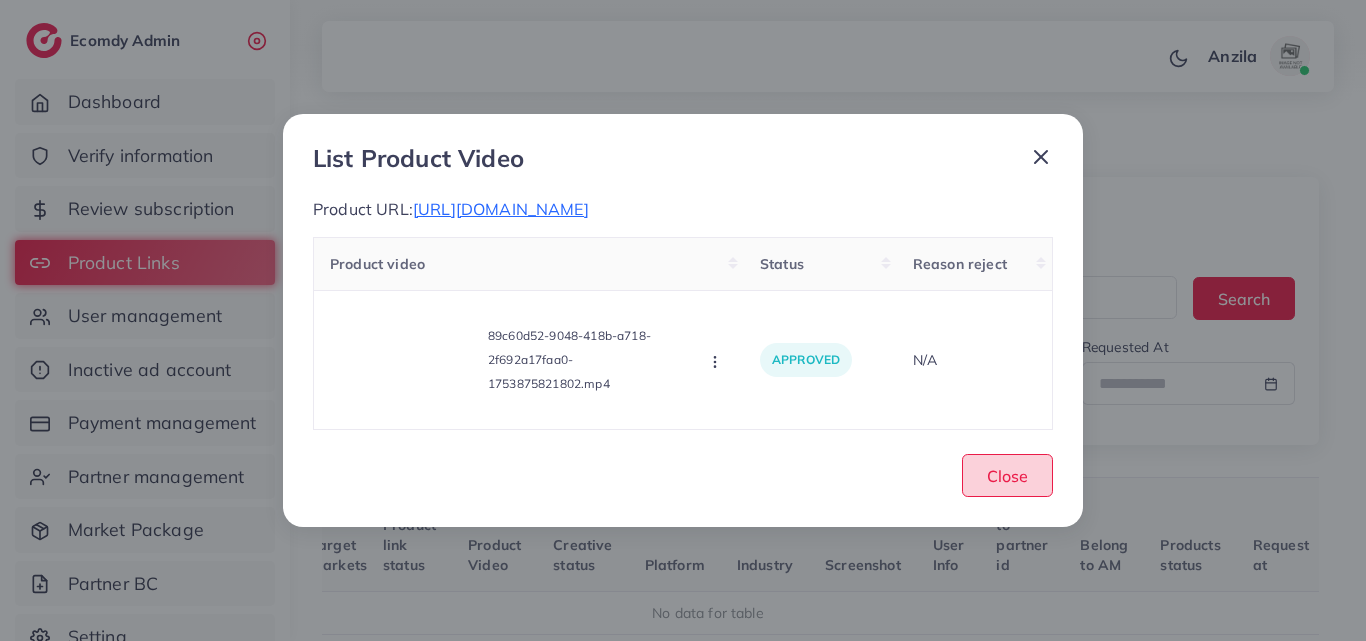 click on "Close" at bounding box center [1007, 475] 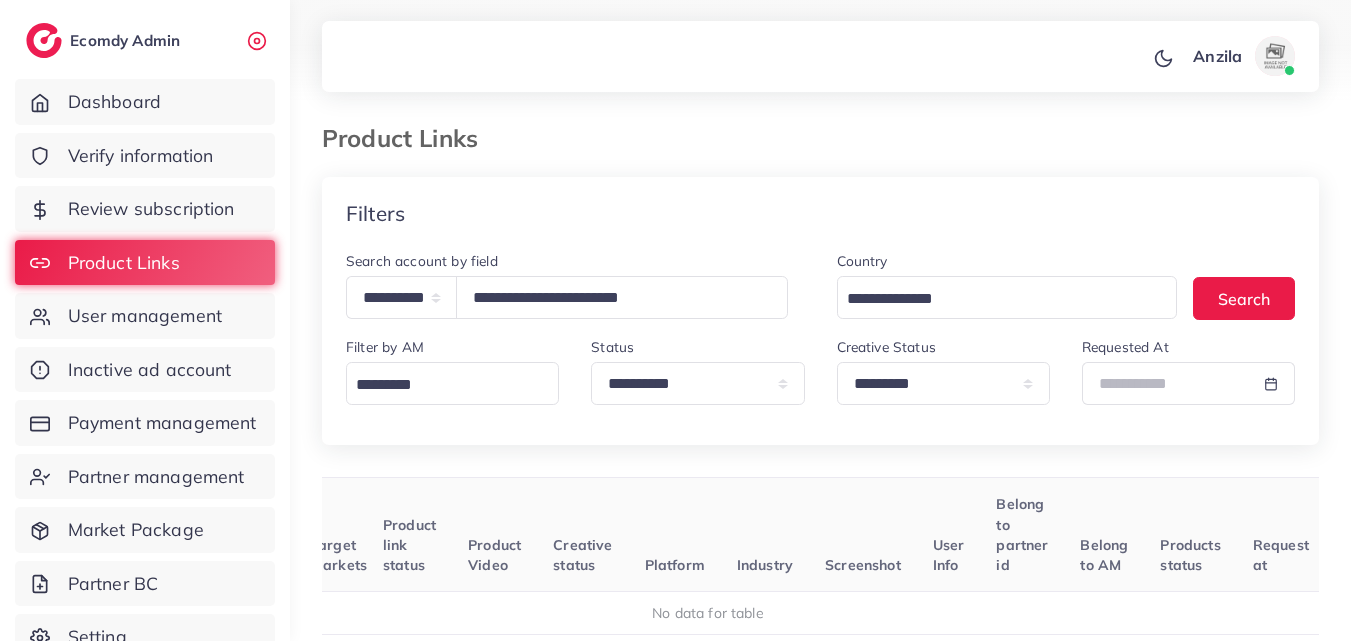 scroll, scrollTop: 0, scrollLeft: 217, axis: horizontal 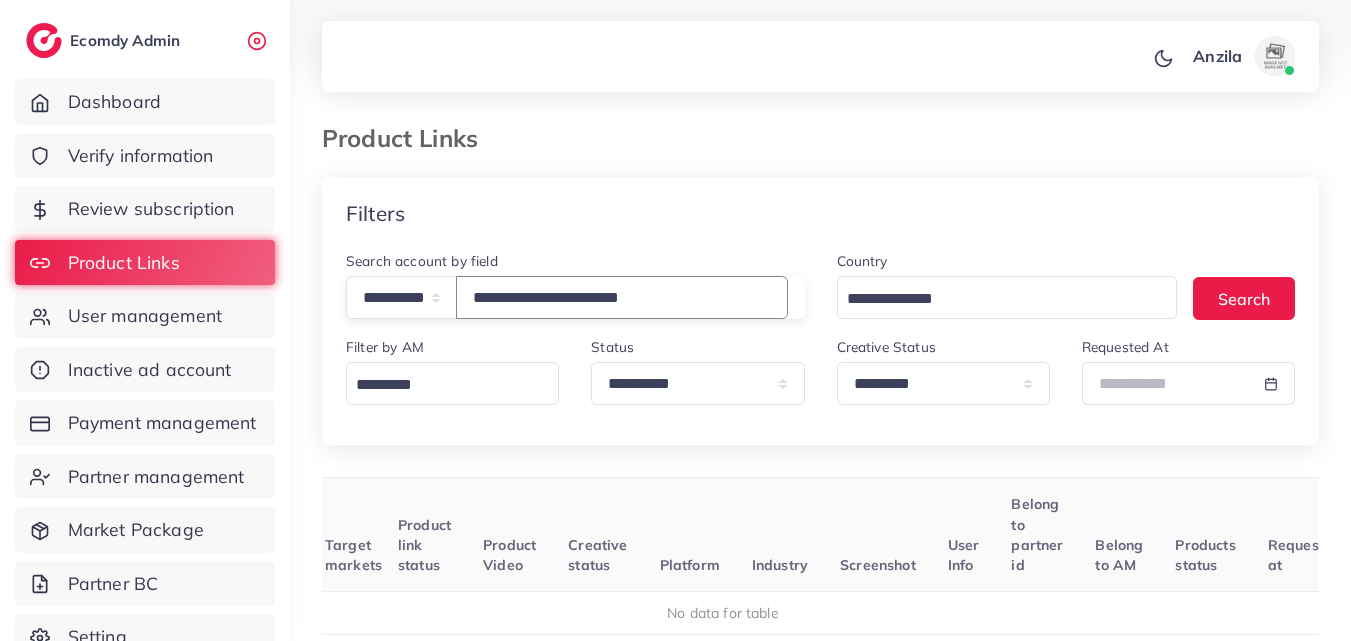 click on "**********" at bounding box center (622, 297) 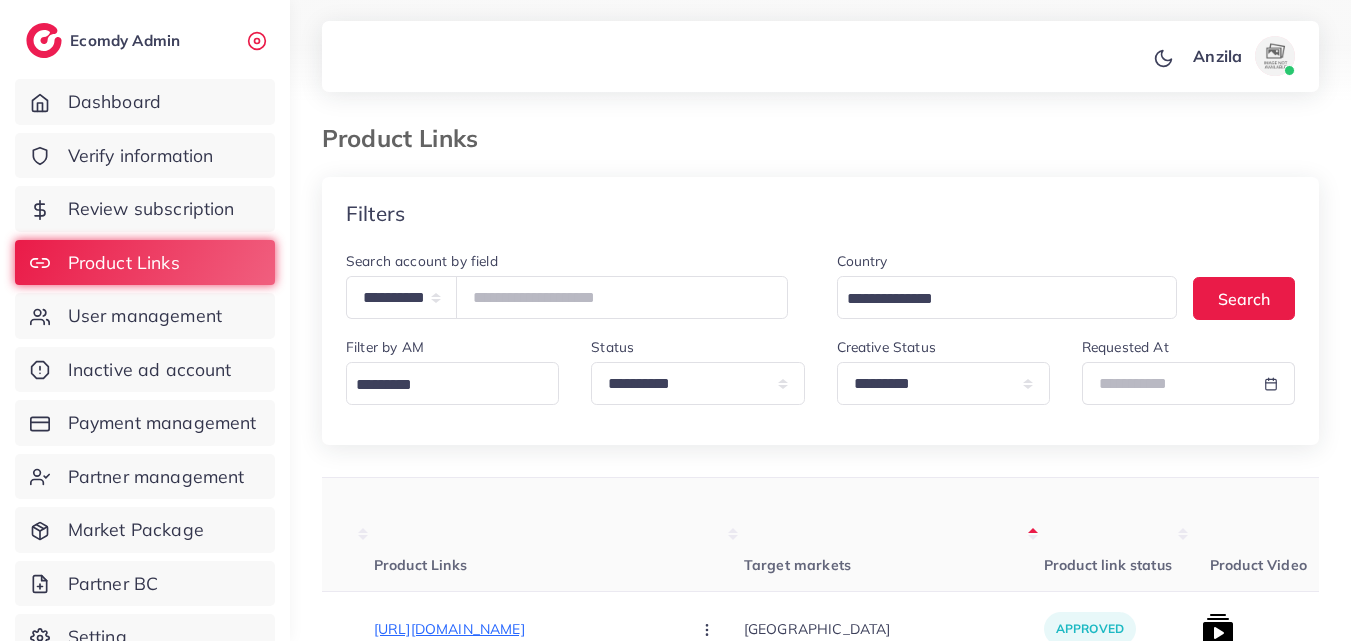 click on "Target markets" at bounding box center (894, 535) 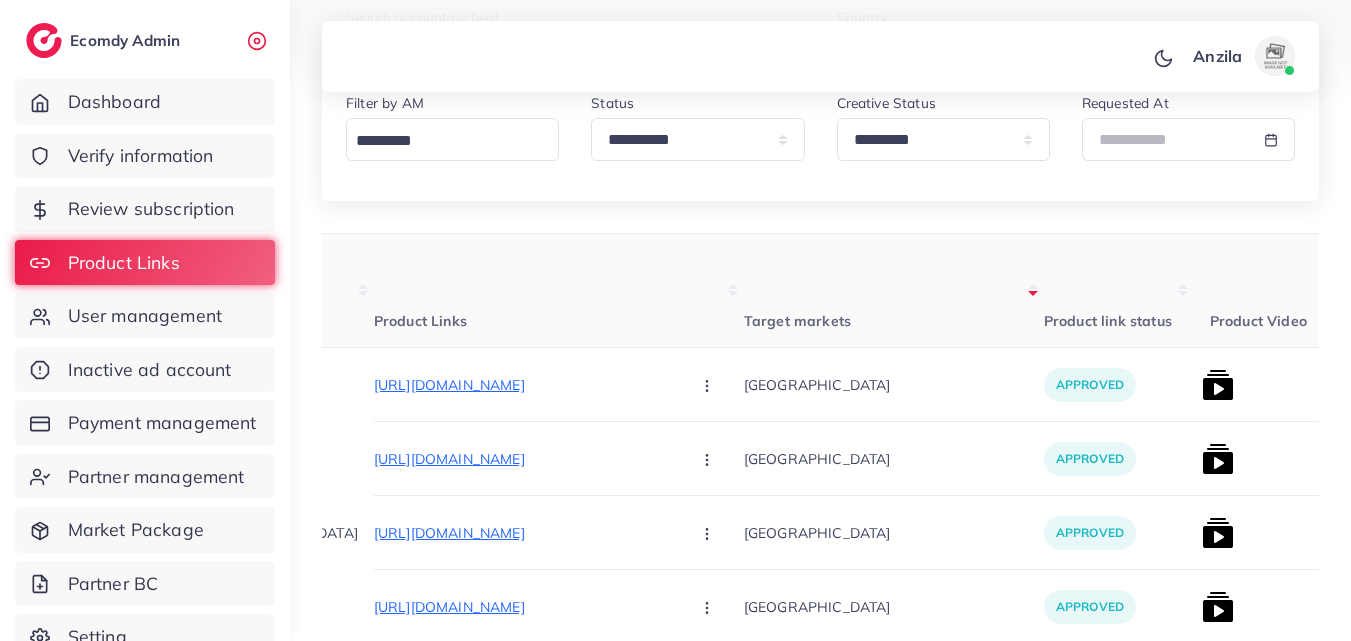 scroll, scrollTop: 400, scrollLeft: 0, axis: vertical 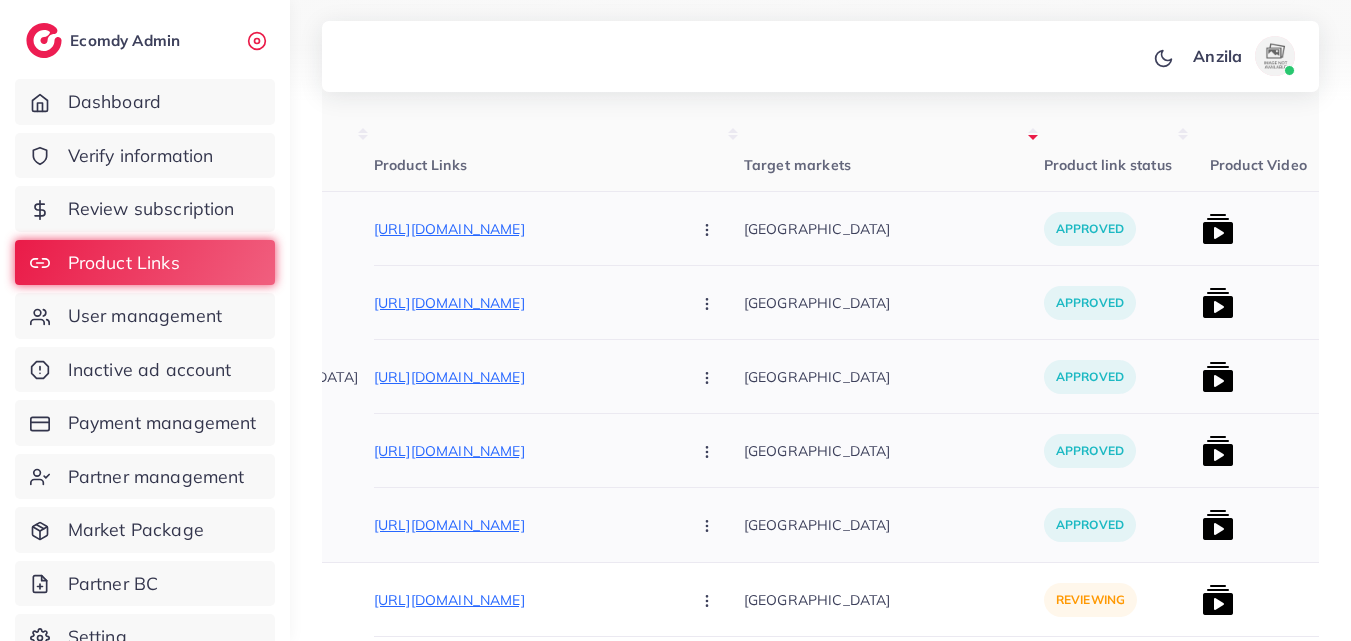 click on "[GEOGRAPHIC_DATA]" at bounding box center [894, 376] 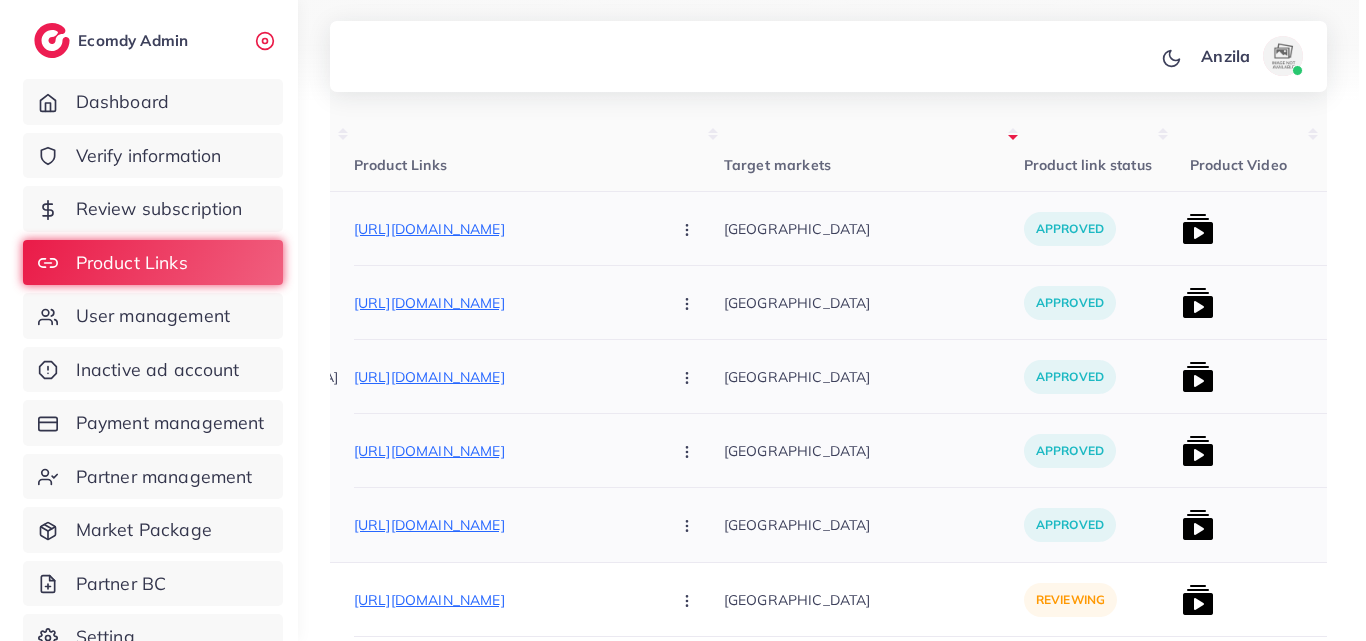 scroll, scrollTop: 0, scrollLeft: 257, axis: horizontal 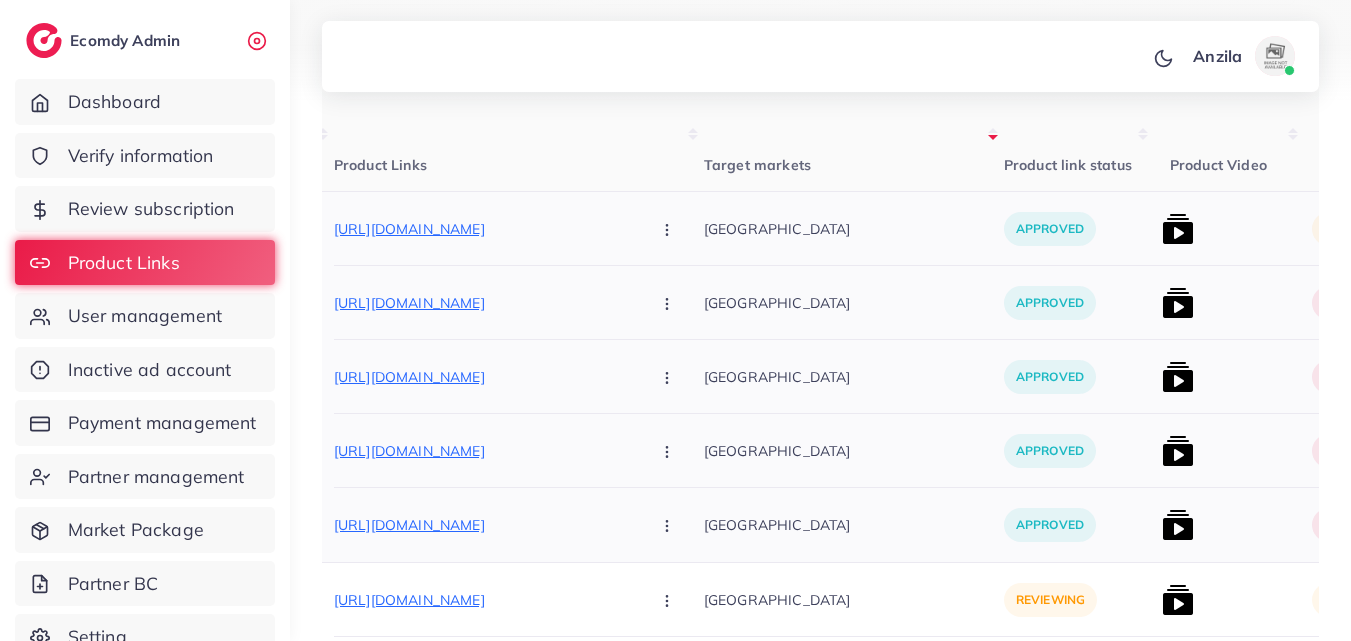 click at bounding box center [1178, 229] 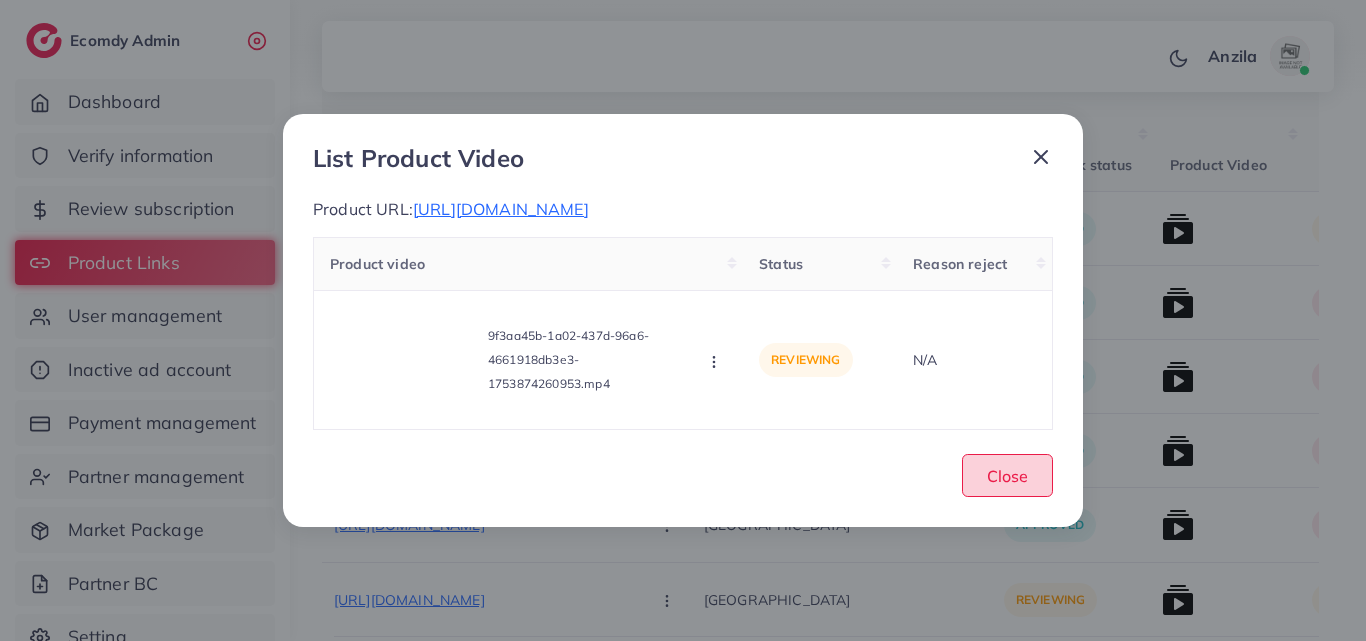 click on "Close" at bounding box center (1007, 475) 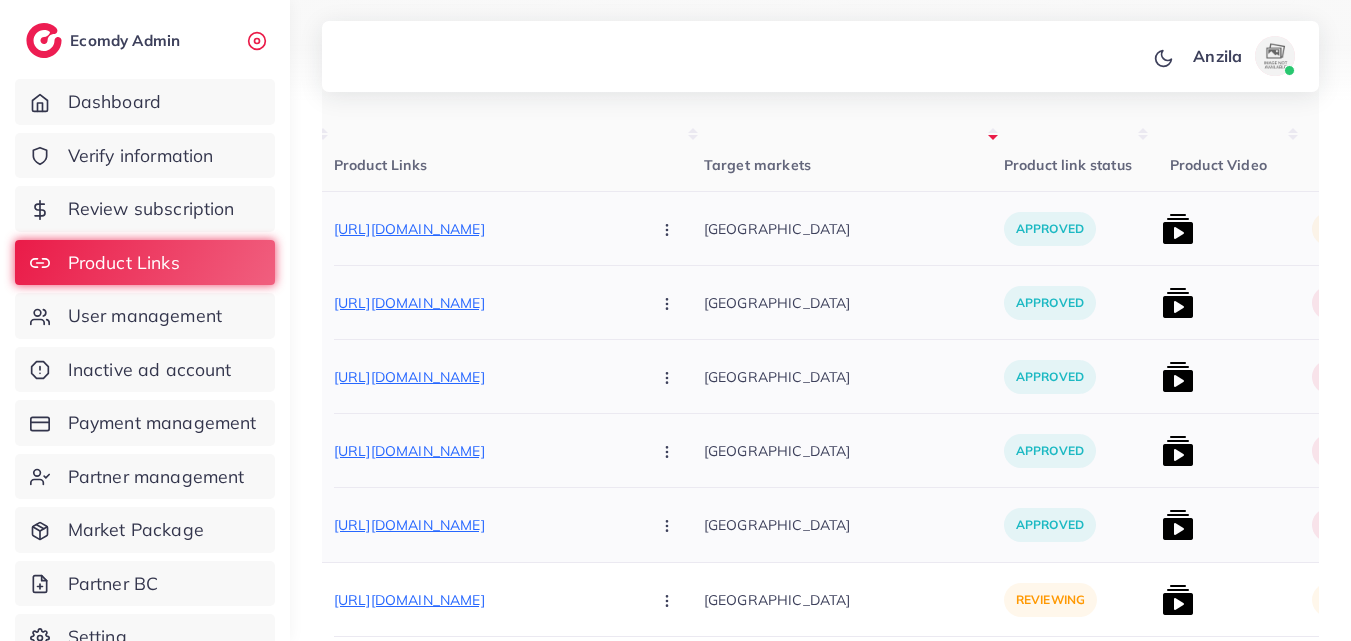 click at bounding box center [1178, 303] 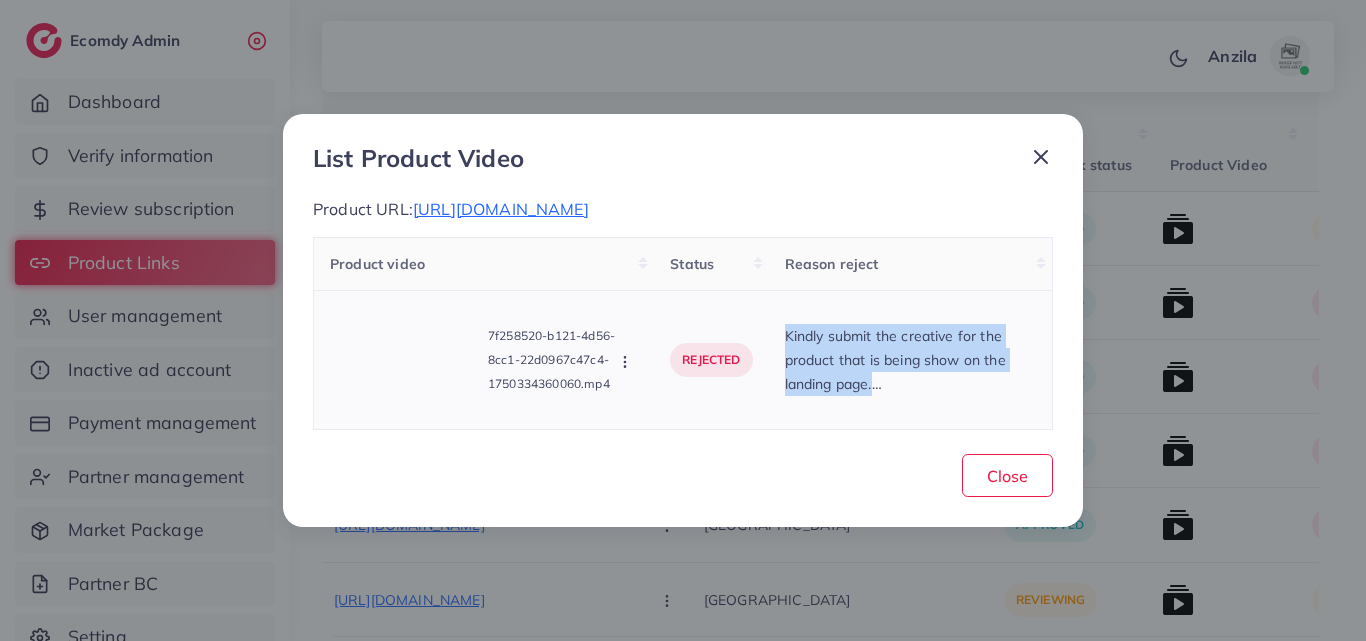 drag, startPoint x: 789, startPoint y: 327, endPoint x: 887, endPoint y: 382, distance: 112.37882 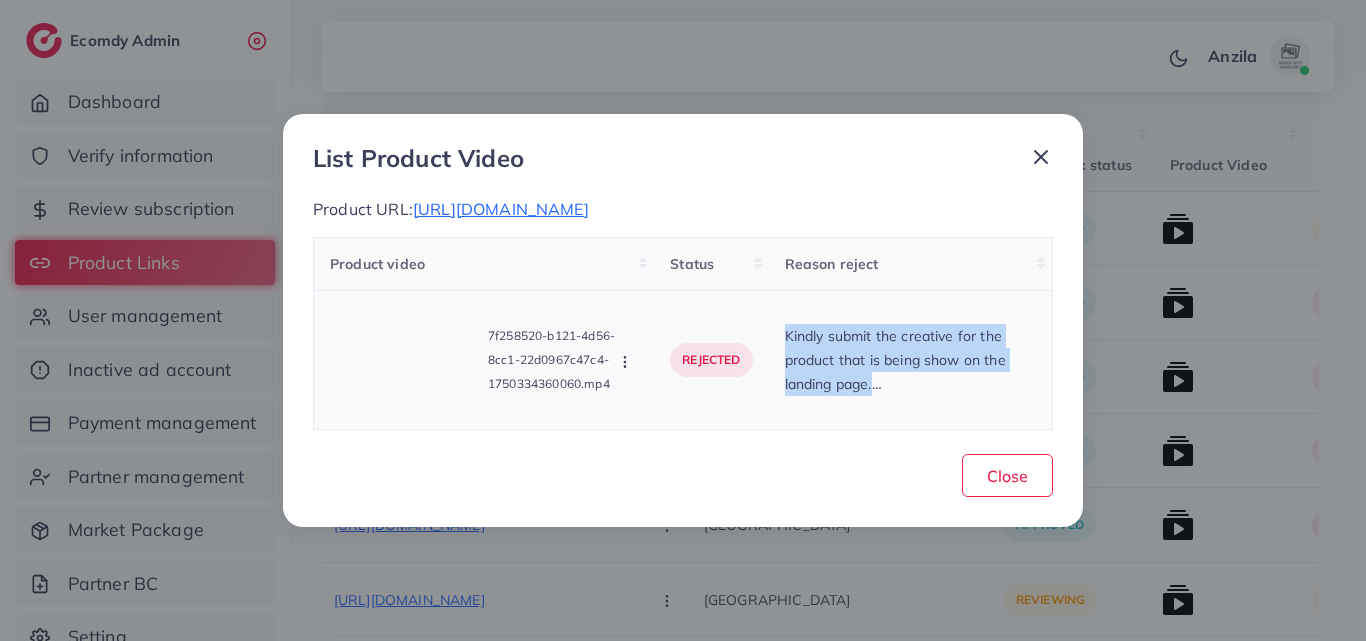 copy on "Kindly submit the creative for the product that is being show on the landing page." 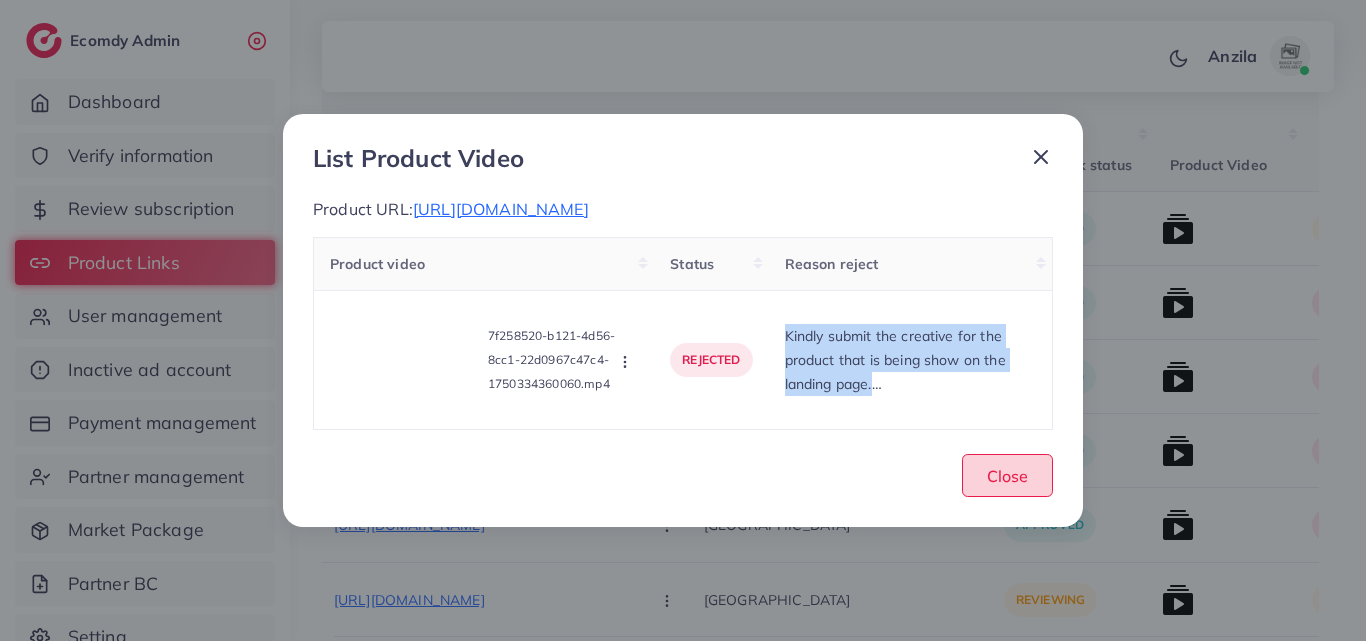 click on "Close" at bounding box center [1007, 475] 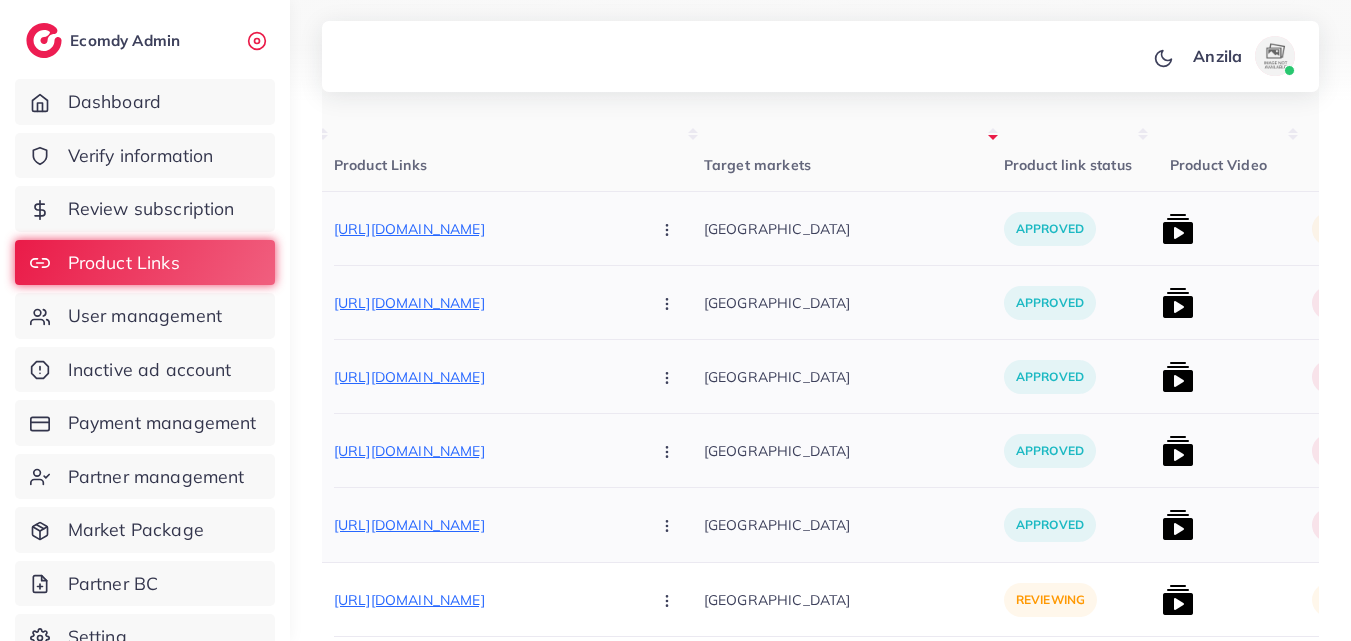 click at bounding box center [1178, 229] 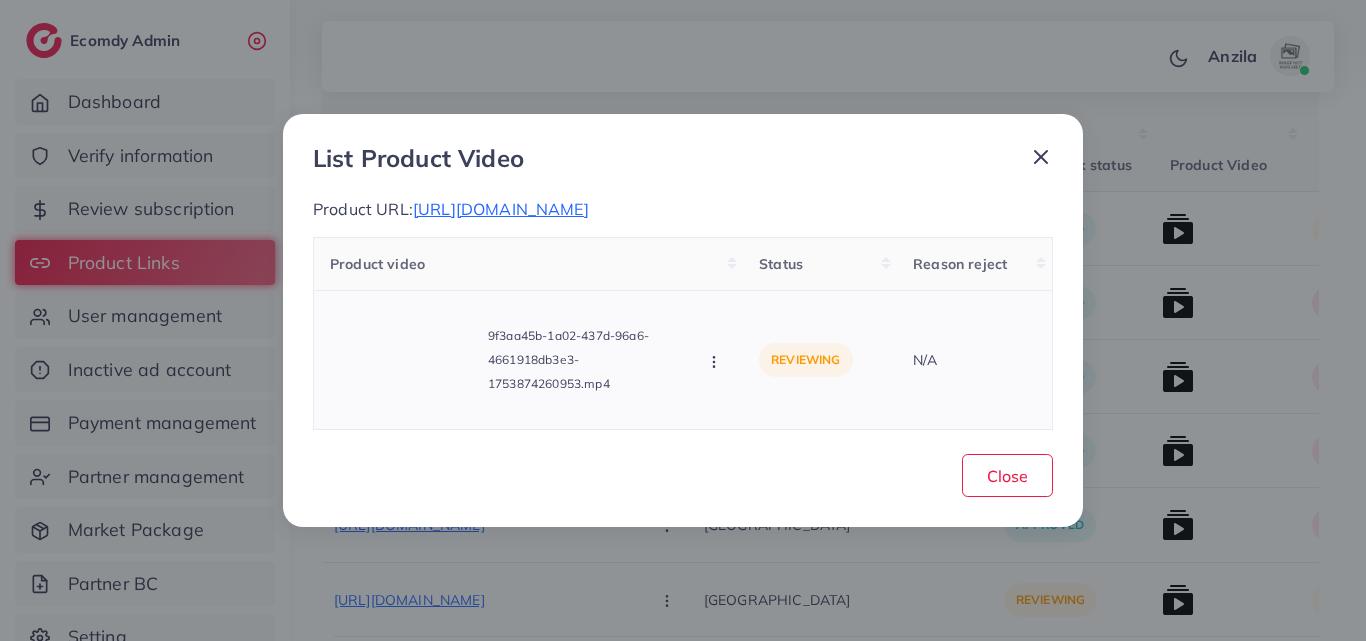click on "9f3aa45b-1a02-437d-96a6-4661918db3e3-1753874260953.mp4 Approve Reject" at bounding box center (528, 360) 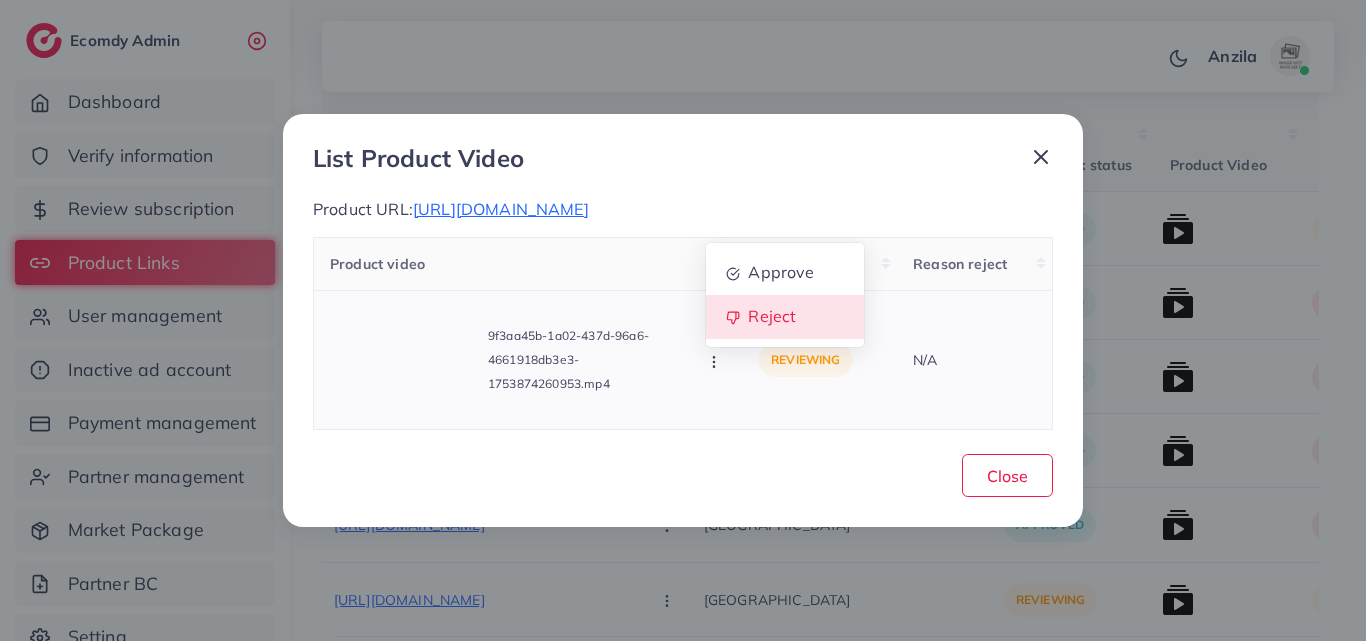 click on "Reject" at bounding box center (785, 317) 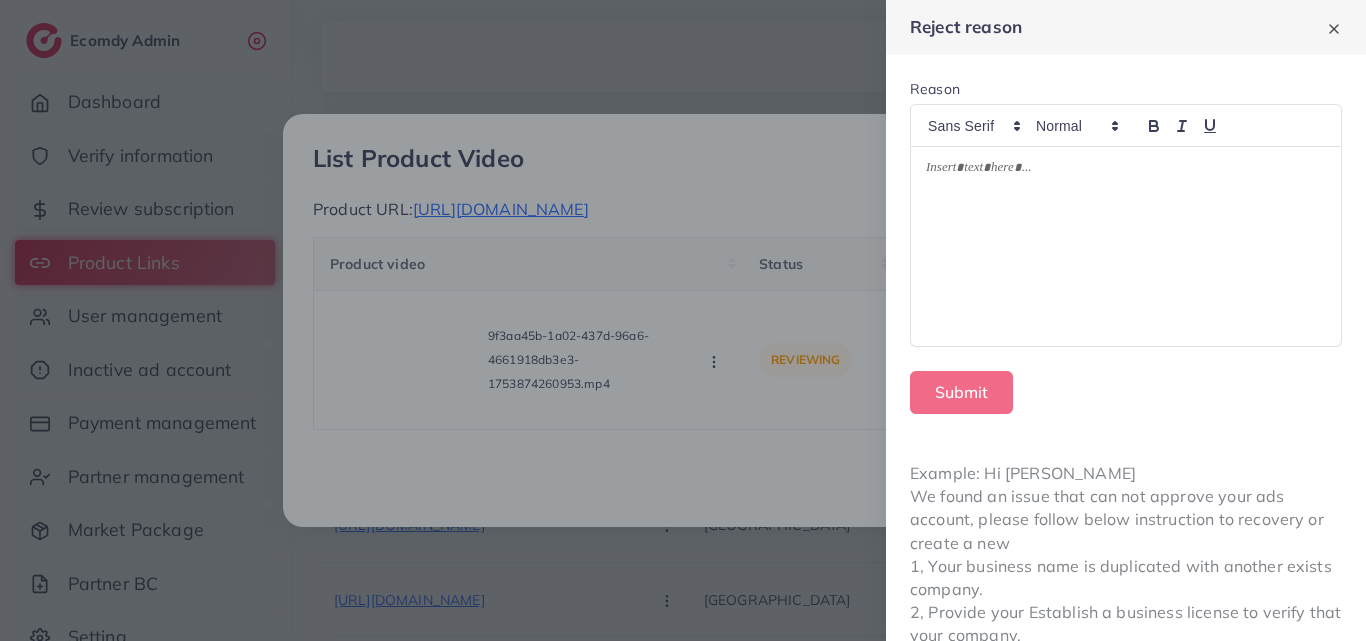 click at bounding box center (1126, 246) 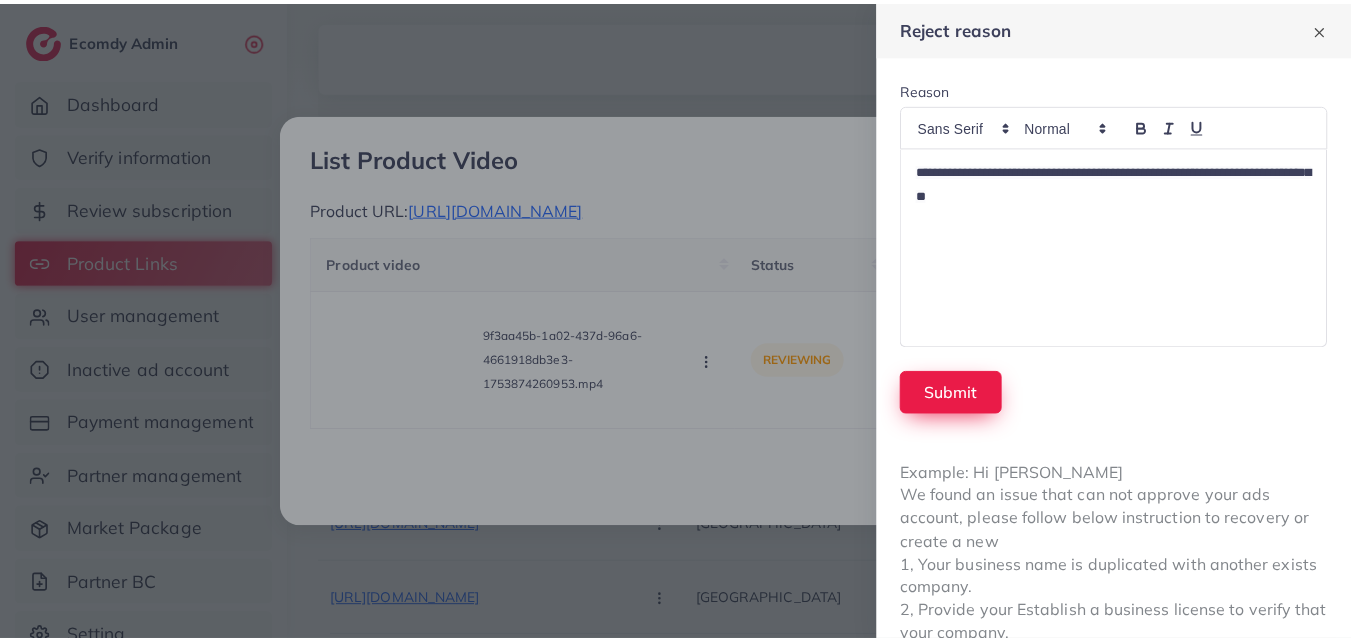 scroll, scrollTop: 0, scrollLeft: 0, axis: both 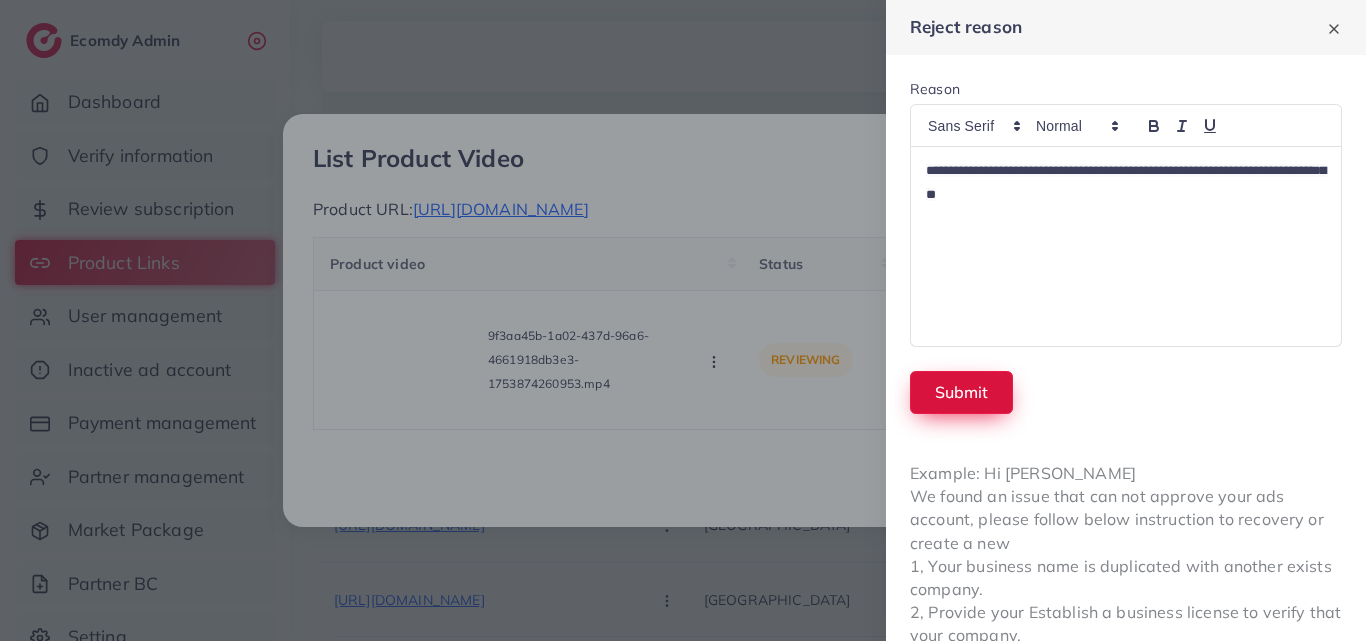 click on "Submit" at bounding box center (961, 392) 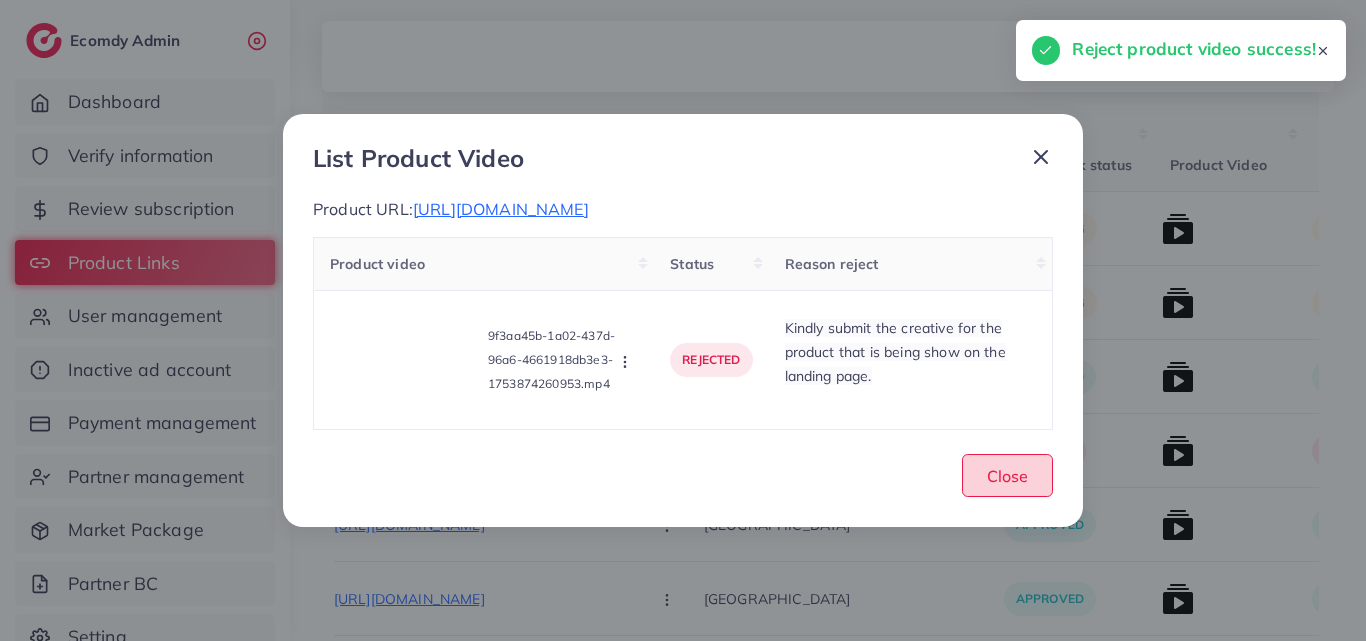 click on "Close" at bounding box center [1007, 476] 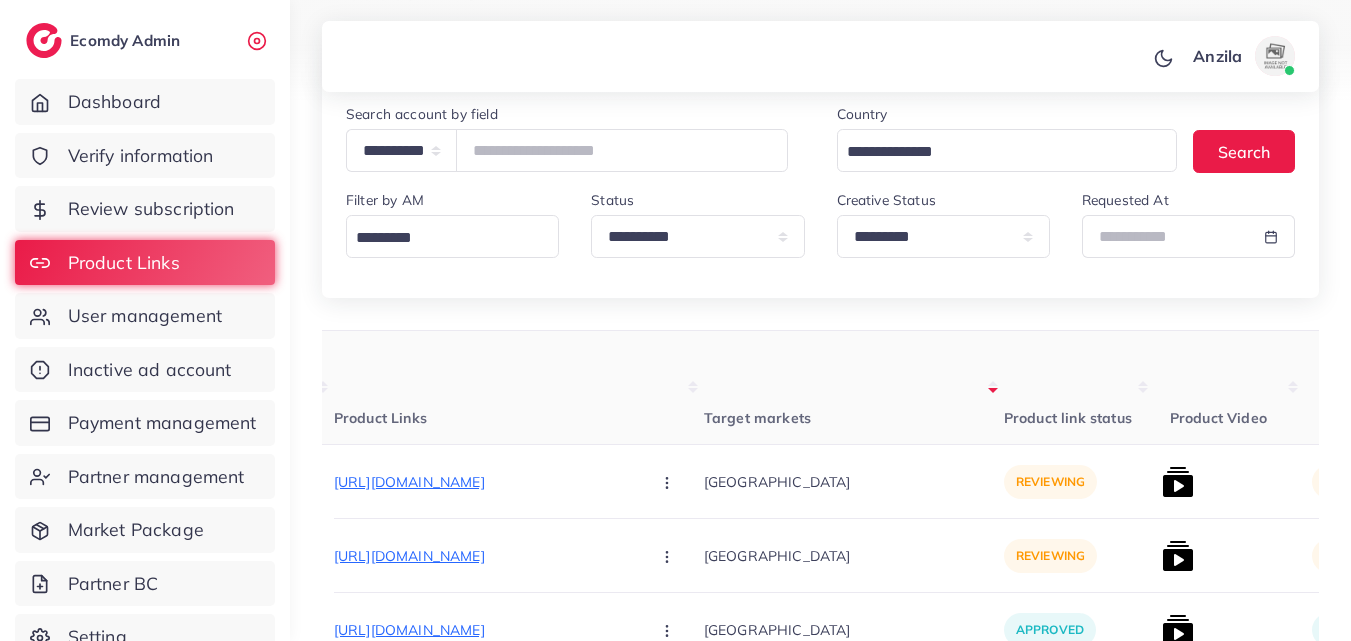 scroll, scrollTop: 347, scrollLeft: 0, axis: vertical 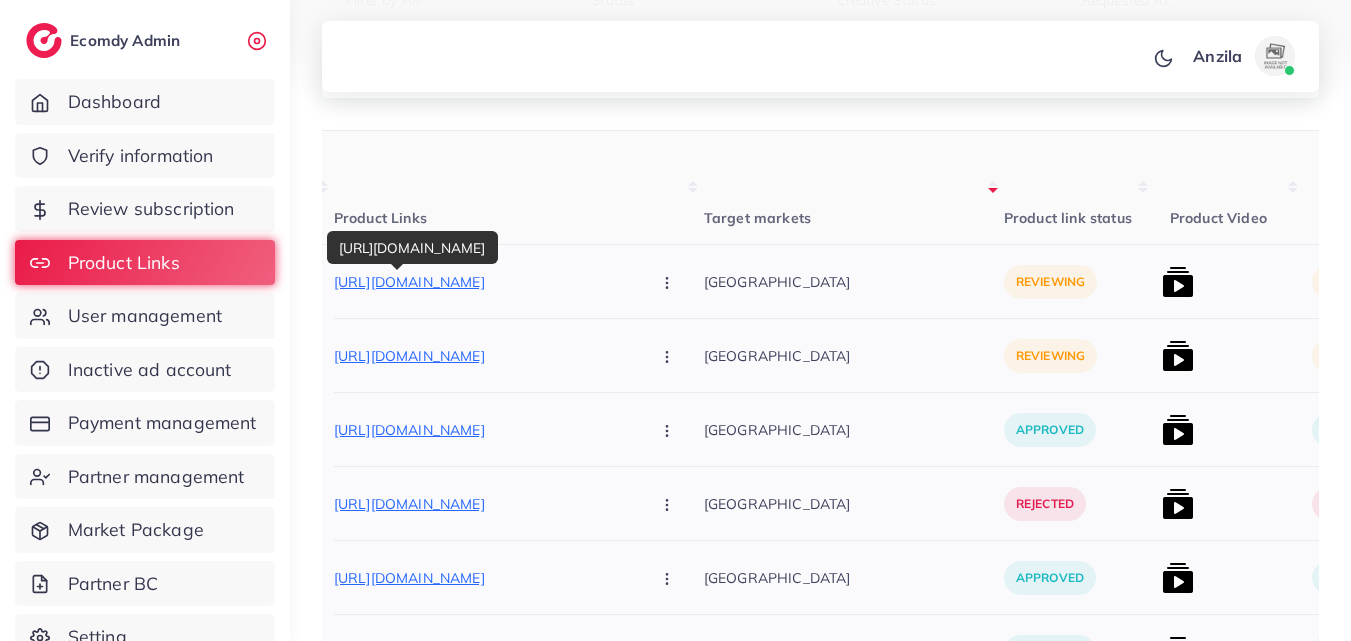 click on "[URL][DOMAIN_NAME]" at bounding box center [484, 282] 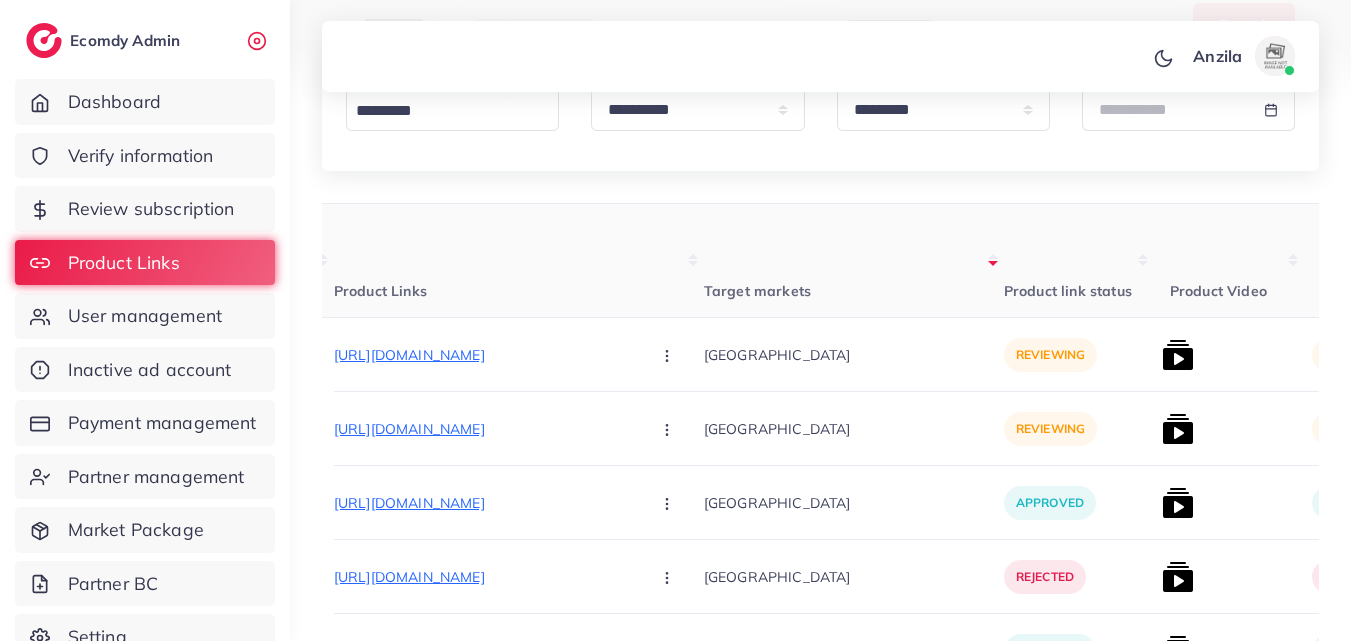 scroll, scrollTop: 0, scrollLeft: 0, axis: both 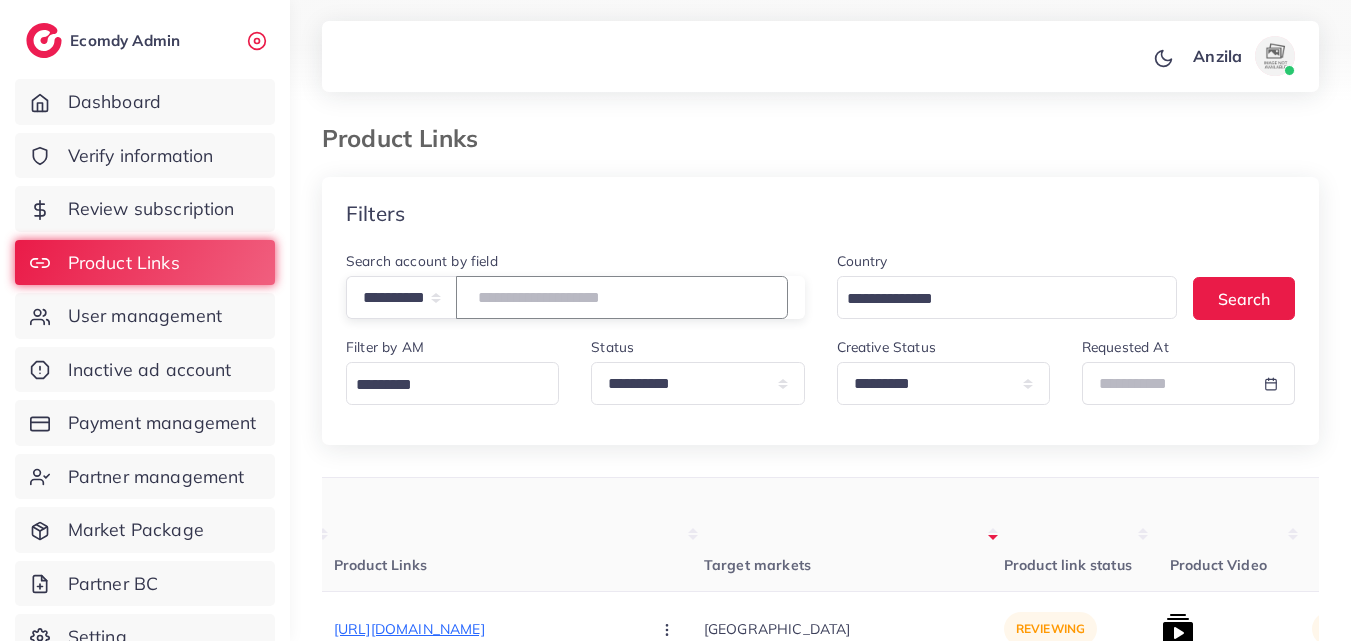 click at bounding box center (622, 297) 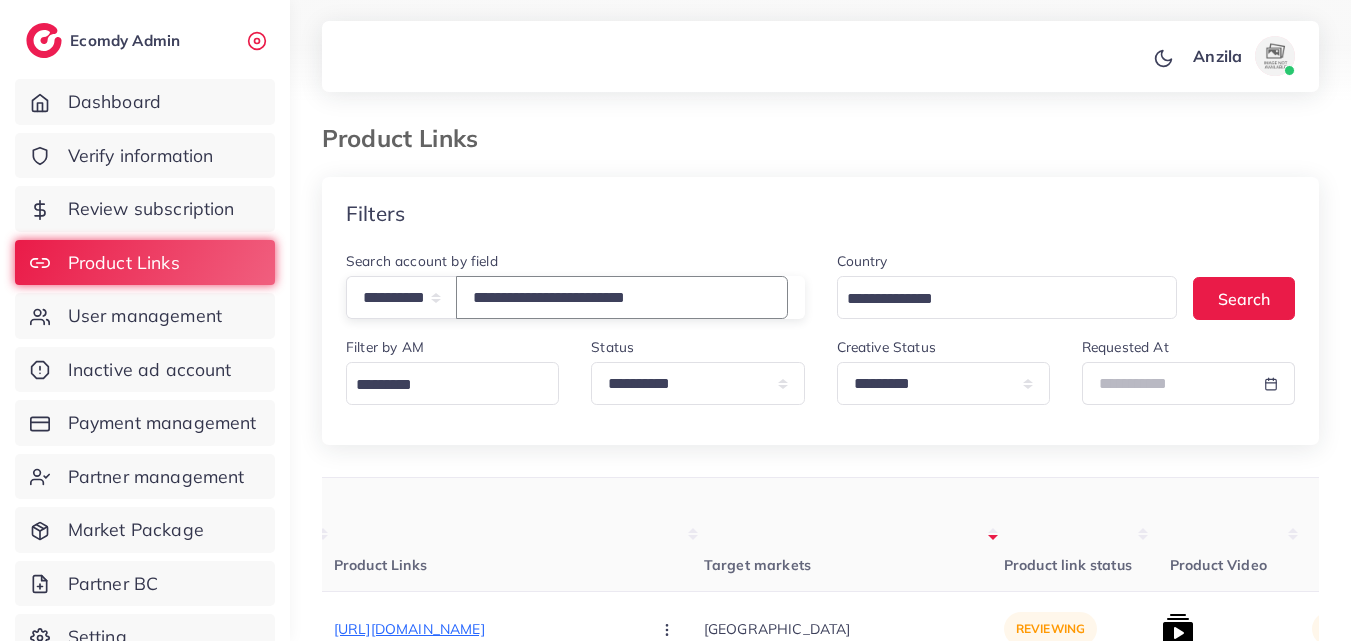 type on "**********" 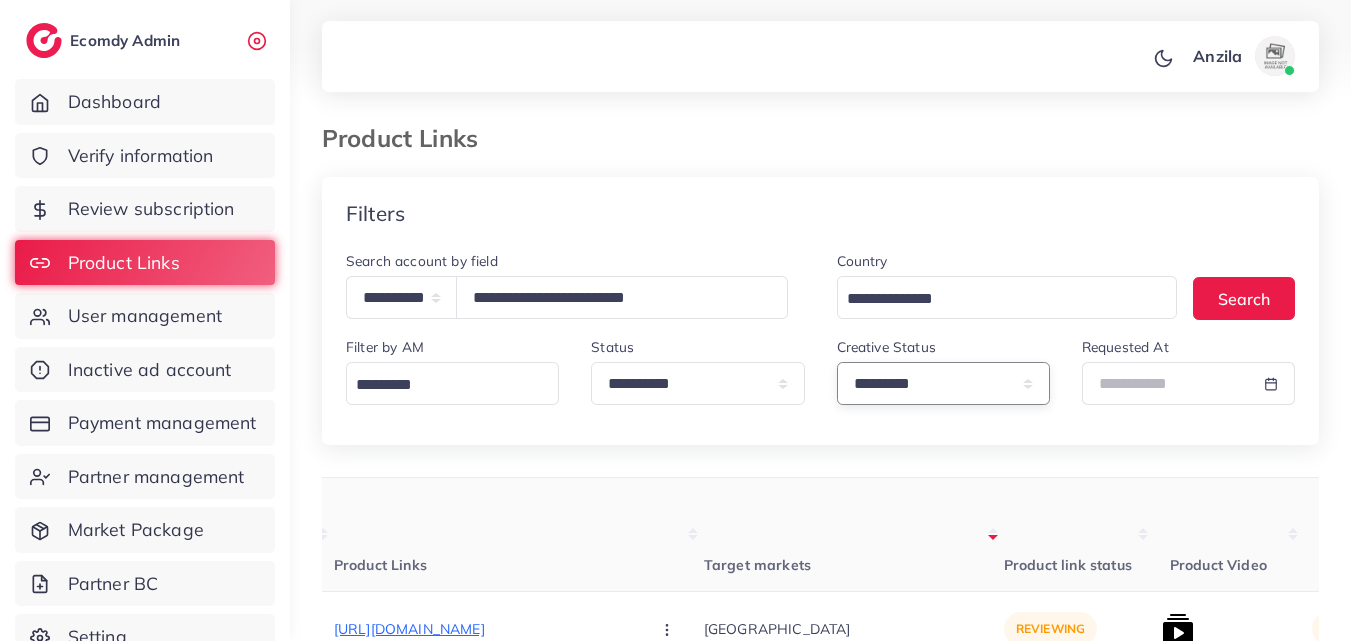 drag, startPoint x: 897, startPoint y: 381, endPoint x: 892, endPoint y: 404, distance: 23.537205 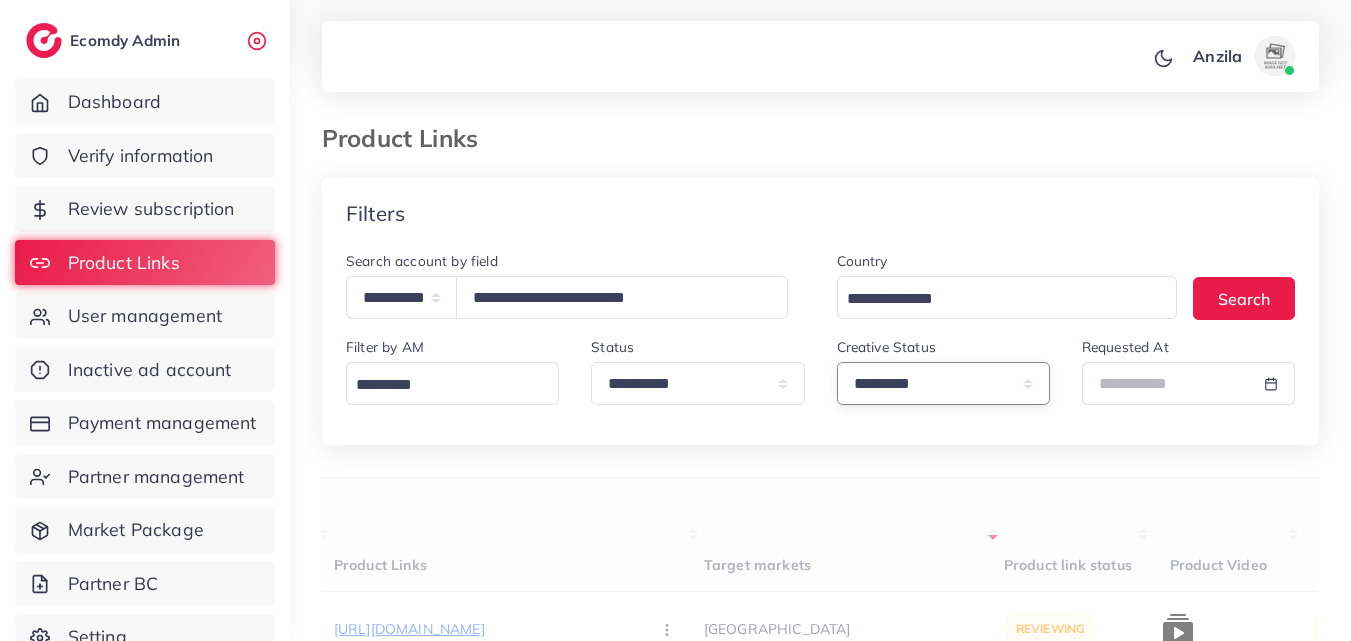 select 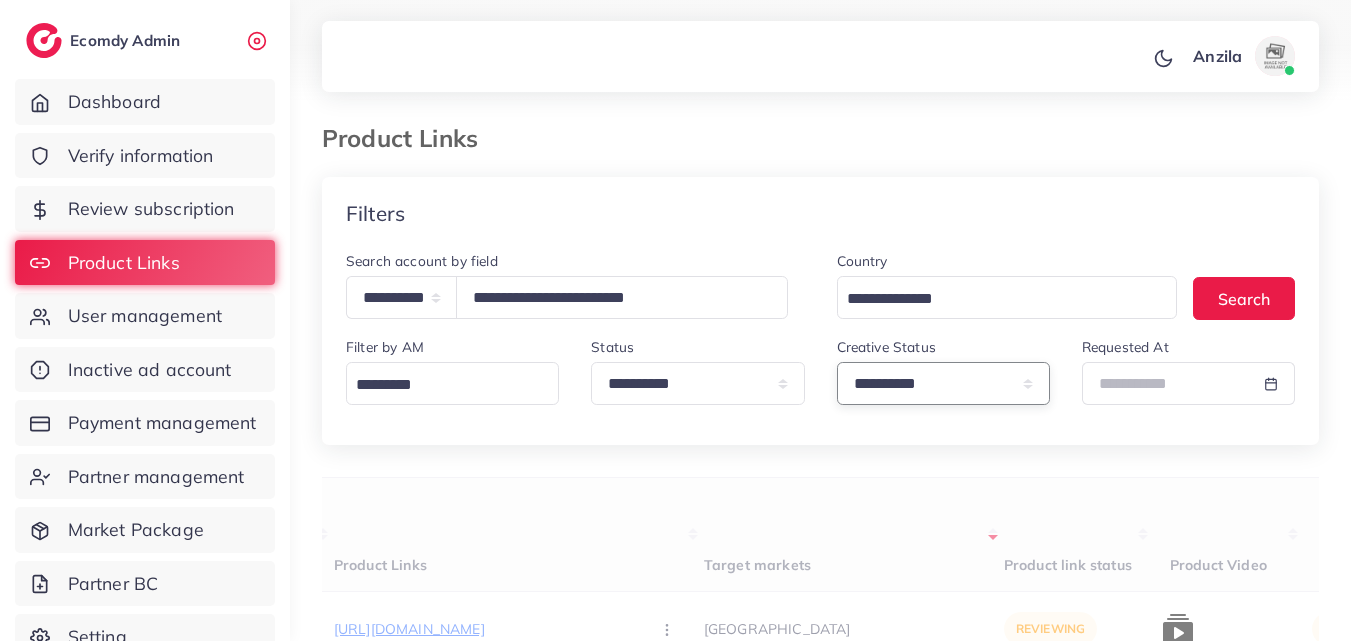 click on "**********" at bounding box center [943, 383] 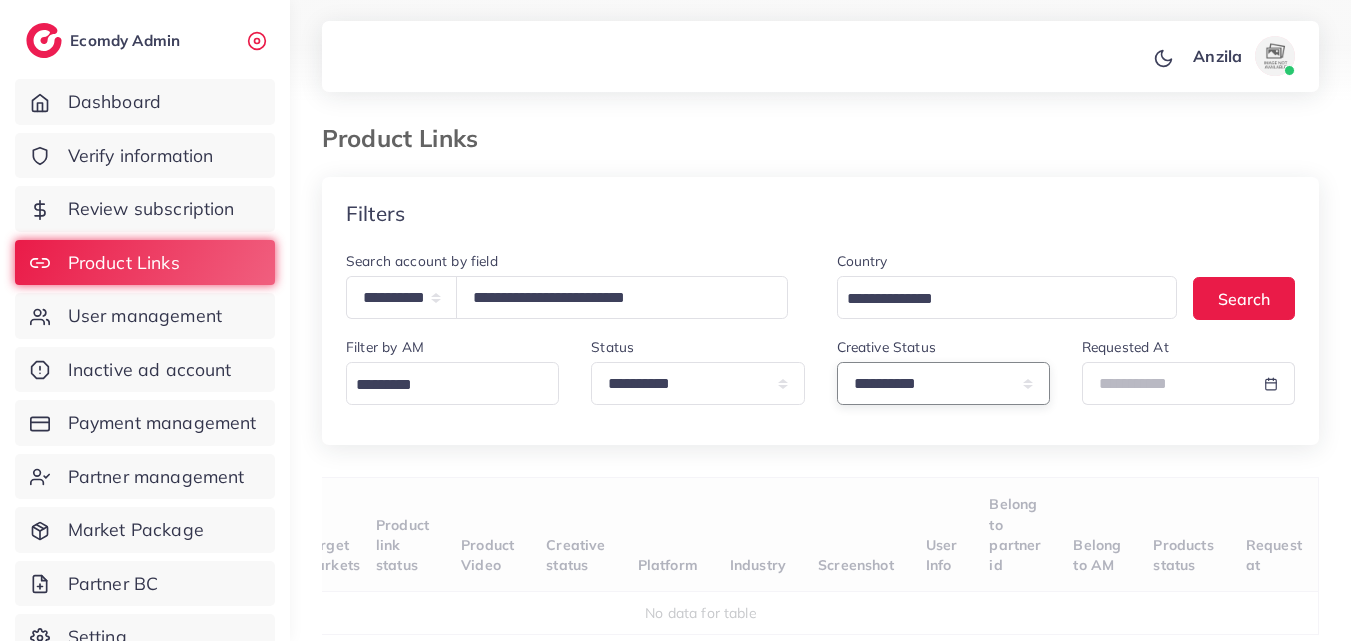 scroll, scrollTop: 0, scrollLeft: 232, axis: horizontal 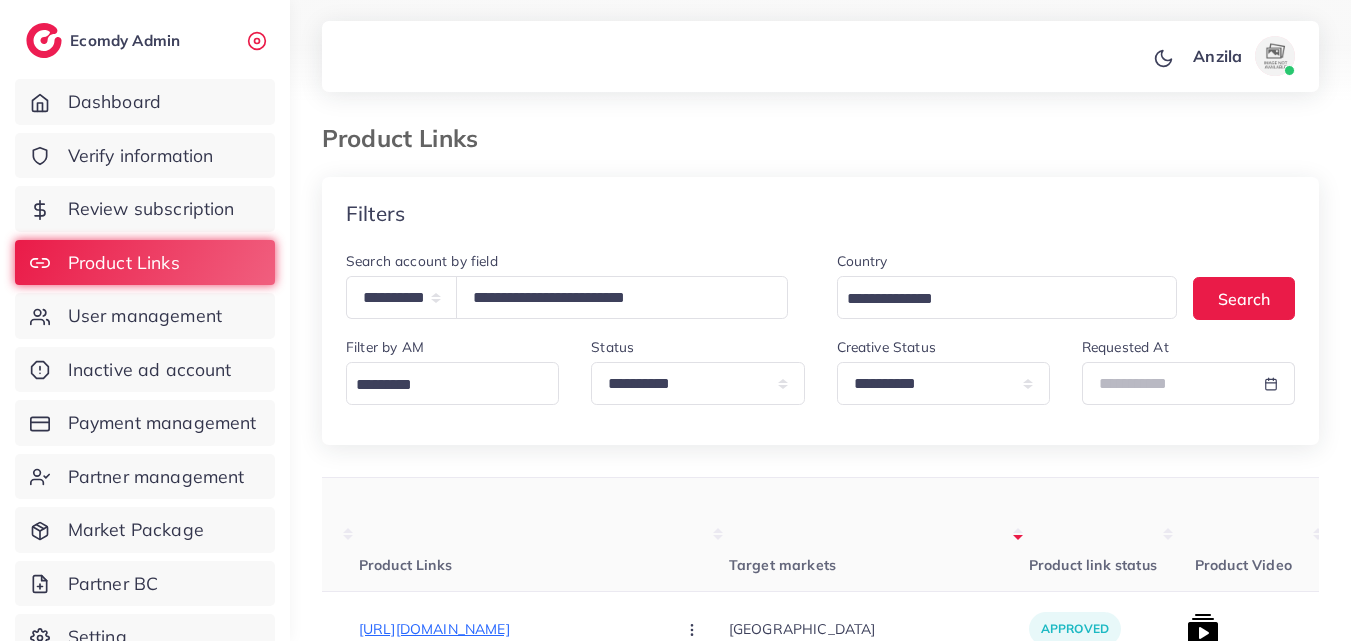 click on "Target markets" at bounding box center (879, 535) 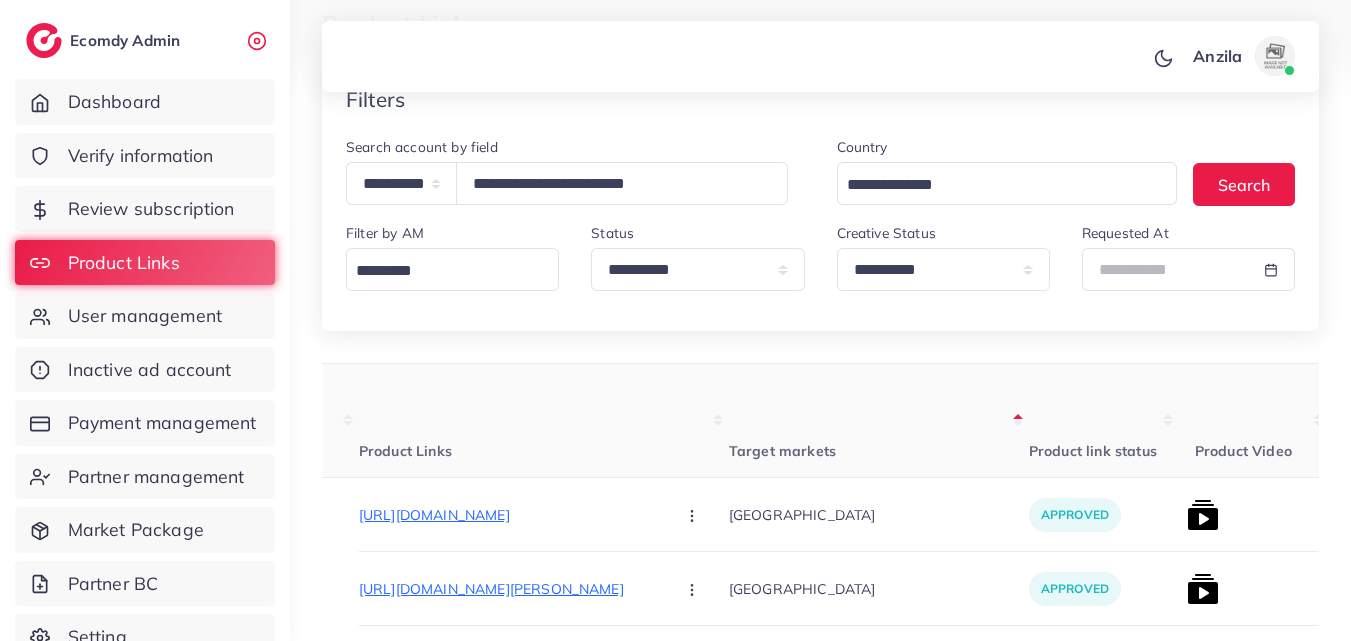 scroll, scrollTop: 100, scrollLeft: 0, axis: vertical 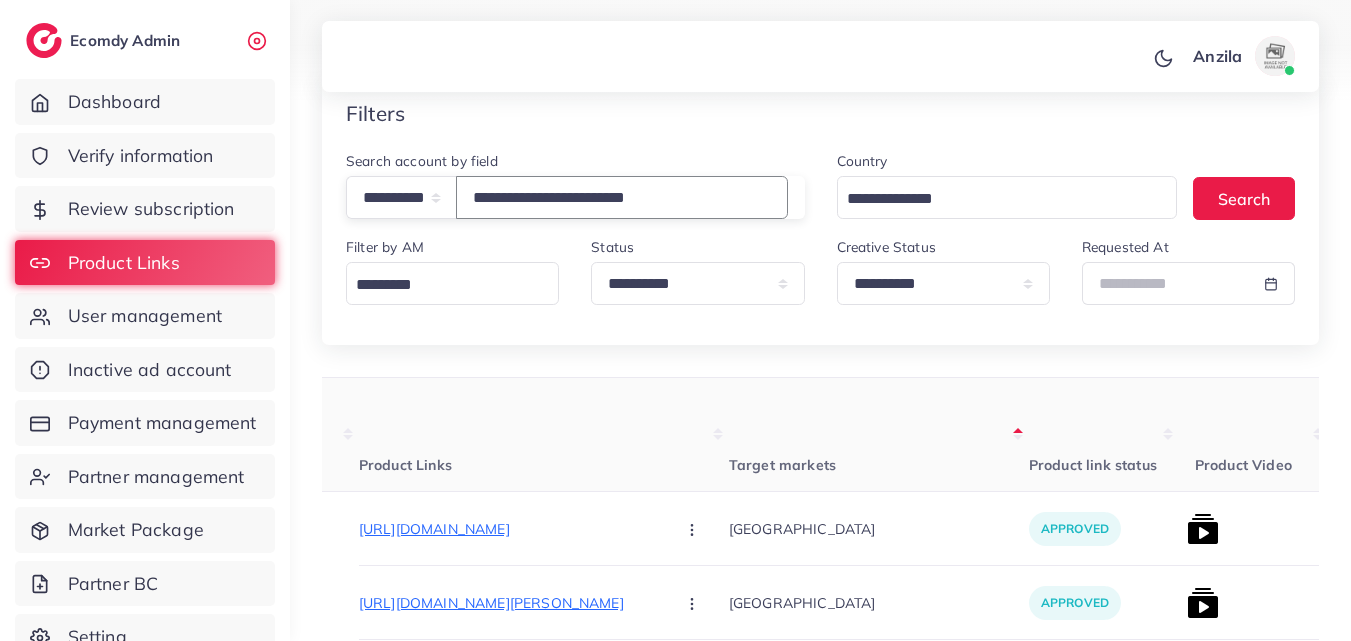 click on "**********" at bounding box center [622, 197] 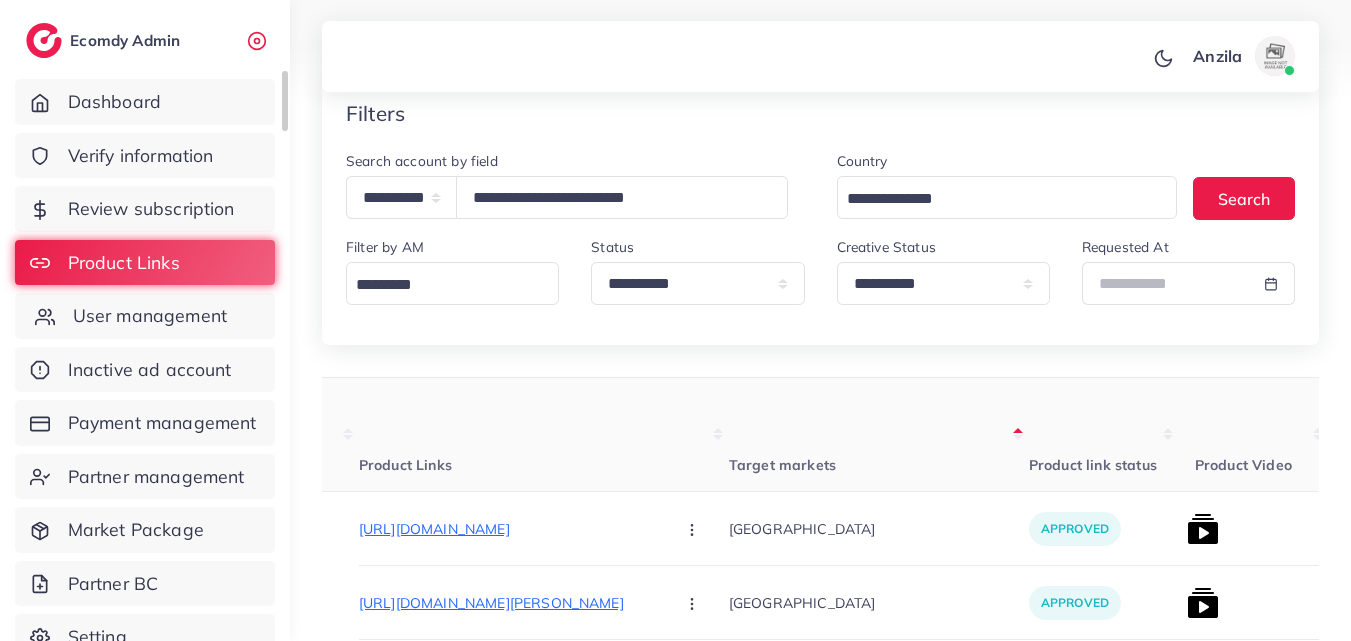 click on "User management" at bounding box center [150, 316] 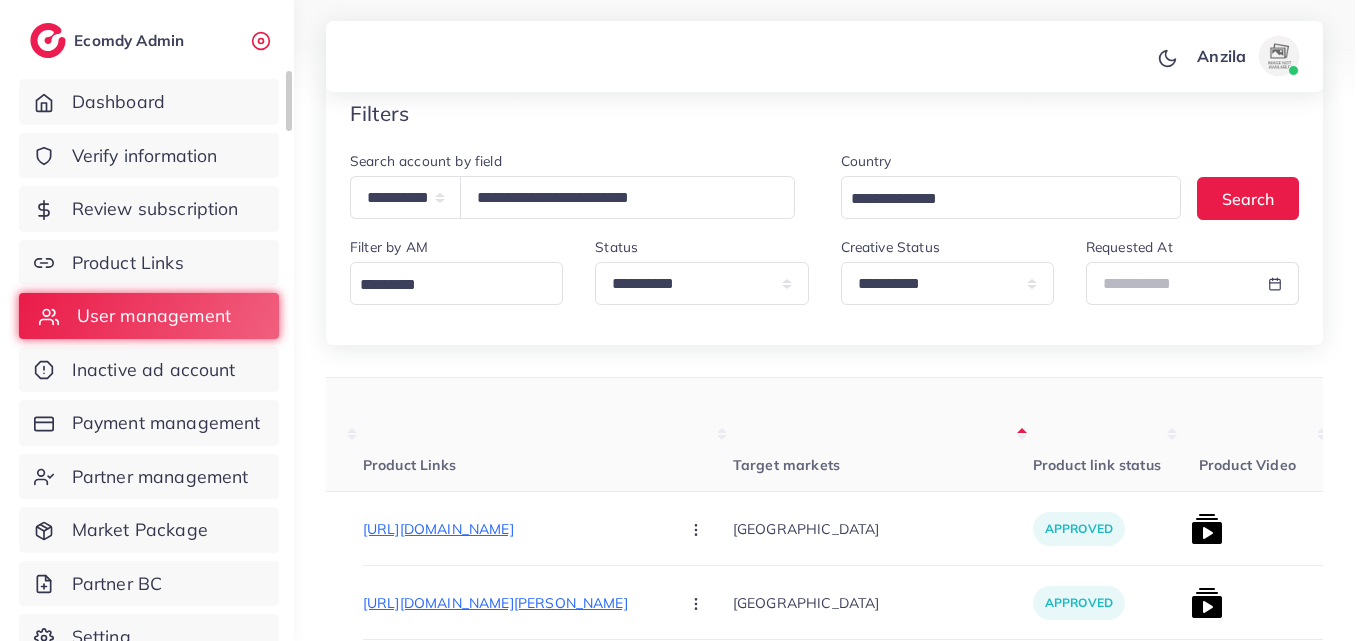 scroll, scrollTop: 0, scrollLeft: 0, axis: both 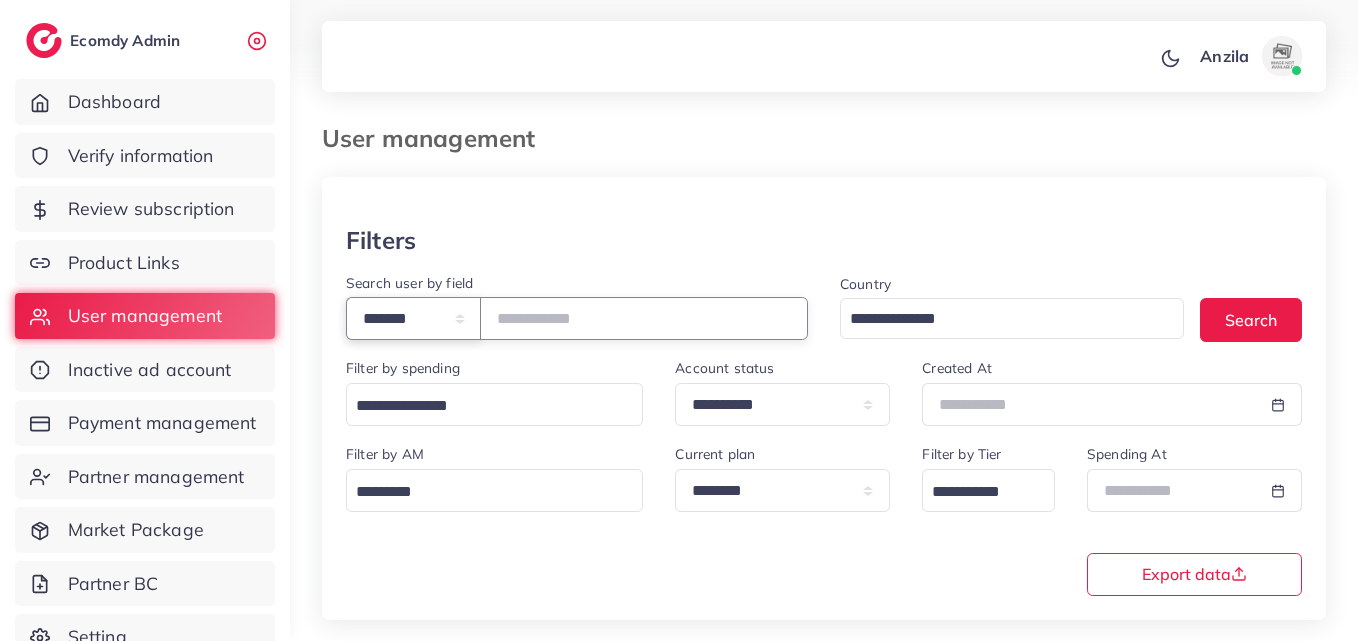 click on "**********" at bounding box center [413, 318] 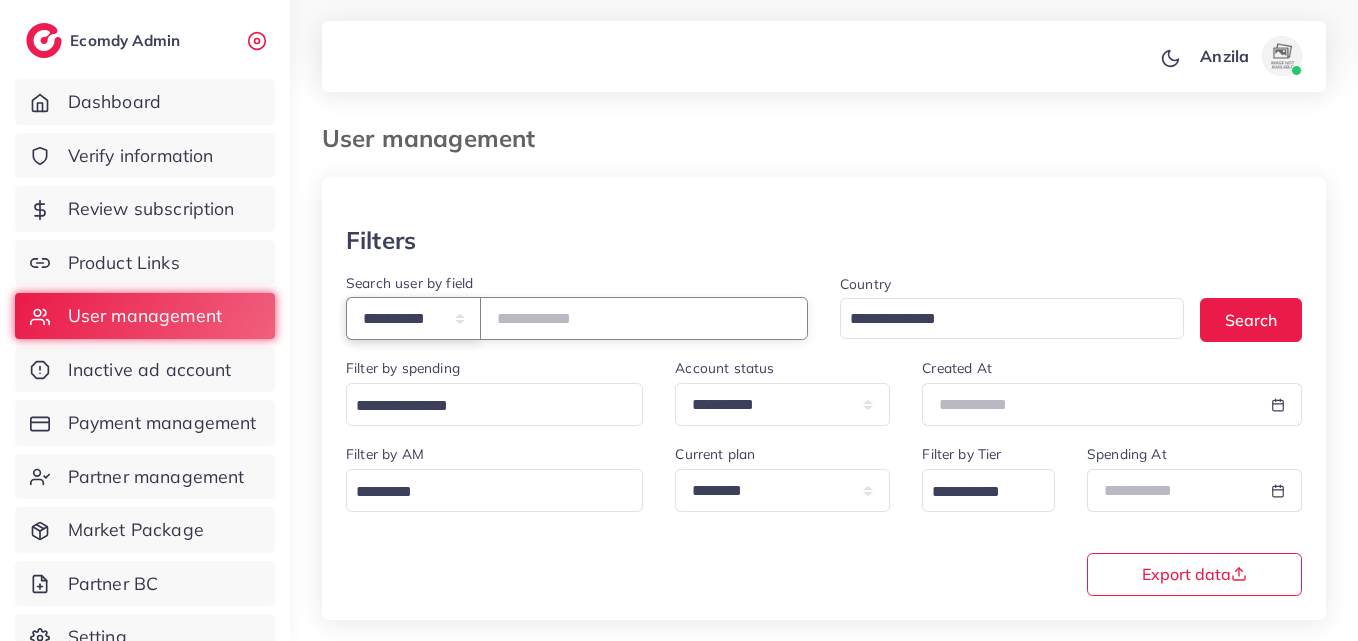 click on "**********" at bounding box center (413, 318) 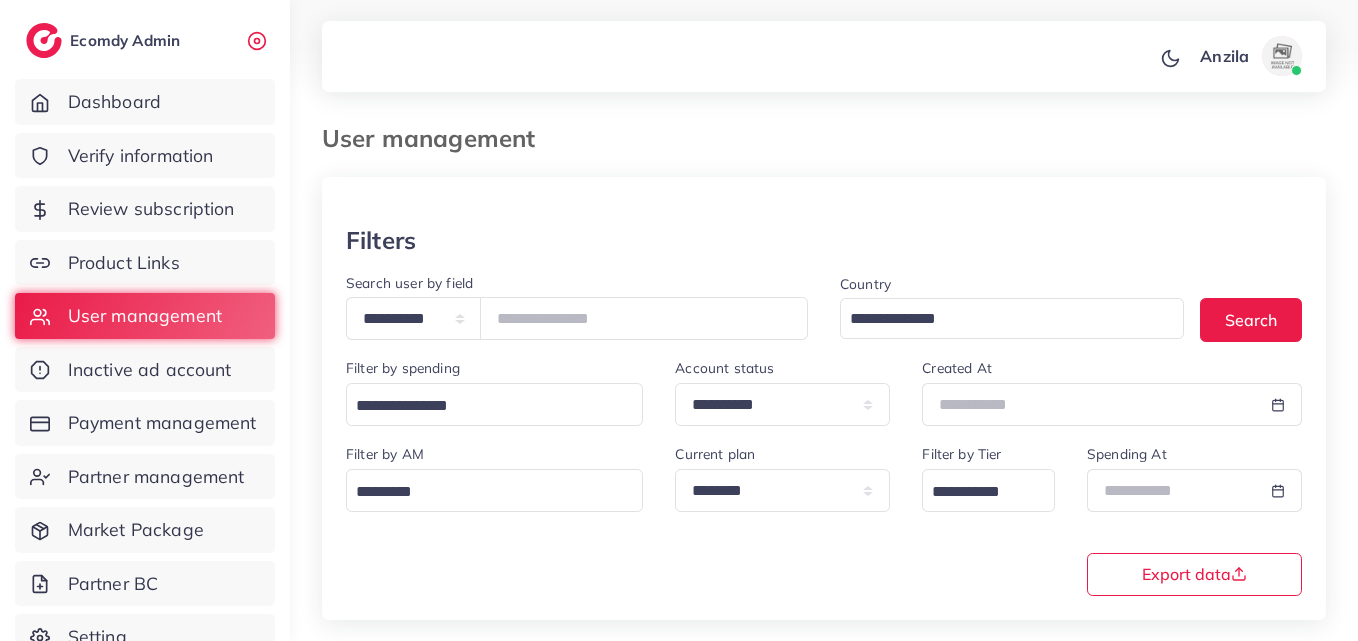 click on "**********" at bounding box center (577, 306) 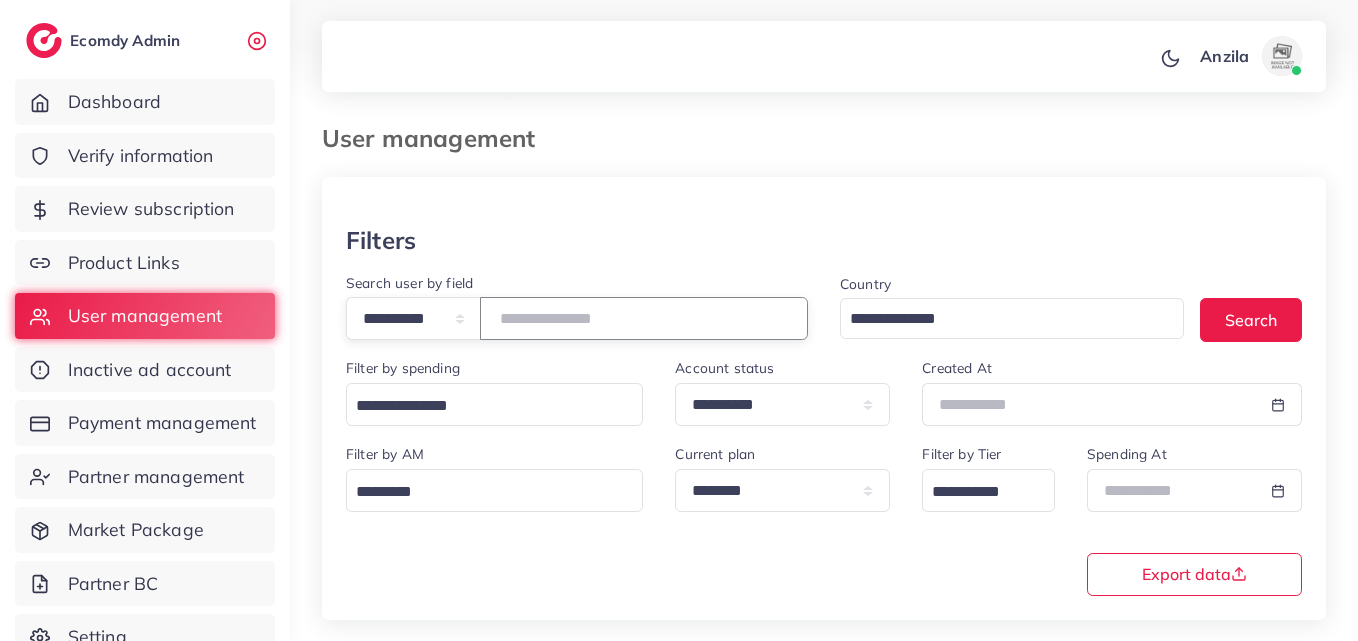 drag, startPoint x: 601, startPoint y: 292, endPoint x: 570, endPoint y: 325, distance: 45.276924 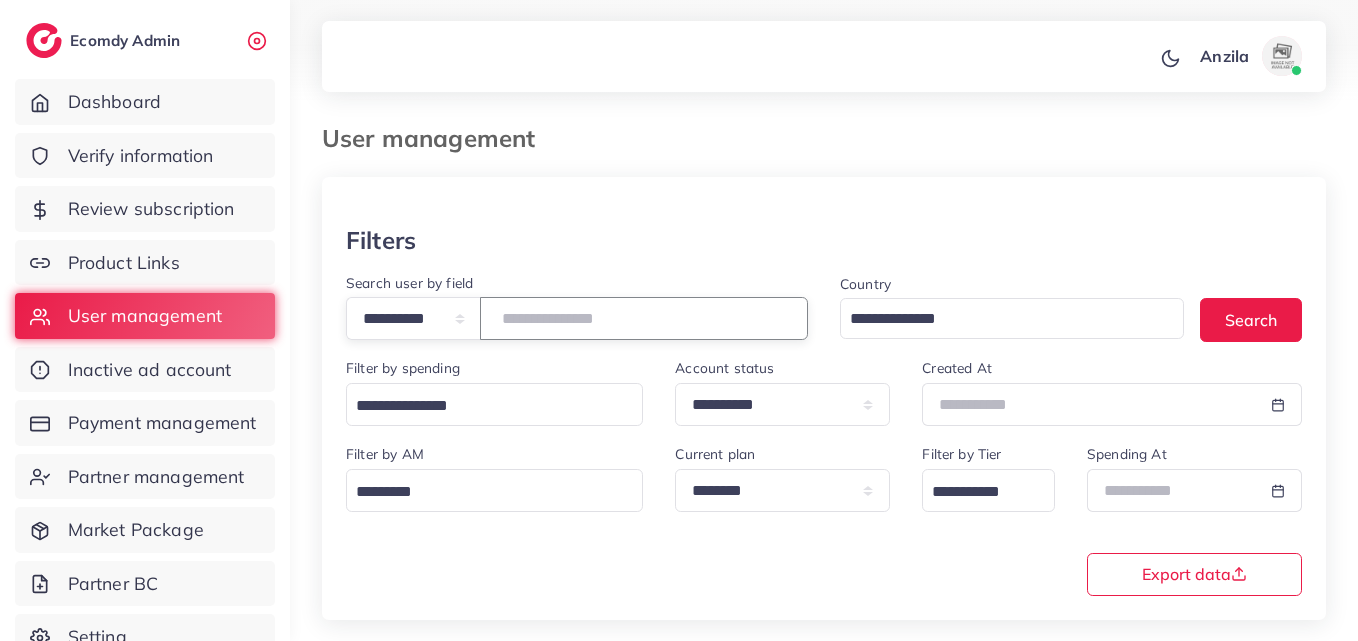 click at bounding box center [644, 318] 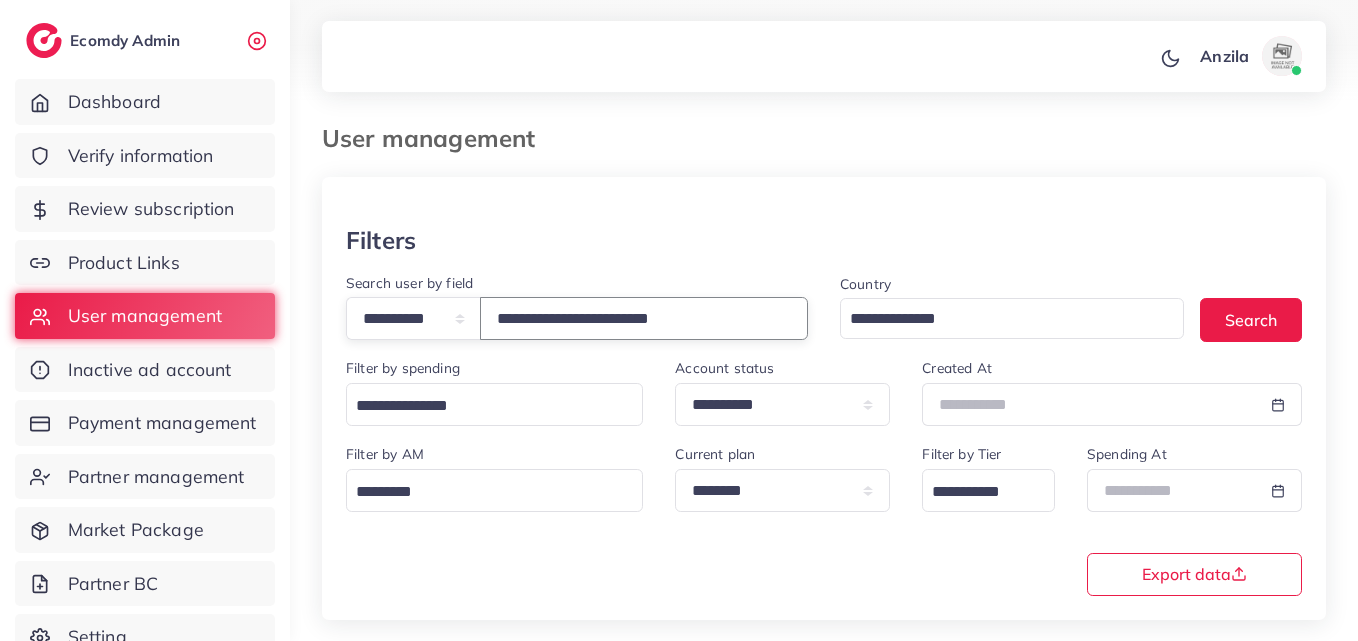 type on "**********" 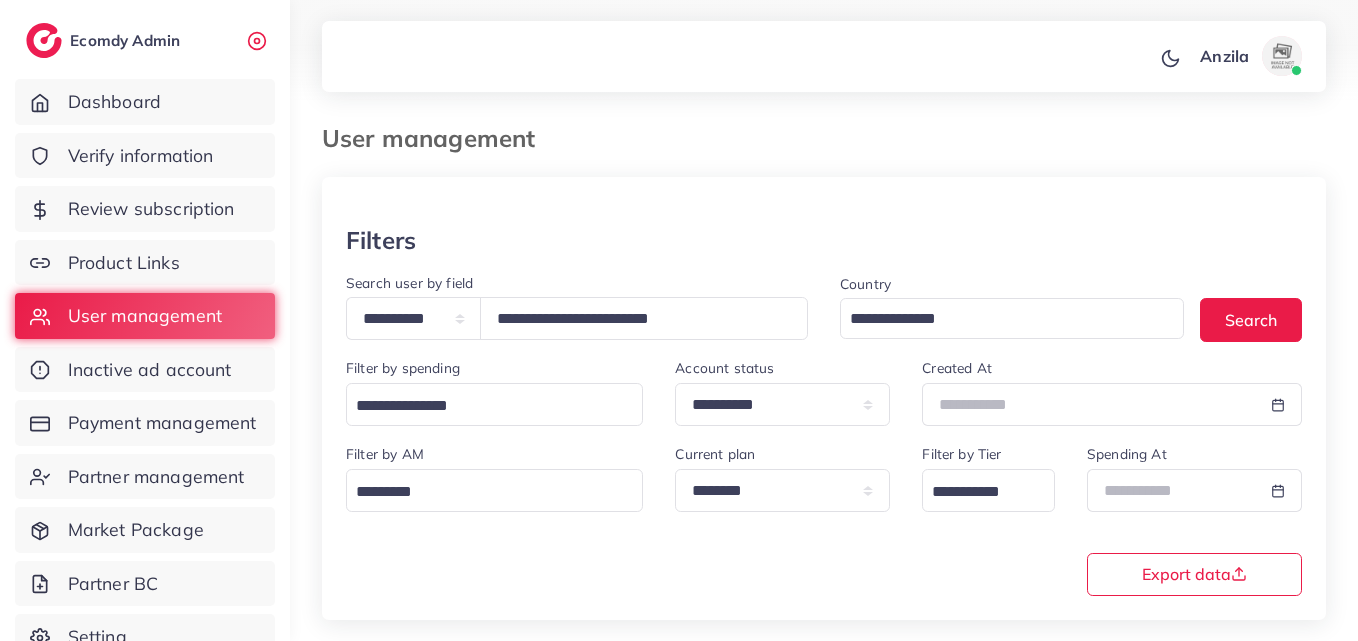 click on "**********" at bounding box center [824, 518] 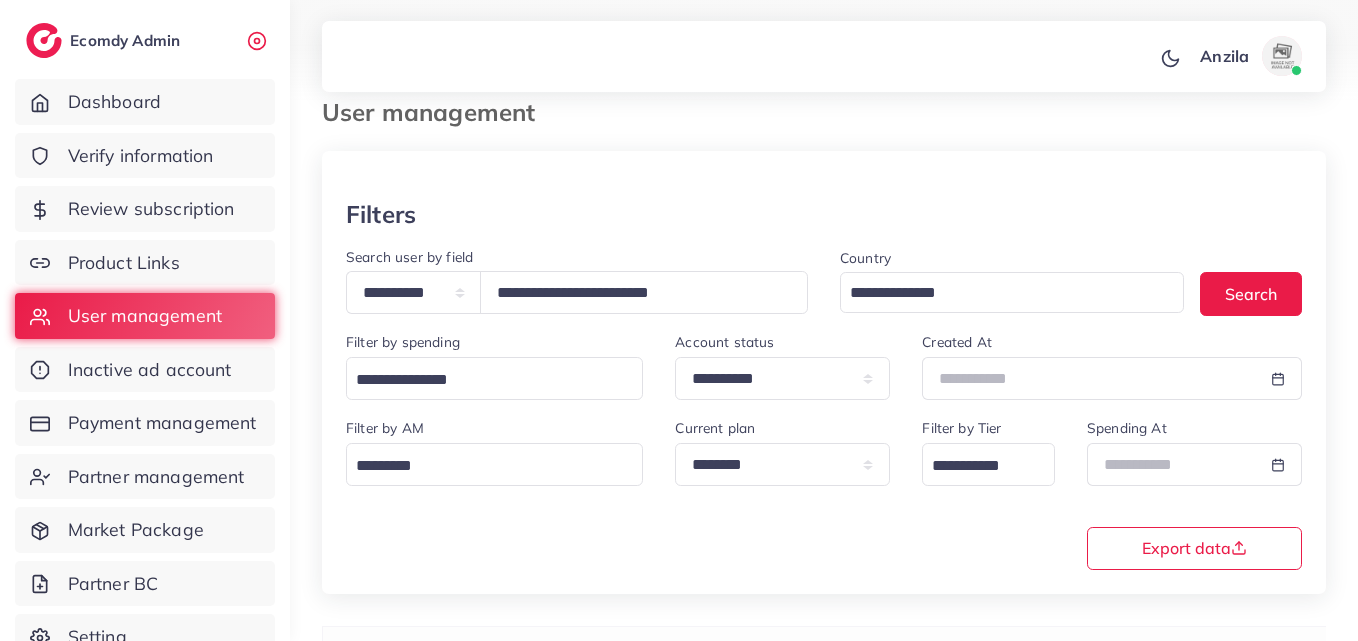 scroll, scrollTop: 300, scrollLeft: 0, axis: vertical 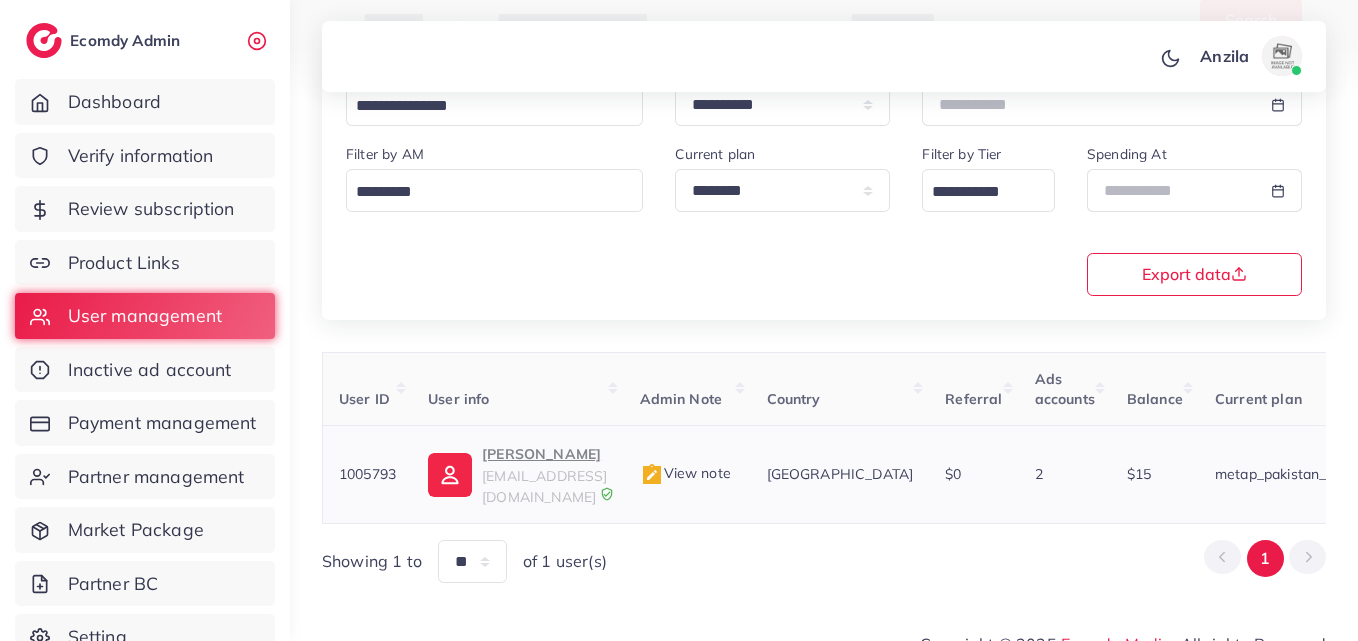 click on "[PERSON_NAME]" at bounding box center [544, 454] 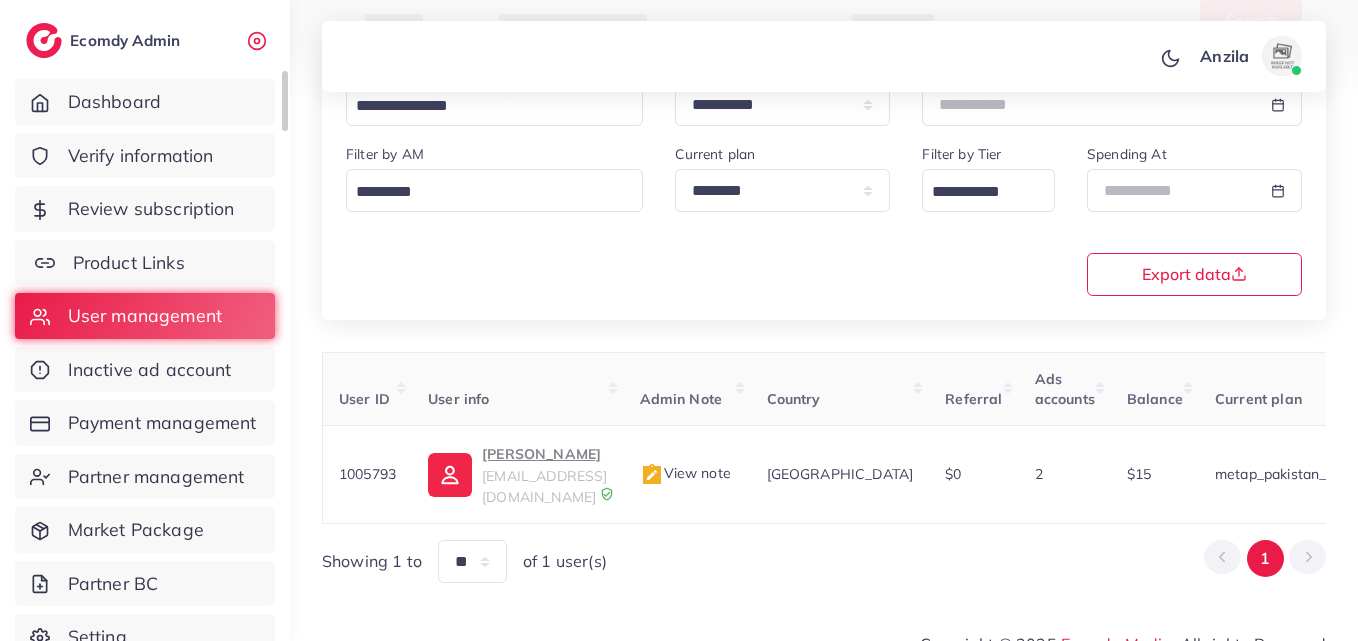 click on "Product Links" at bounding box center (145, 263) 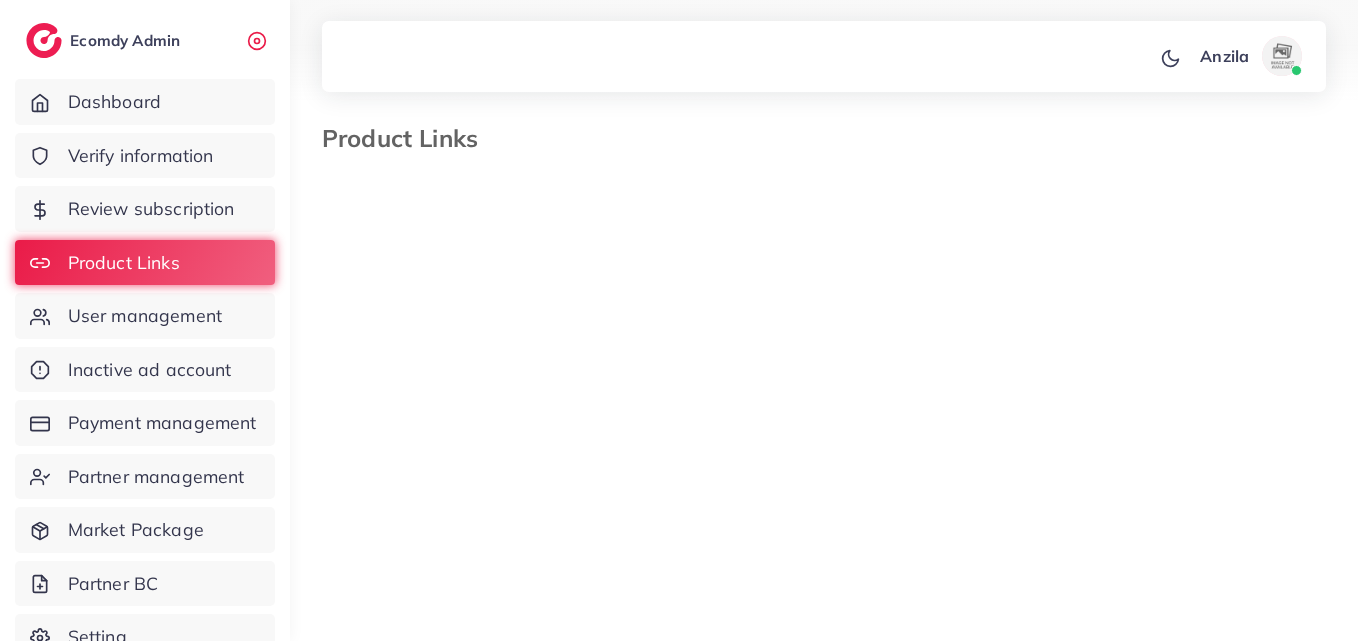 select on "*********" 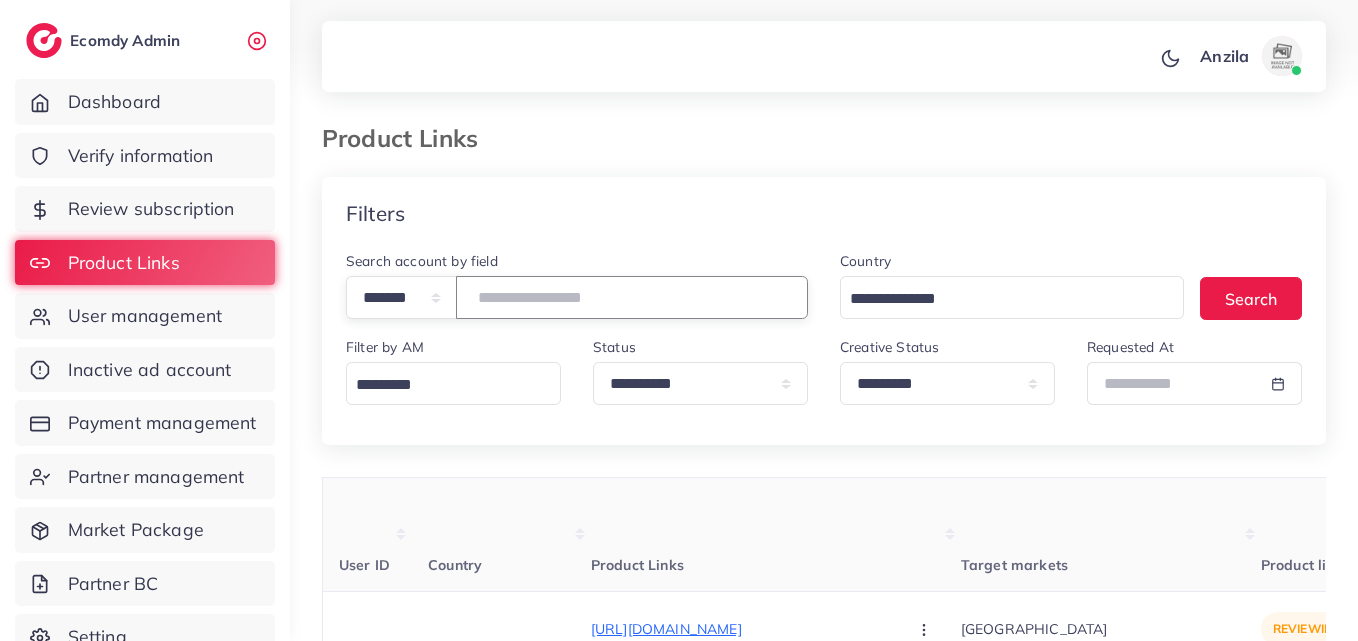 click at bounding box center [632, 297] 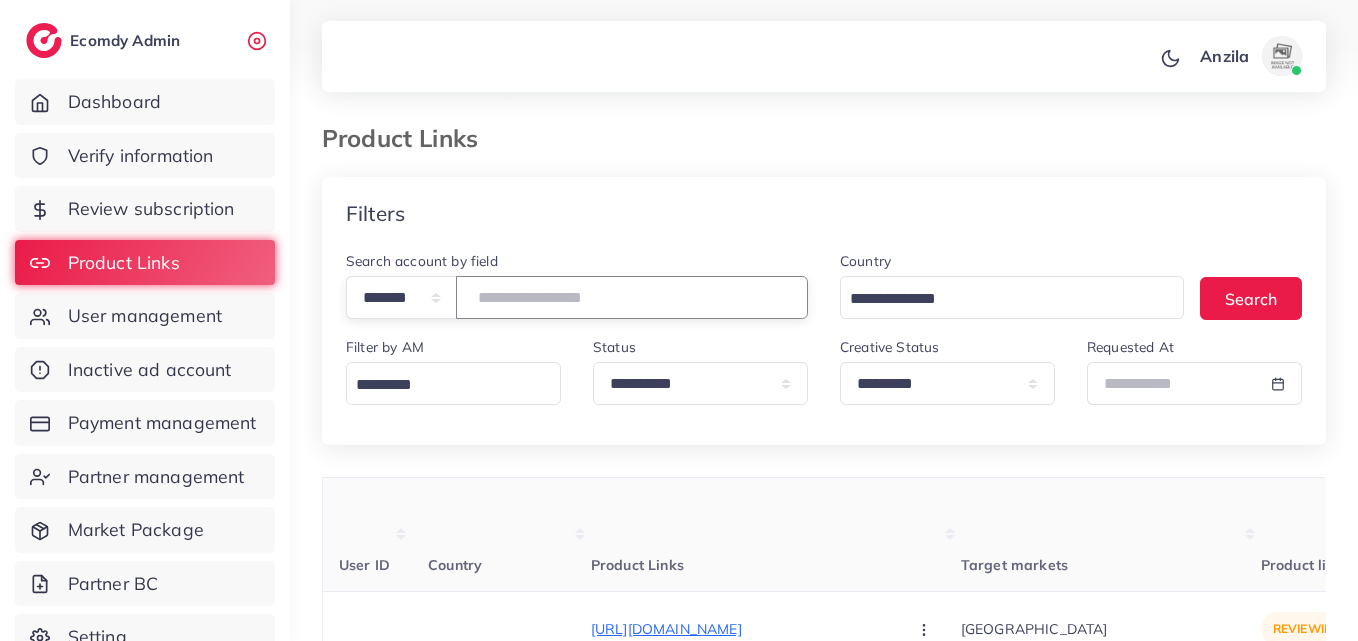 type on "*******" 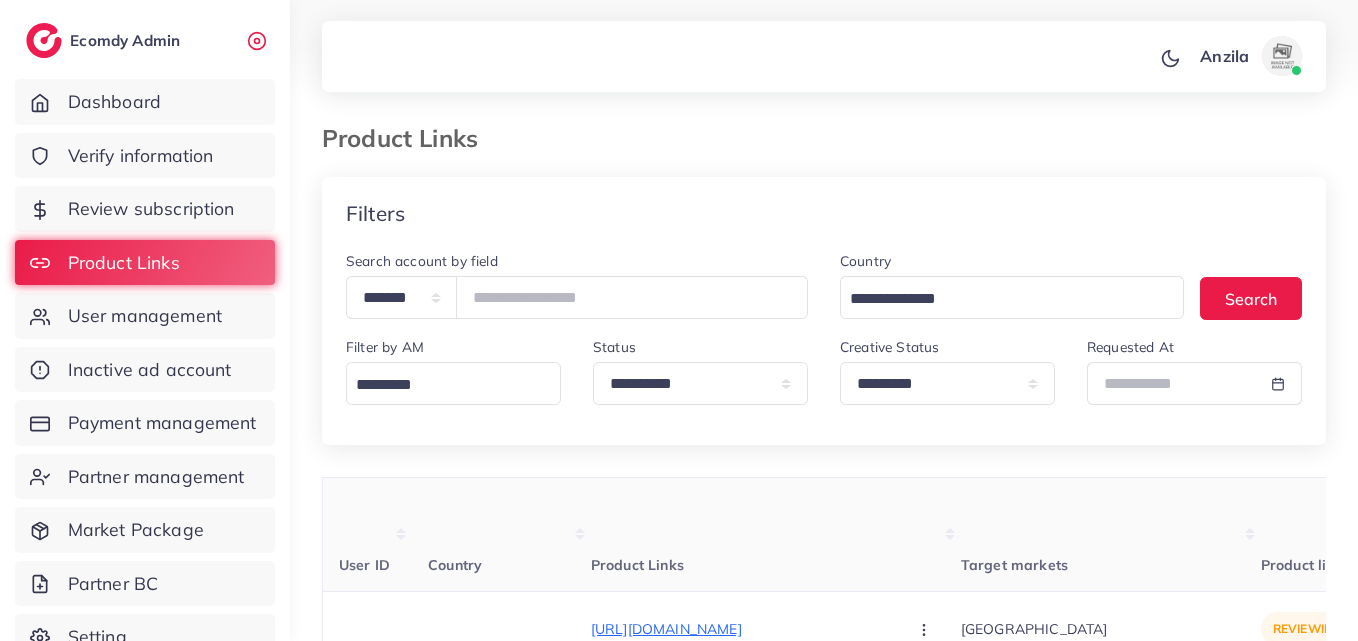click on "Product Links" at bounding box center (776, 535) 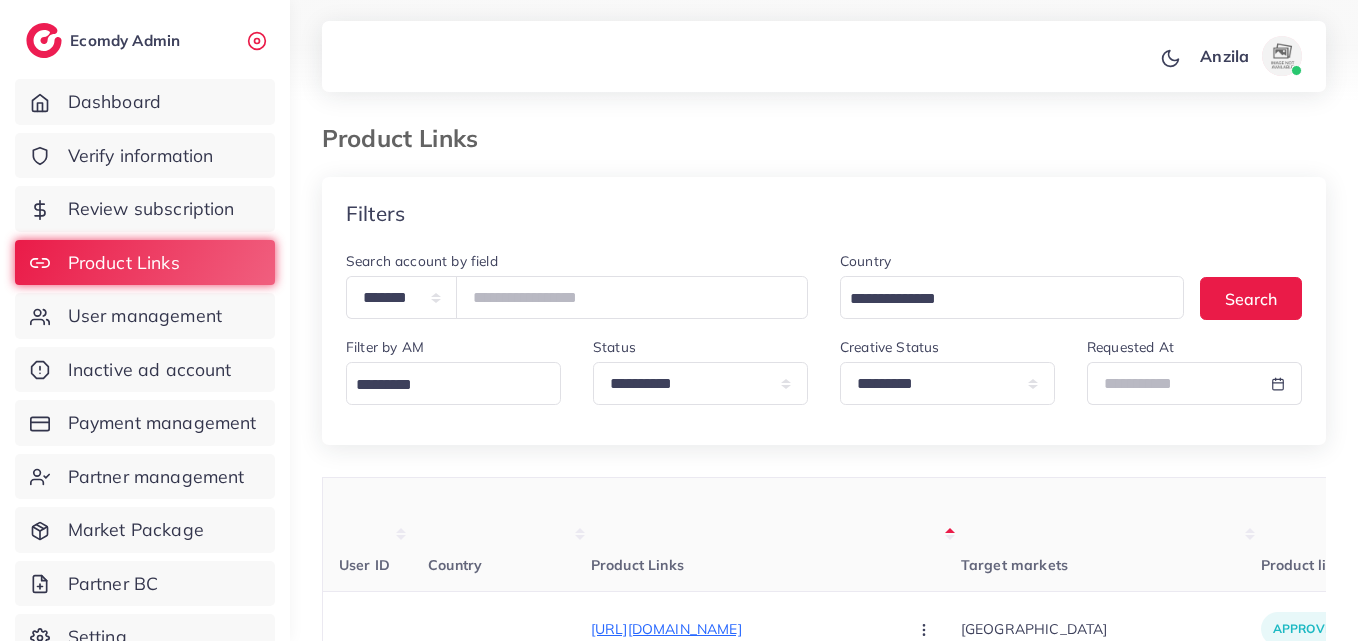 click on "Product Links" at bounding box center [776, 535] 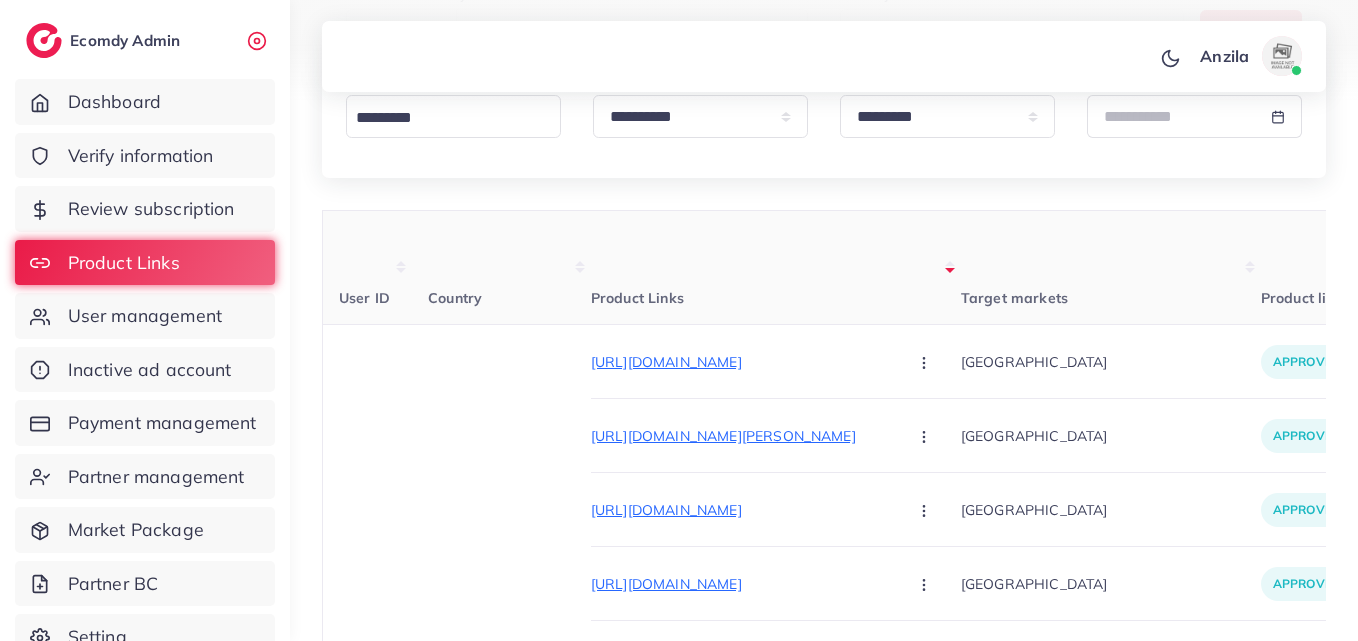 scroll, scrollTop: 300, scrollLeft: 0, axis: vertical 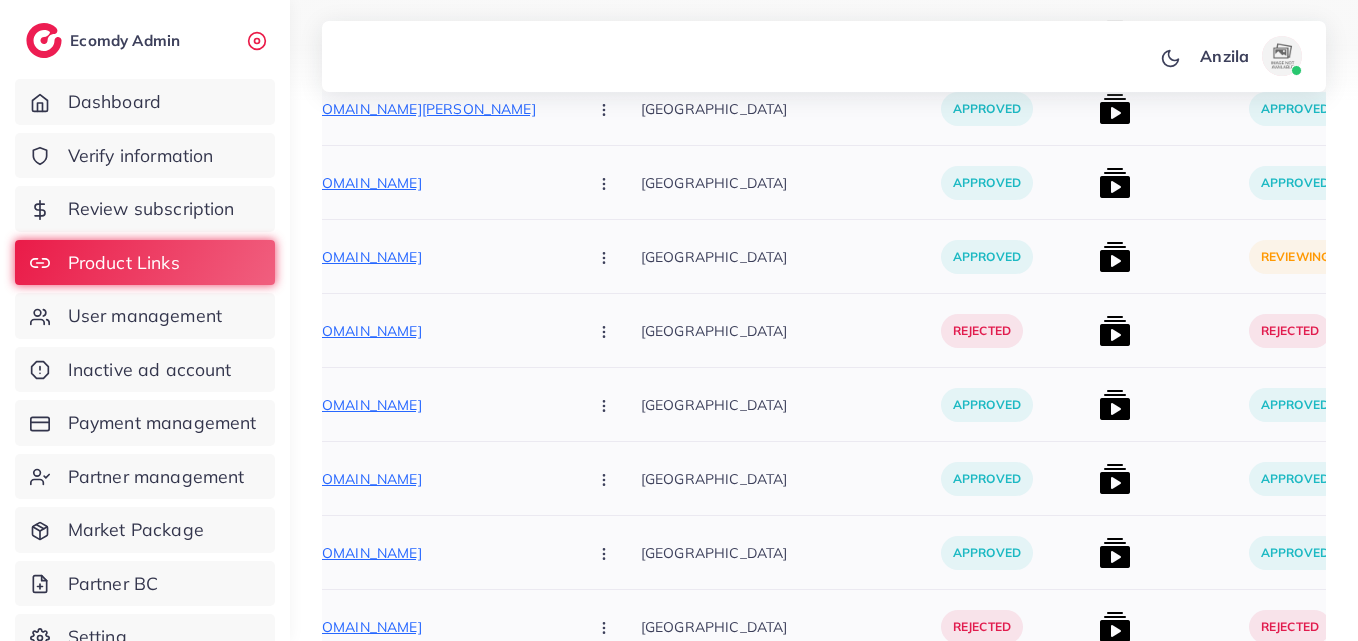 click at bounding box center (1115, 257) 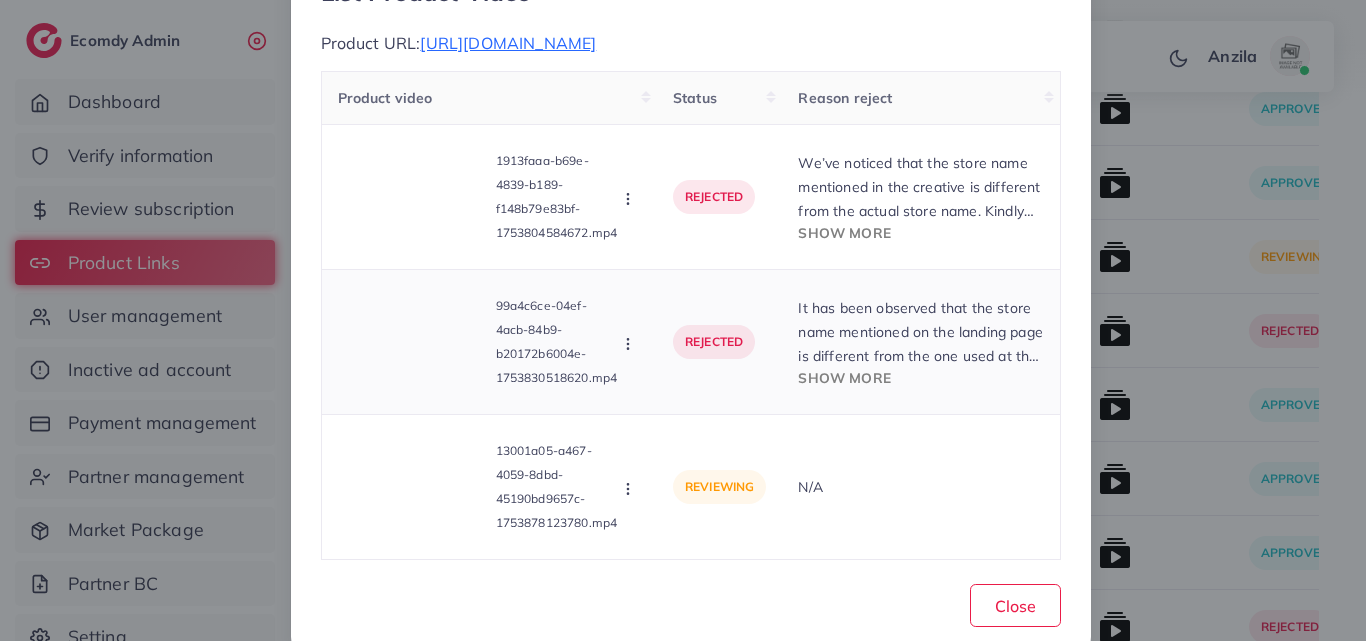 scroll, scrollTop: 148, scrollLeft: 0, axis: vertical 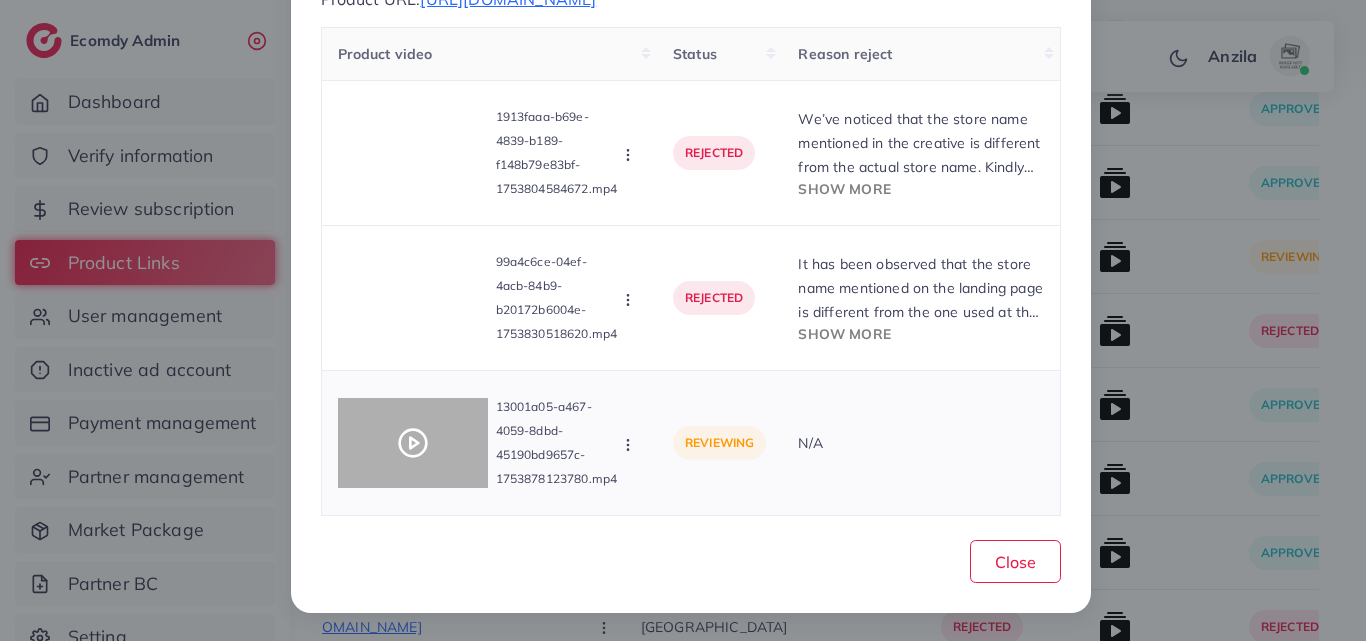 click 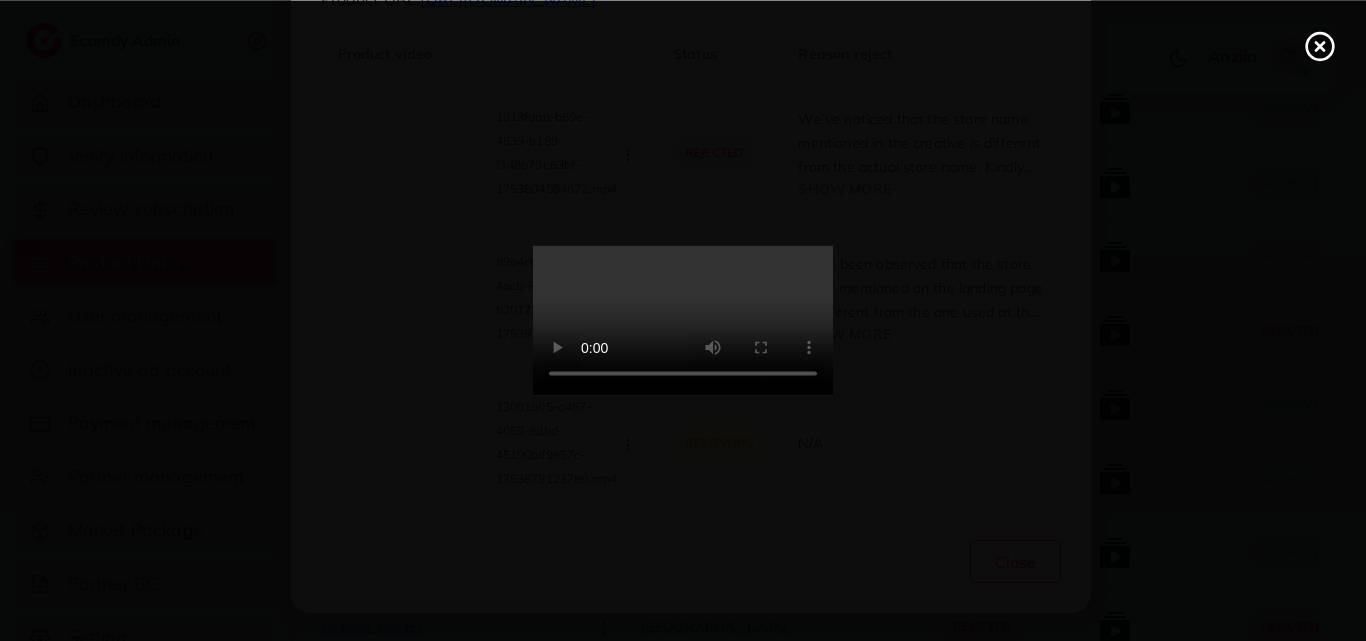click at bounding box center (683, 321) 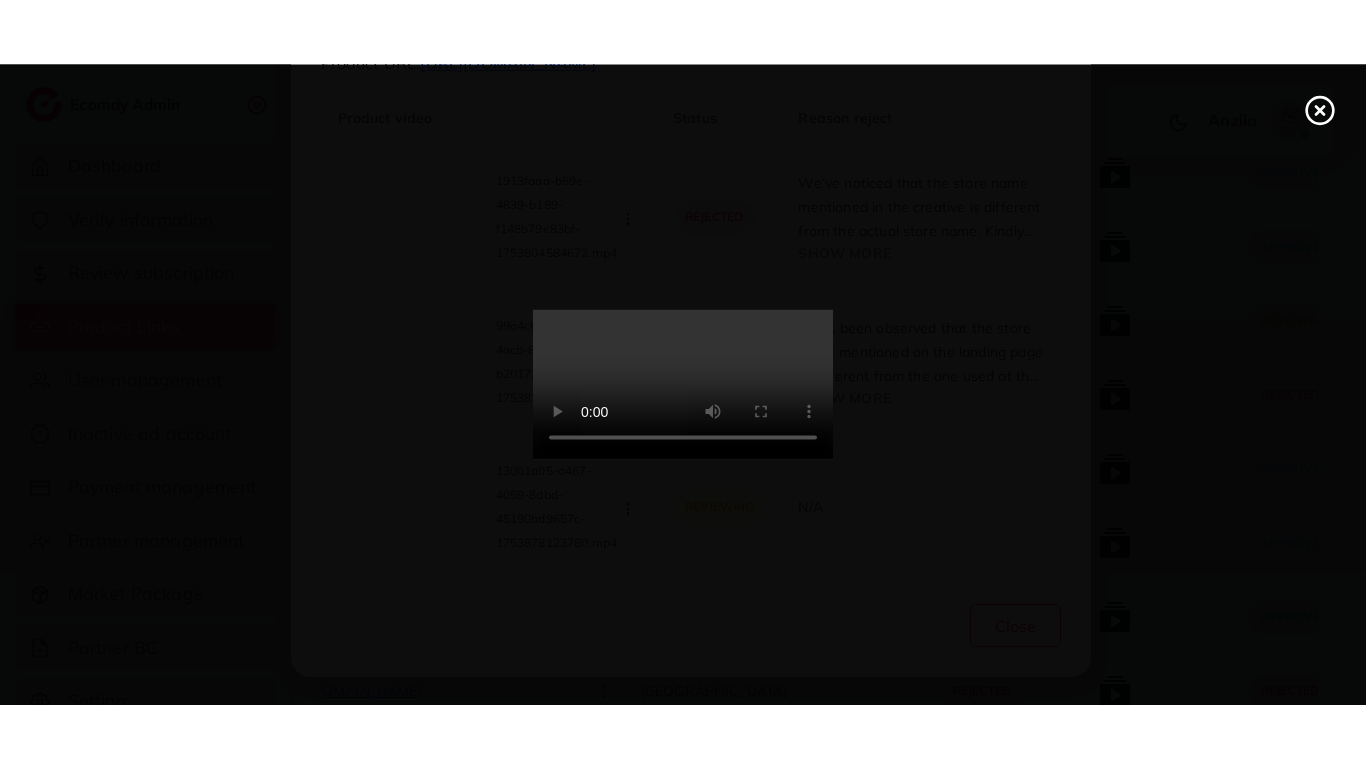 scroll, scrollTop: 0, scrollLeft: 0, axis: both 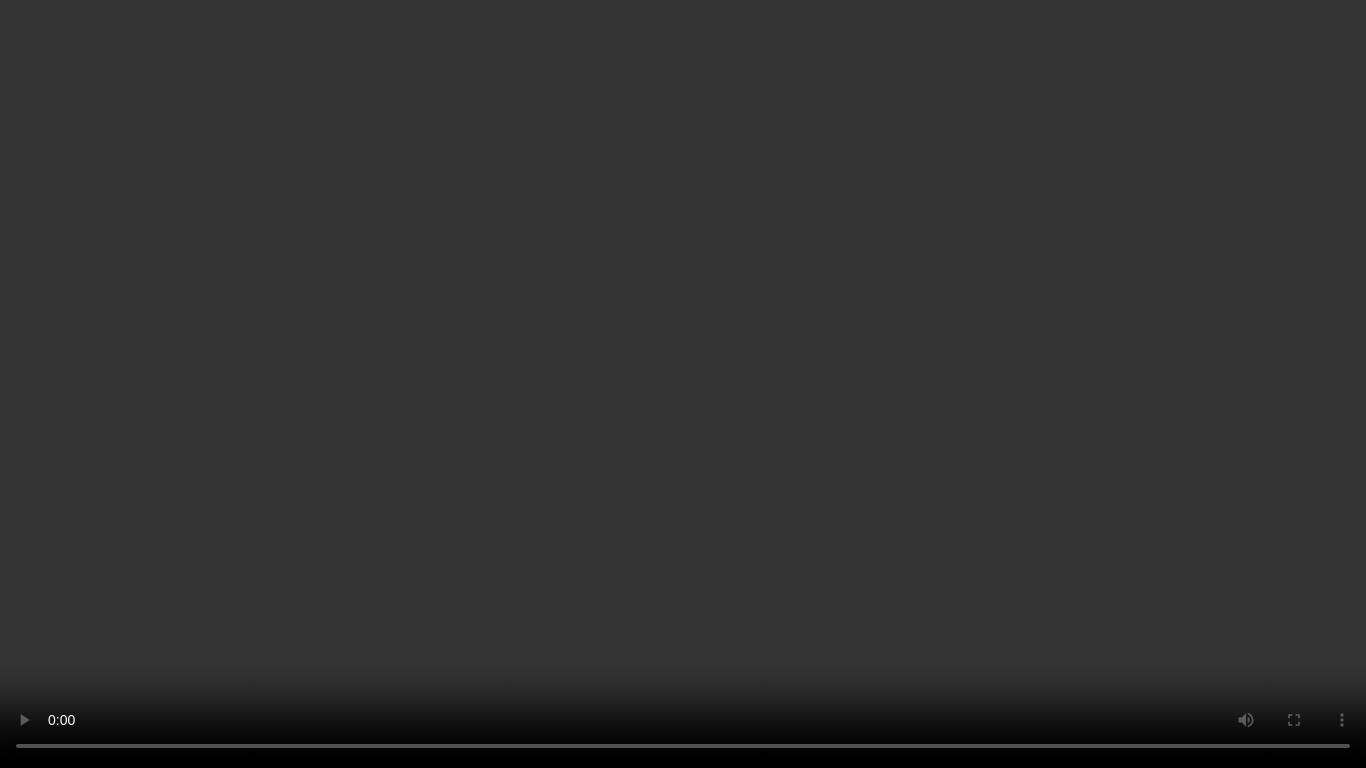 click at bounding box center [683, 384] 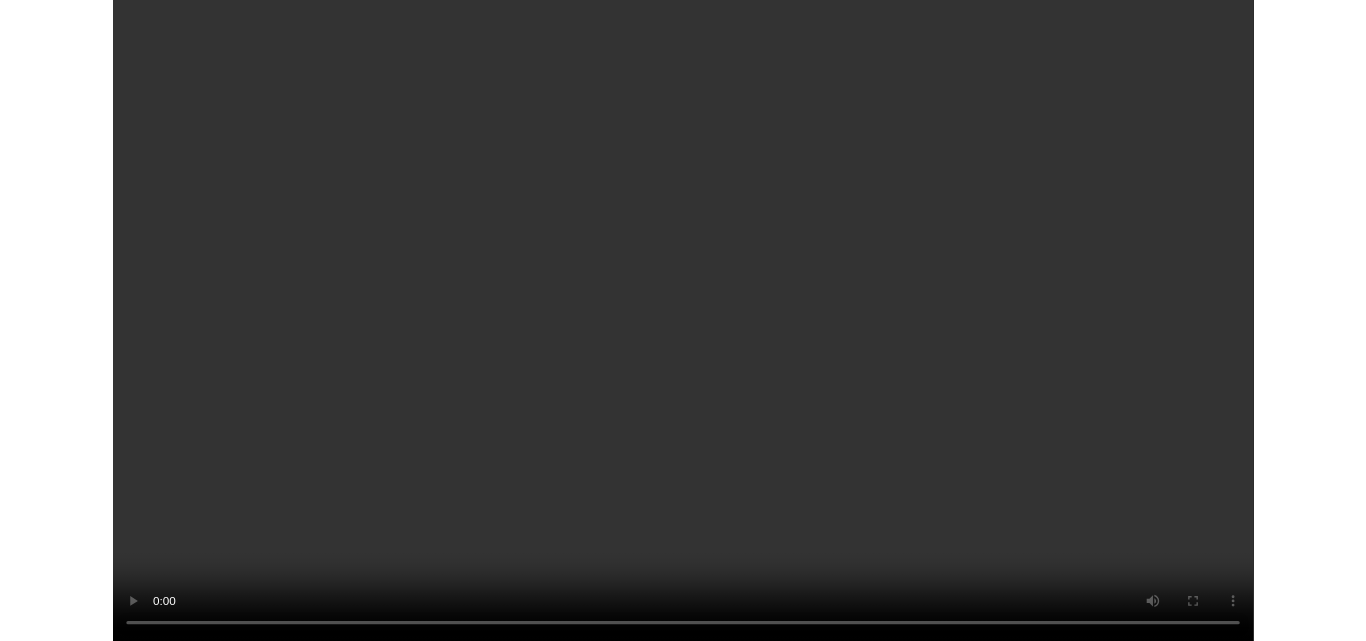 scroll, scrollTop: 148, scrollLeft: 0, axis: vertical 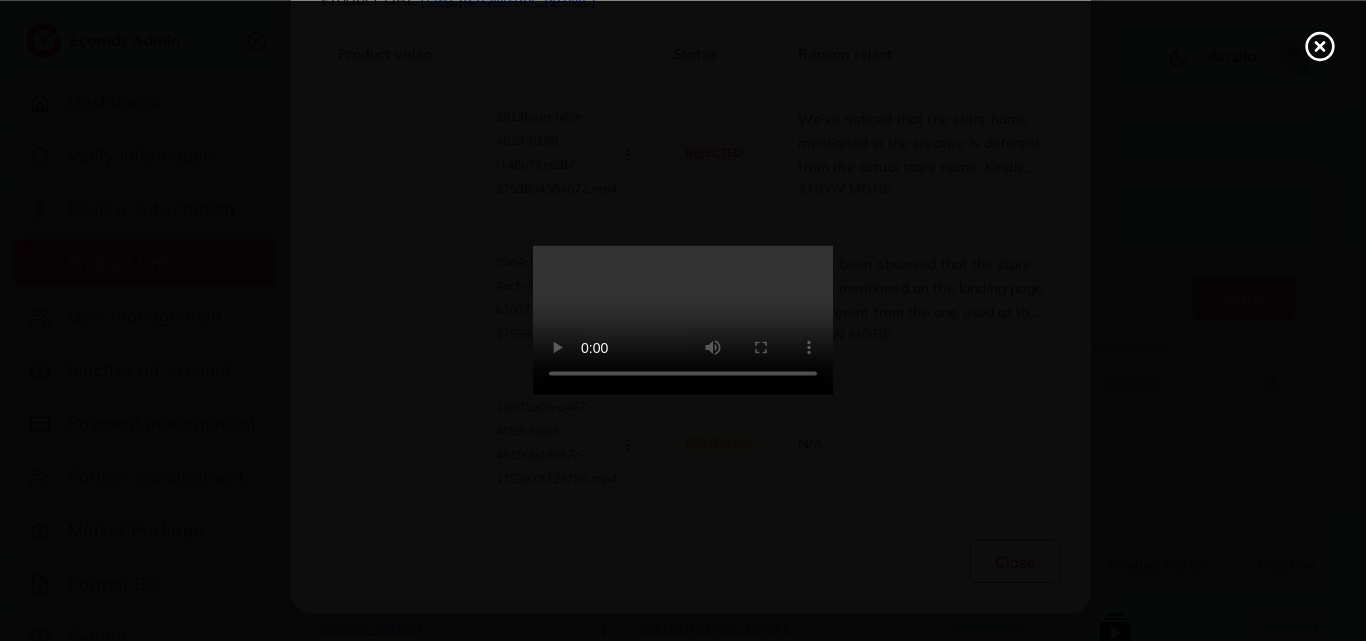 click 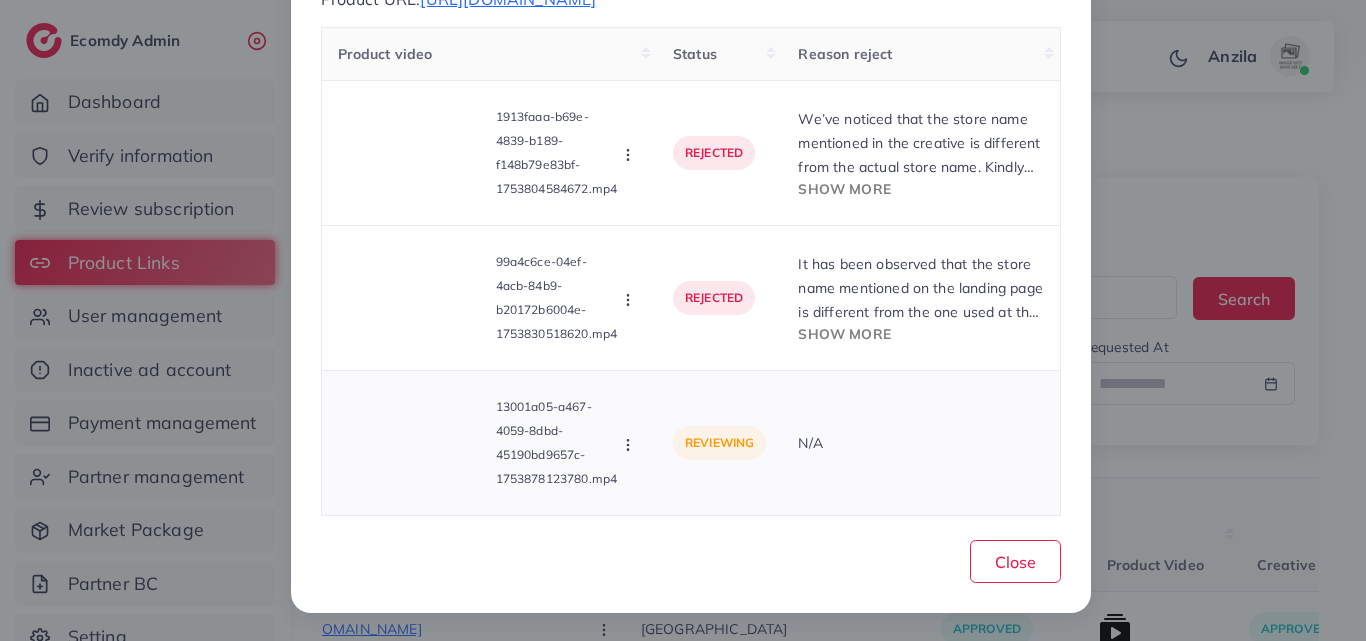 click 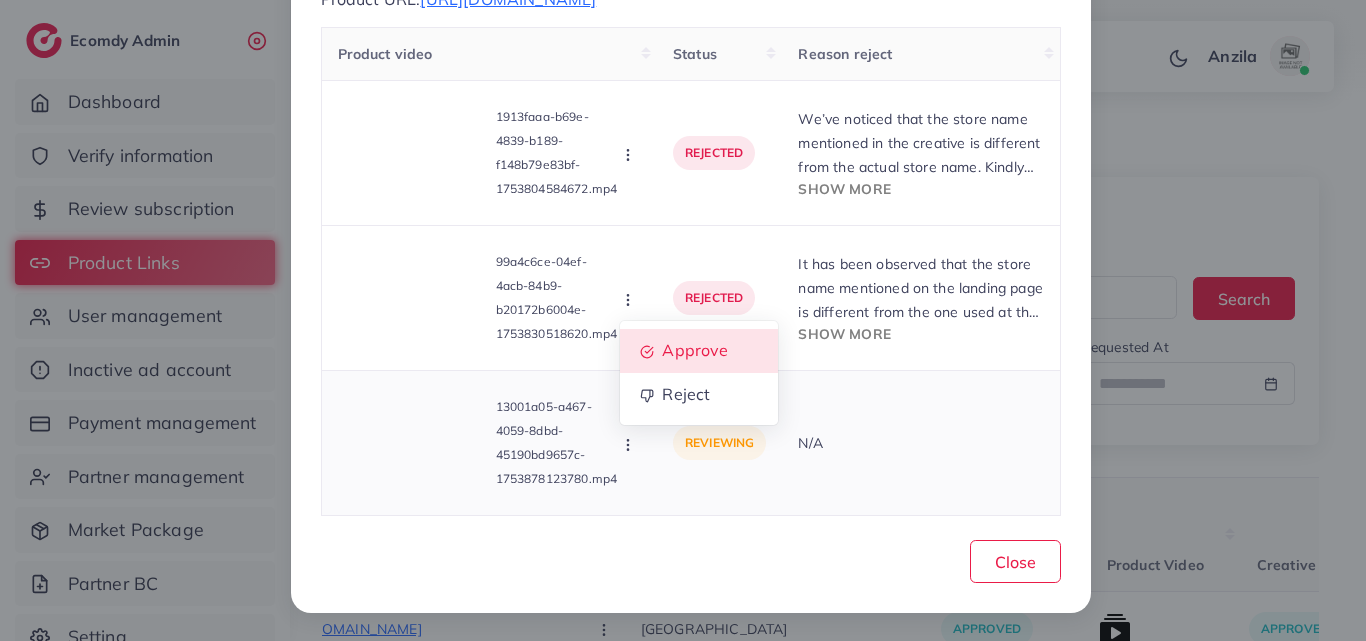 click on "Approve" at bounding box center (695, 350) 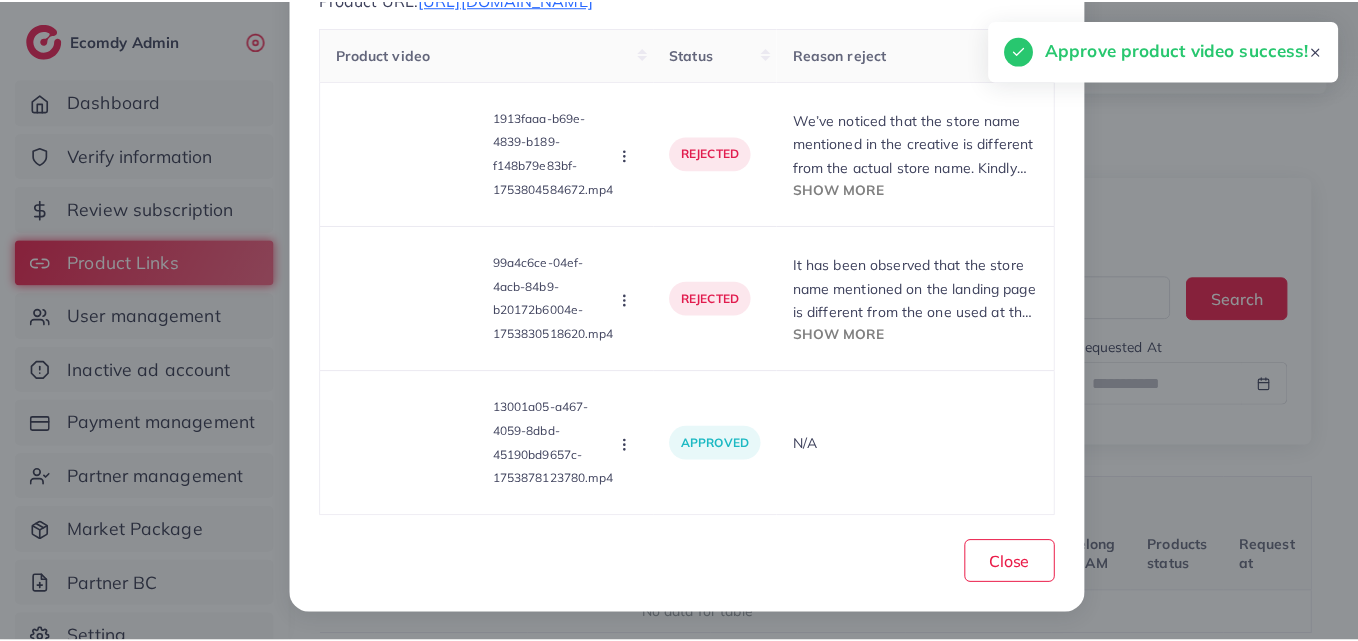 scroll, scrollTop: 0, scrollLeft: 232, axis: horizontal 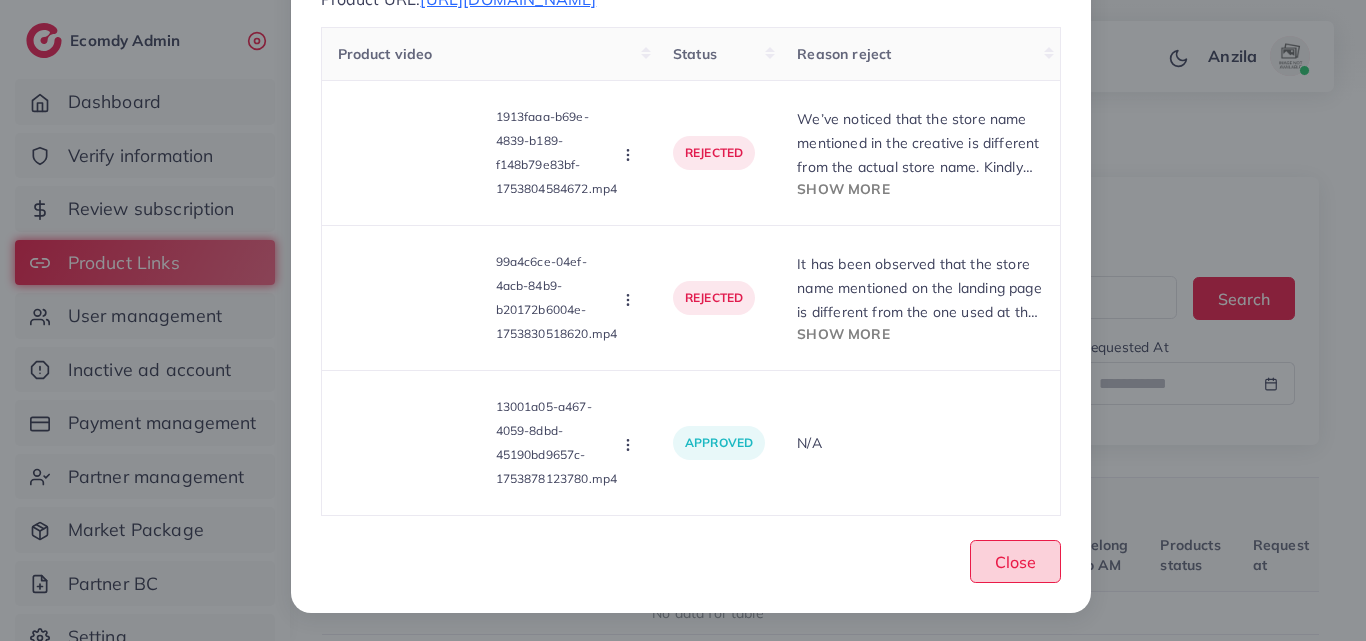click on "Close" at bounding box center (1015, 562) 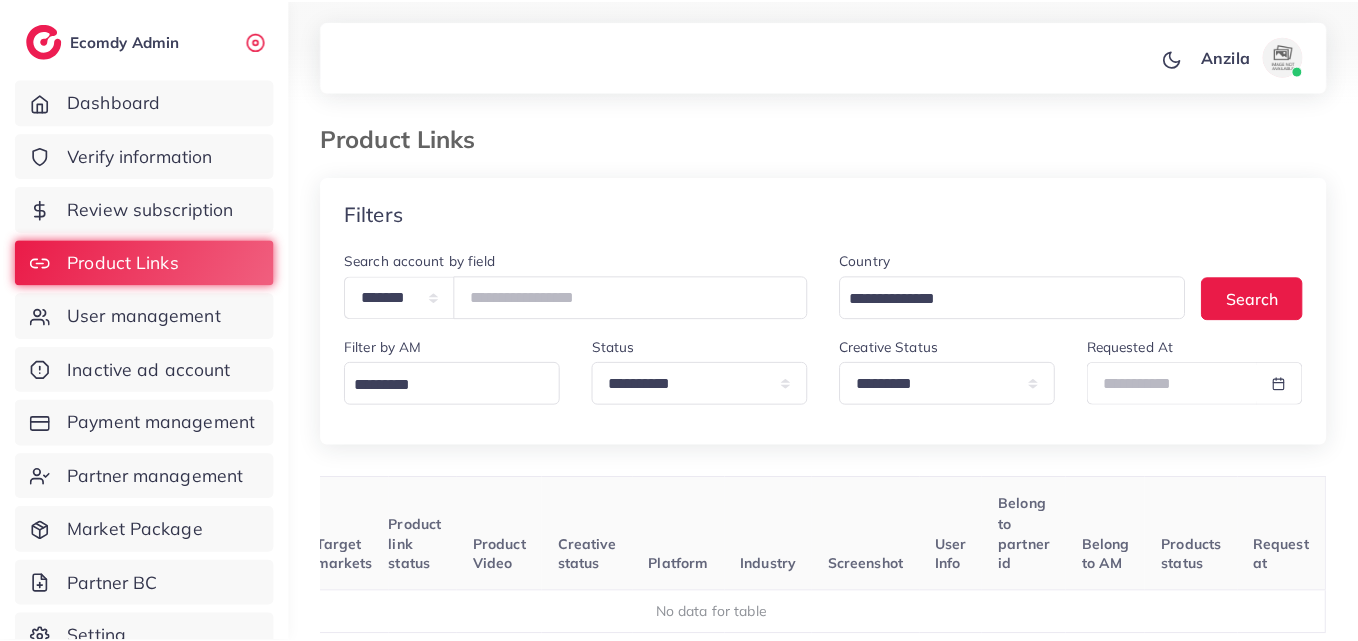 scroll, scrollTop: 0, scrollLeft: 217, axis: horizontal 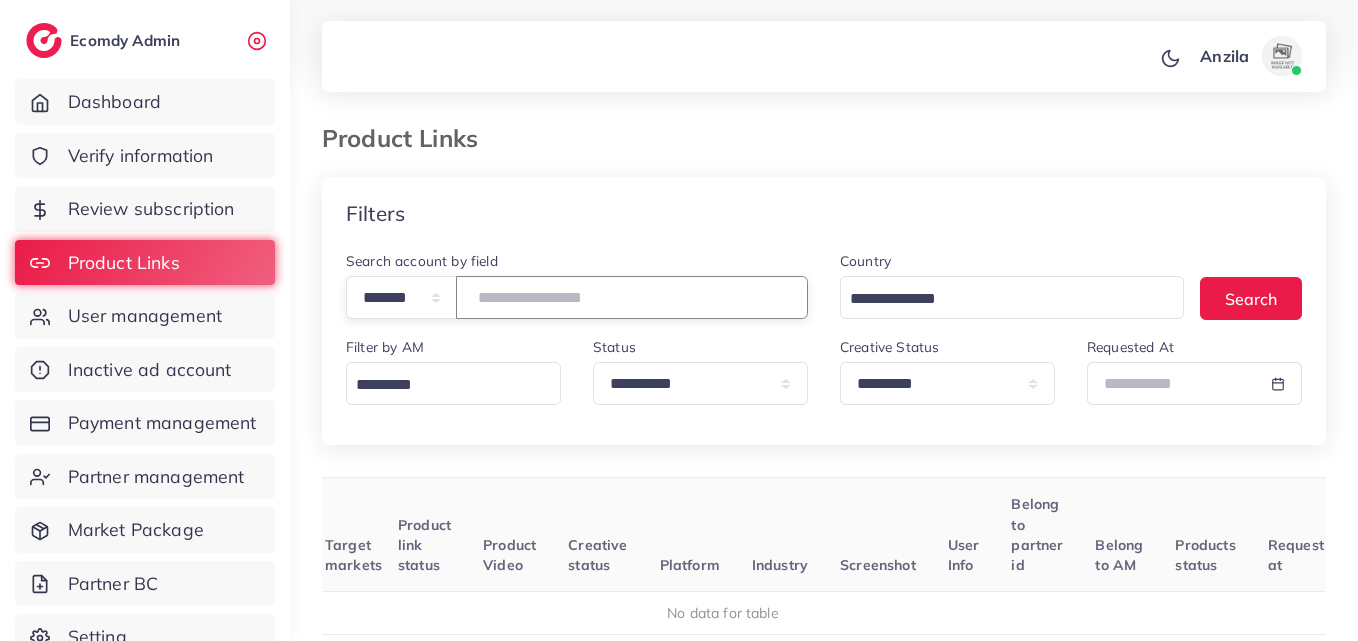 click on "*******" at bounding box center (632, 297) 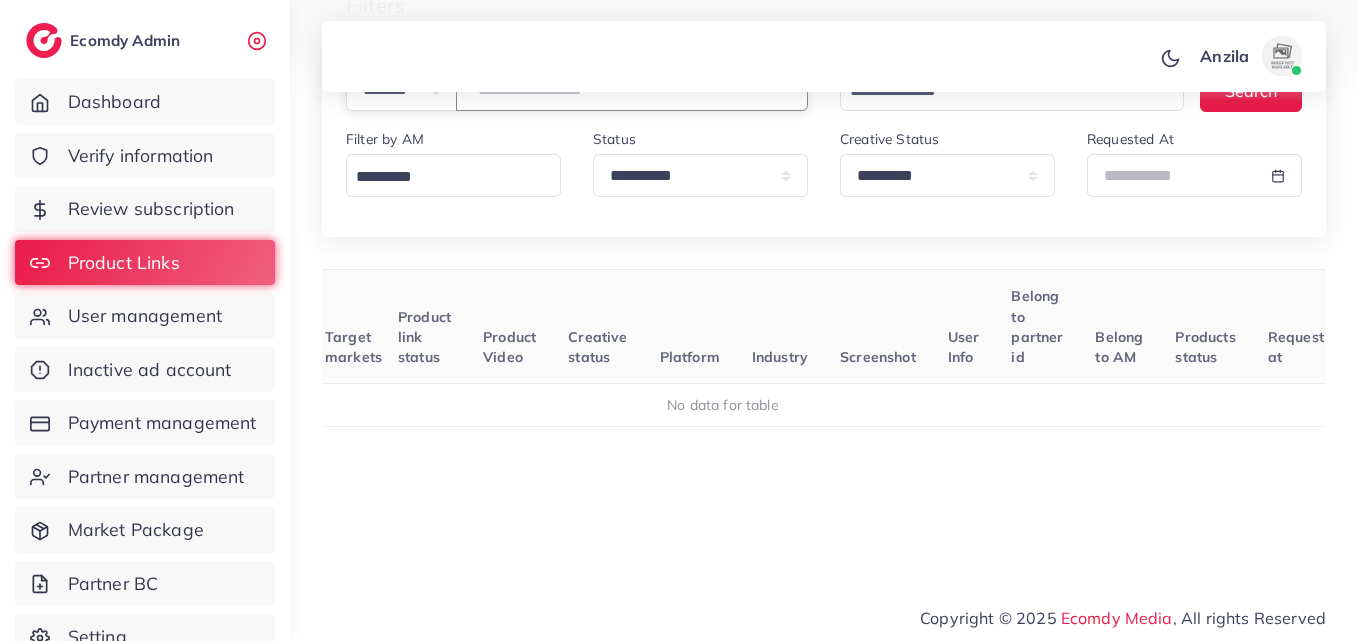 scroll, scrollTop: 210, scrollLeft: 0, axis: vertical 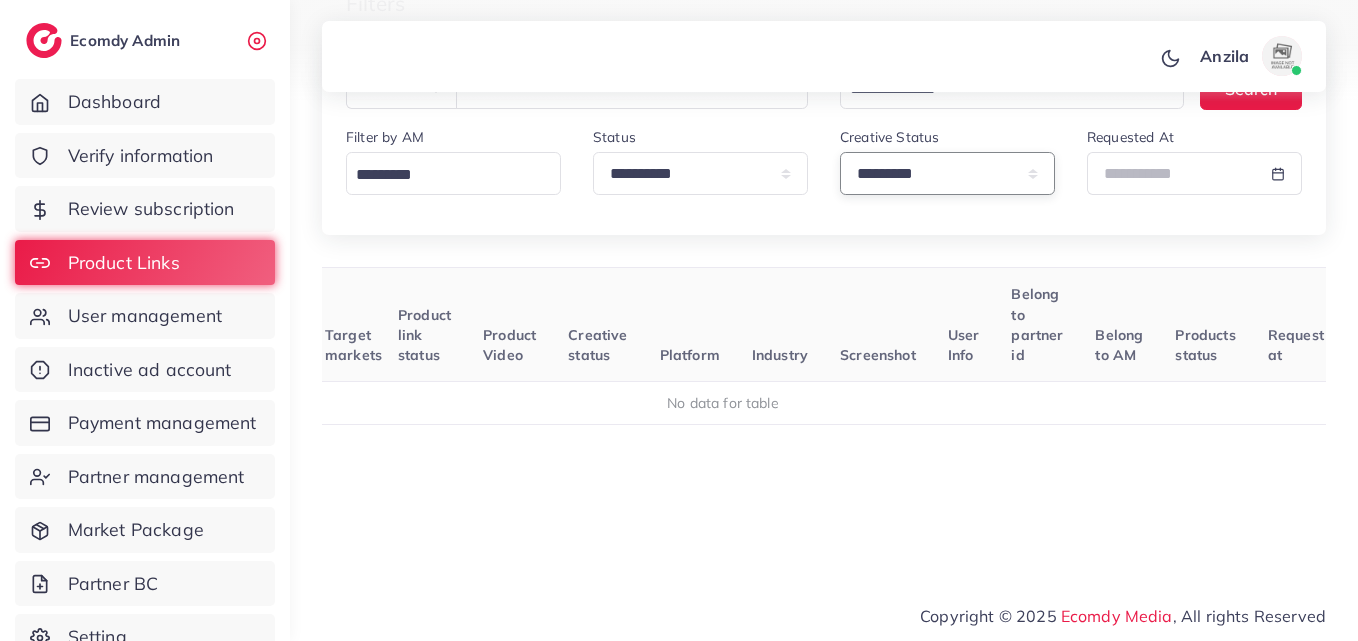 click on "**********" at bounding box center (947, 173) 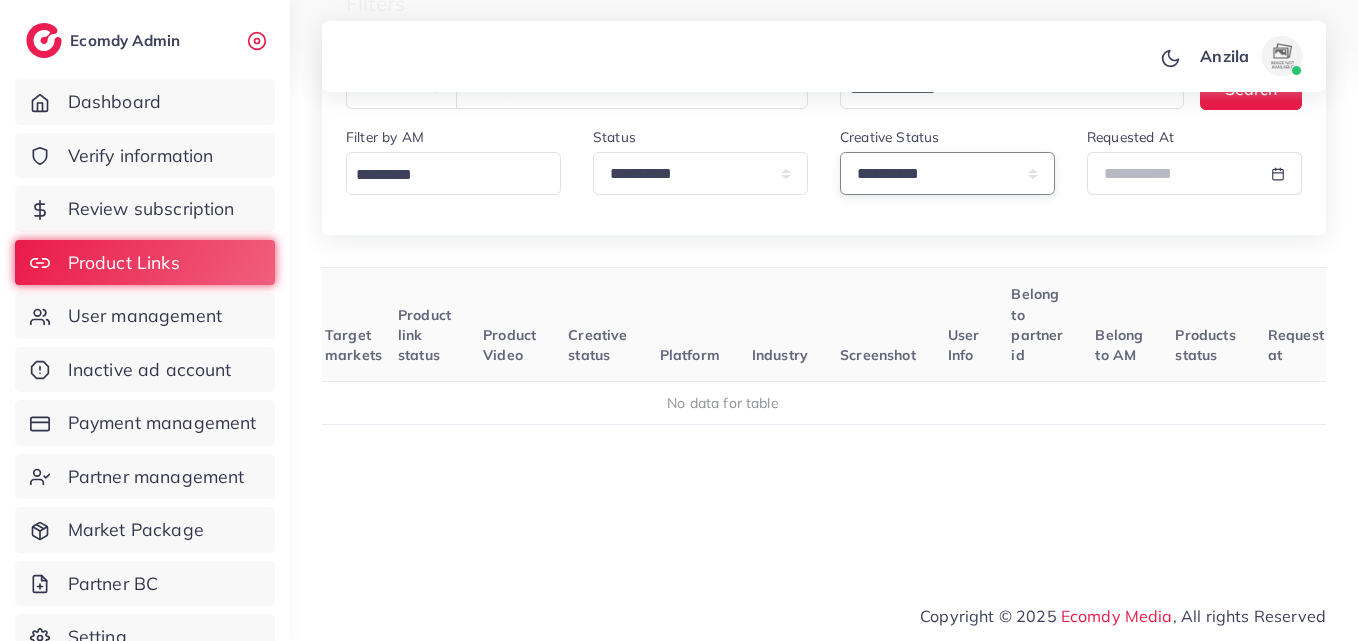click on "**********" at bounding box center (947, 173) 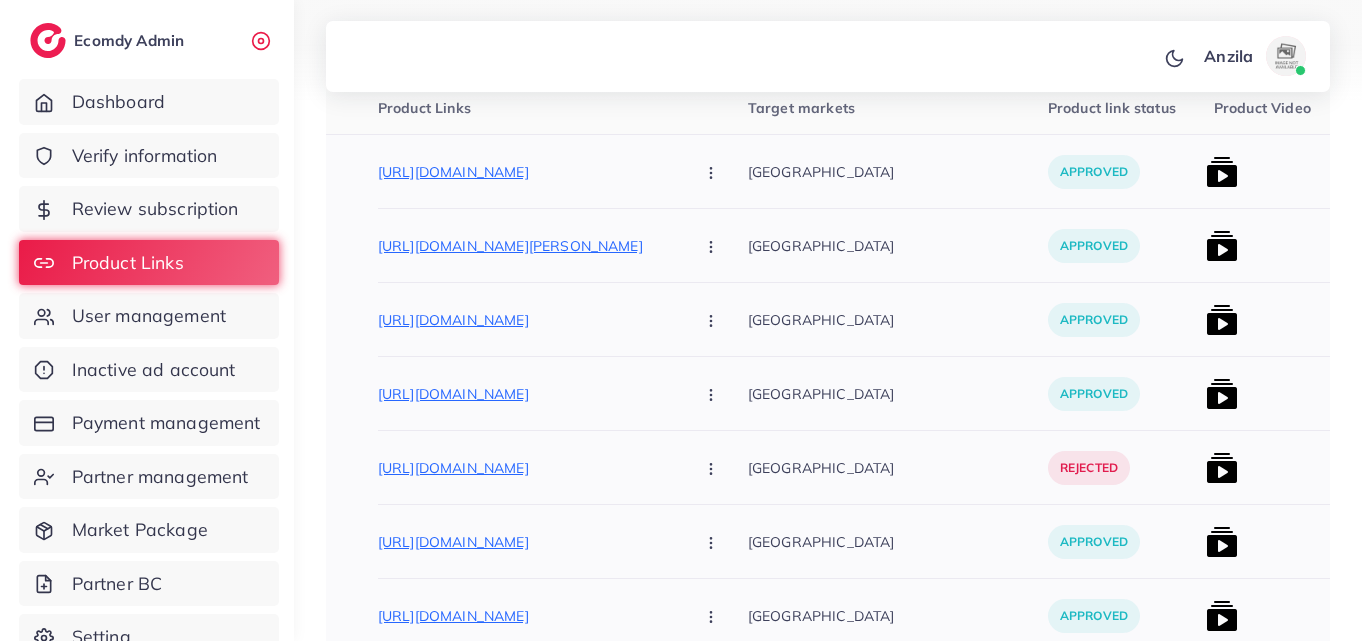 scroll, scrollTop: 510, scrollLeft: 0, axis: vertical 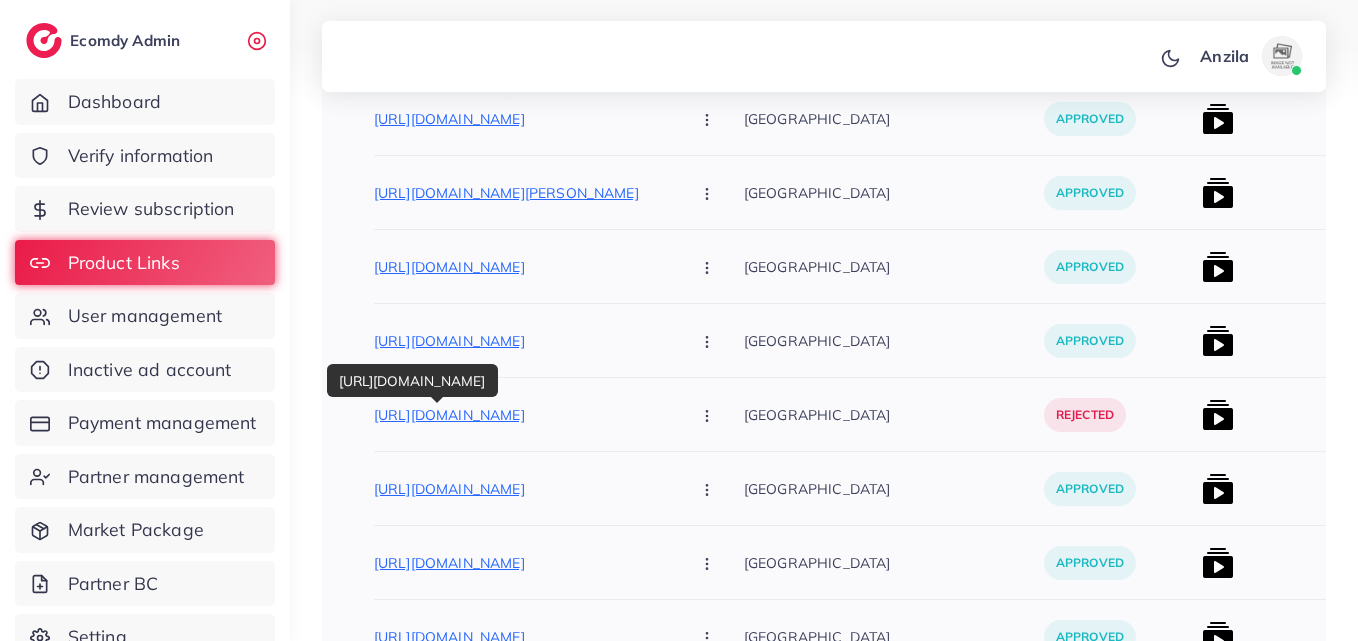 click on "[URL][DOMAIN_NAME]" at bounding box center [524, 415] 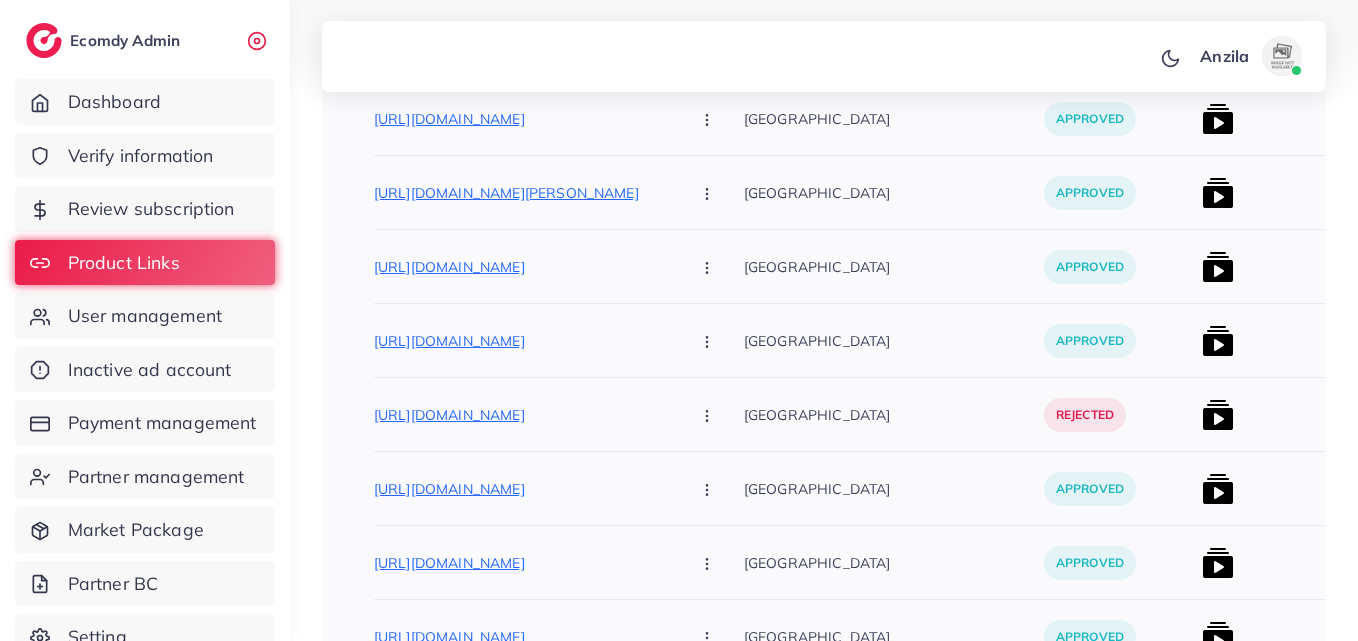 click at bounding box center [709, 414] 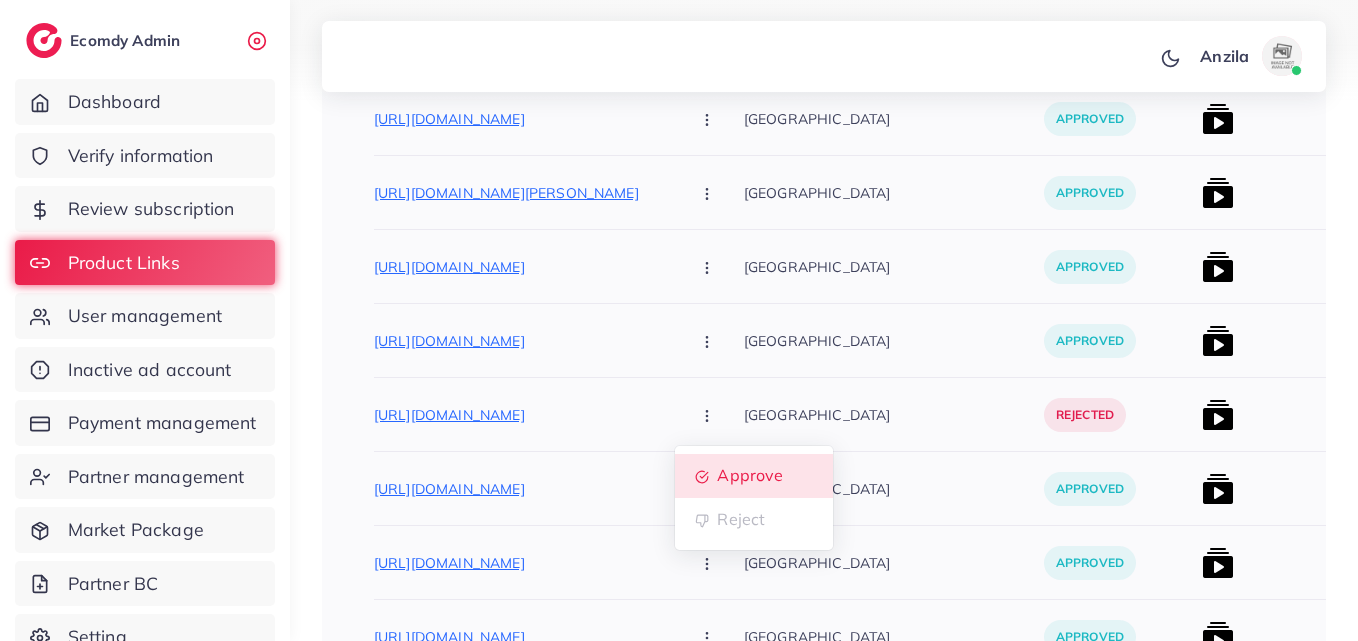 click on "Approve" at bounding box center (750, 476) 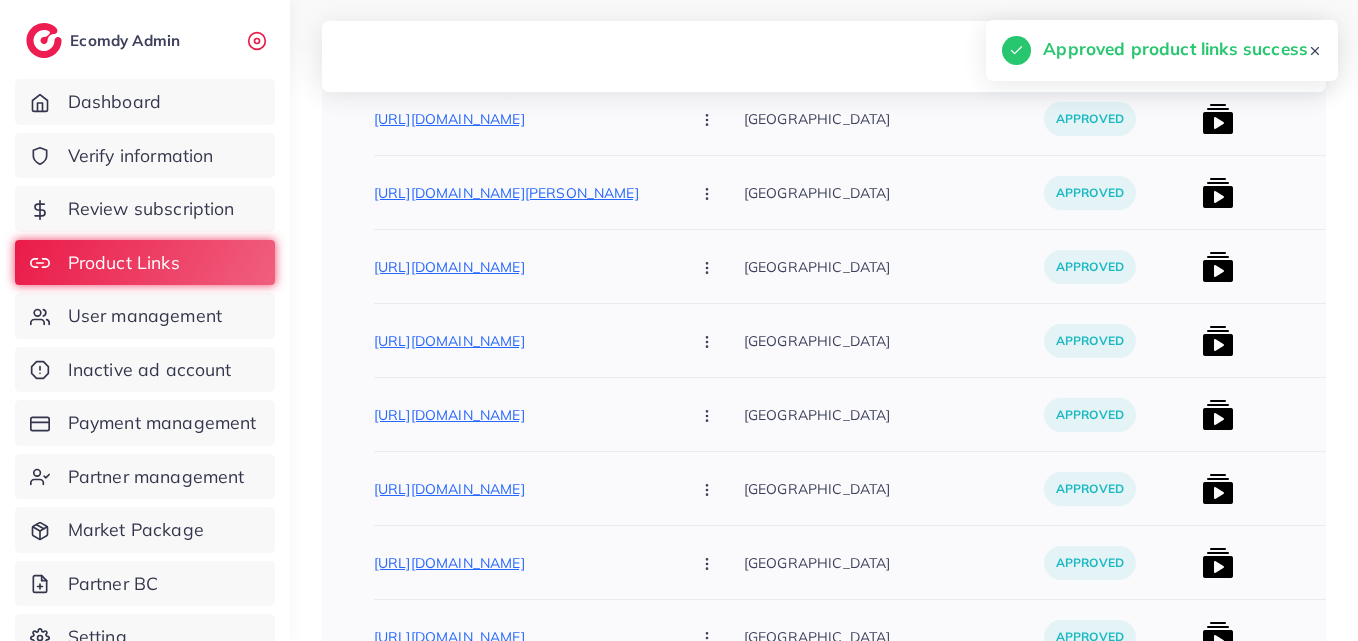 click at bounding box center [1218, 415] 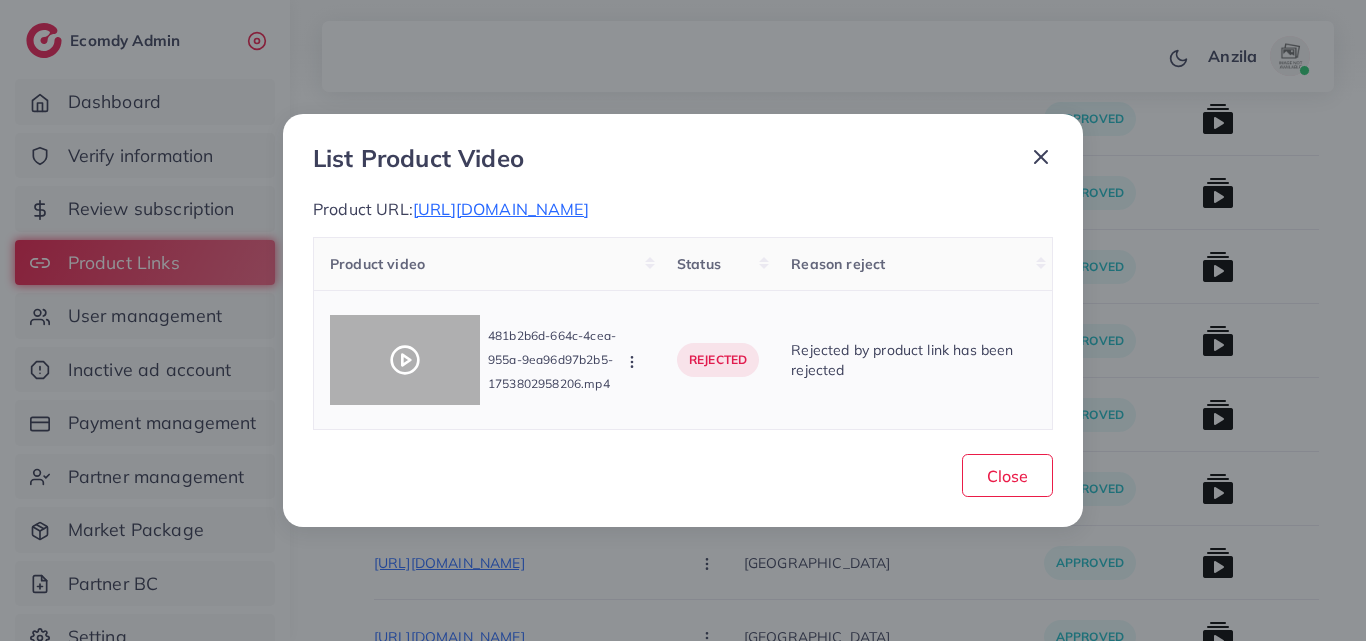 click at bounding box center (405, 360) 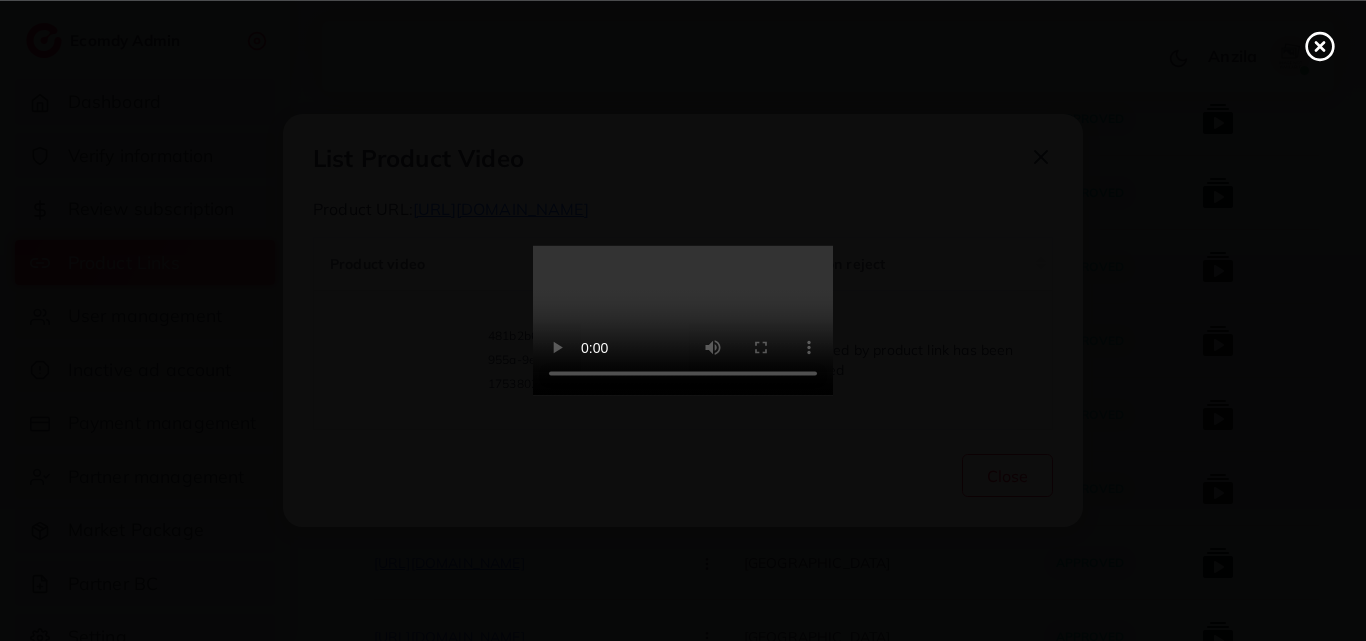 click at bounding box center (683, 321) 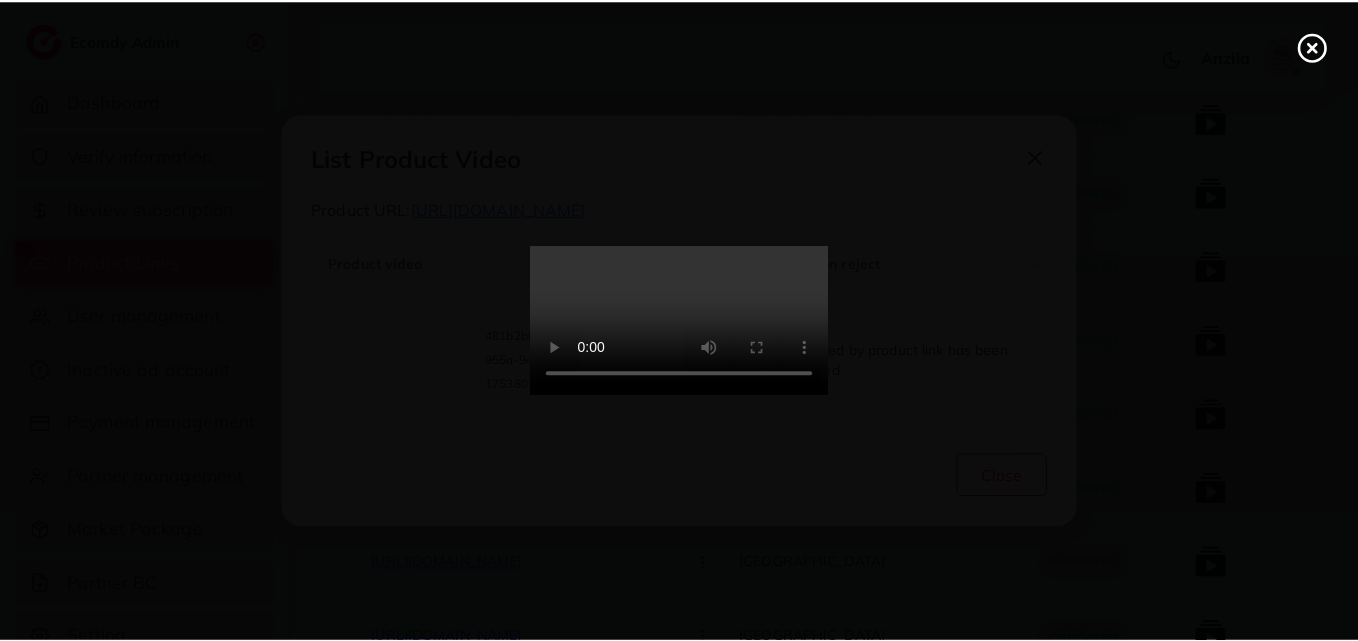 scroll, scrollTop: 0, scrollLeft: 0, axis: both 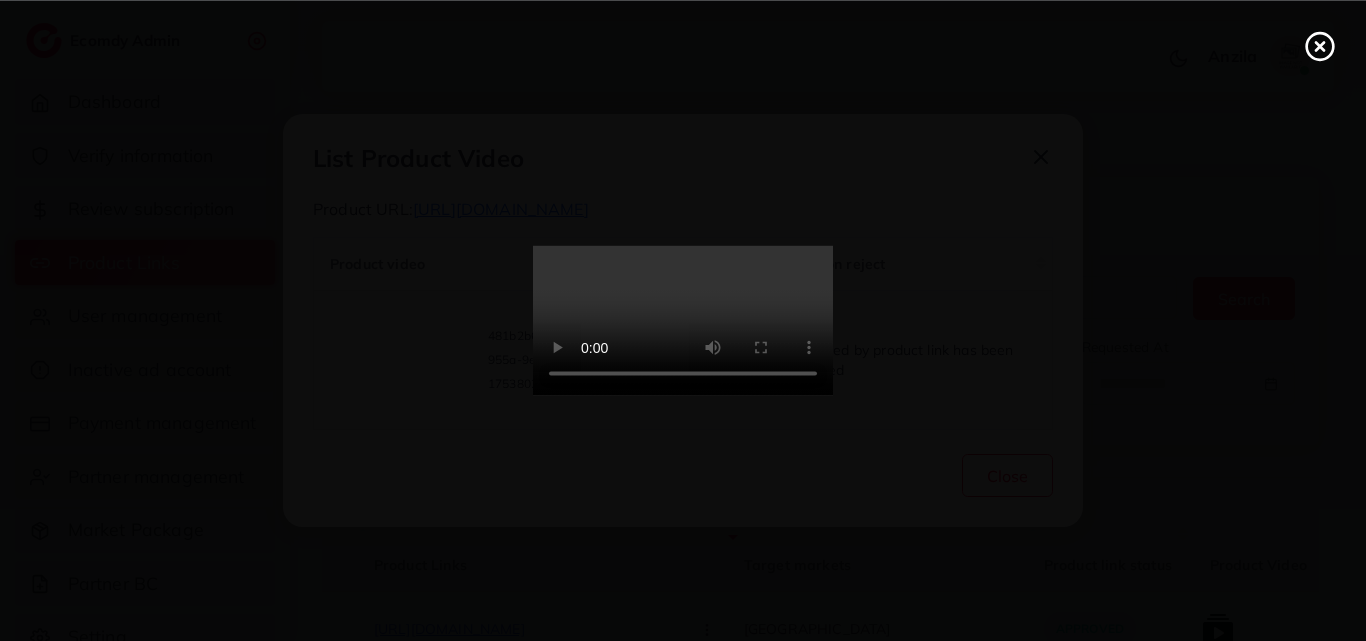 click 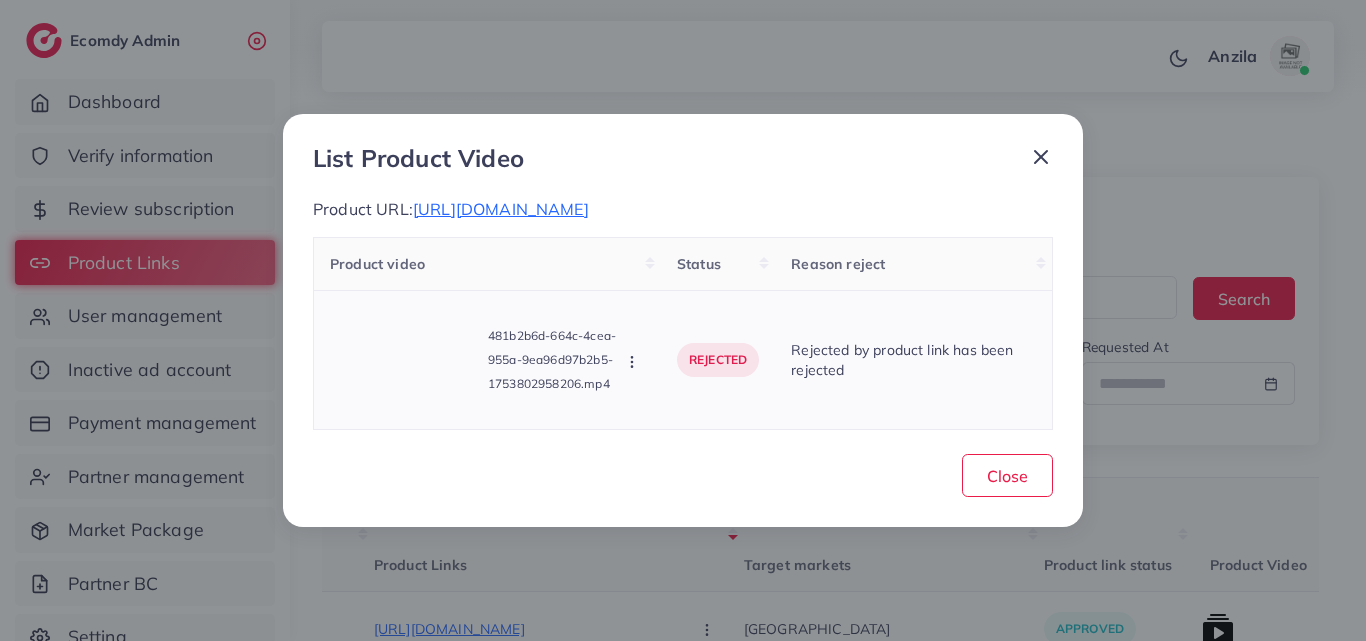 click at bounding box center (634, 361) 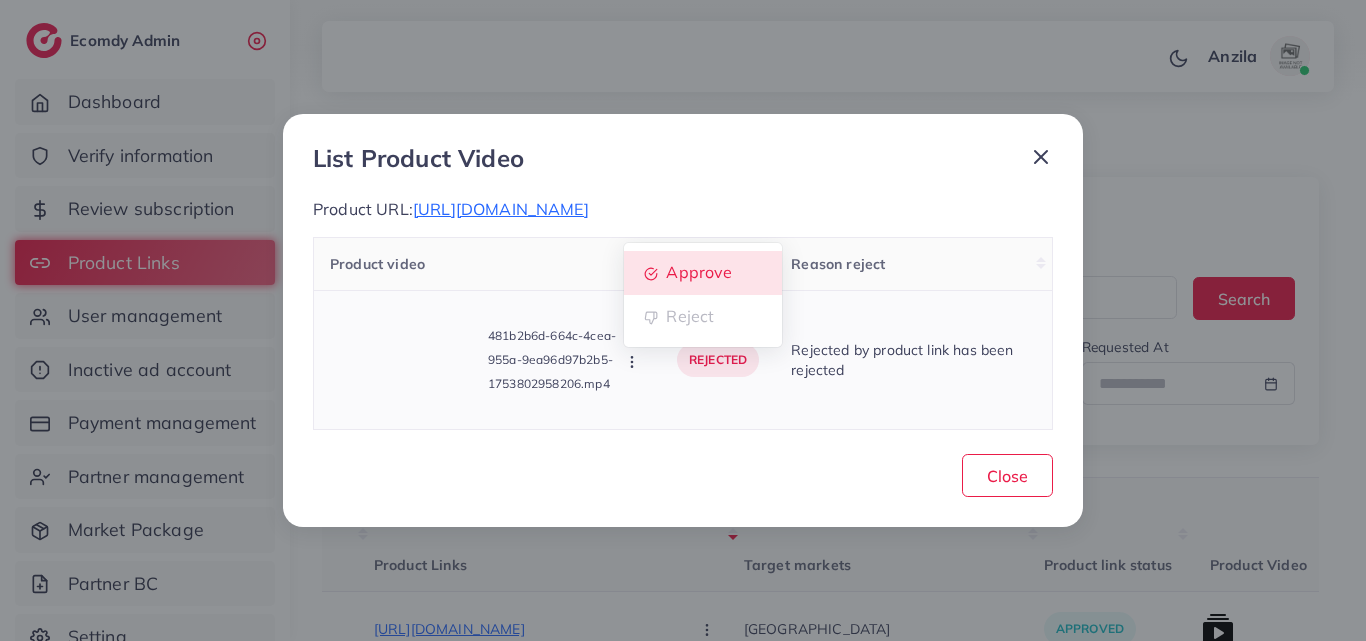 click on "Approve" at bounding box center [699, 272] 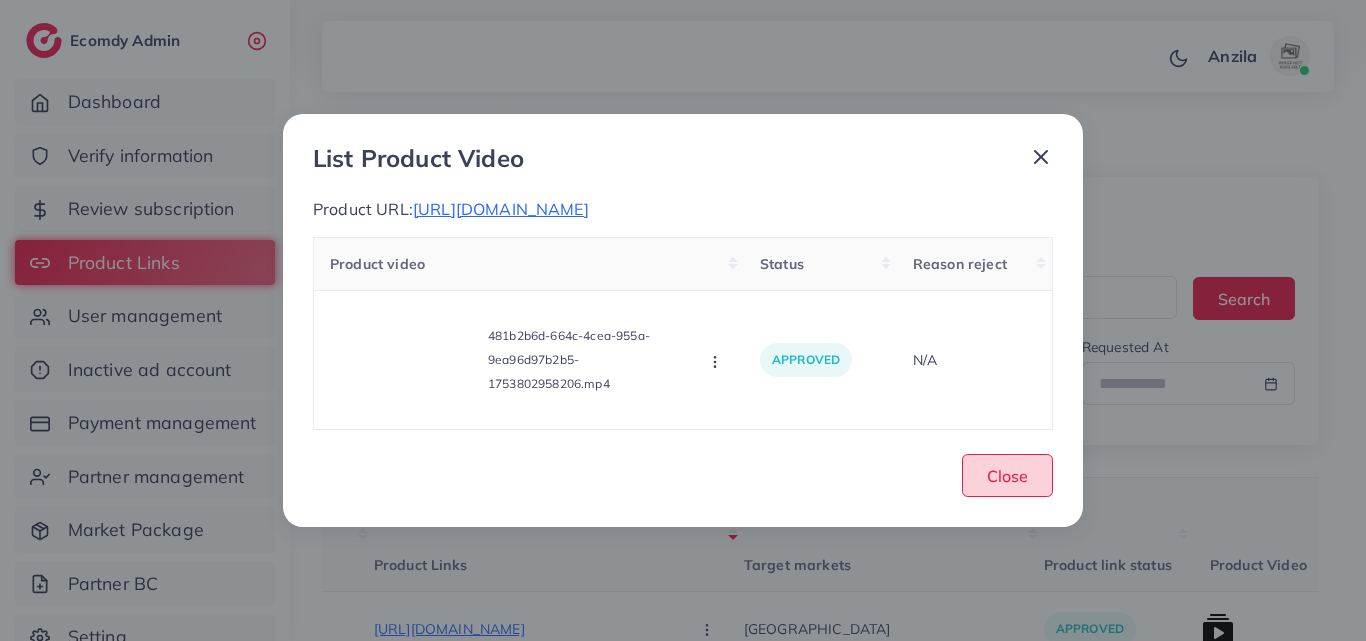 click on "Close" at bounding box center (1007, 475) 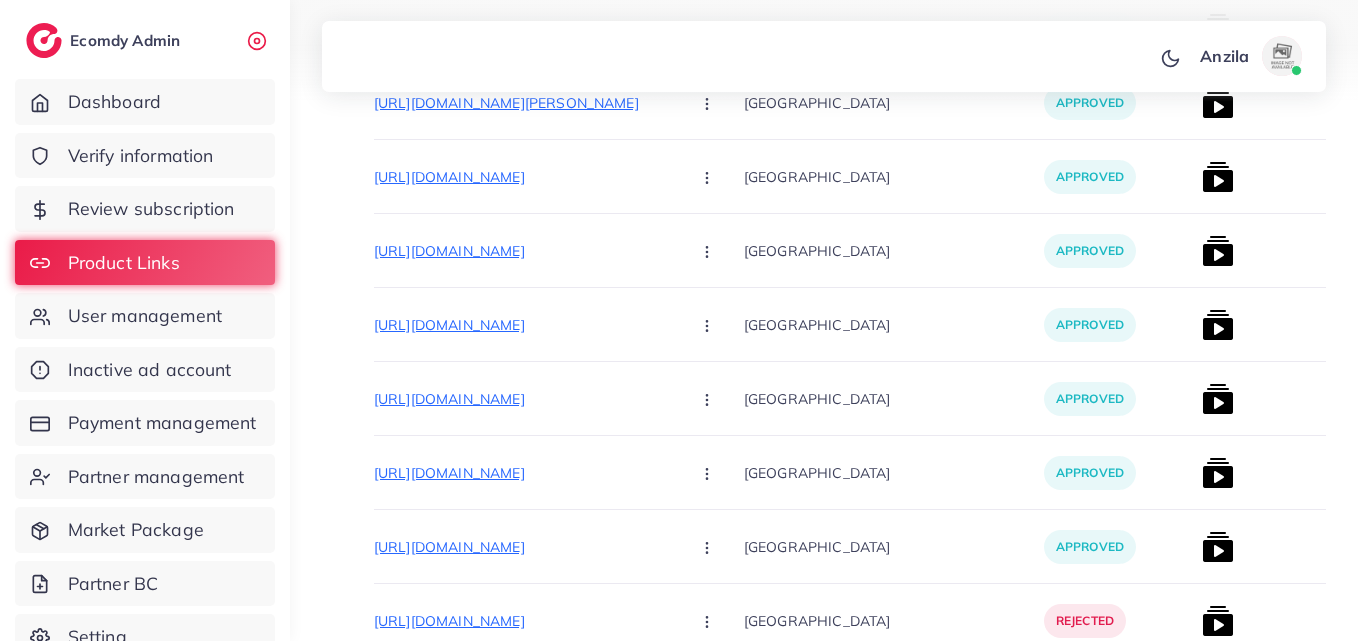 scroll, scrollTop: 1000, scrollLeft: 0, axis: vertical 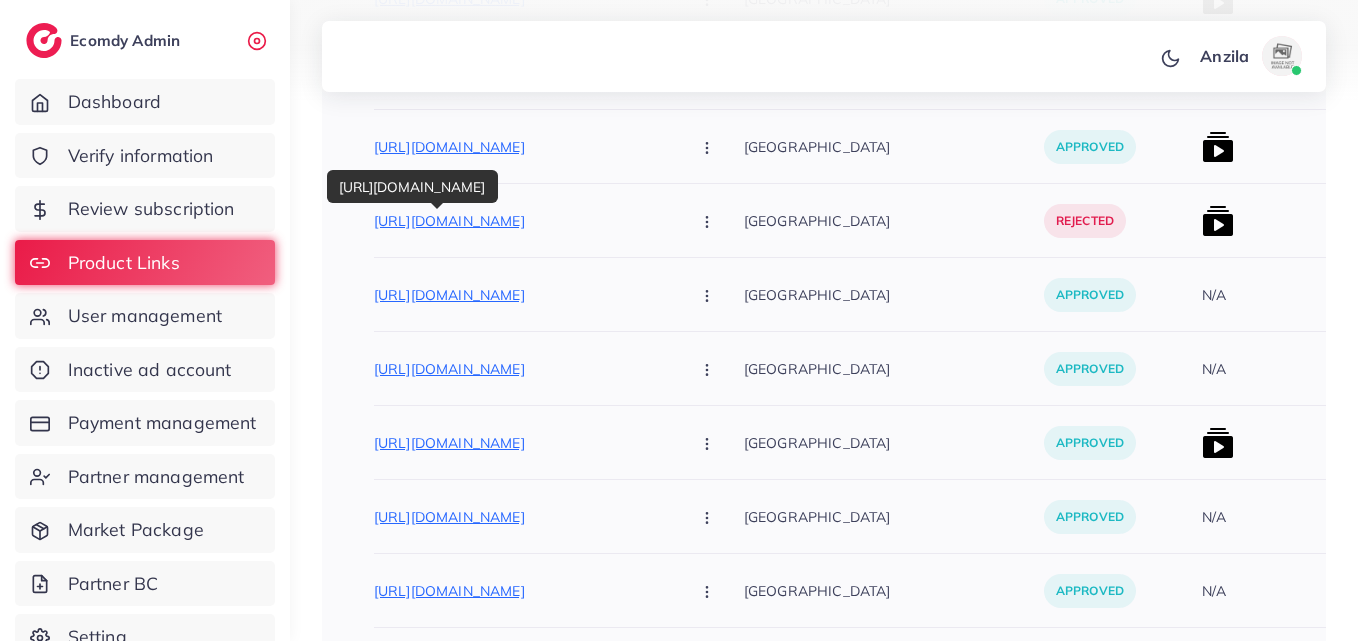 click on "[URL][DOMAIN_NAME]" at bounding box center [524, 221] 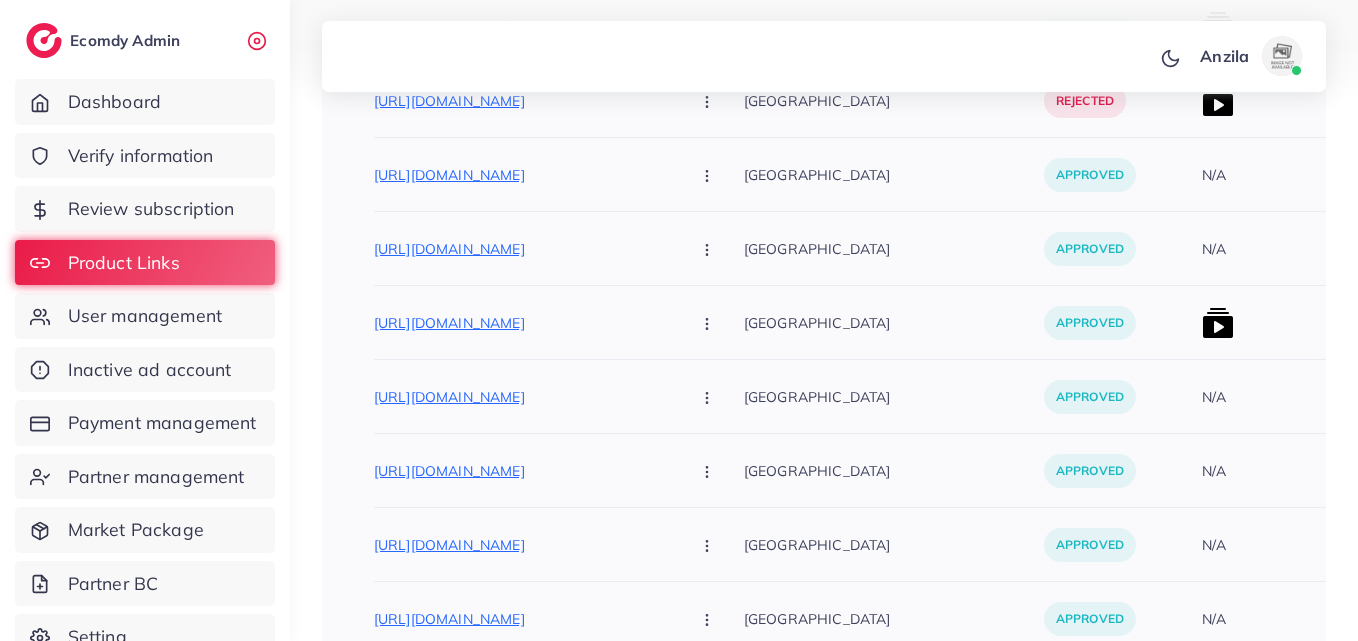 scroll, scrollTop: 1200, scrollLeft: 0, axis: vertical 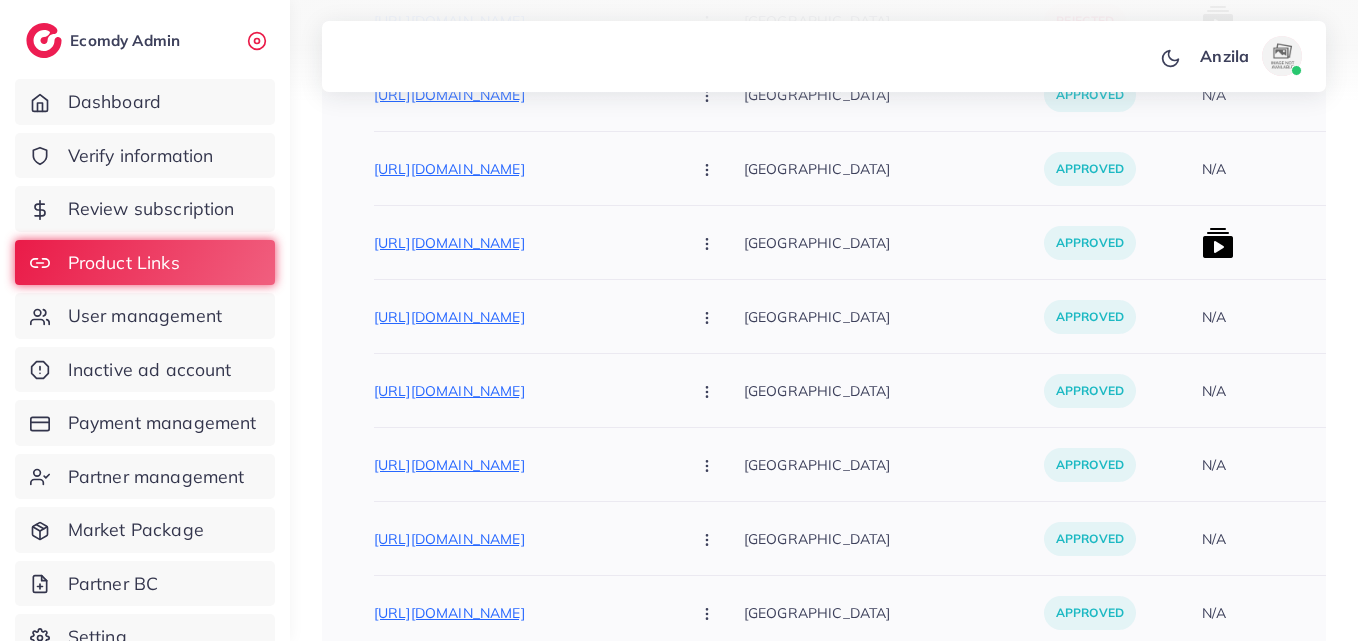 click at bounding box center [1269, 243] 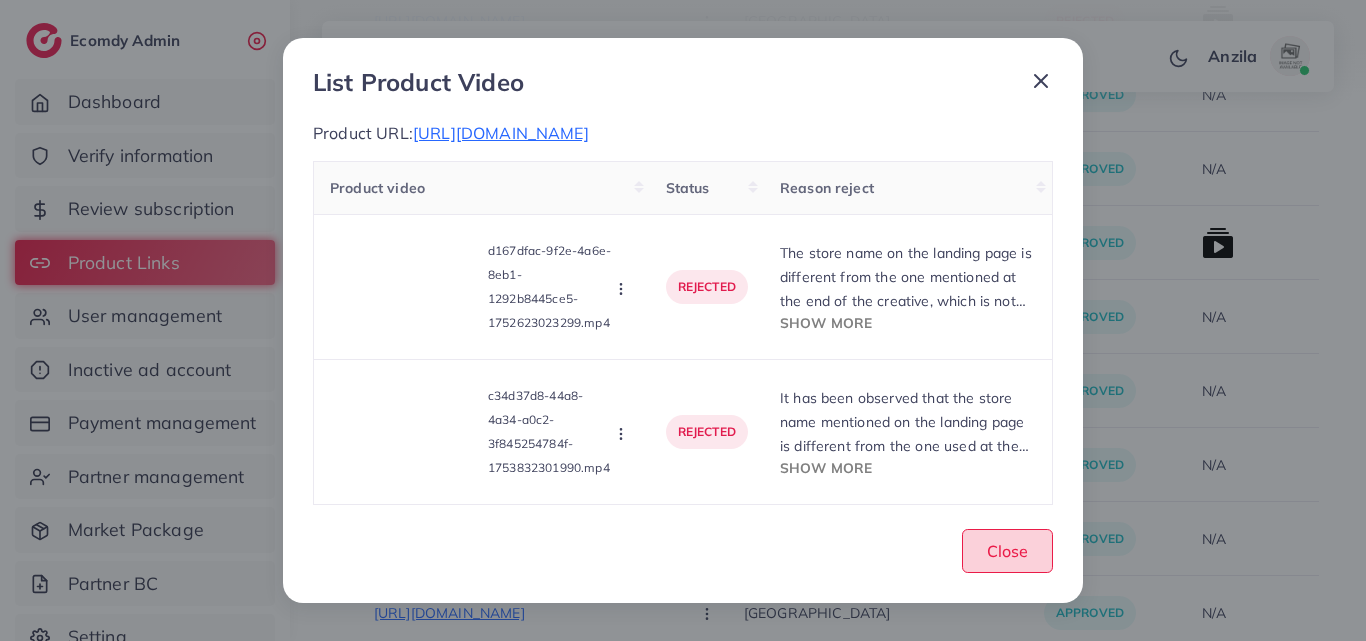 click on "Close" at bounding box center (1007, 550) 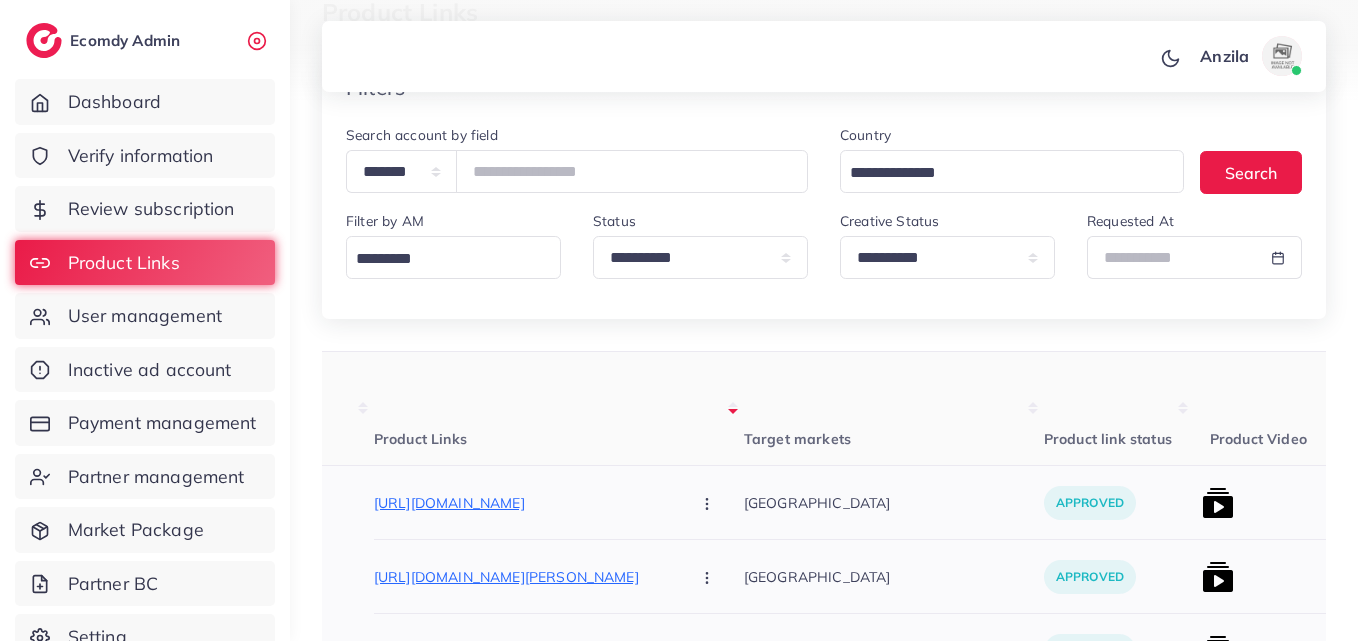 scroll, scrollTop: 300, scrollLeft: 0, axis: vertical 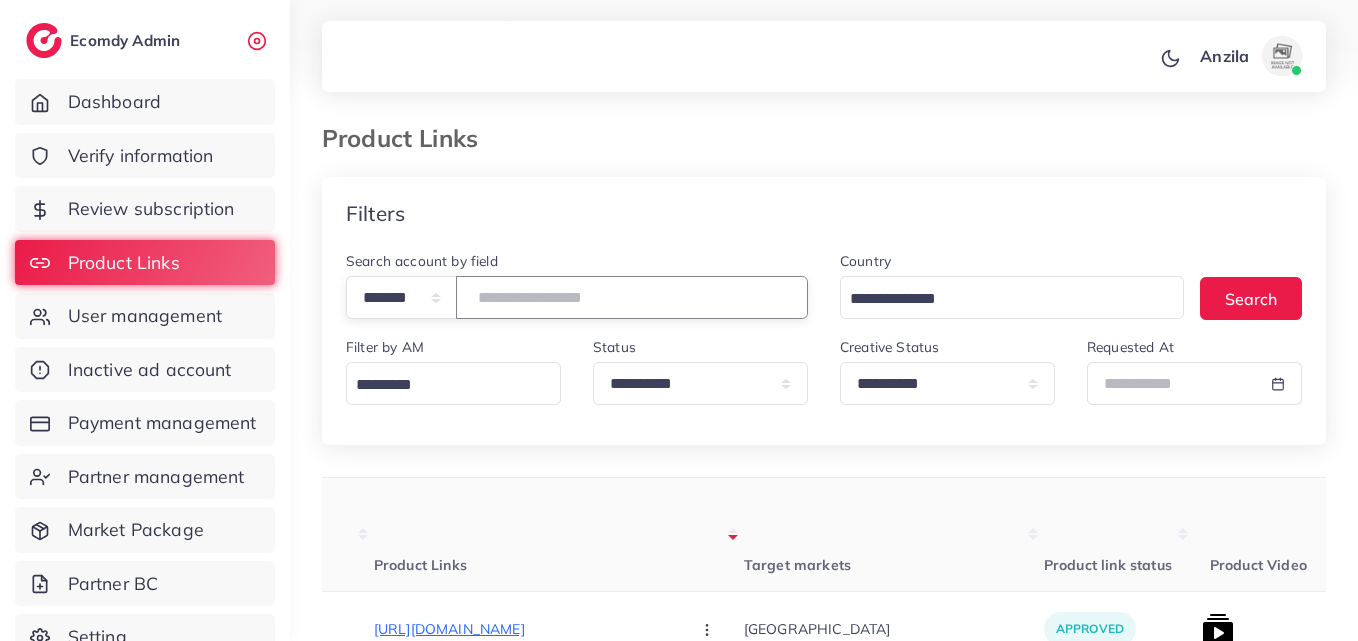 click on "*******" at bounding box center (632, 297) 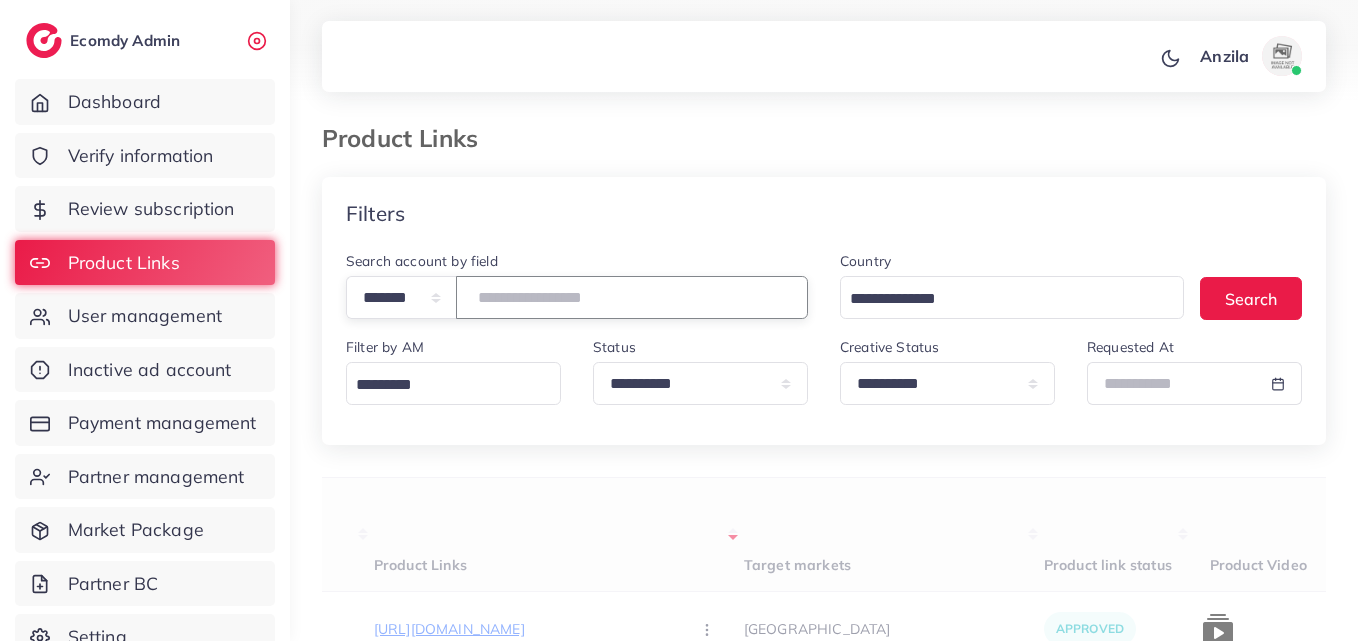type 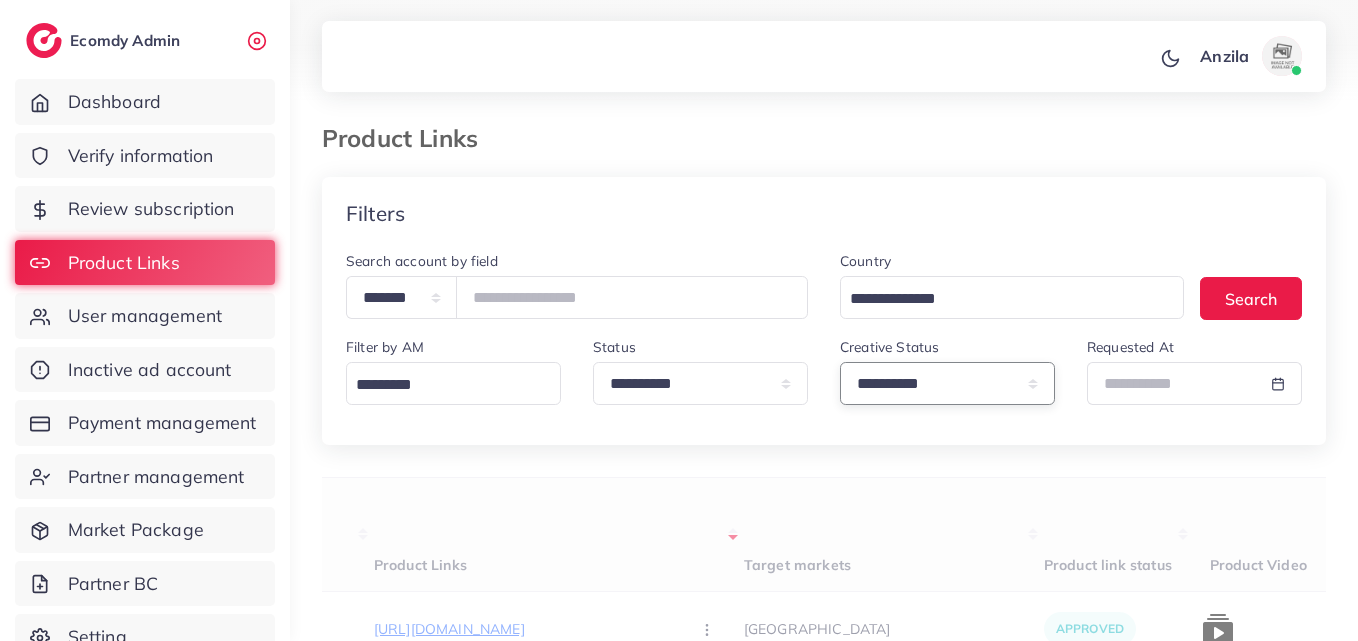 click on "**********" at bounding box center (947, 383) 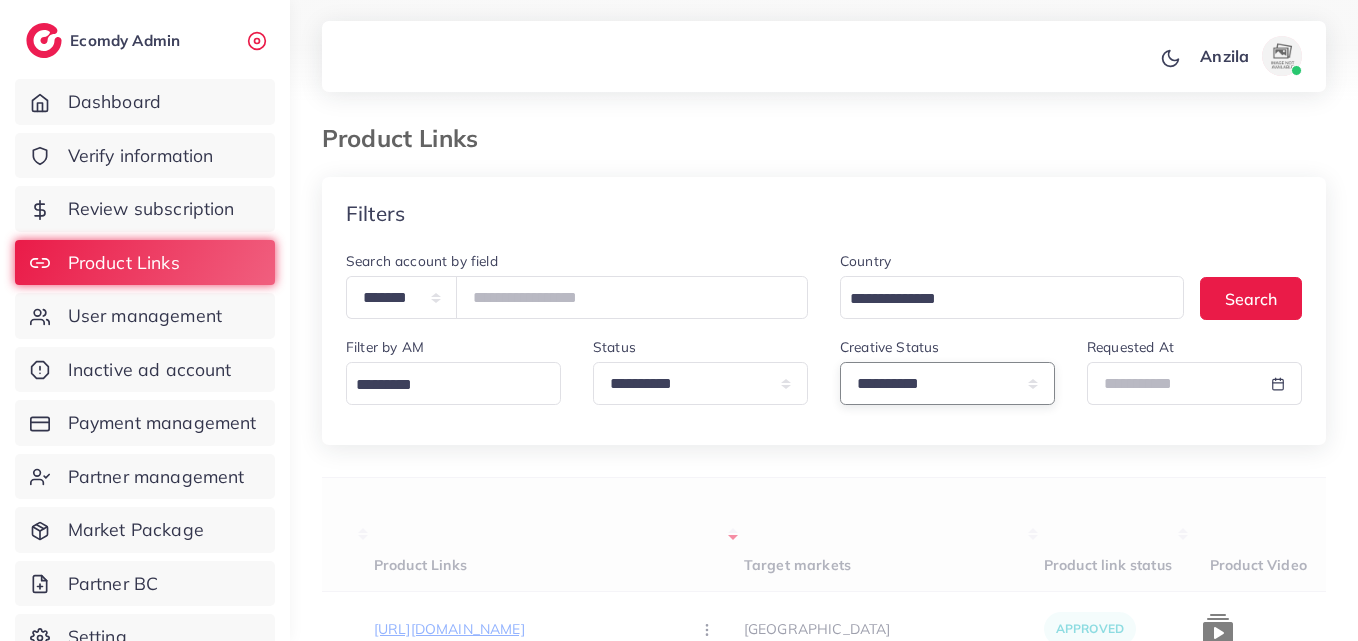 select on "*********" 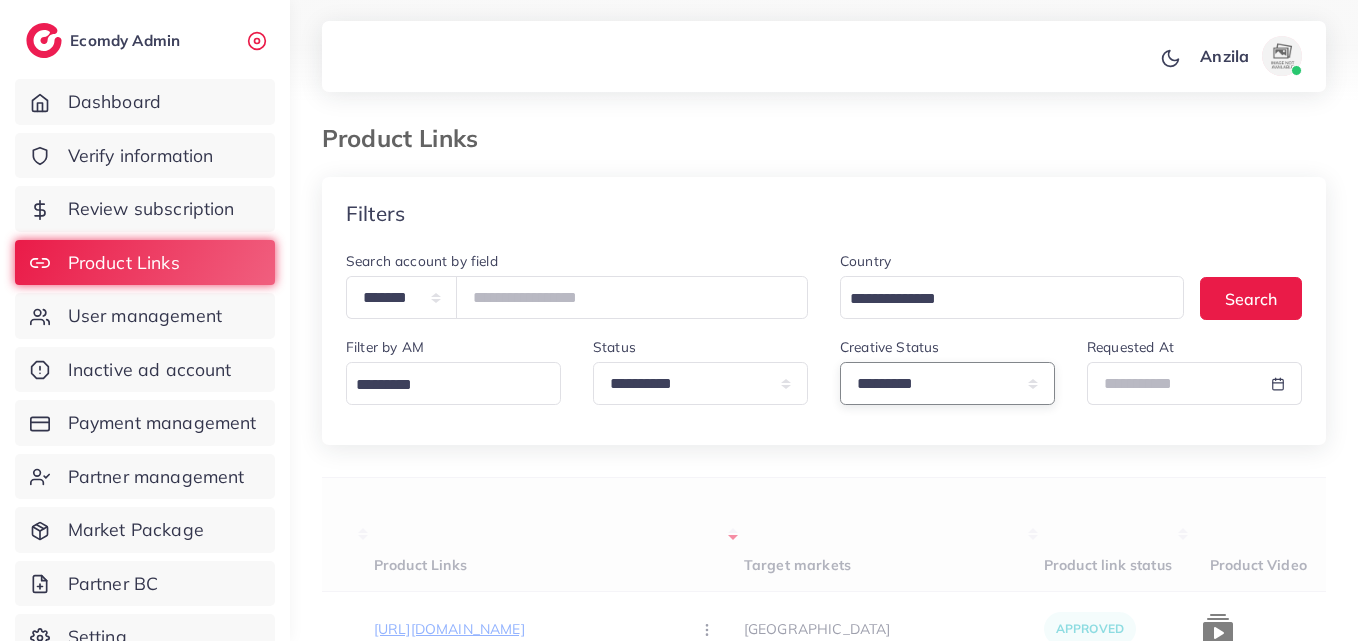 click on "**********" at bounding box center [947, 383] 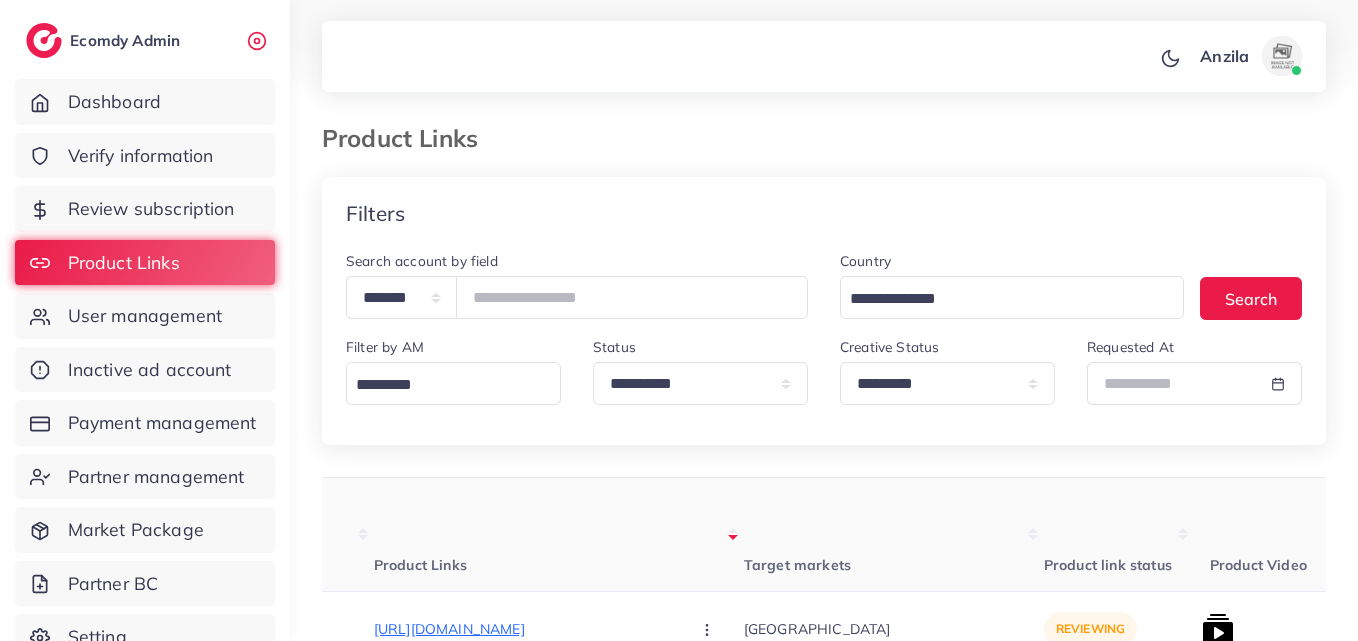 click on "Target markets" at bounding box center (894, 535) 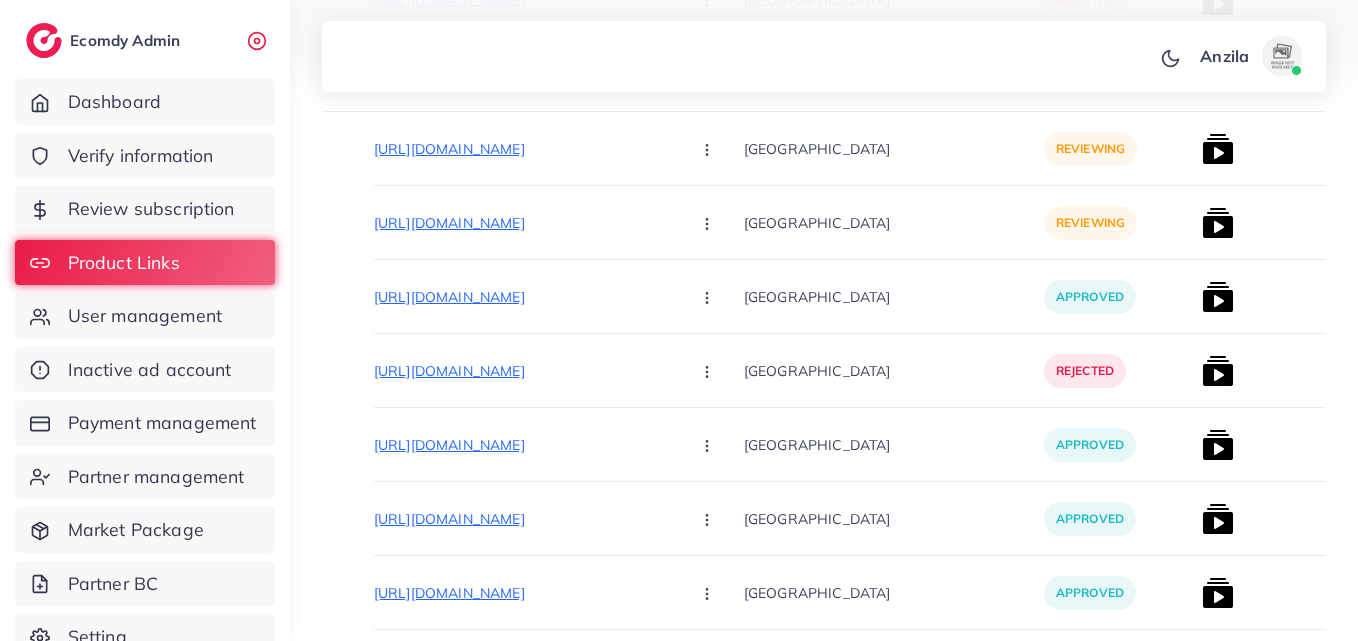 scroll, scrollTop: 4418, scrollLeft: 0, axis: vertical 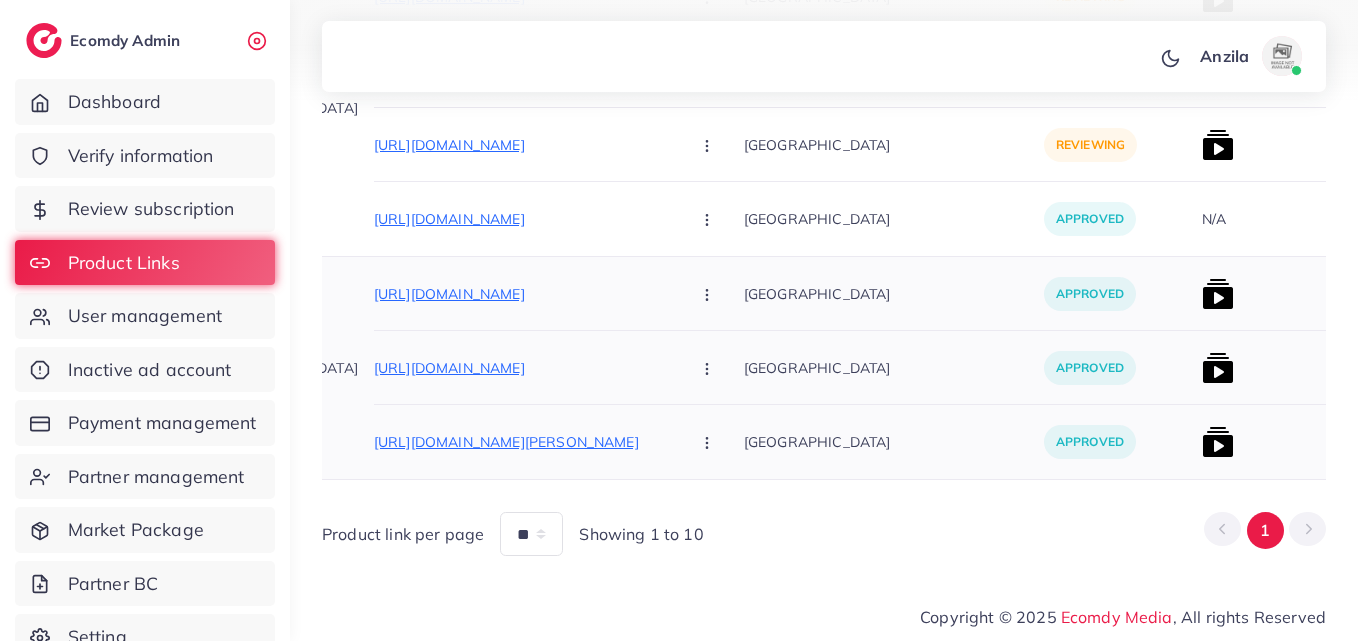 click at bounding box center (1218, 368) 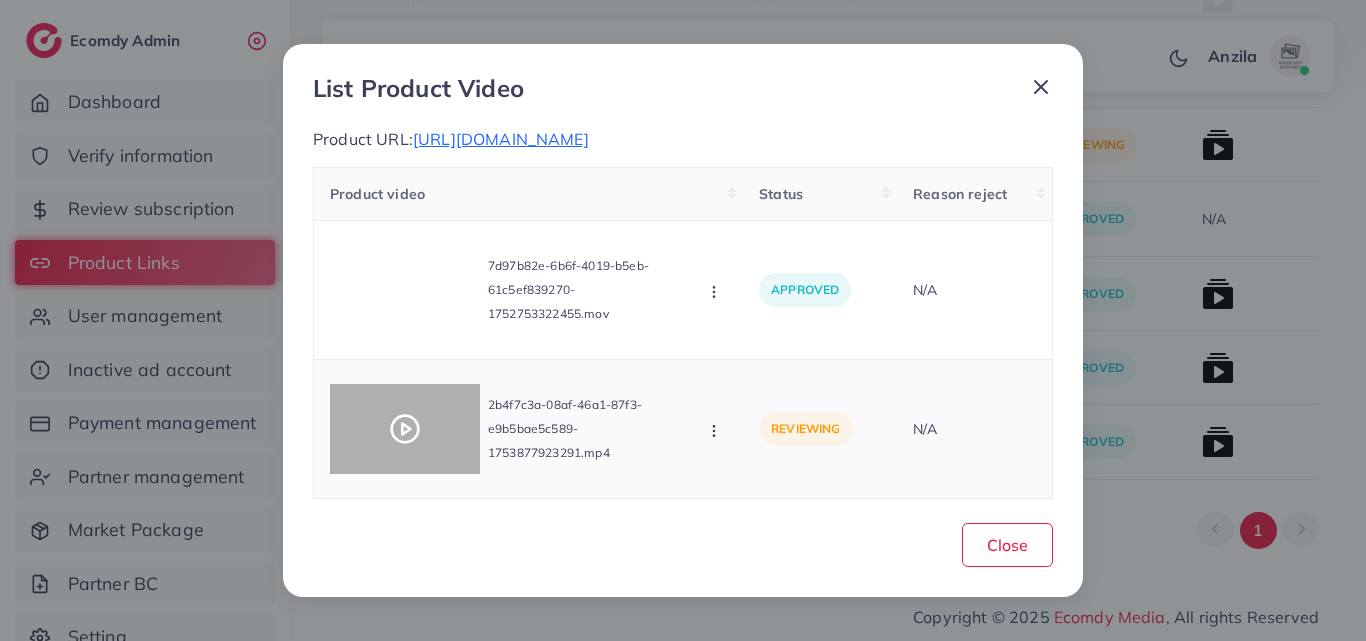 click 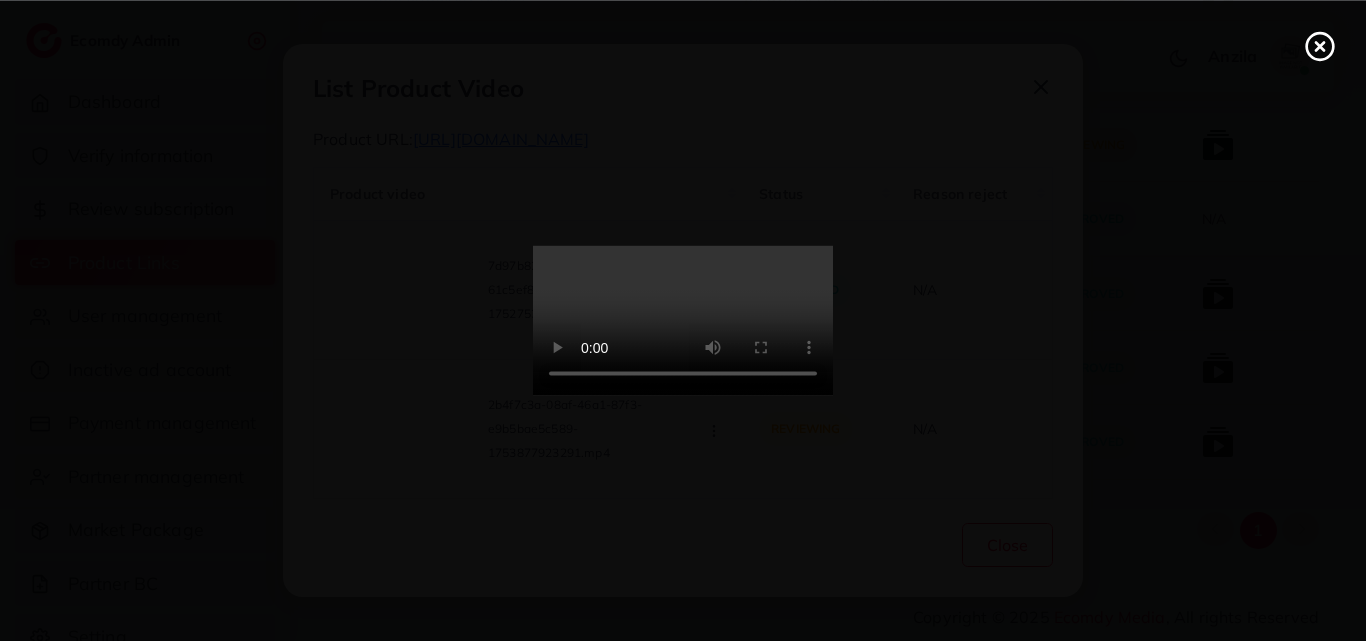 click 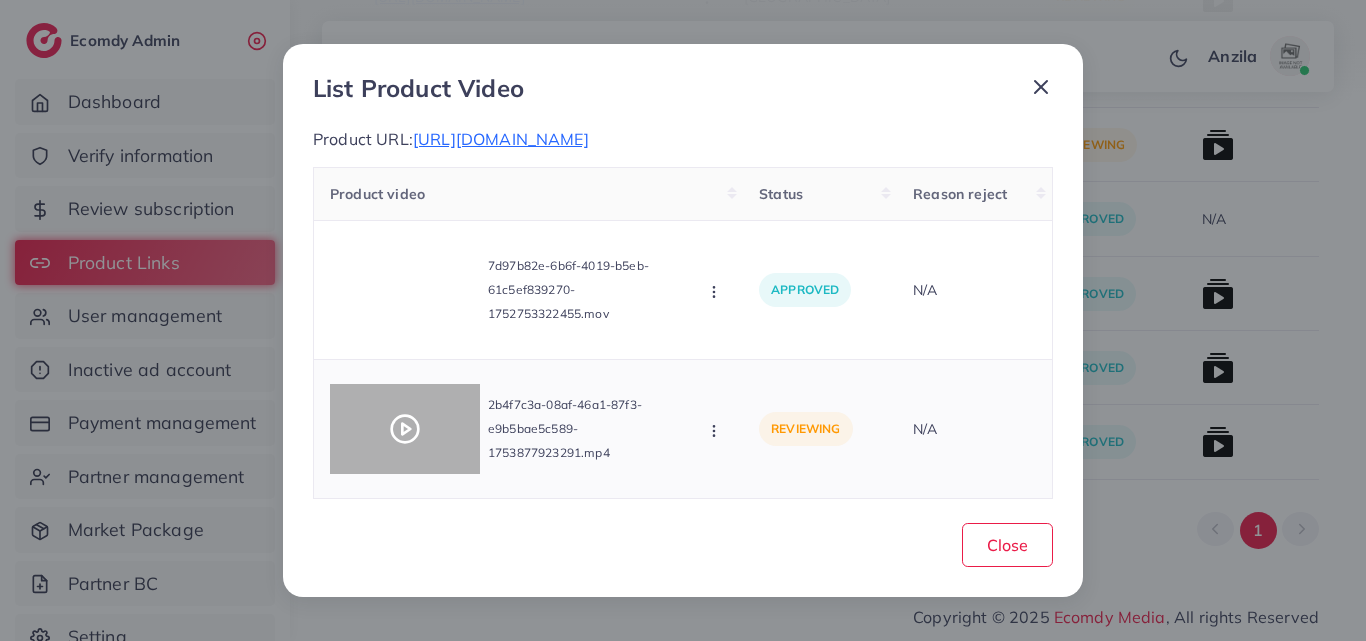 click 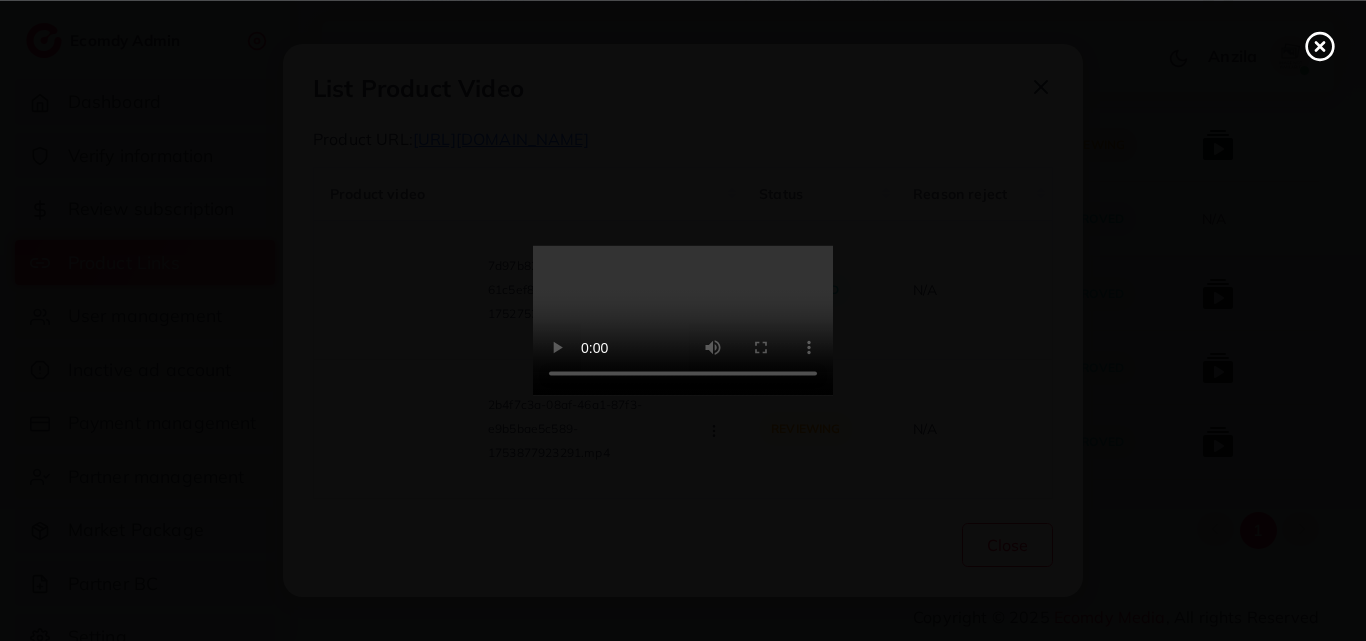 click 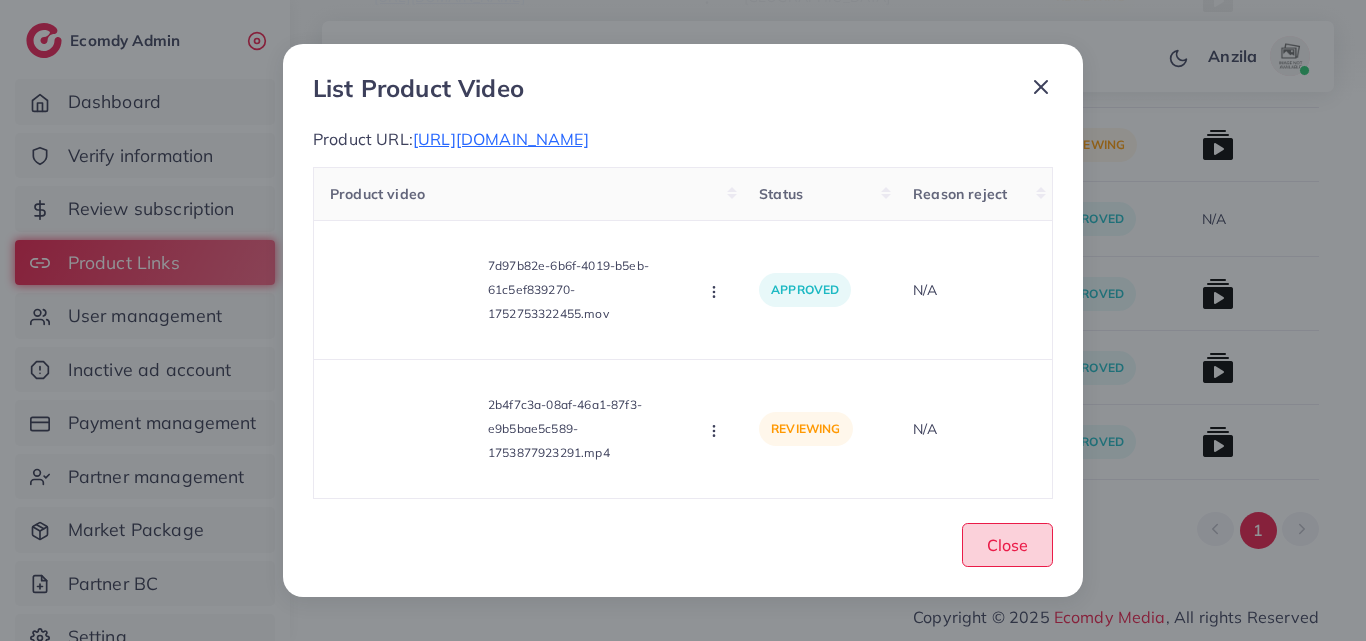 click on "Close" at bounding box center (1007, 545) 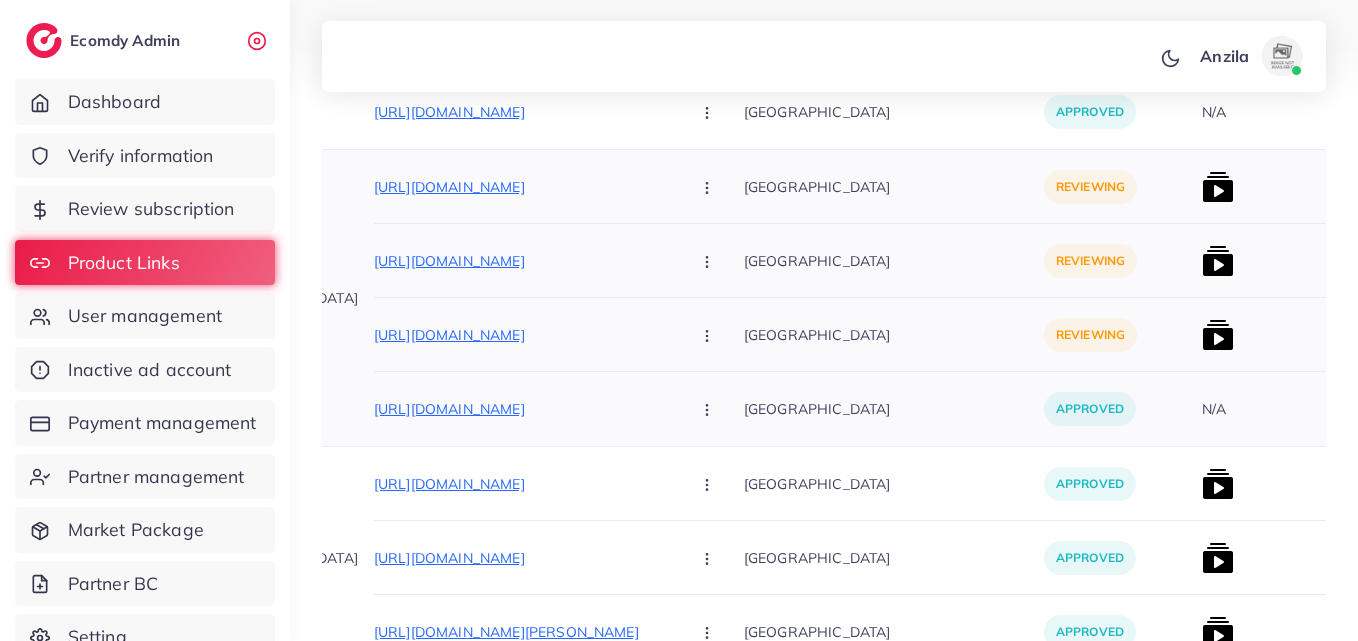 scroll, scrollTop: 4218, scrollLeft: 0, axis: vertical 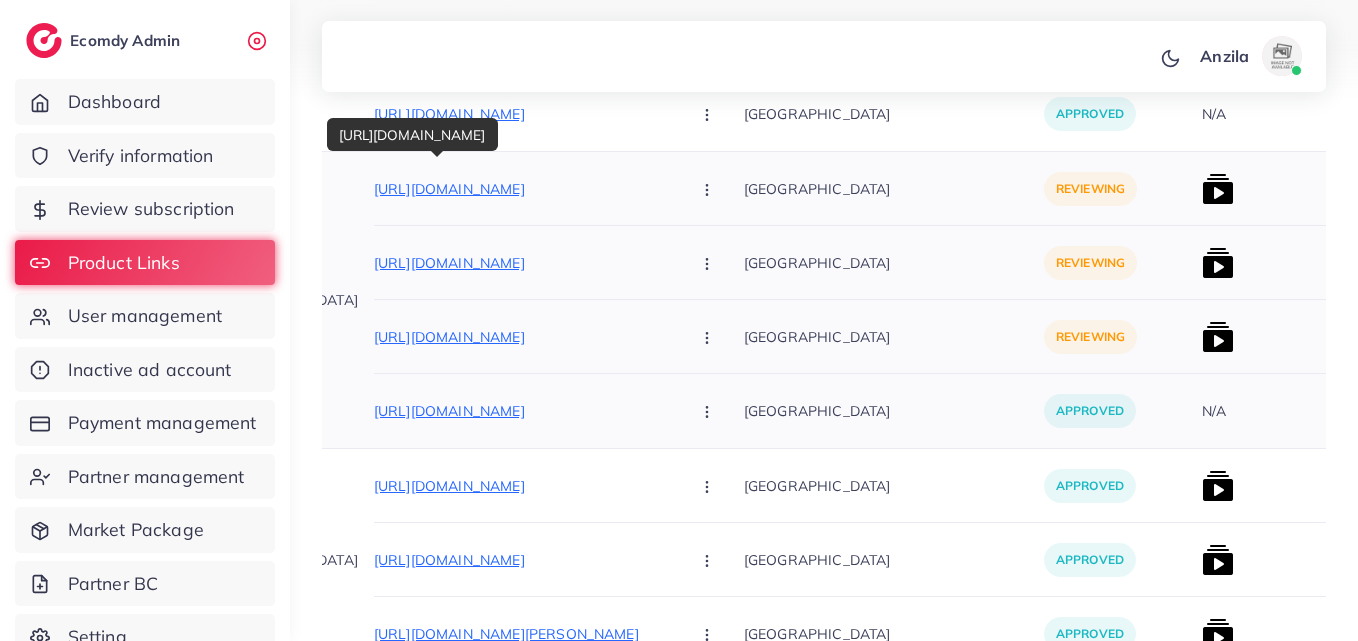 click on "[URL][DOMAIN_NAME]" at bounding box center (524, 189) 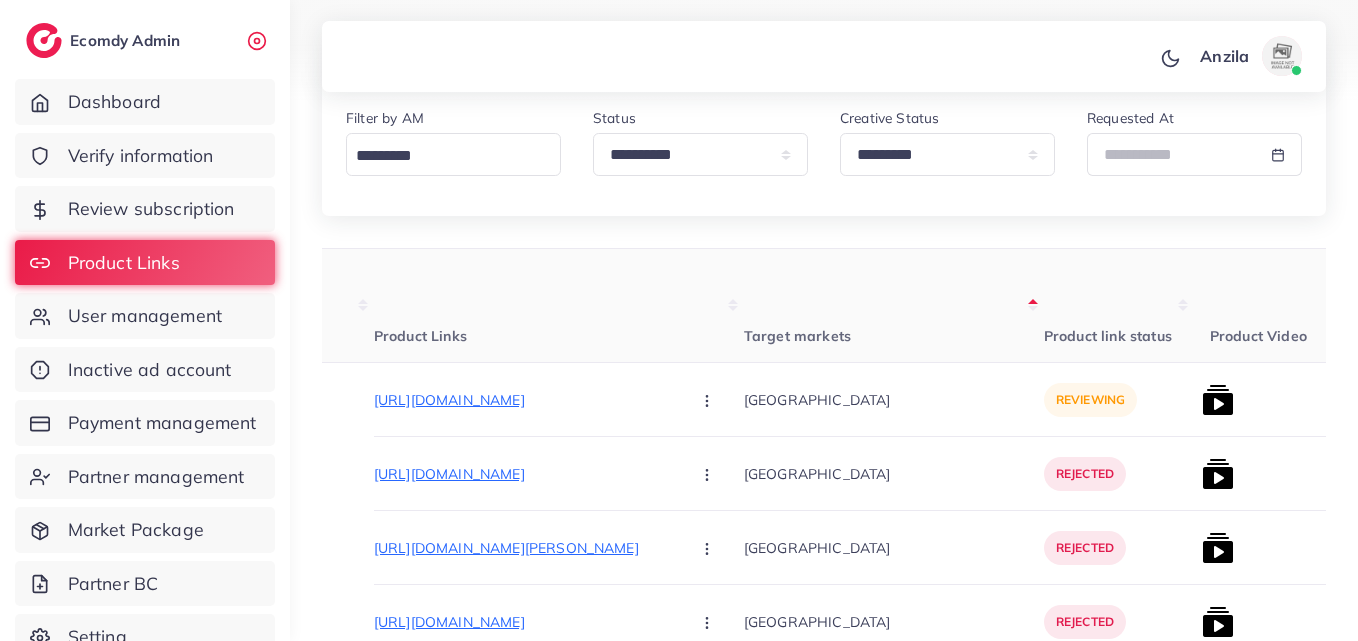 scroll, scrollTop: 213, scrollLeft: 0, axis: vertical 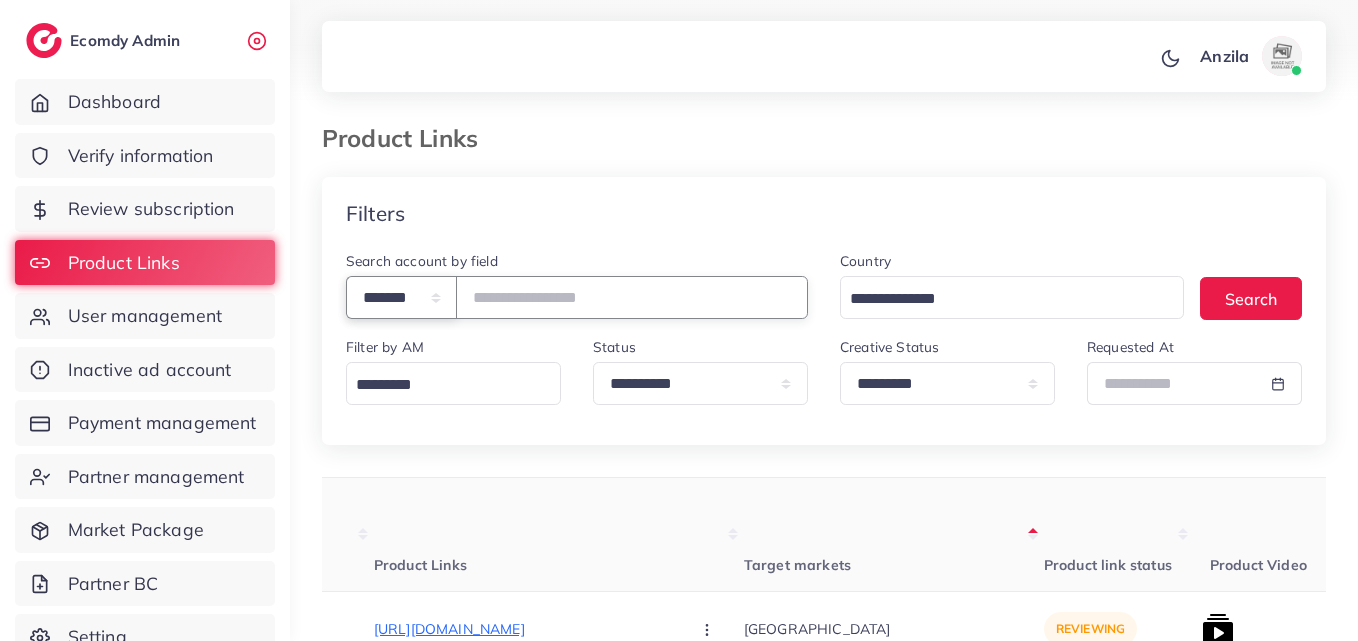 click on "**********" at bounding box center [401, 297] 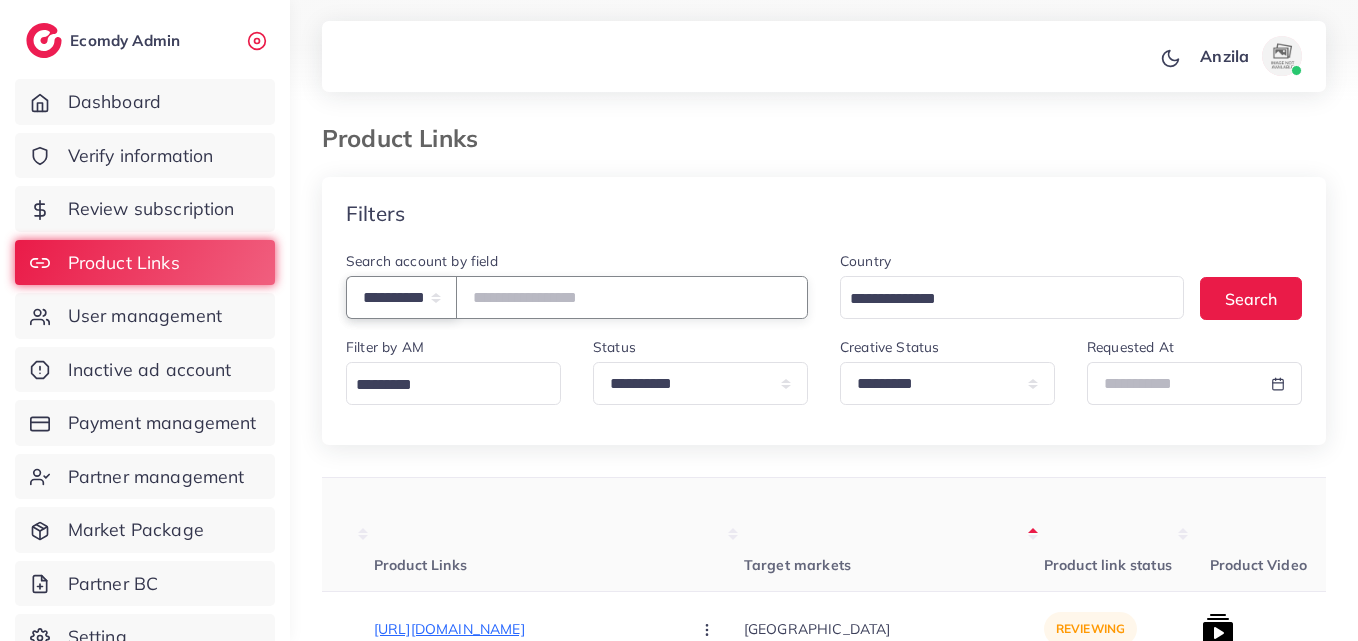 click on "**********" at bounding box center (401, 297) 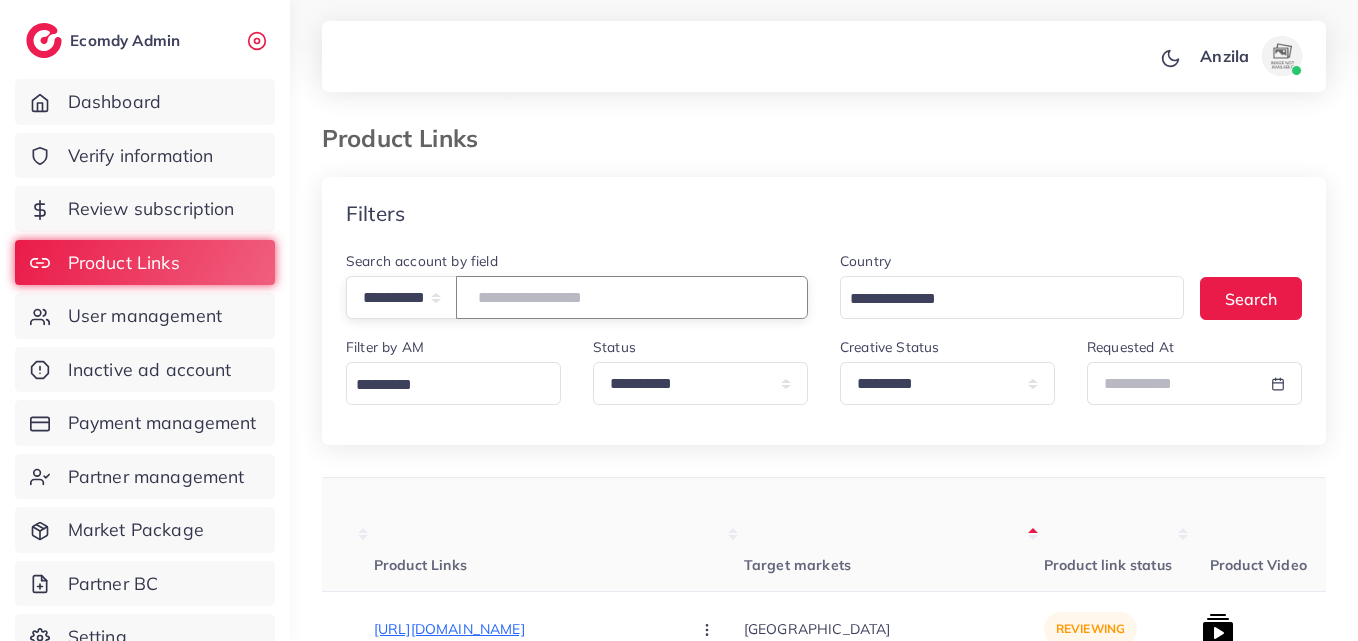 click at bounding box center (632, 297) 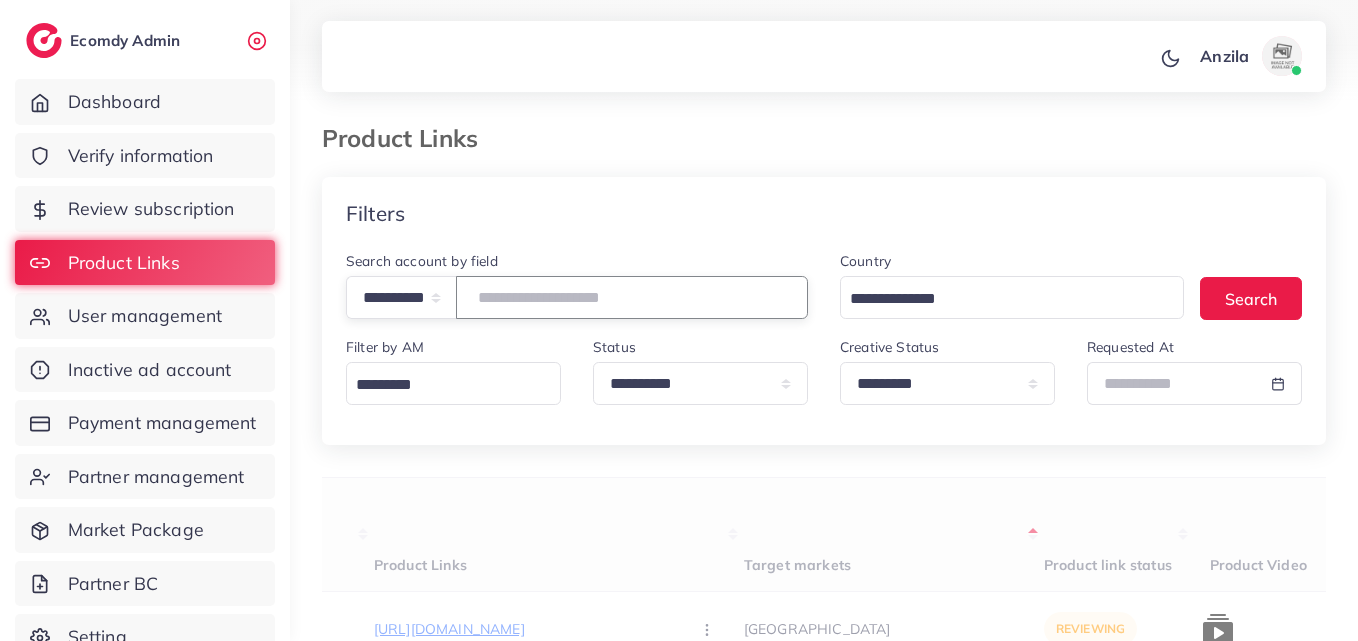 paste on "**********" 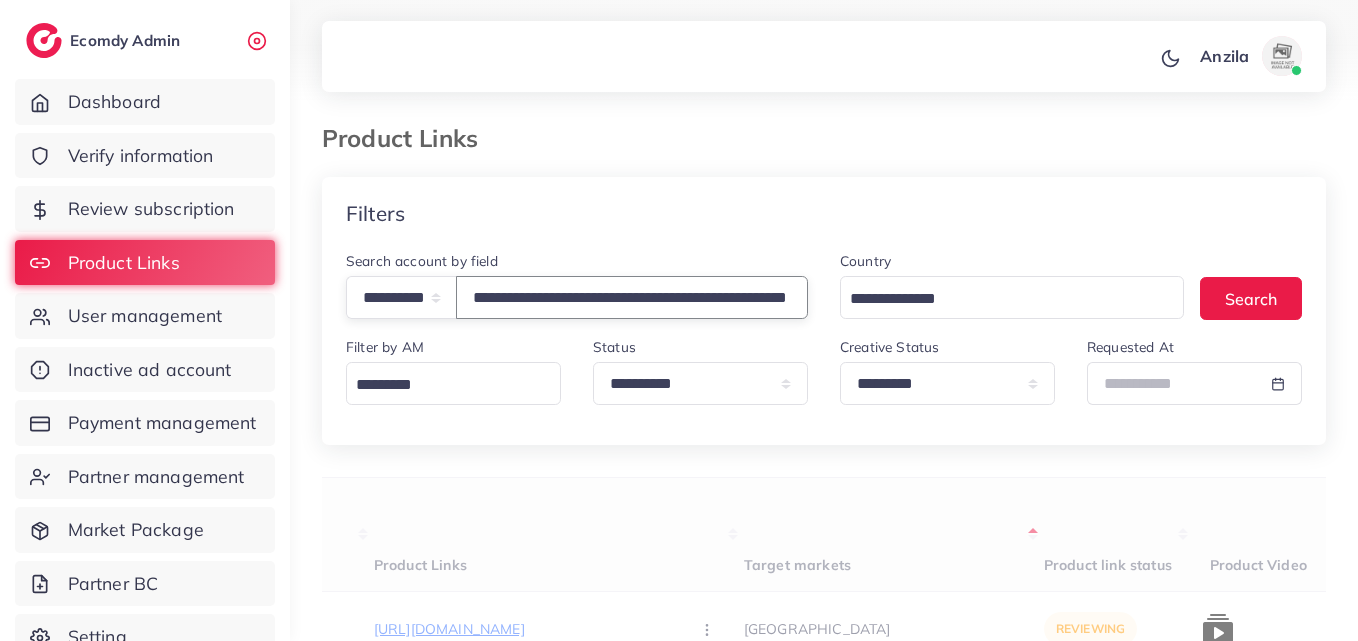 scroll, scrollTop: 0, scrollLeft: 112, axis: horizontal 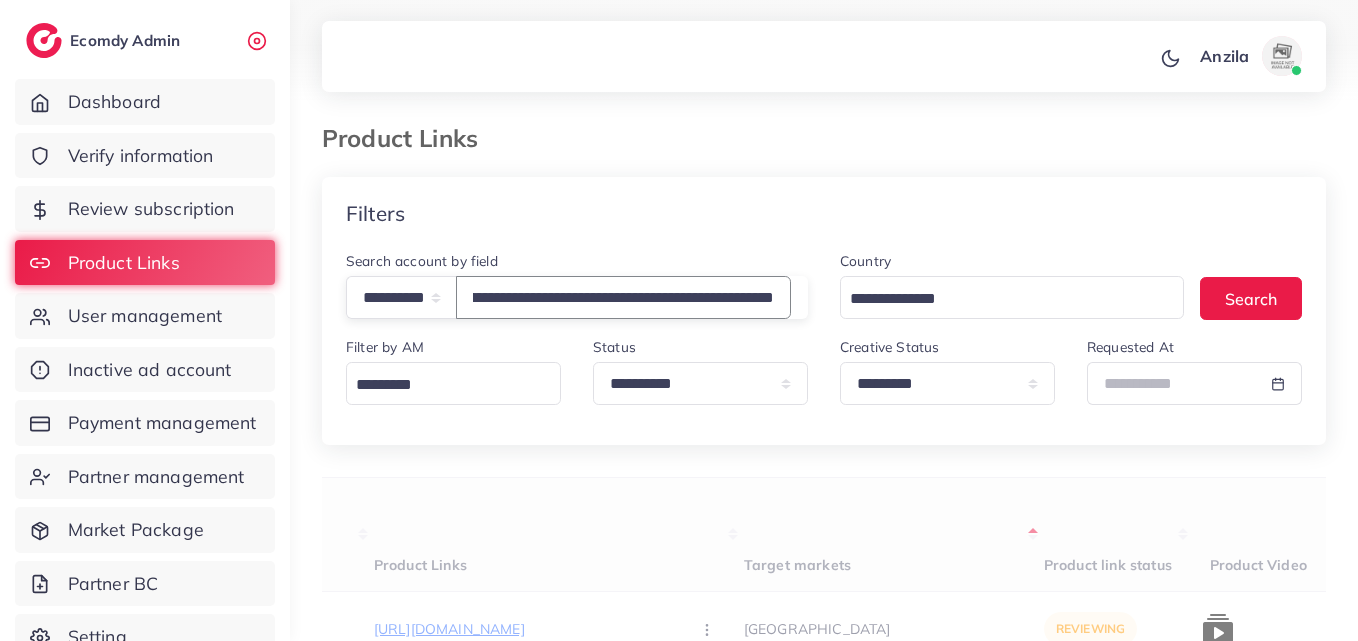 drag, startPoint x: 602, startPoint y: 298, endPoint x: 787, endPoint y: 295, distance: 185.02432 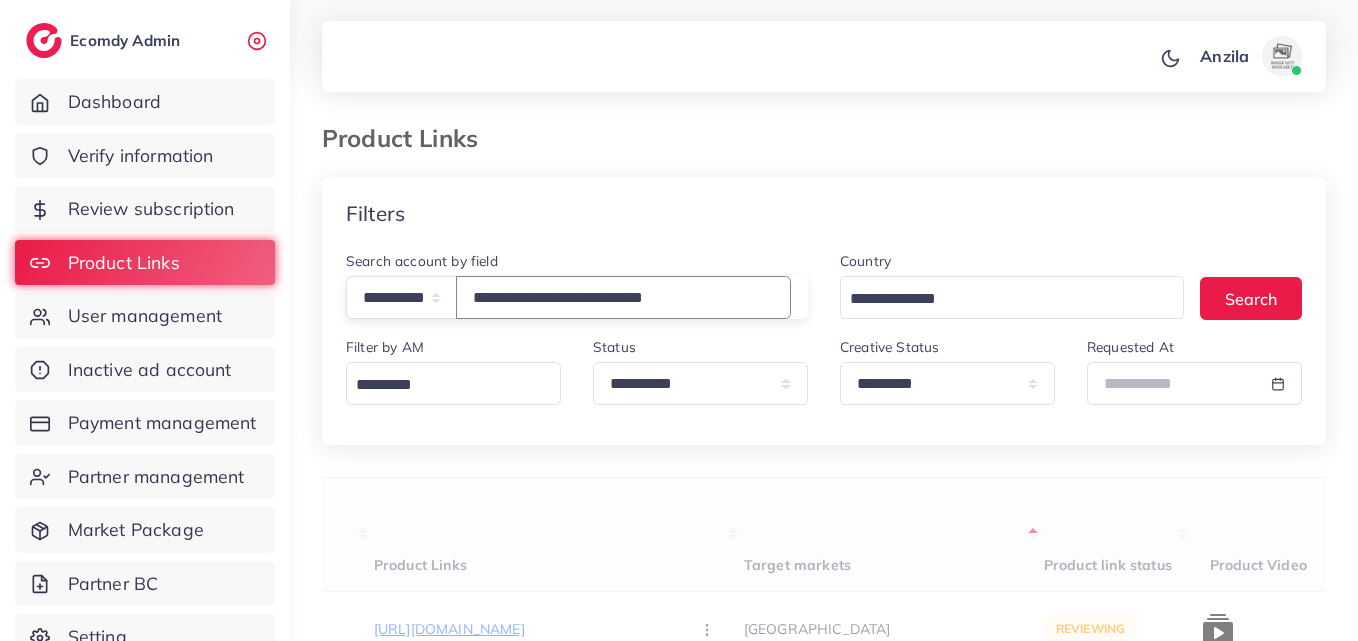 scroll, scrollTop: 0, scrollLeft: 0, axis: both 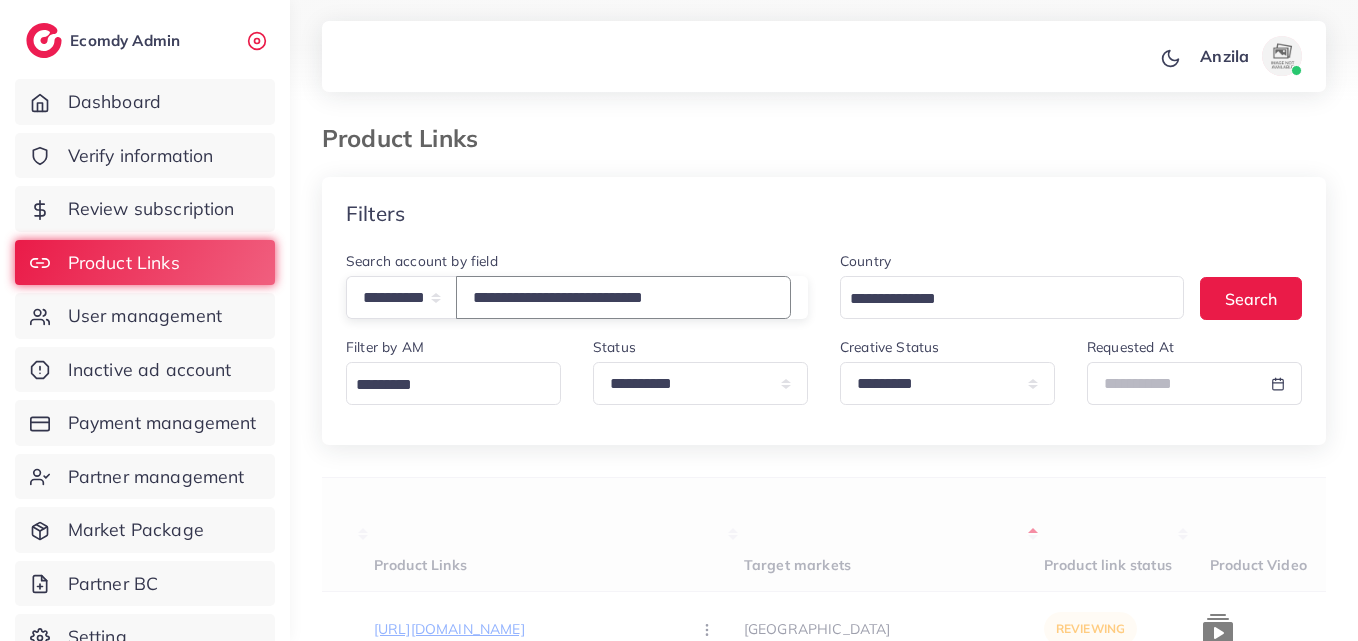 click on "**********" at bounding box center [623, 297] 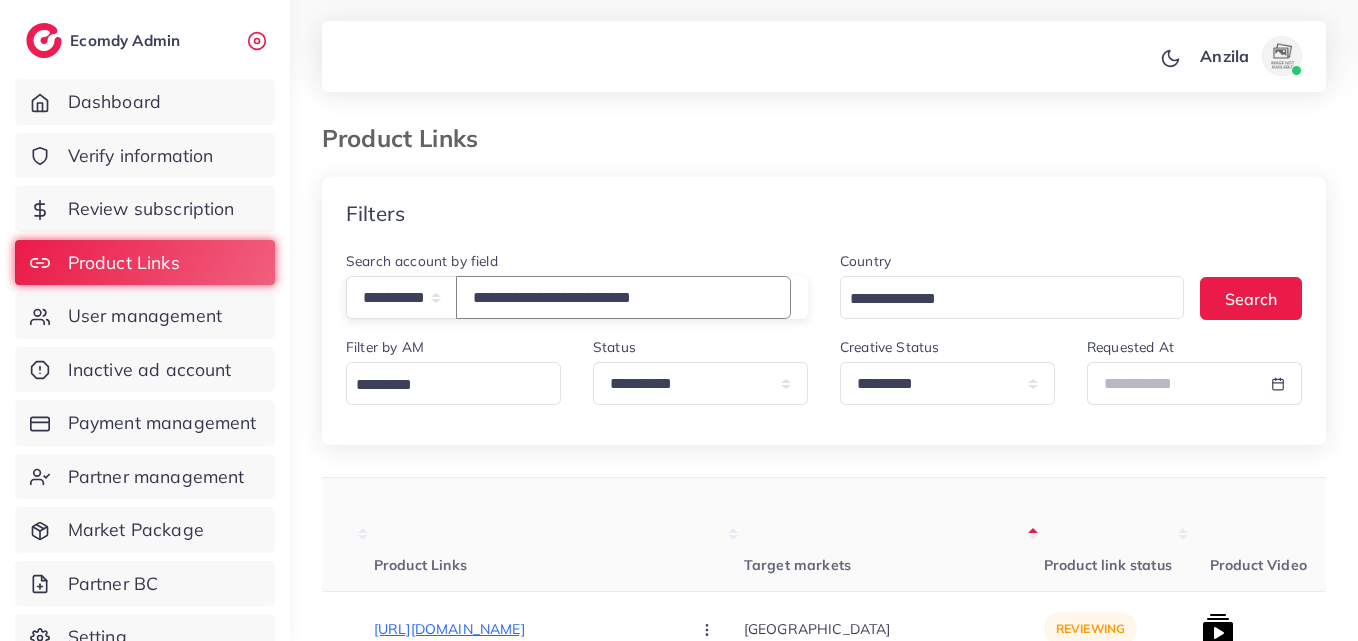 type on "**********" 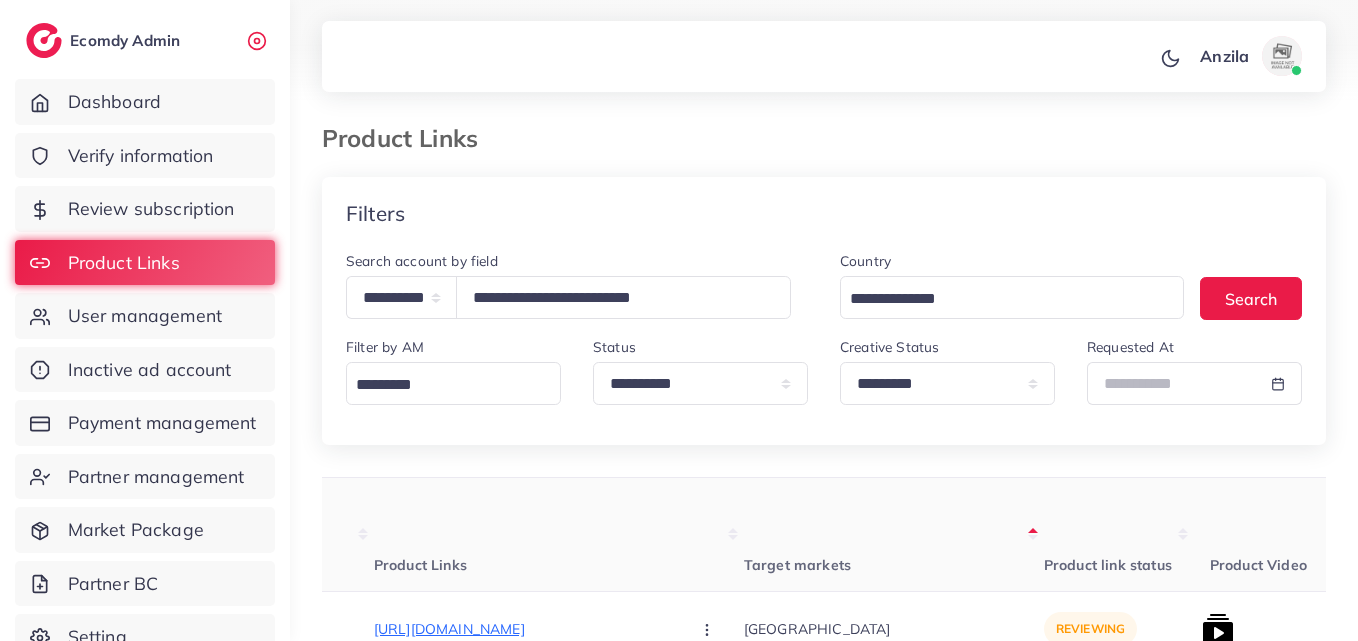 click on "Target markets" at bounding box center (894, 535) 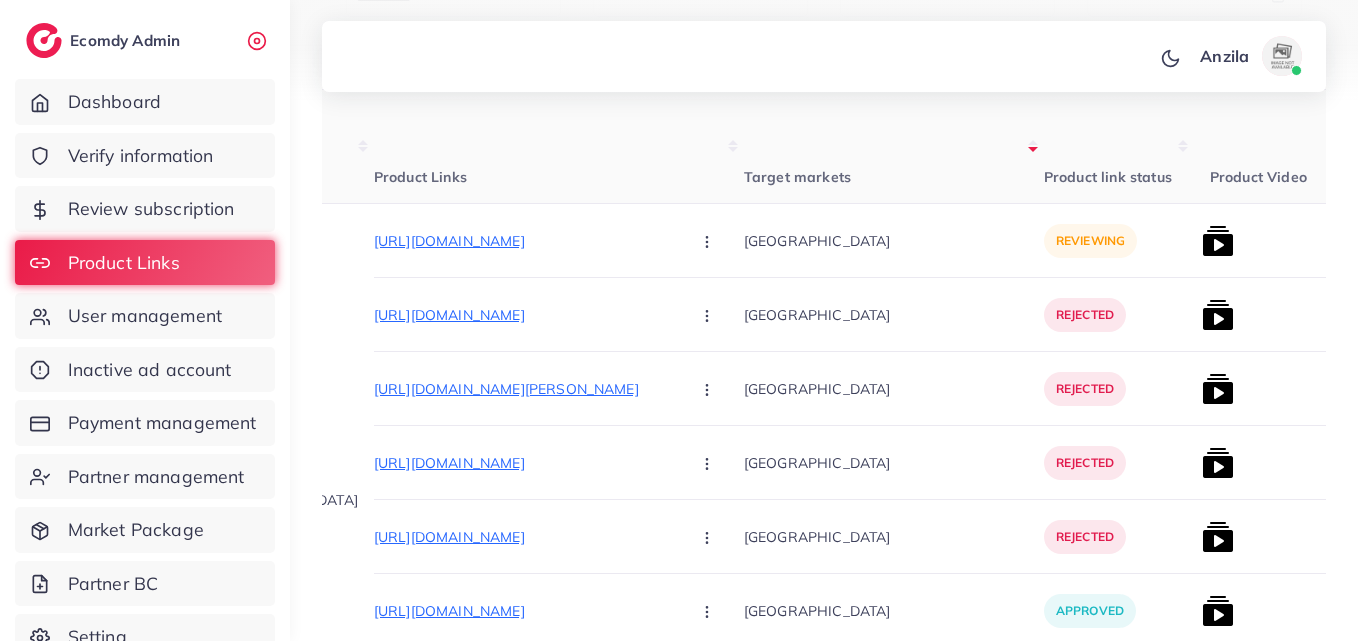 scroll, scrollTop: 400, scrollLeft: 0, axis: vertical 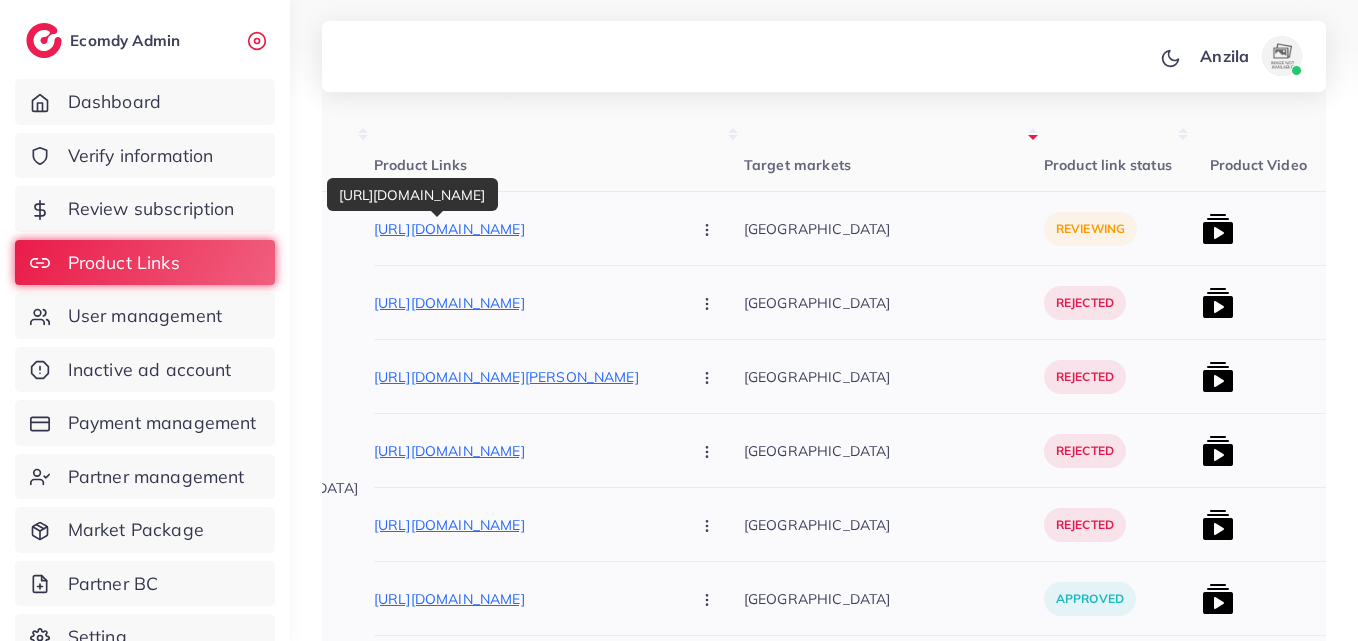 click on "[URL][DOMAIN_NAME]" at bounding box center [524, 229] 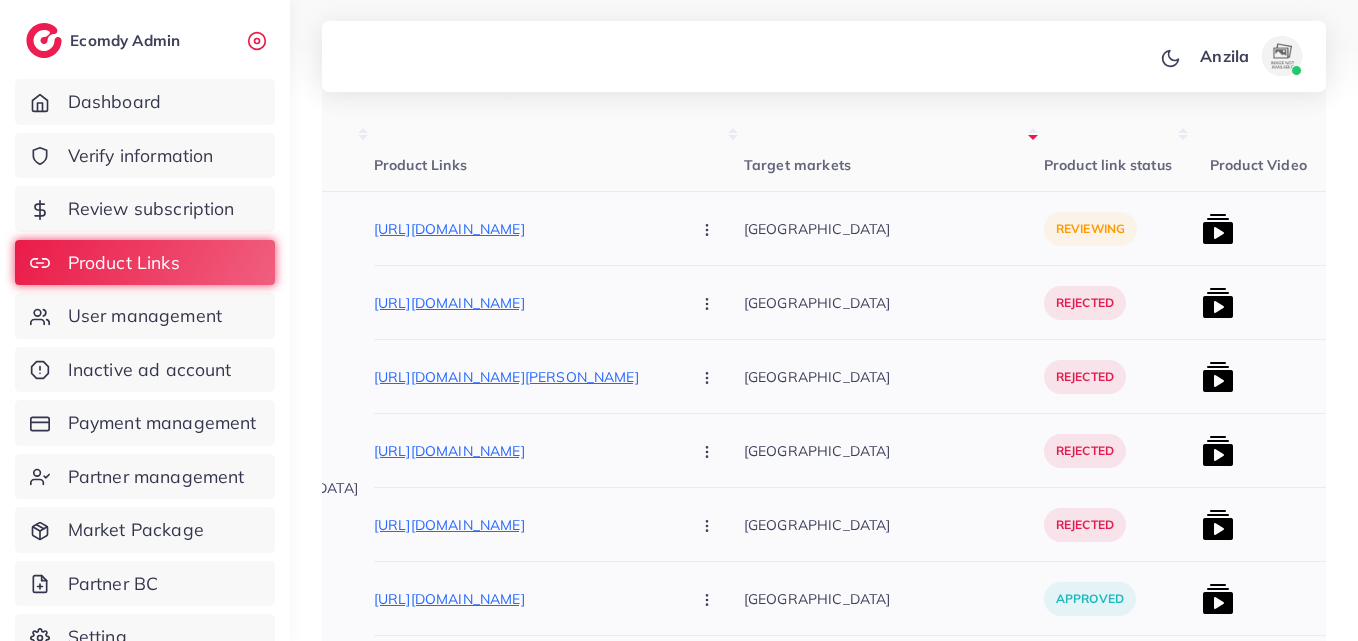 click 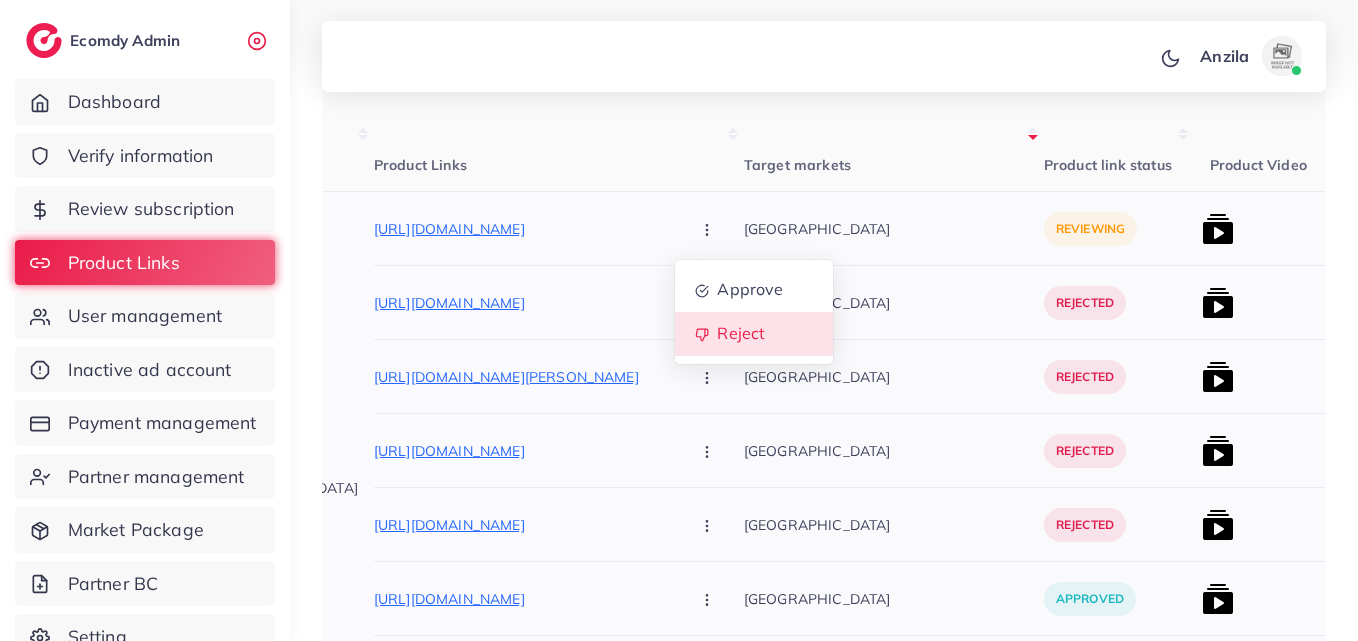 click on "Reject" at bounding box center (741, 334) 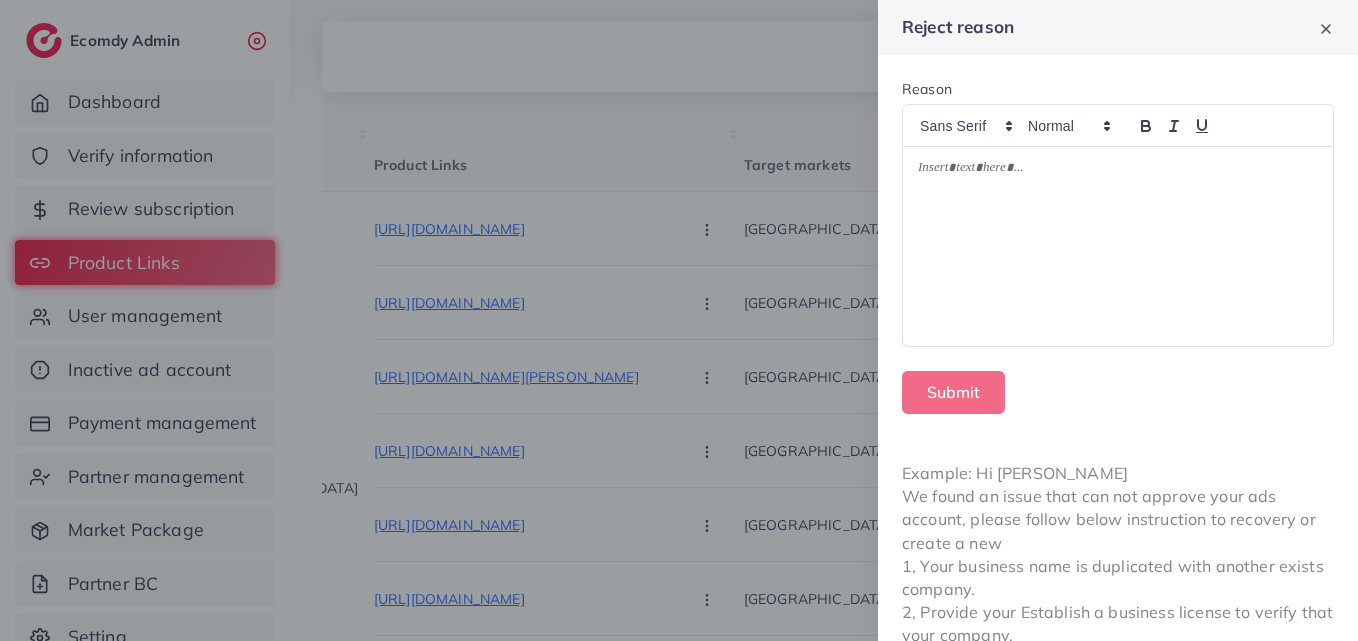 click at bounding box center (1118, 246) 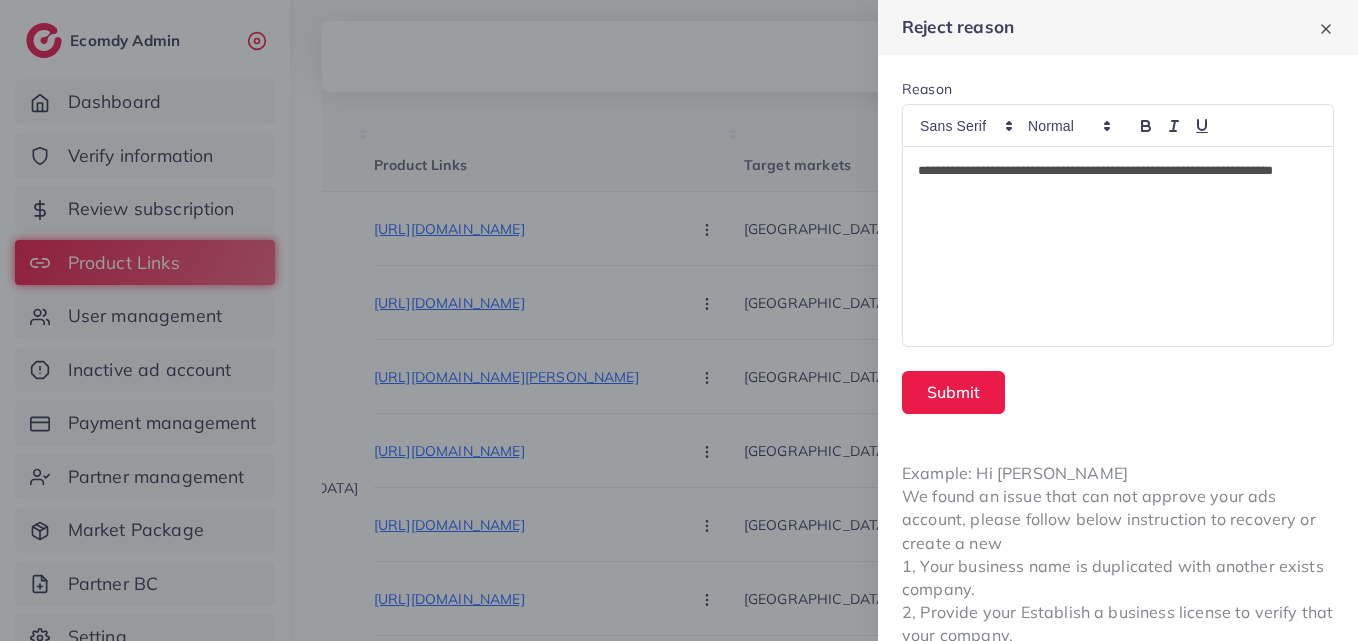 scroll, scrollTop: 0, scrollLeft: 0, axis: both 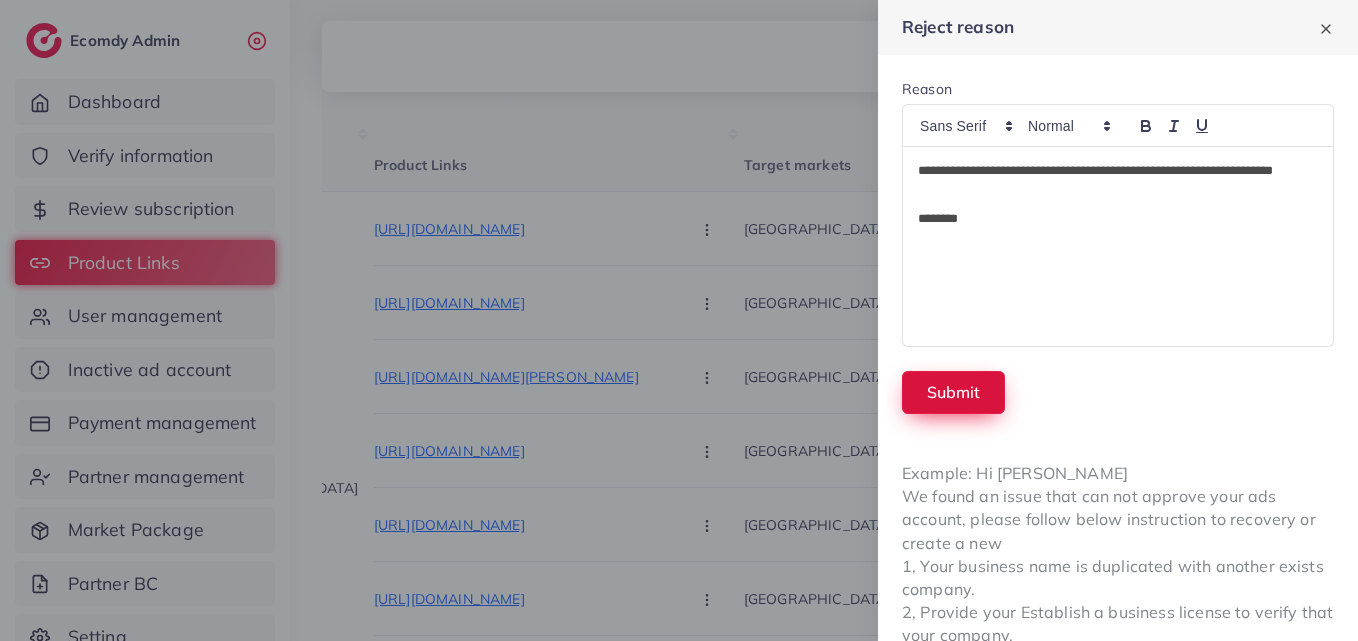 click on "Submit" at bounding box center (953, 392) 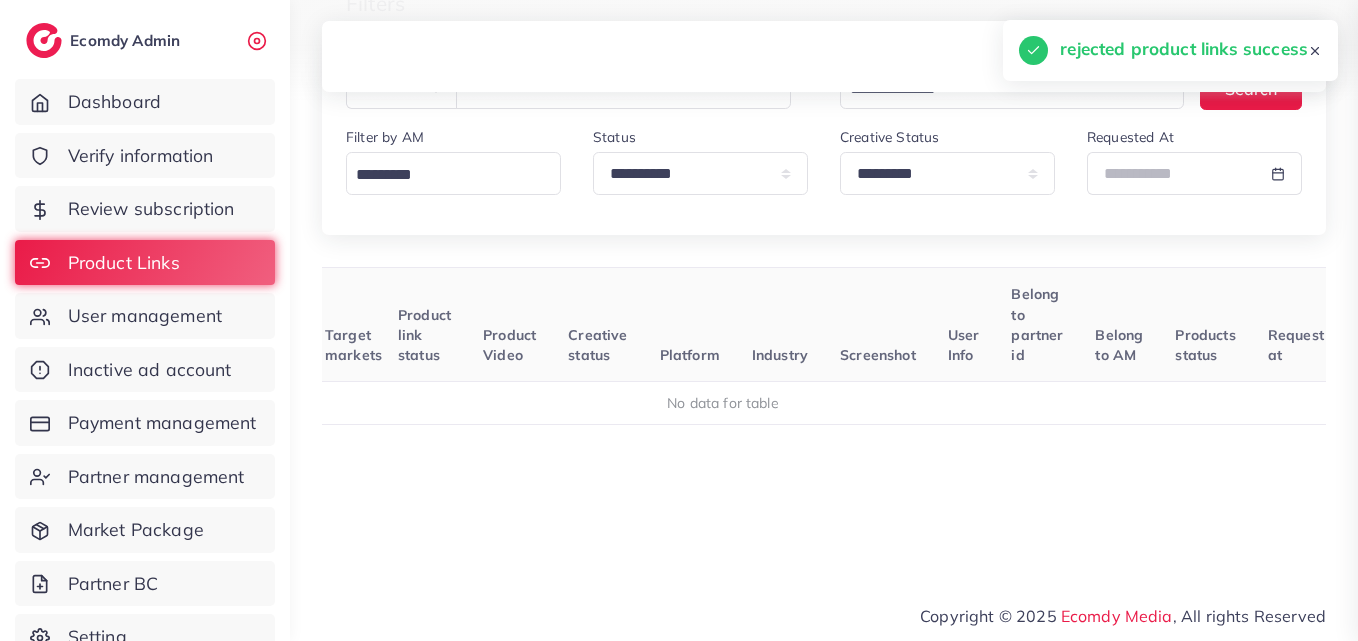 scroll, scrollTop: 210, scrollLeft: 0, axis: vertical 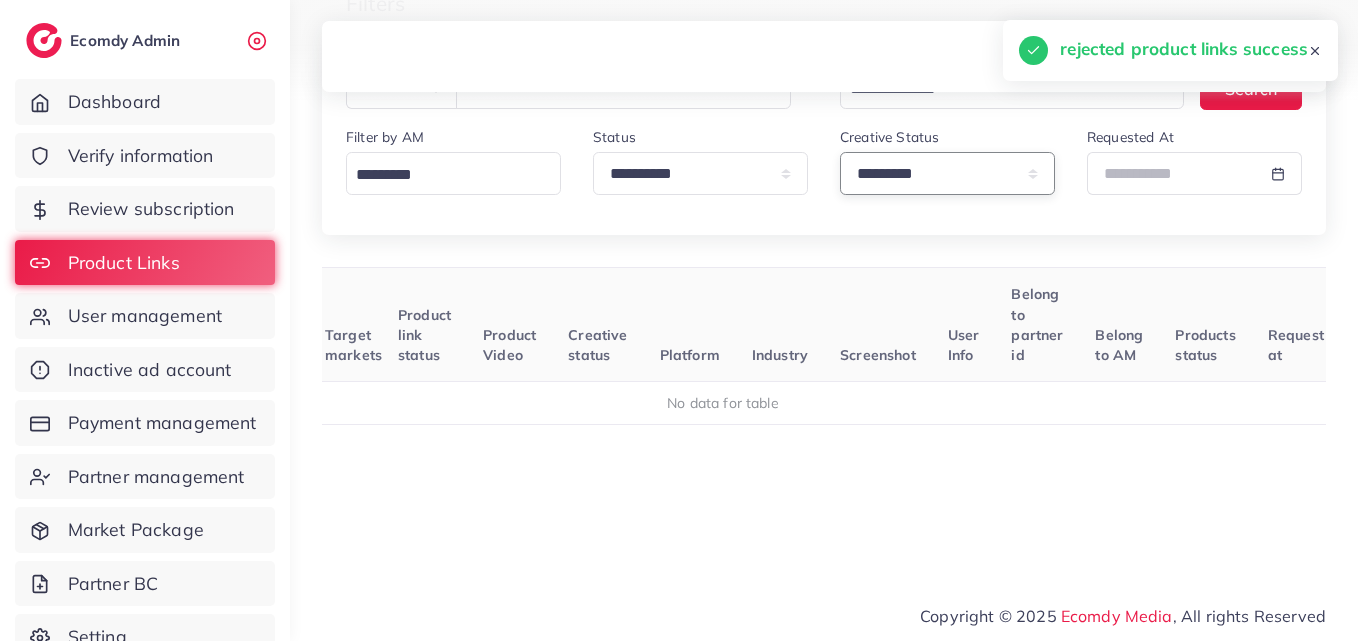 click on "**********" at bounding box center (947, 173) 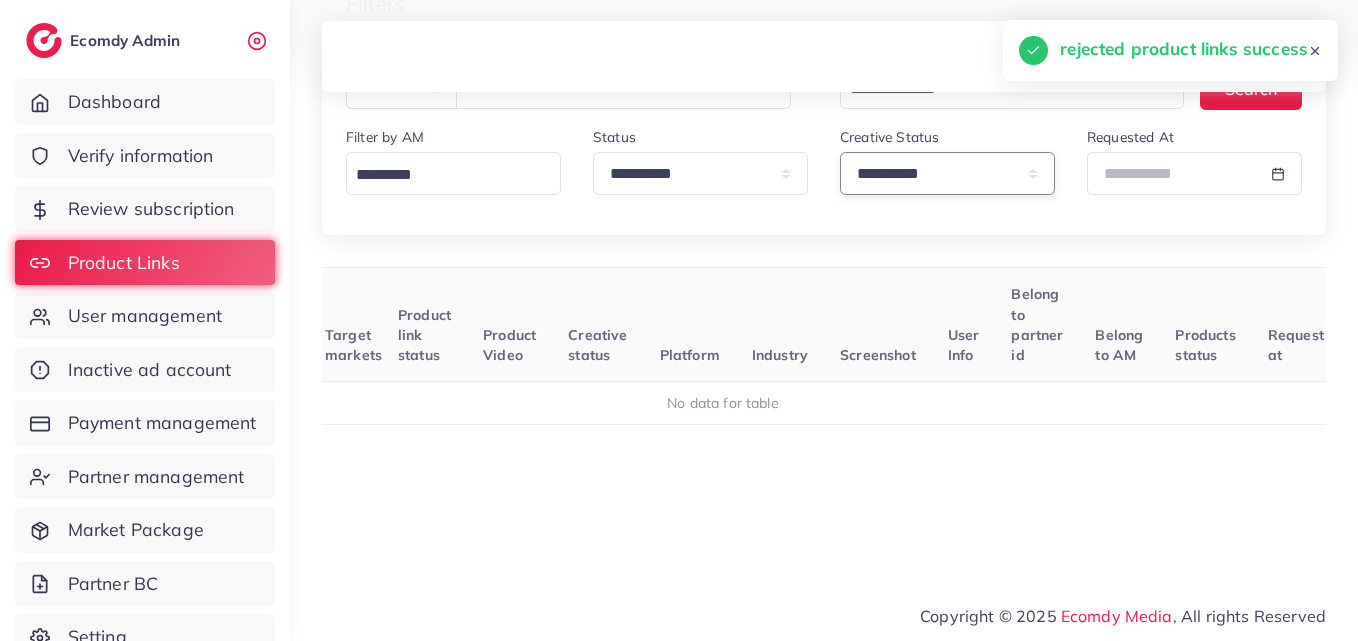 click on "**********" at bounding box center [947, 173] 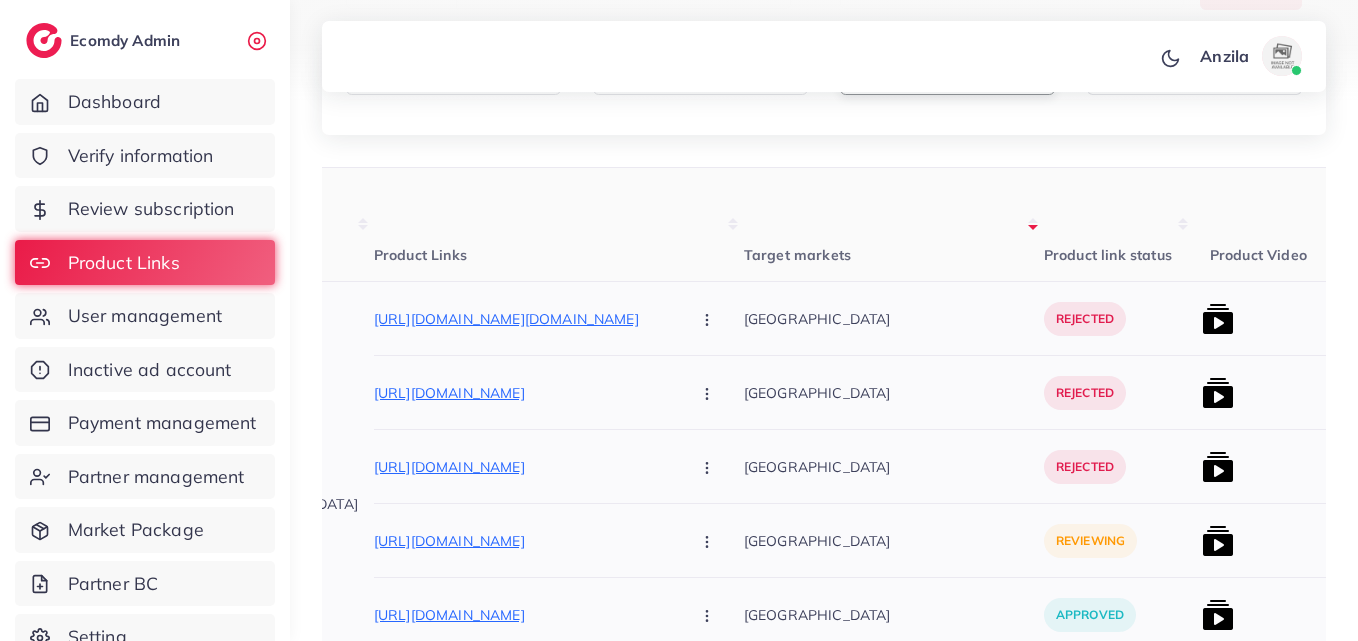 scroll, scrollTop: 510, scrollLeft: 0, axis: vertical 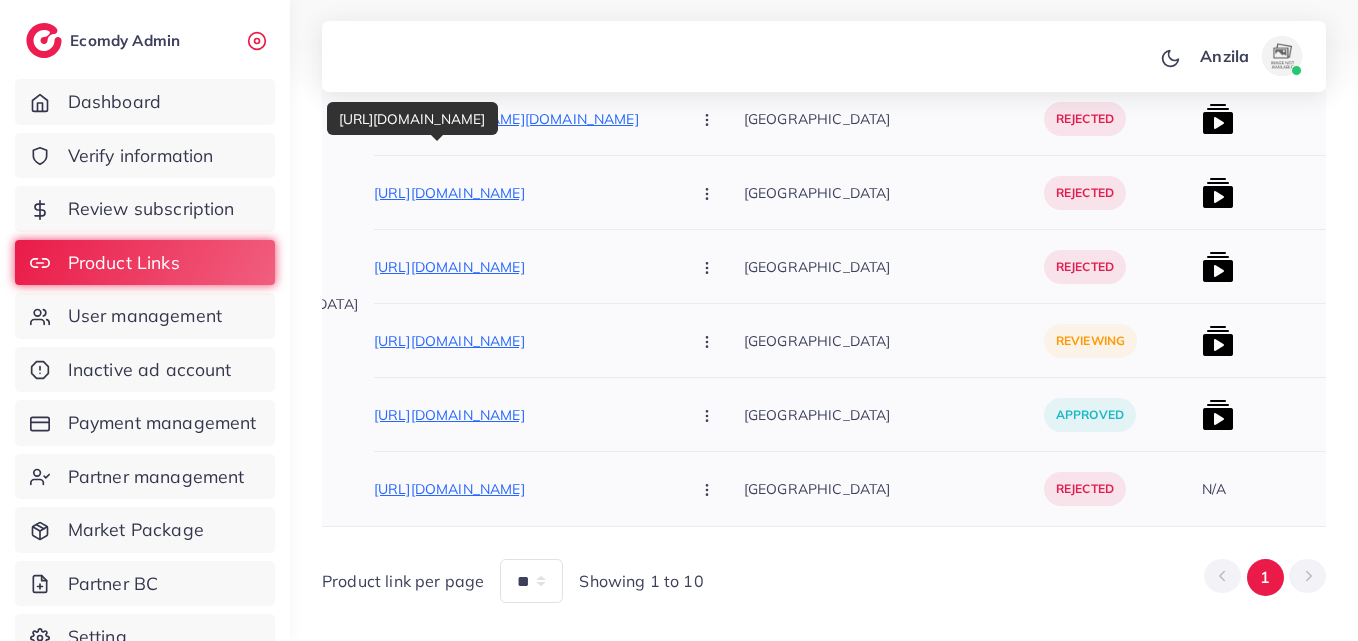 click on "[URL][DOMAIN_NAME]" at bounding box center [524, 193] 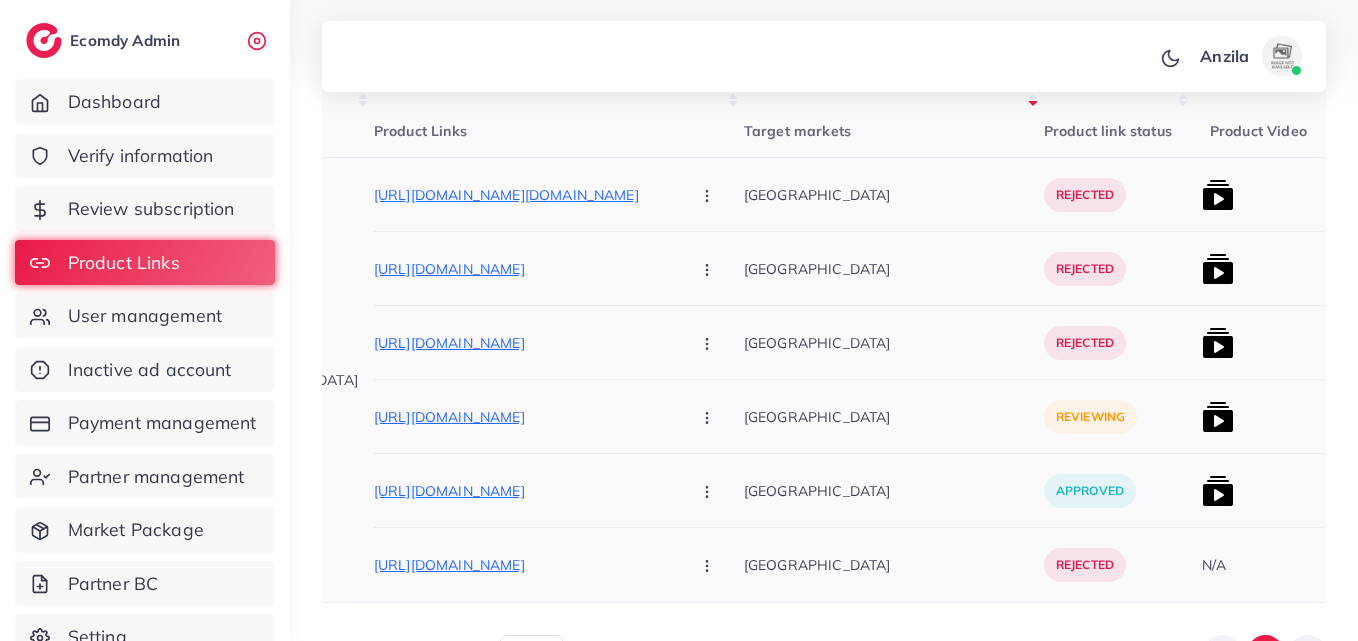 scroll, scrollTop: 310, scrollLeft: 0, axis: vertical 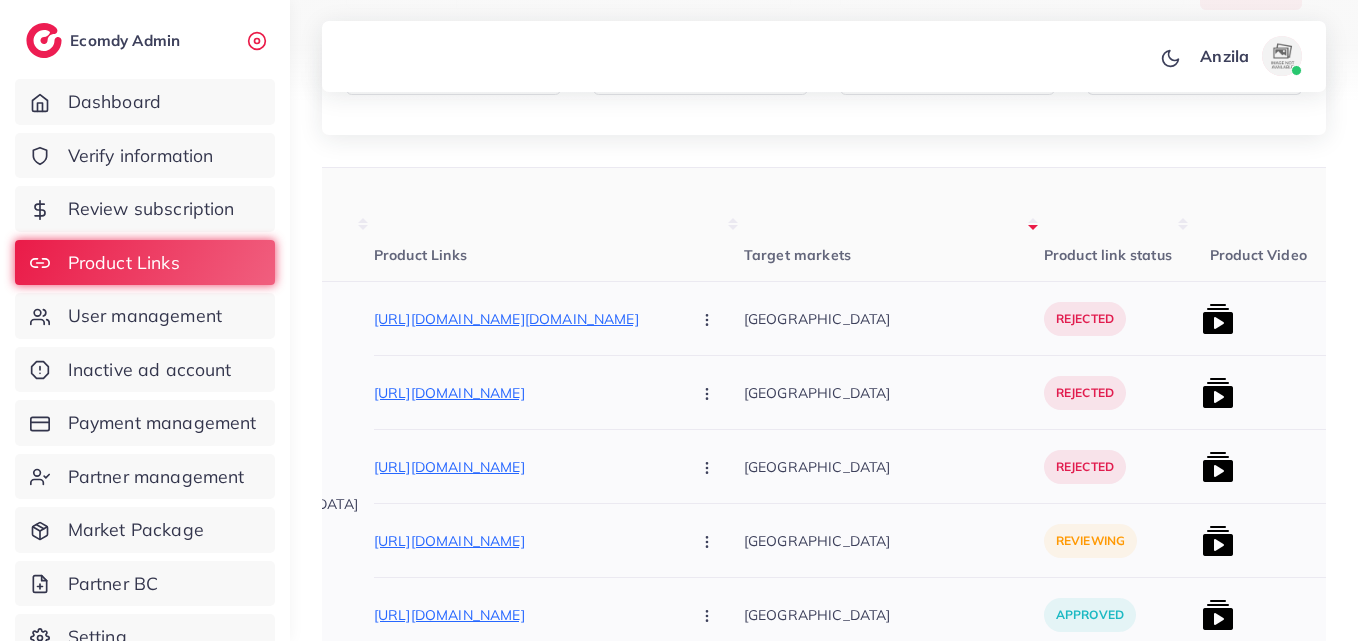 click at bounding box center (709, 392) 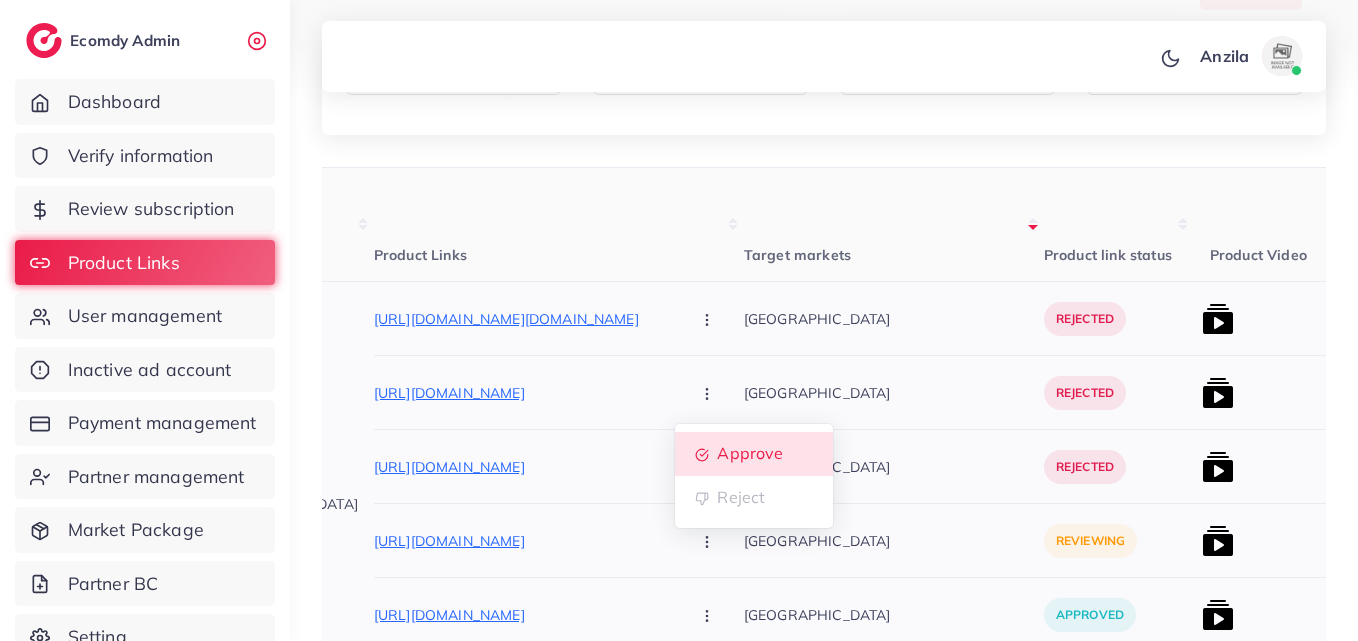 click on "Approve" at bounding box center (750, 454) 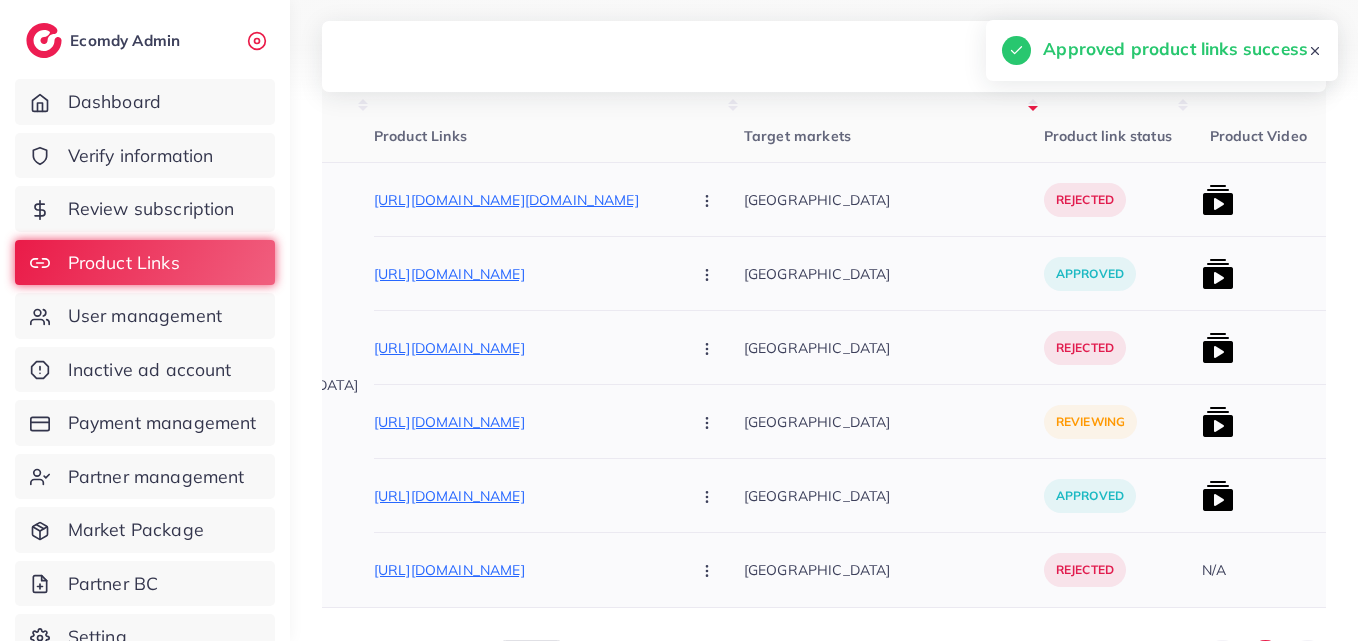 scroll, scrollTop: 510, scrollLeft: 0, axis: vertical 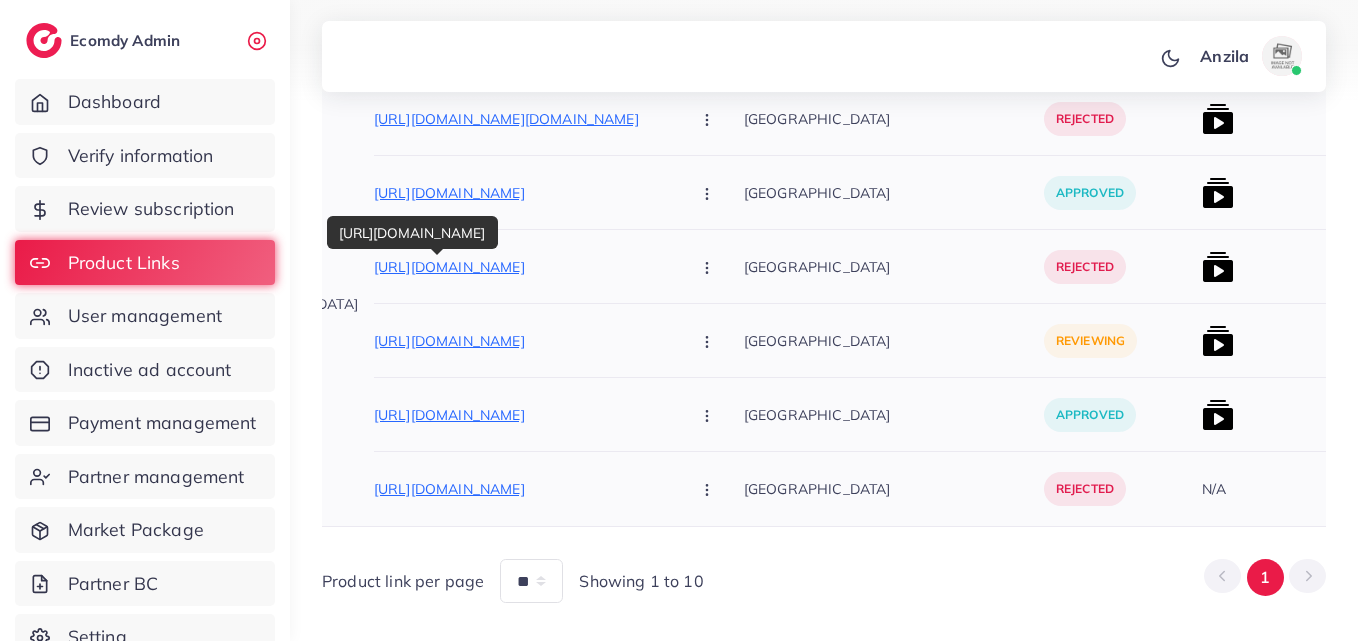 click on "[URL][DOMAIN_NAME]" at bounding box center [524, 267] 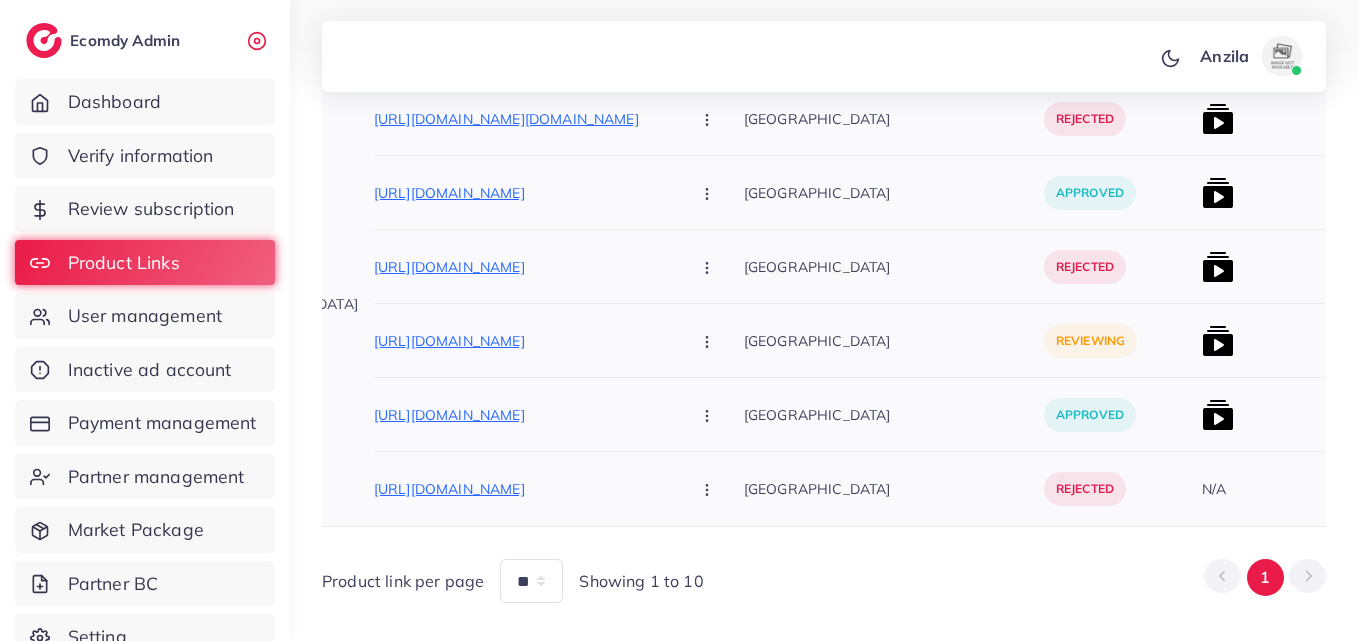 click at bounding box center [709, 340] 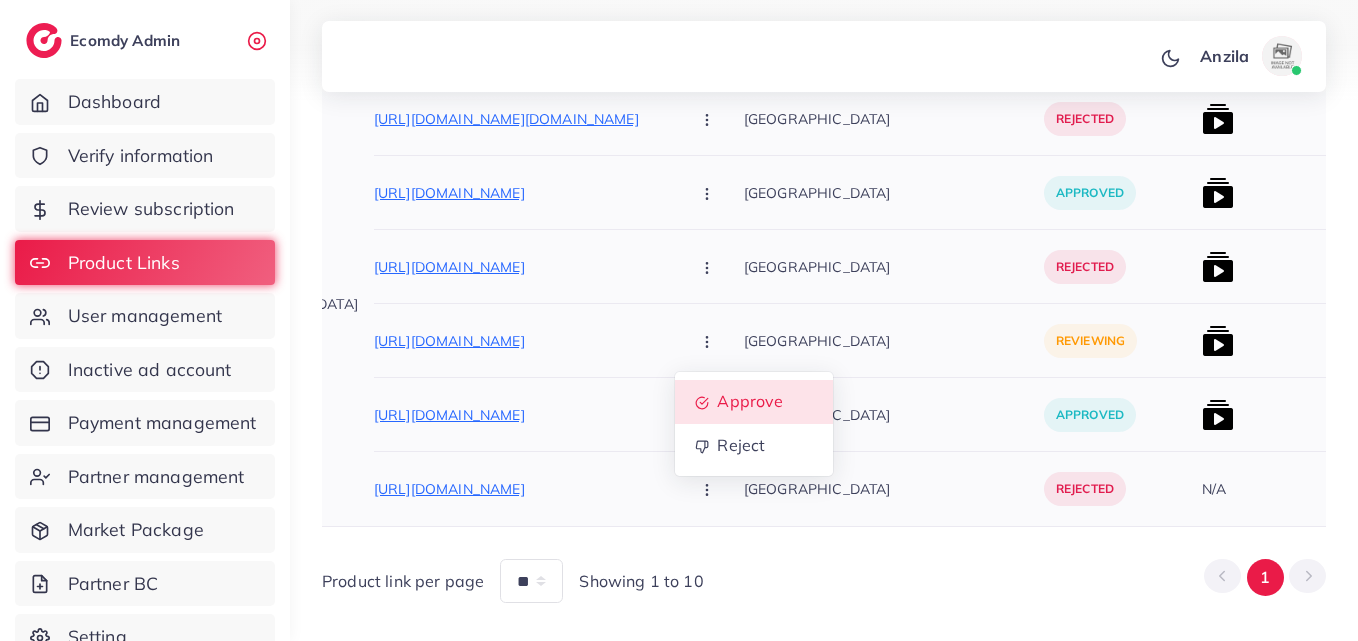 click on "Approve" at bounding box center [754, 402] 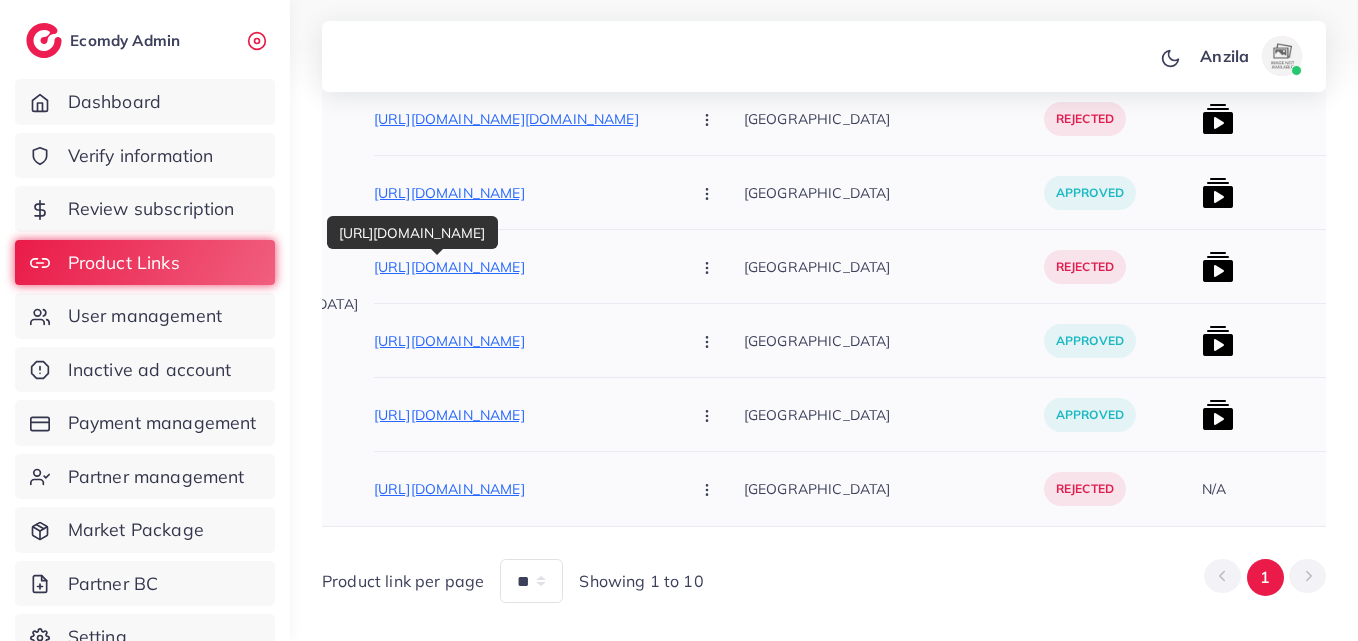 click on "[URL][DOMAIN_NAME]" at bounding box center [524, 267] 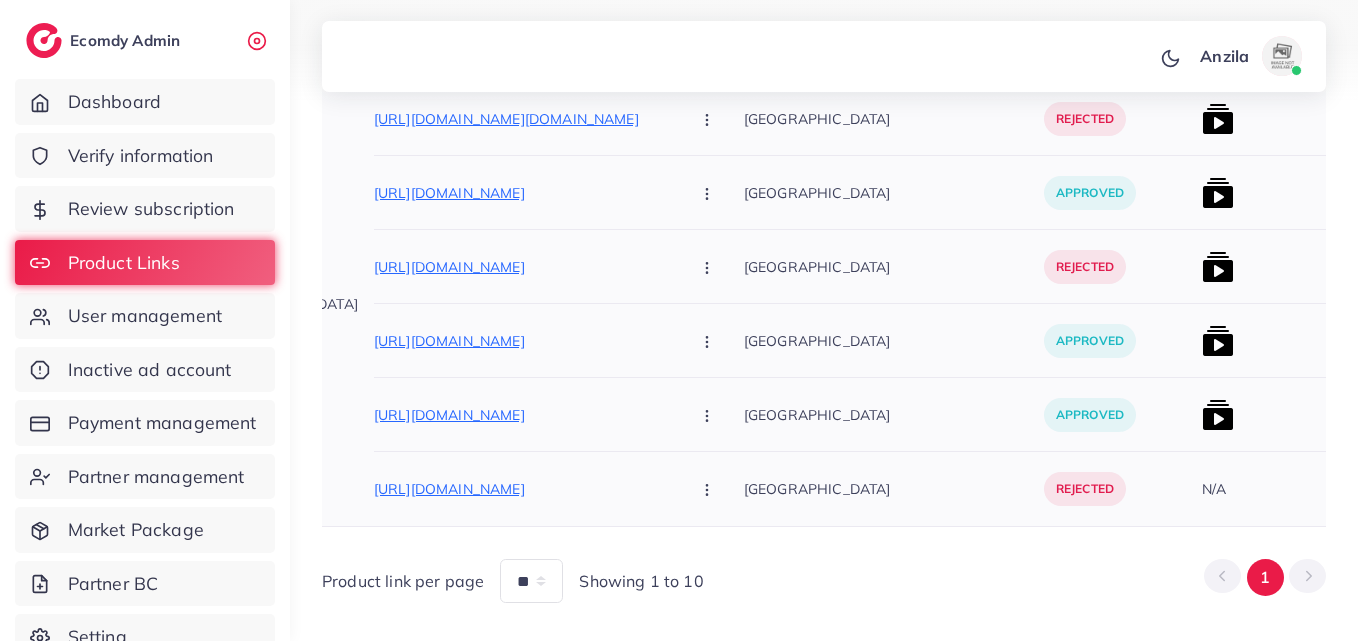 click at bounding box center (709, 266) 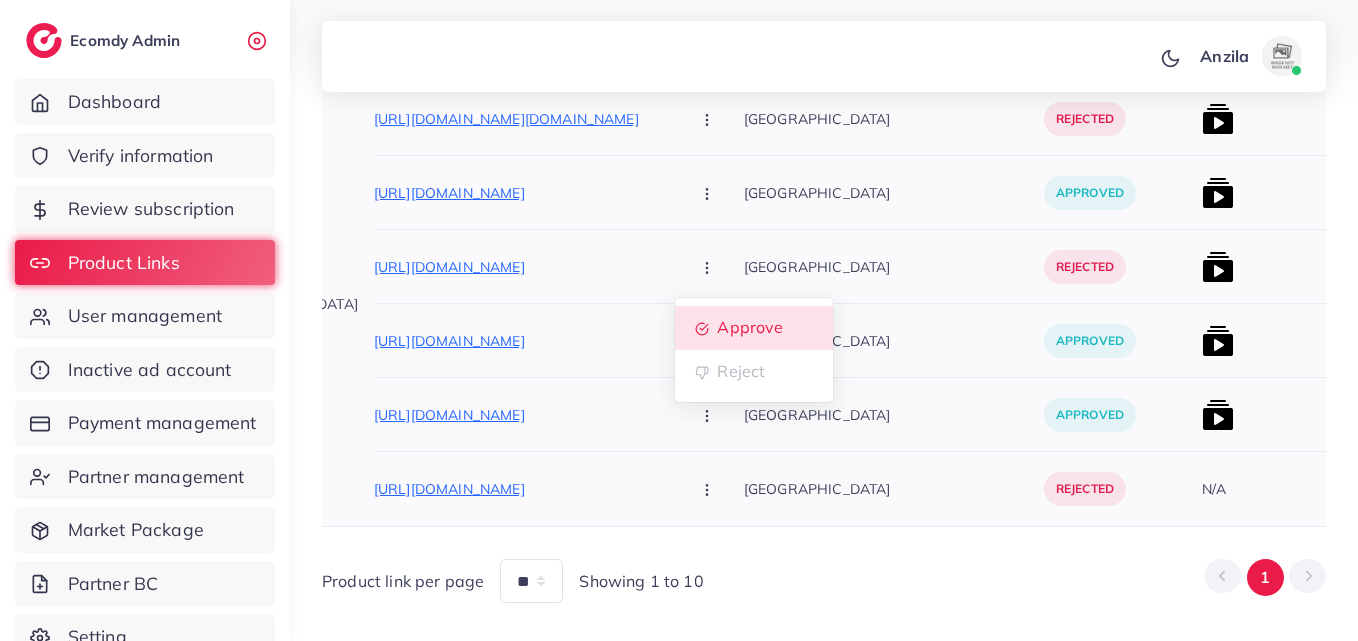 click on "Approve" at bounding box center [754, 328] 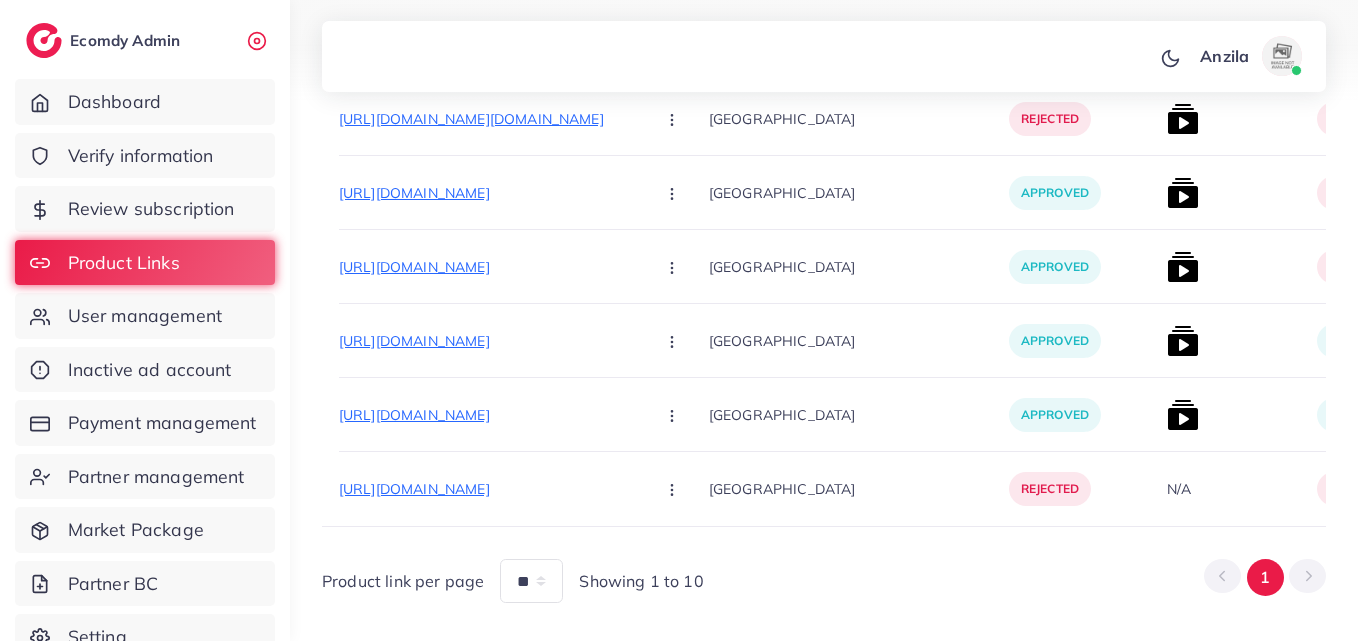 scroll, scrollTop: 0, scrollLeft: 270, axis: horizontal 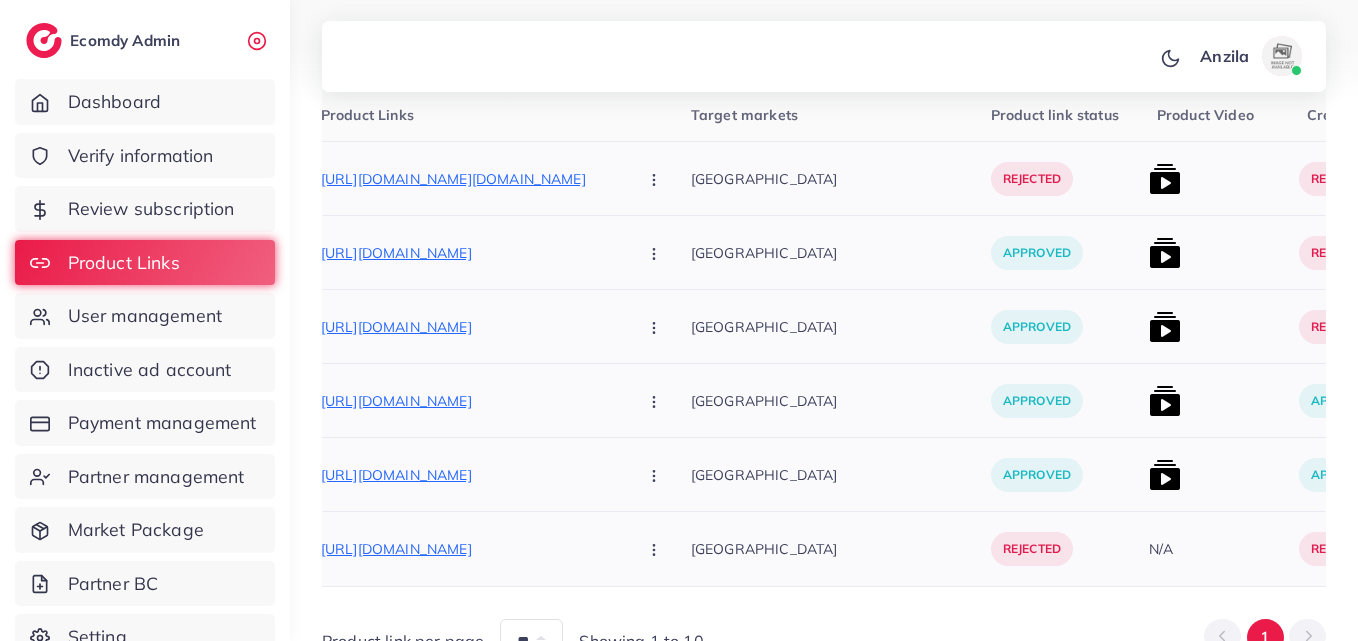click at bounding box center [1165, 327] 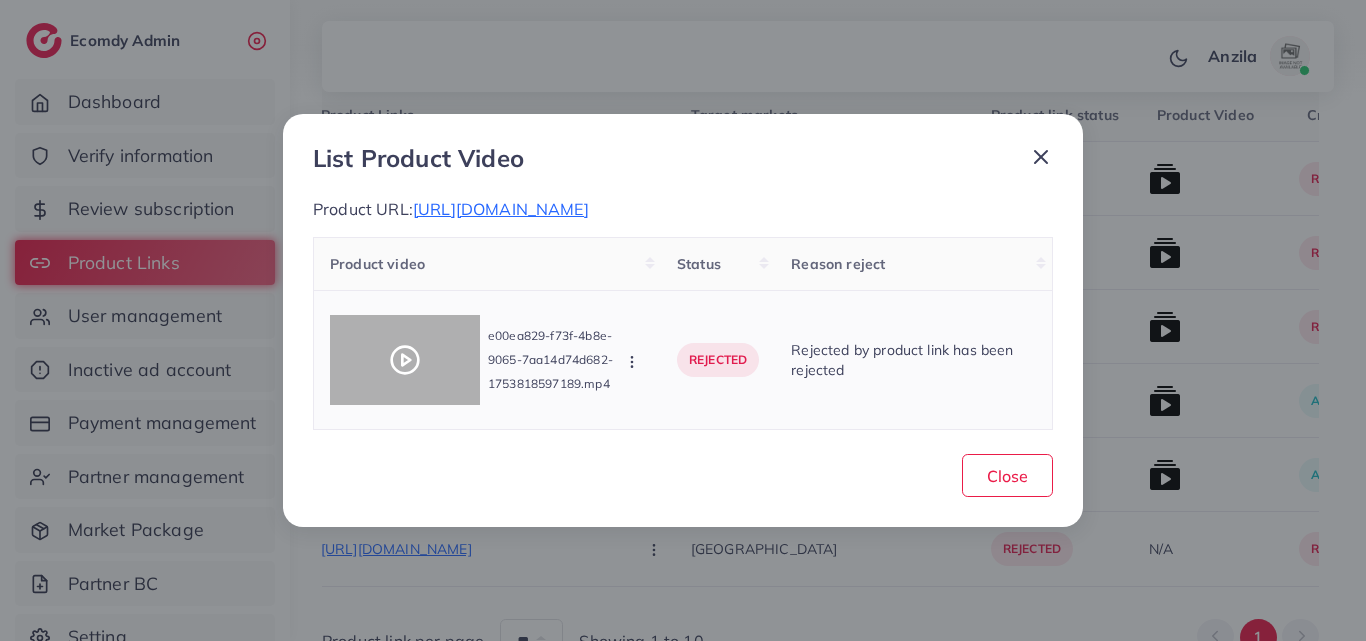click 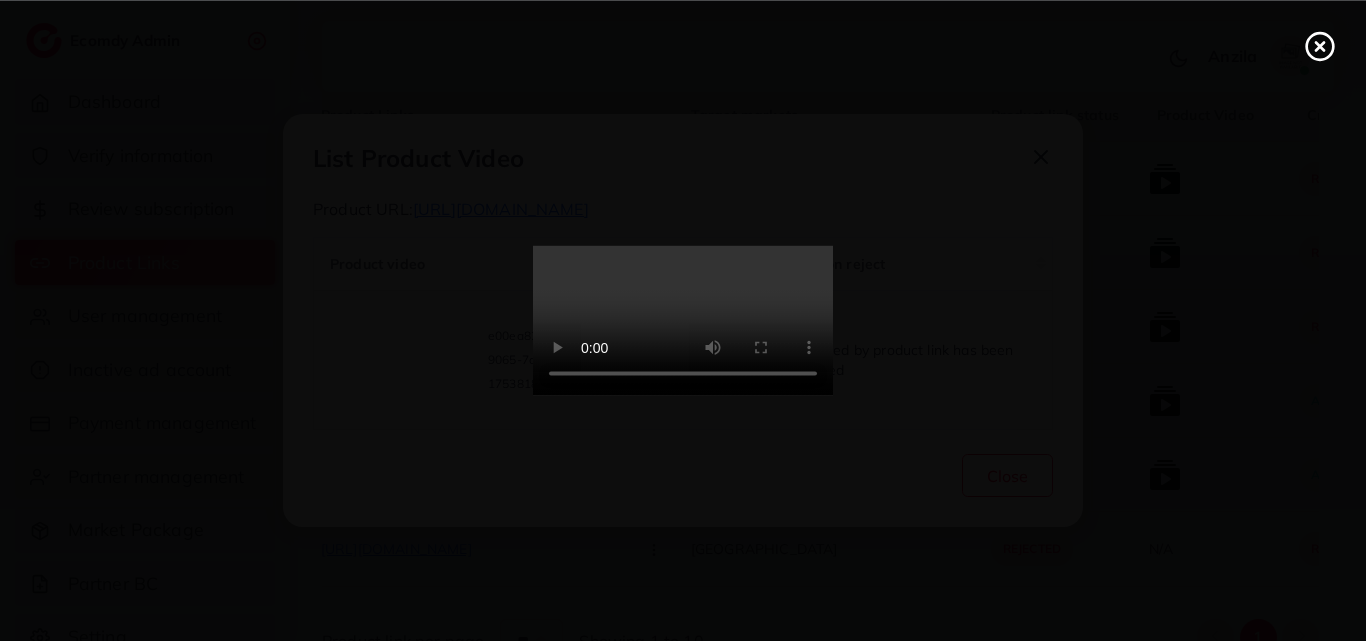 click at bounding box center (683, 321) 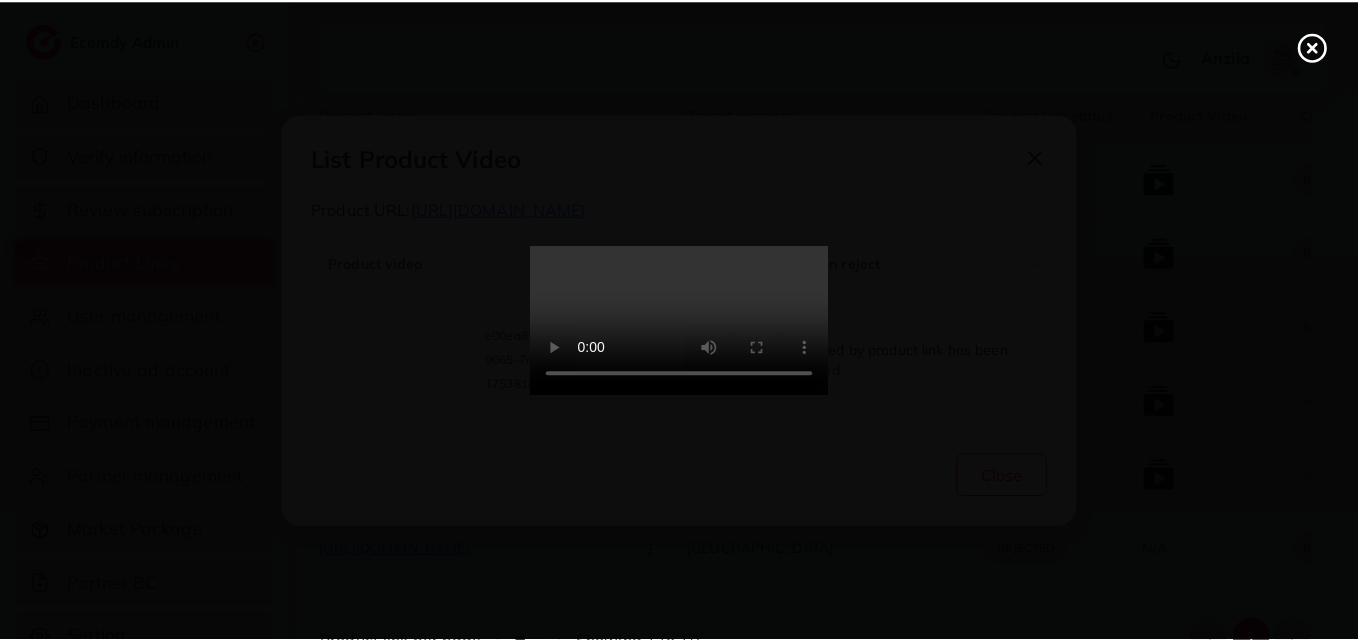 scroll, scrollTop: 0, scrollLeft: 0, axis: both 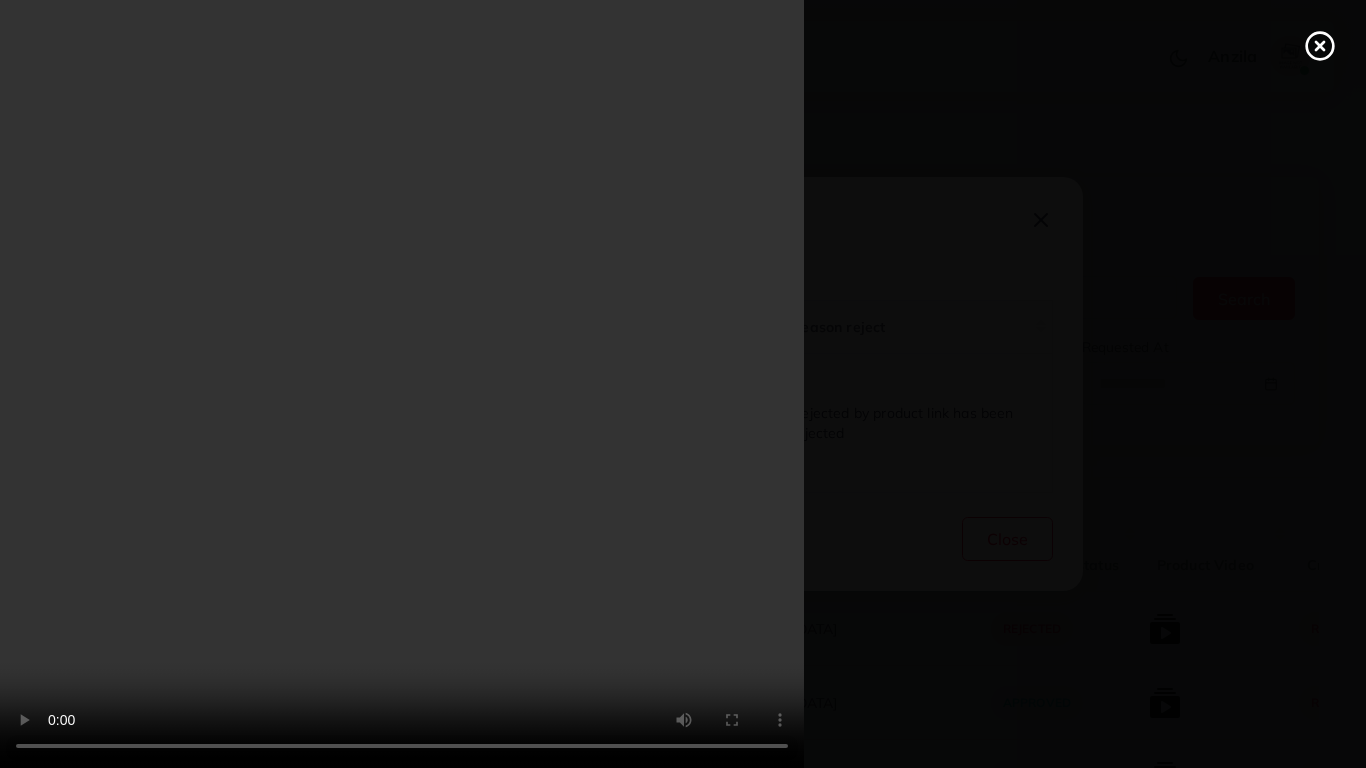 click at bounding box center (683, 384) 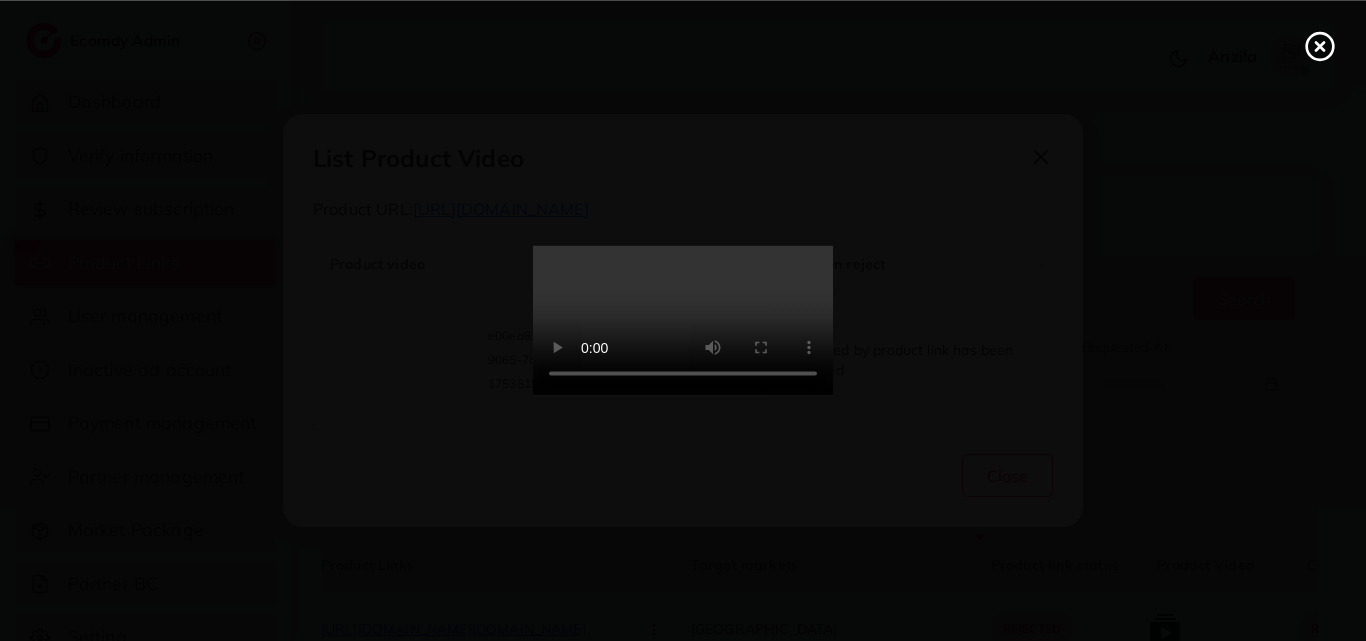 click 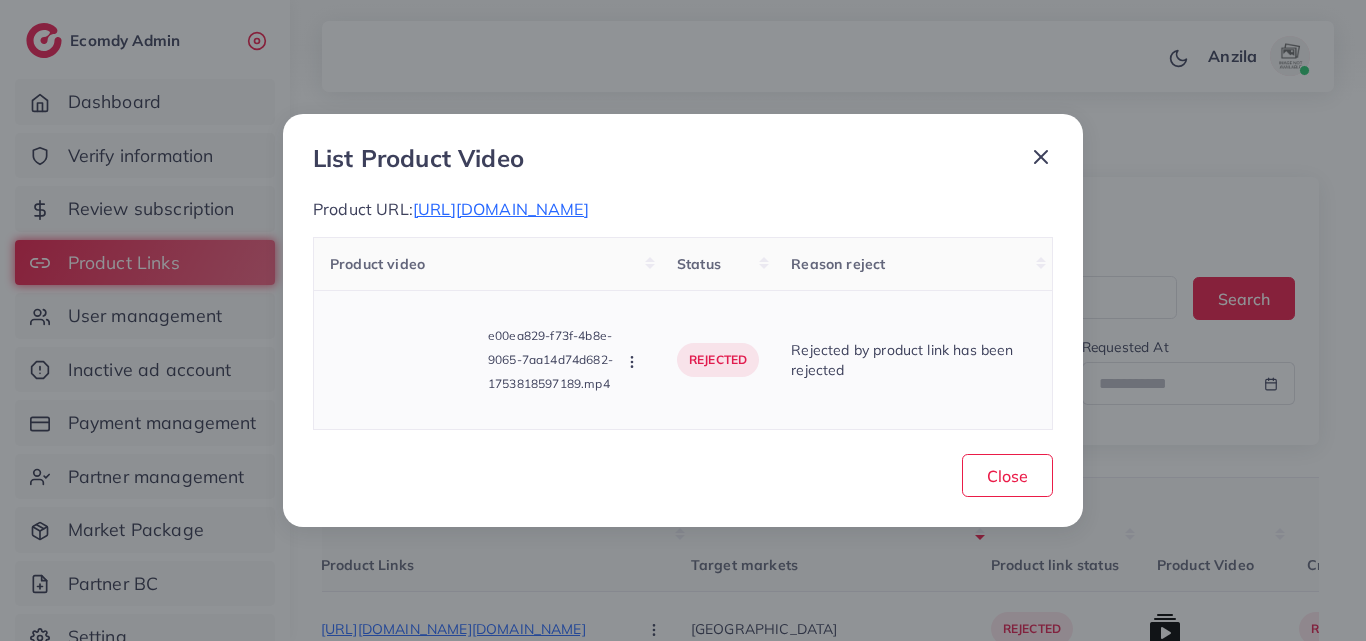 click 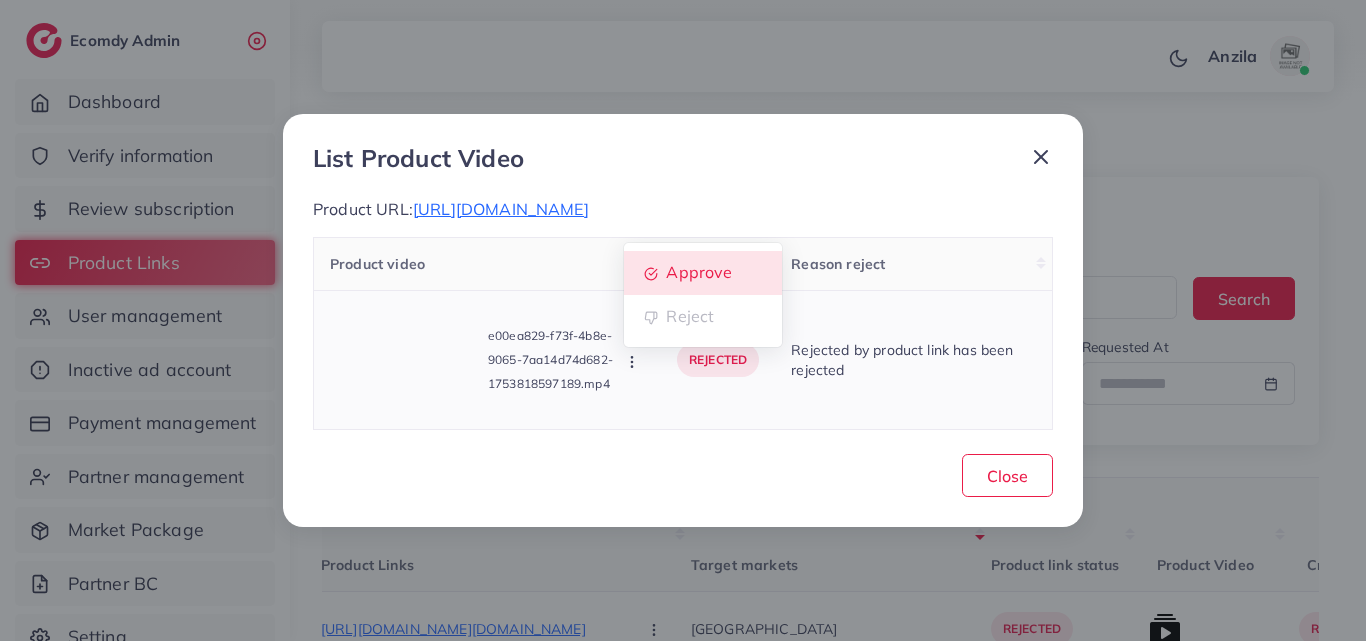 click 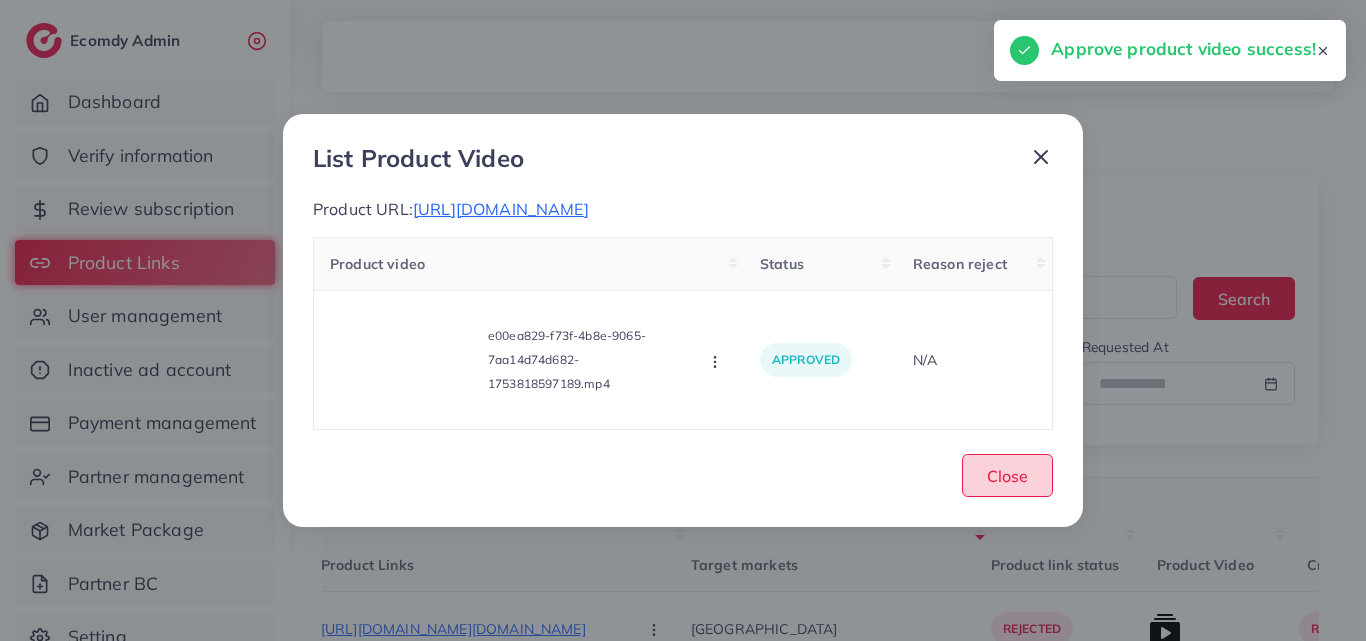 click on "Close" at bounding box center (1007, 475) 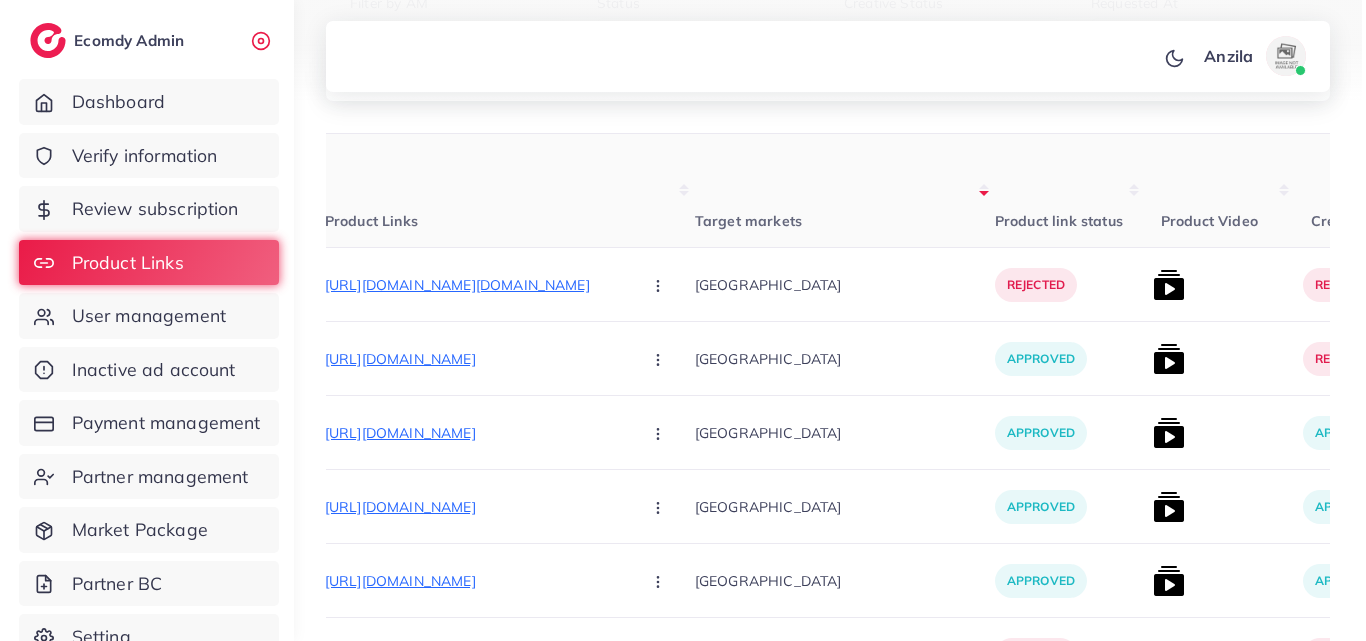 scroll, scrollTop: 400, scrollLeft: 0, axis: vertical 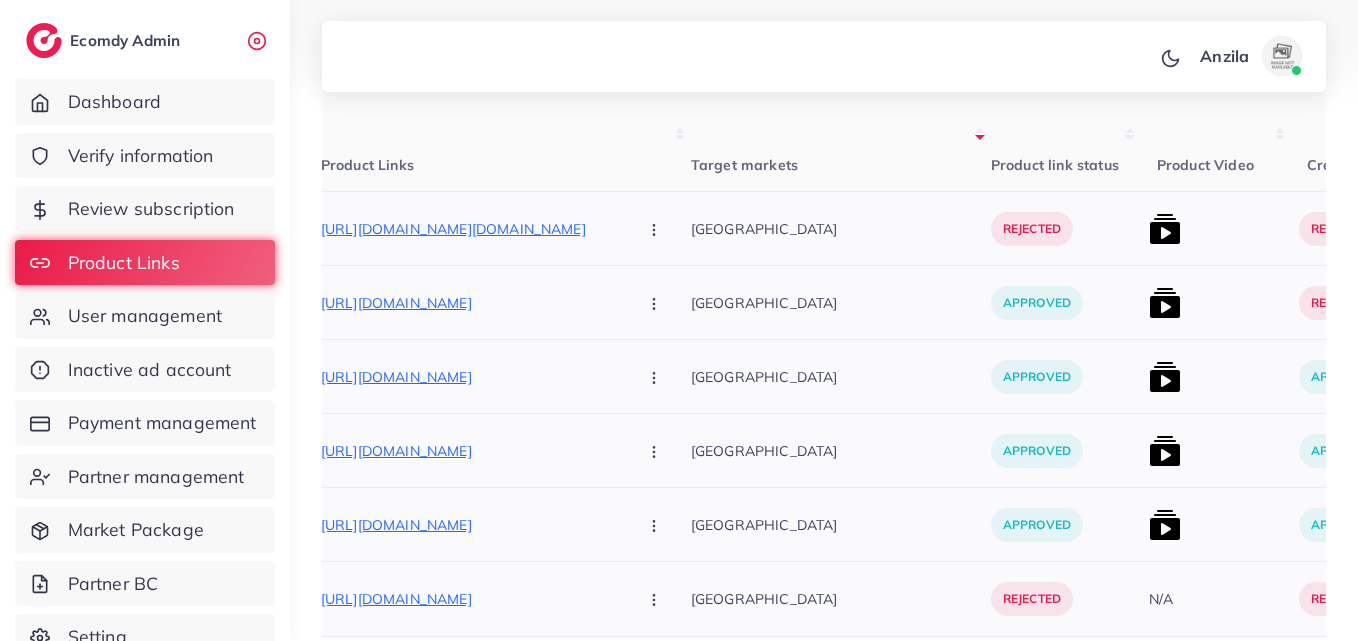 click at bounding box center (1165, 303) 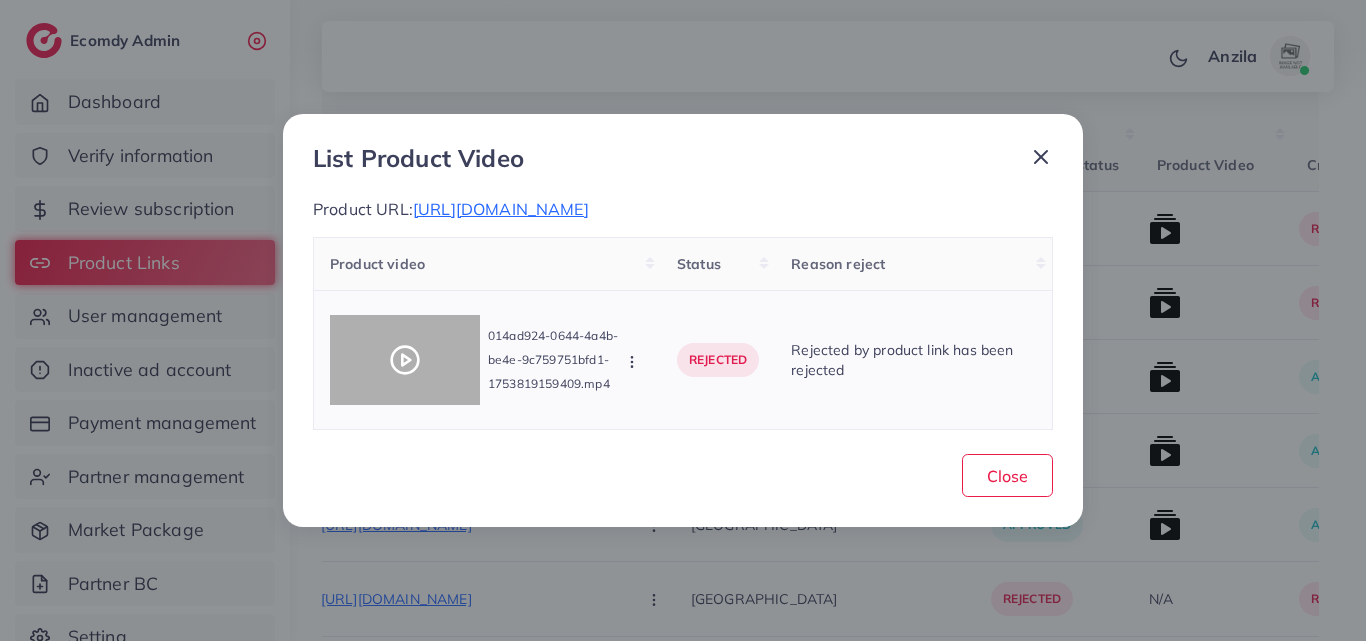 click 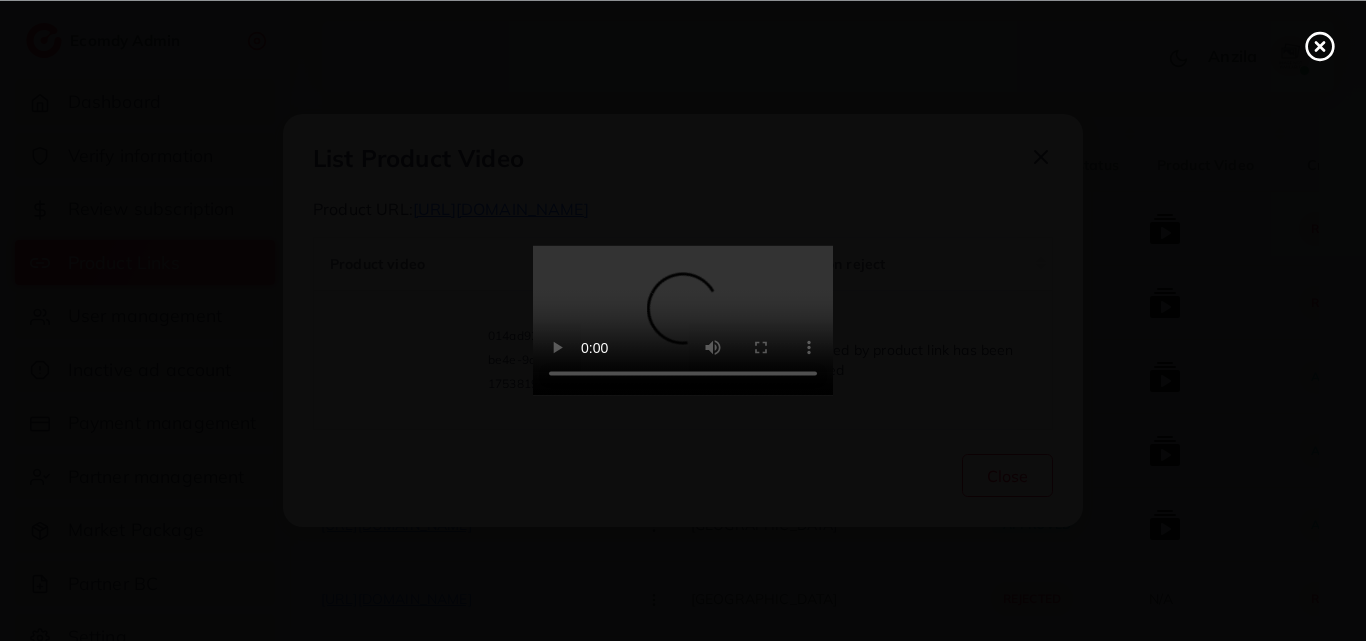 click at bounding box center (683, 321) 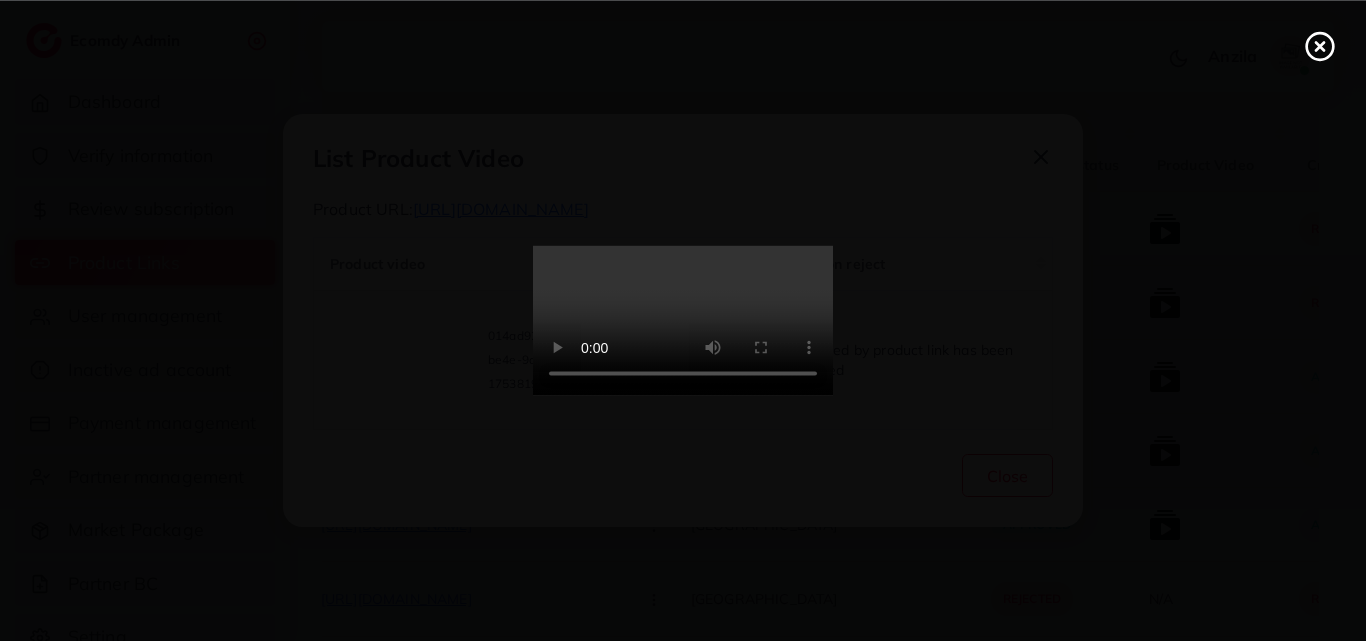 click at bounding box center [683, 321] 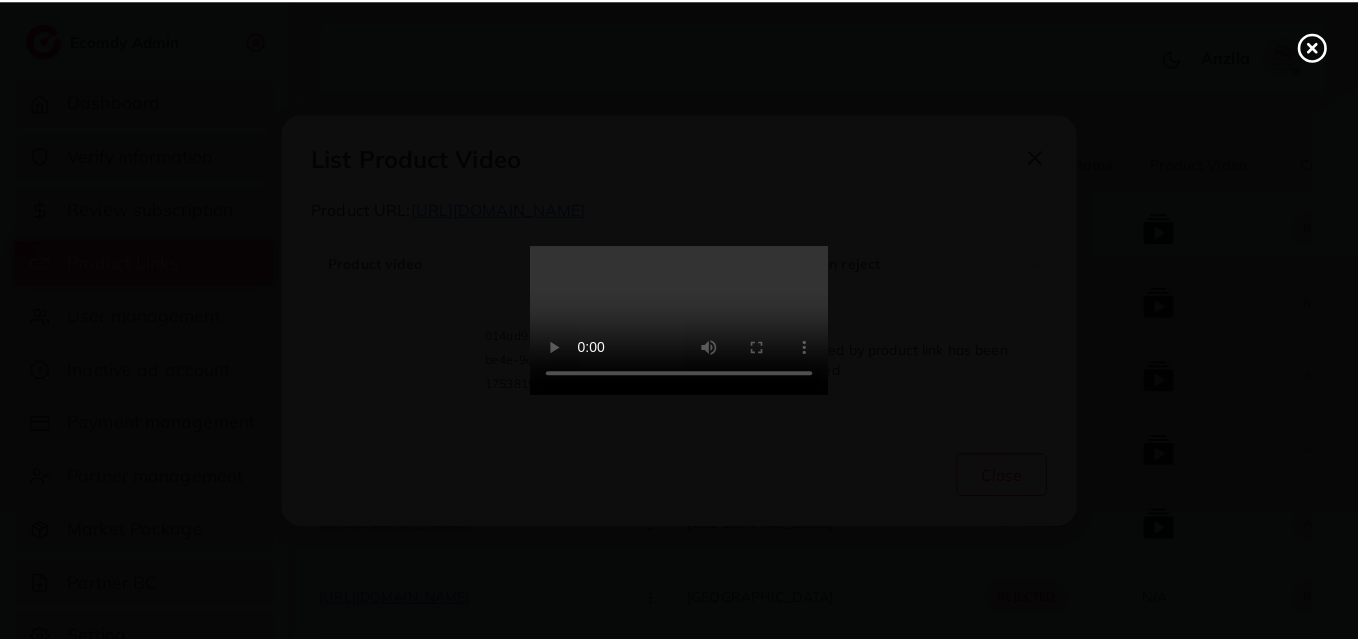 scroll, scrollTop: 0, scrollLeft: 0, axis: both 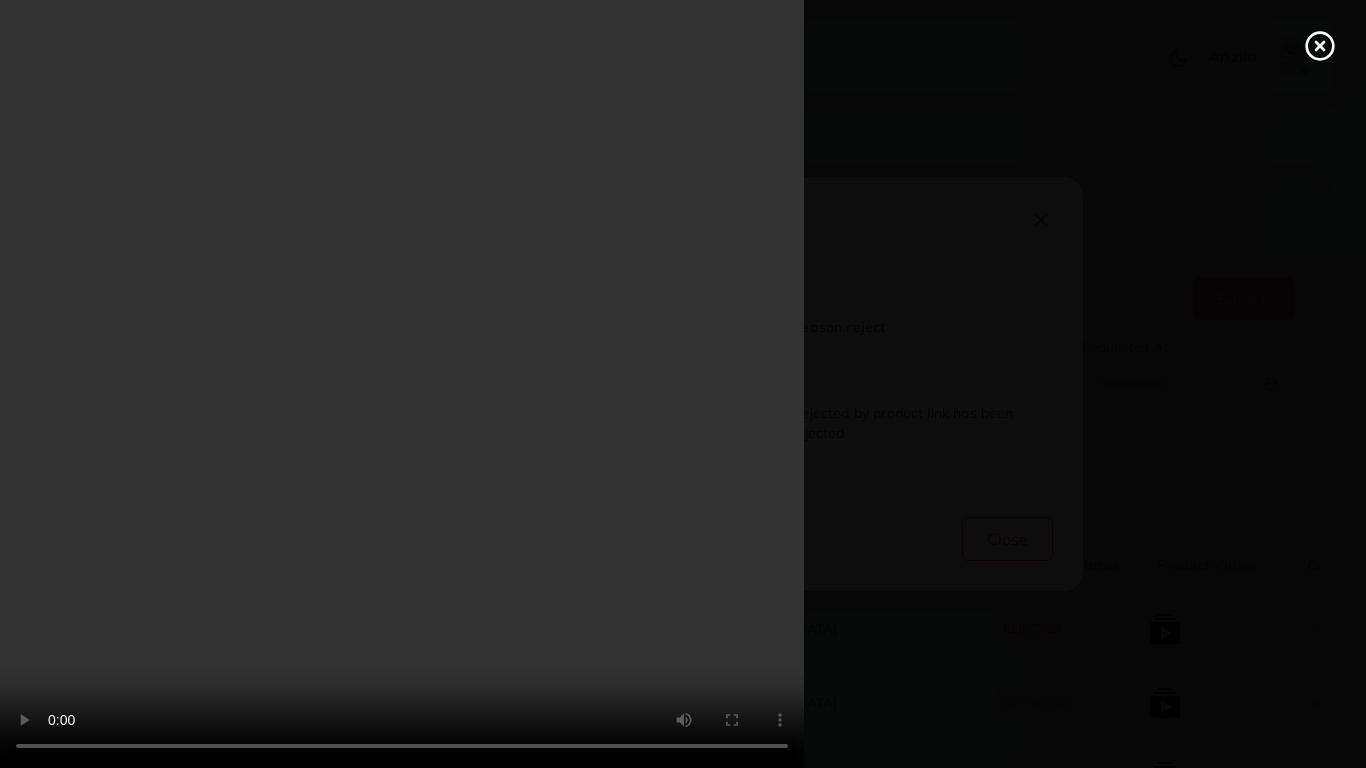 type 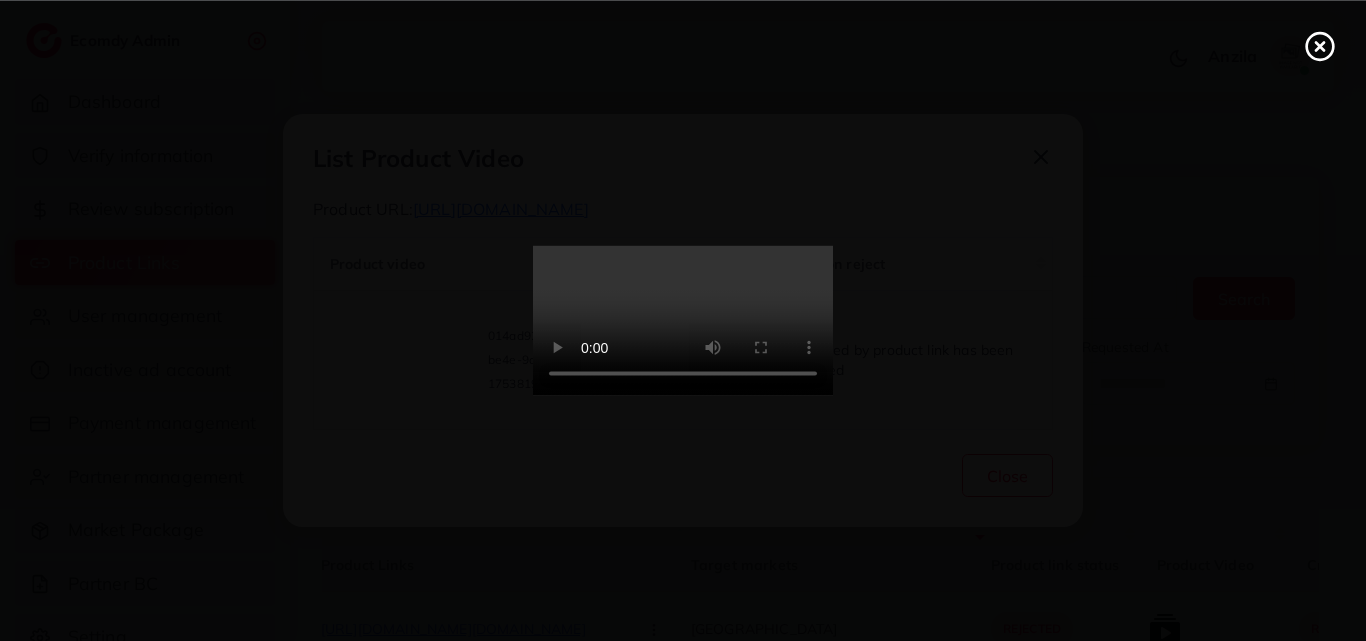 click 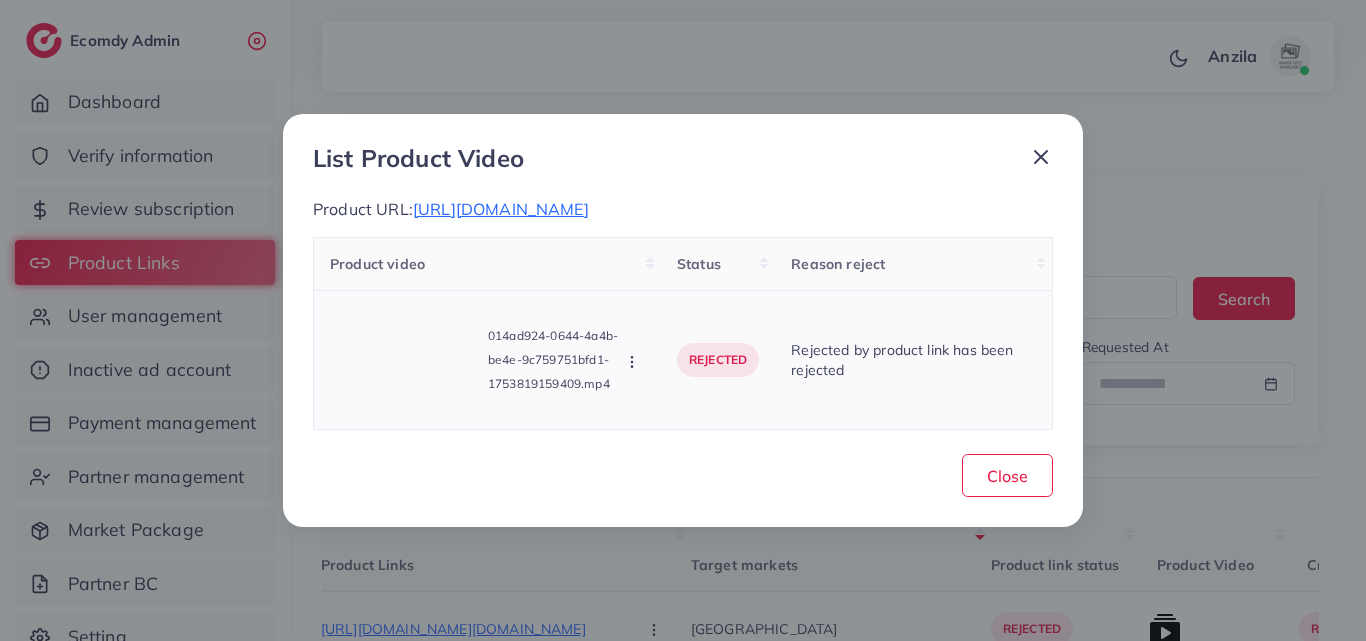 click at bounding box center (634, 361) 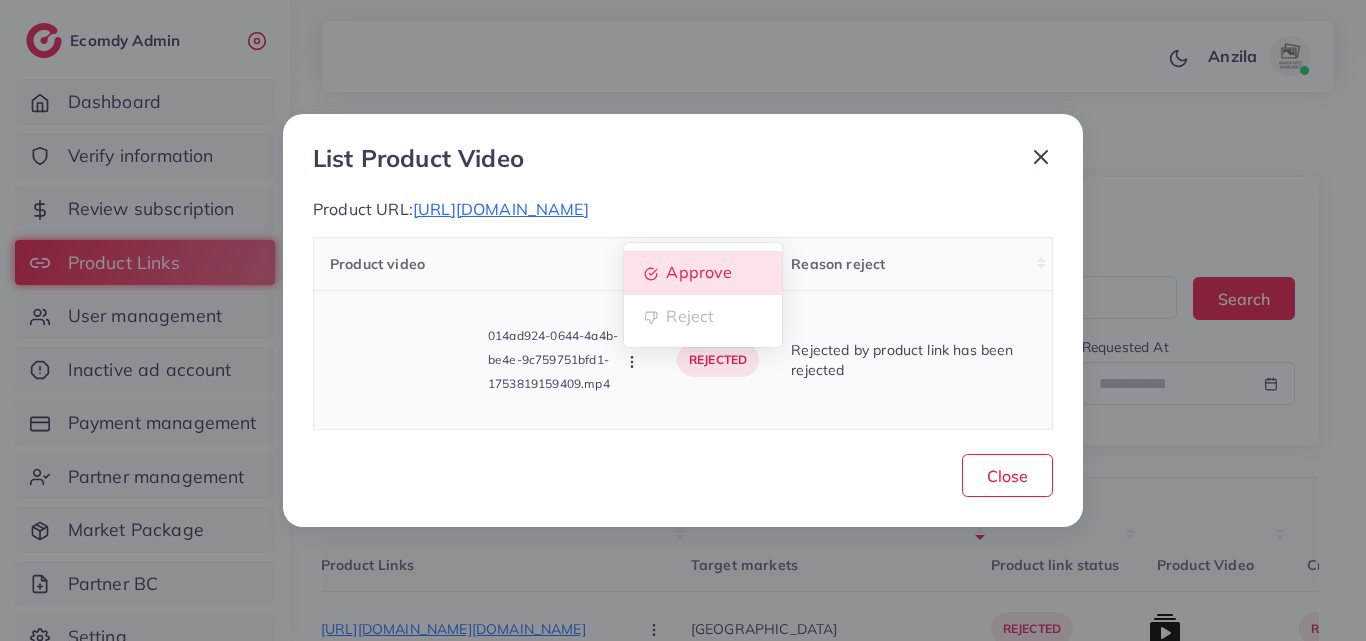 click on "Approve" at bounding box center (703, 273) 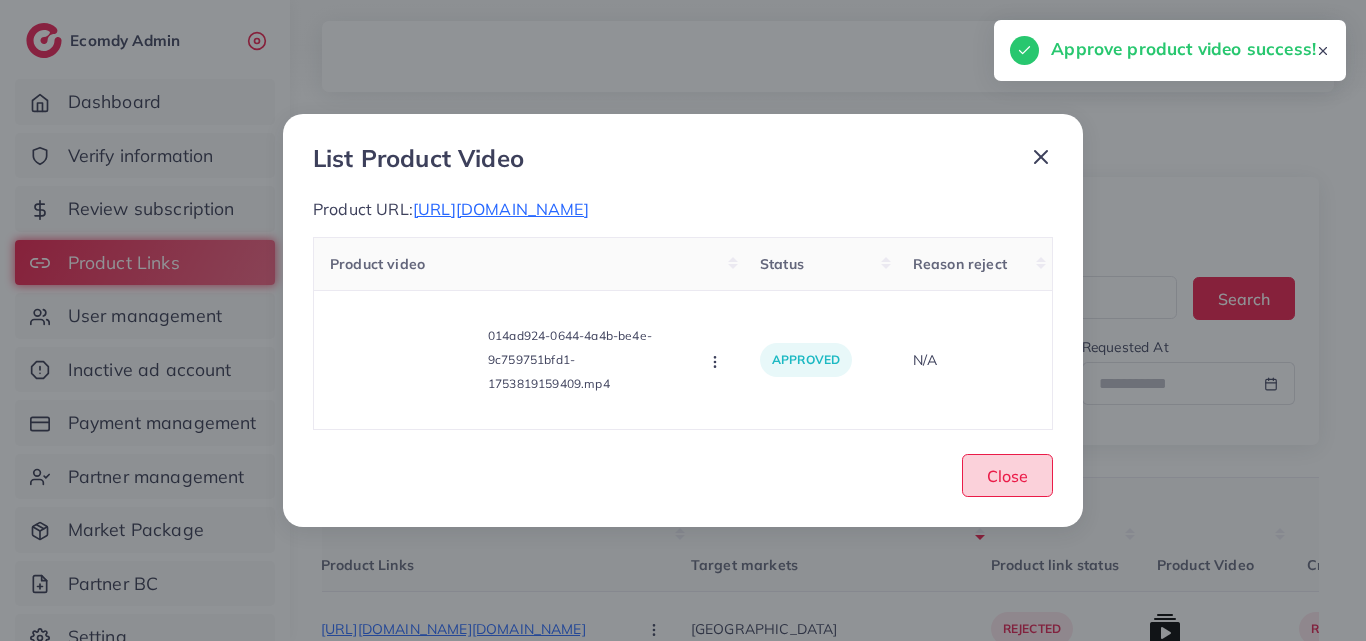 click on "Close" at bounding box center [1007, 476] 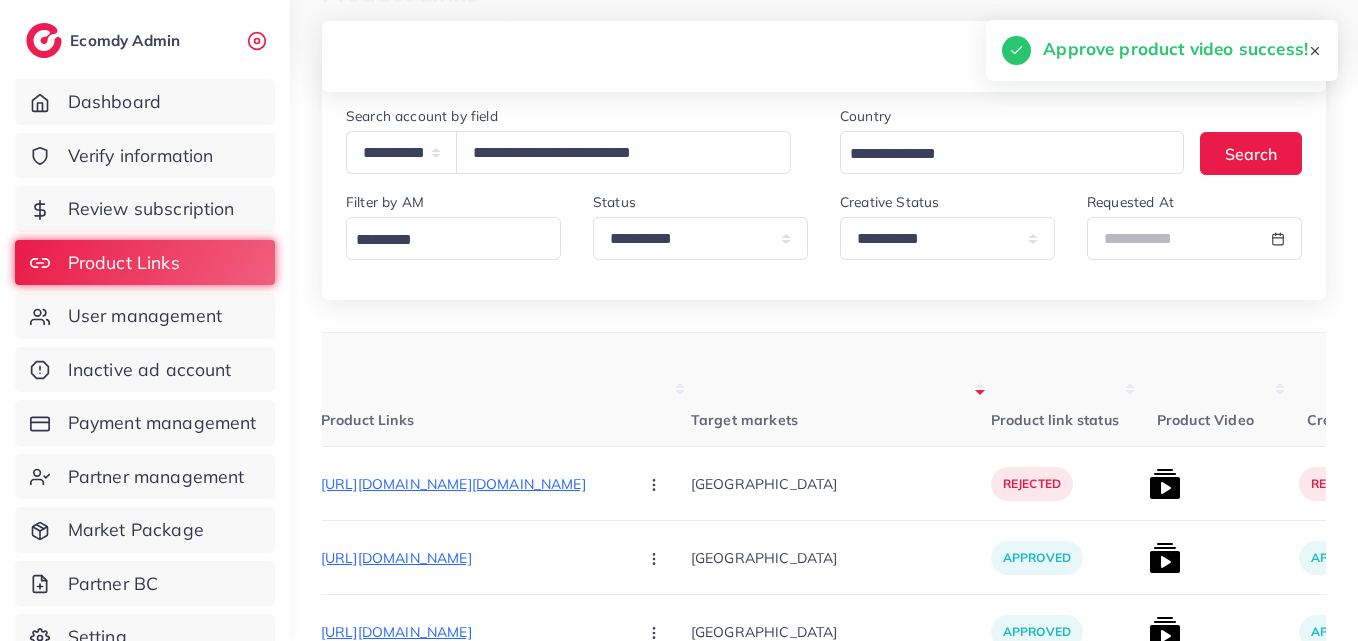 scroll, scrollTop: 400, scrollLeft: 0, axis: vertical 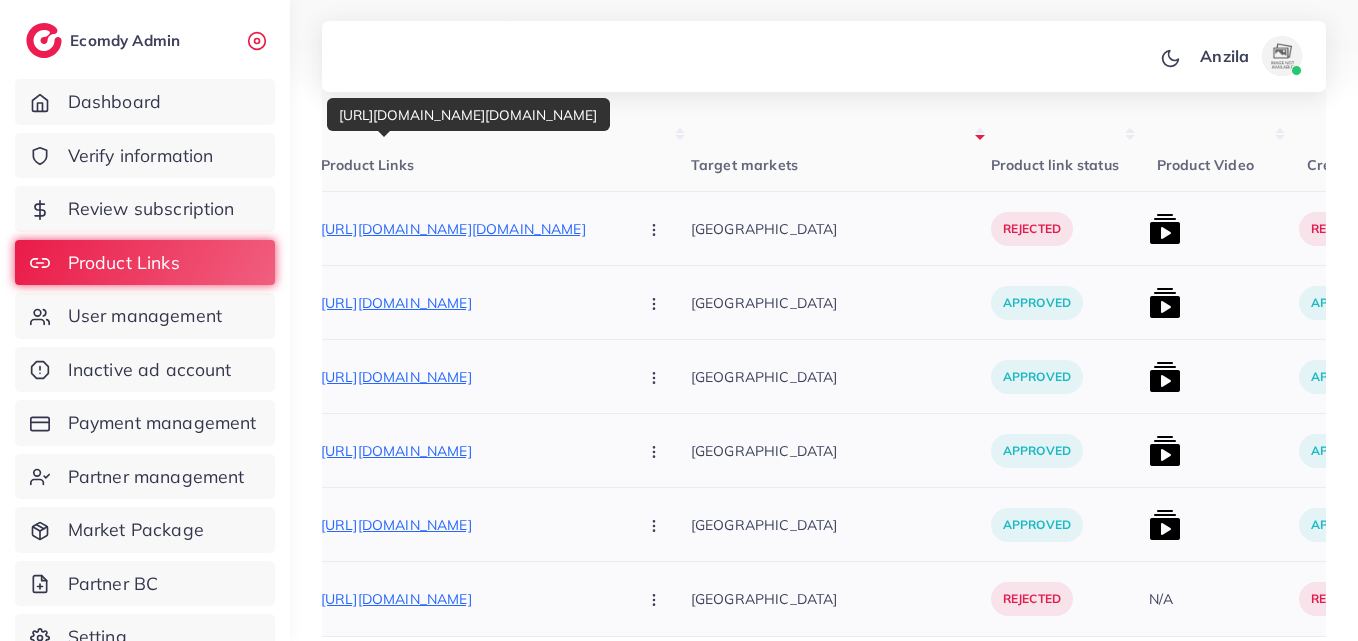 click on "[URL][DOMAIN_NAME][DOMAIN_NAME]" at bounding box center [471, 229] 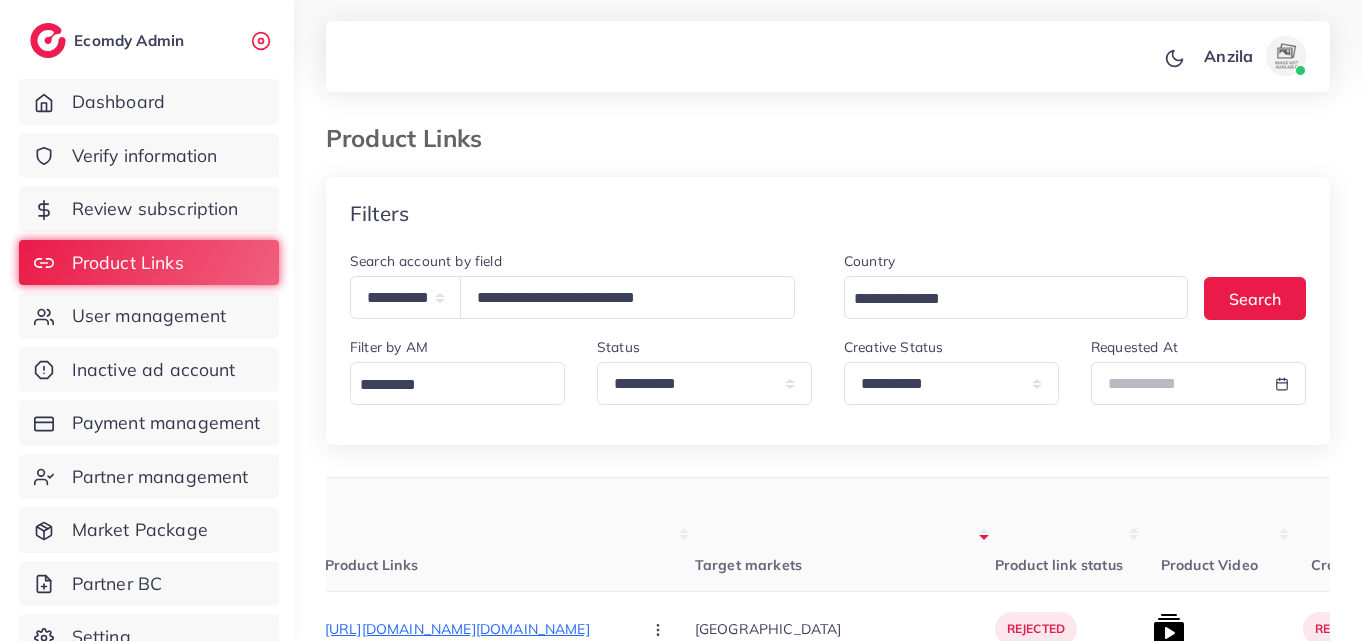 scroll, scrollTop: 200, scrollLeft: 0, axis: vertical 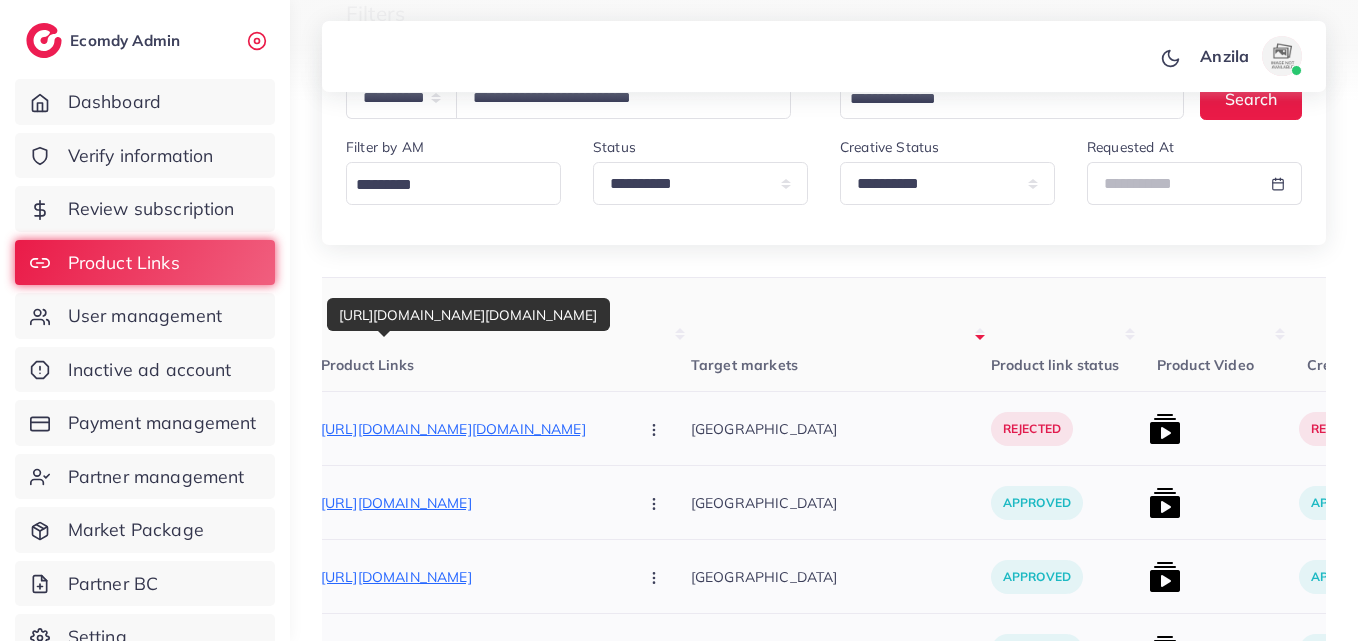 click on "[URL][DOMAIN_NAME][DOMAIN_NAME]" at bounding box center [471, 429] 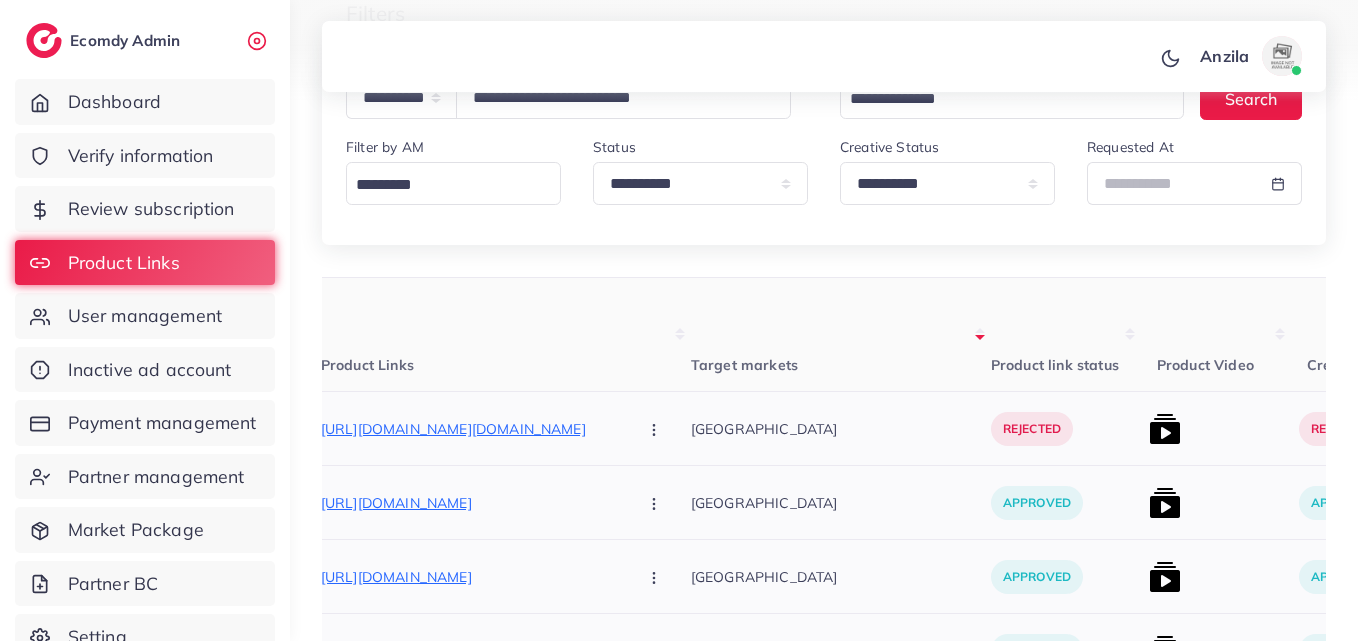 click 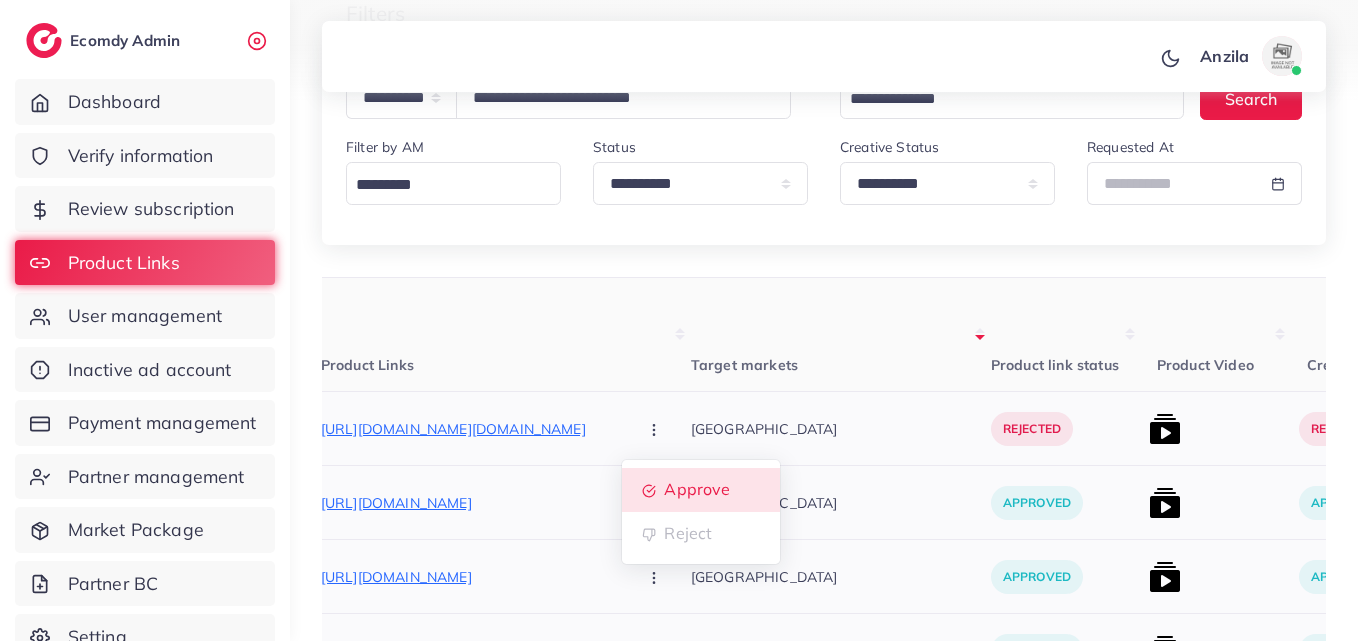 click on "Approve" at bounding box center (697, 490) 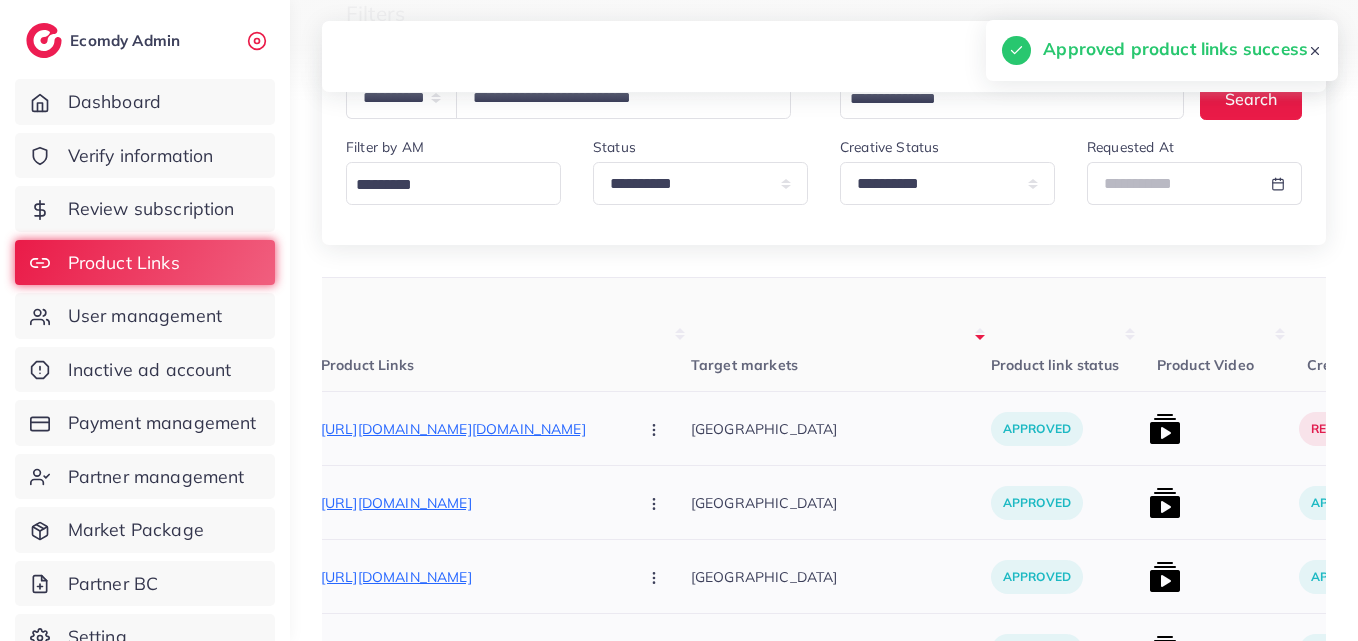 click at bounding box center (1165, 429) 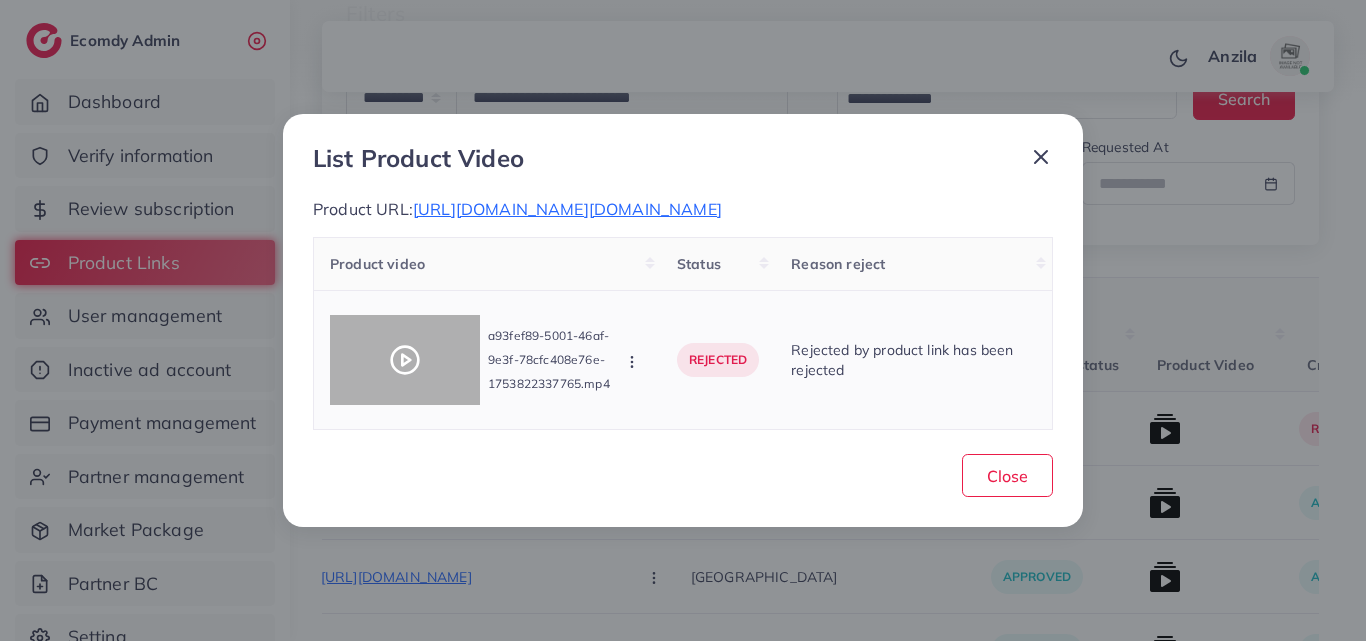 click 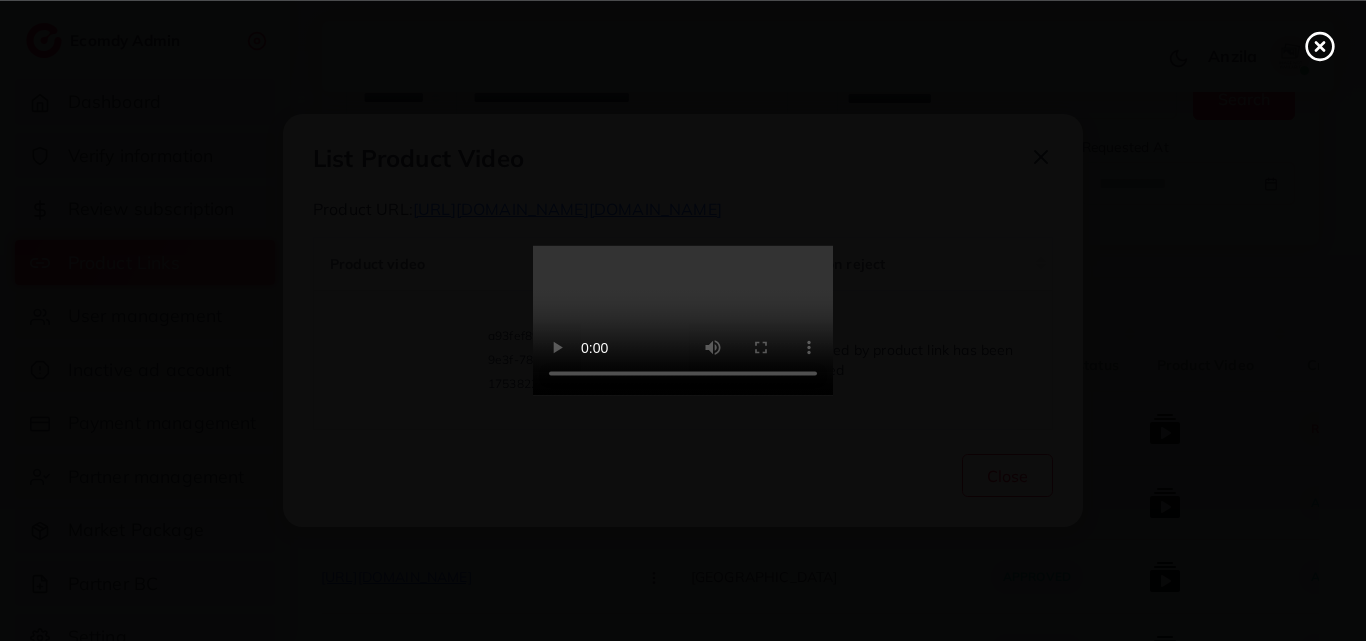 click at bounding box center (683, 321) 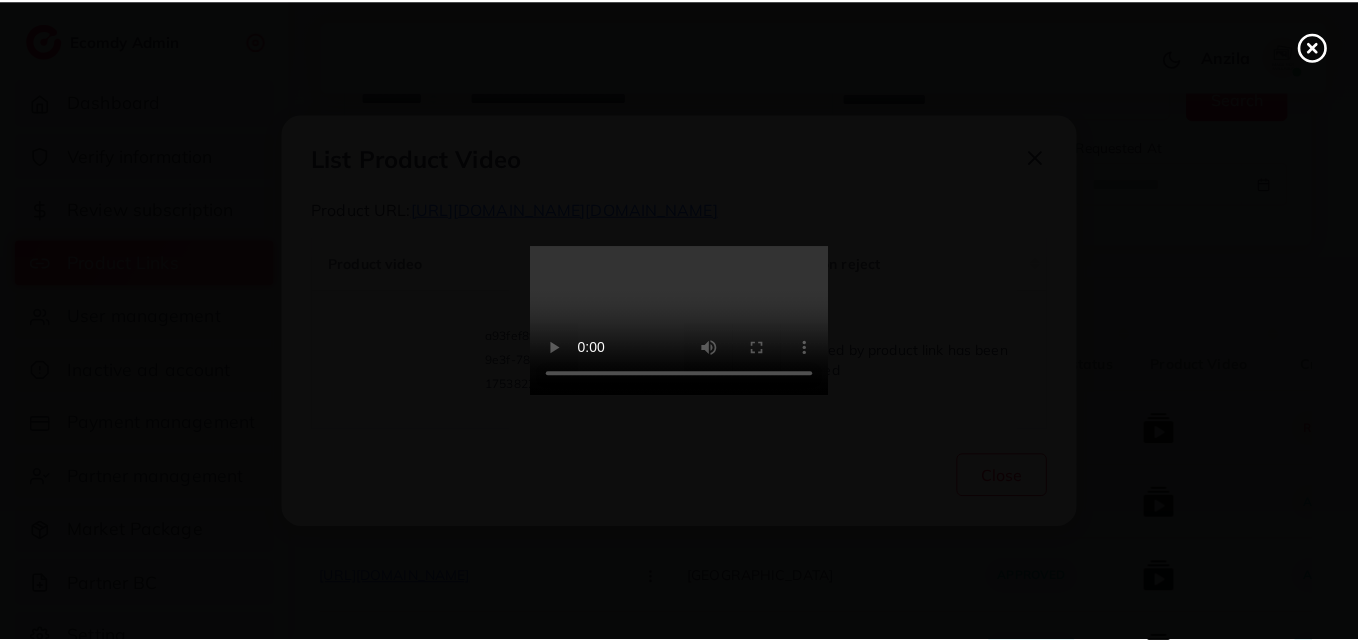 scroll, scrollTop: 0, scrollLeft: 0, axis: both 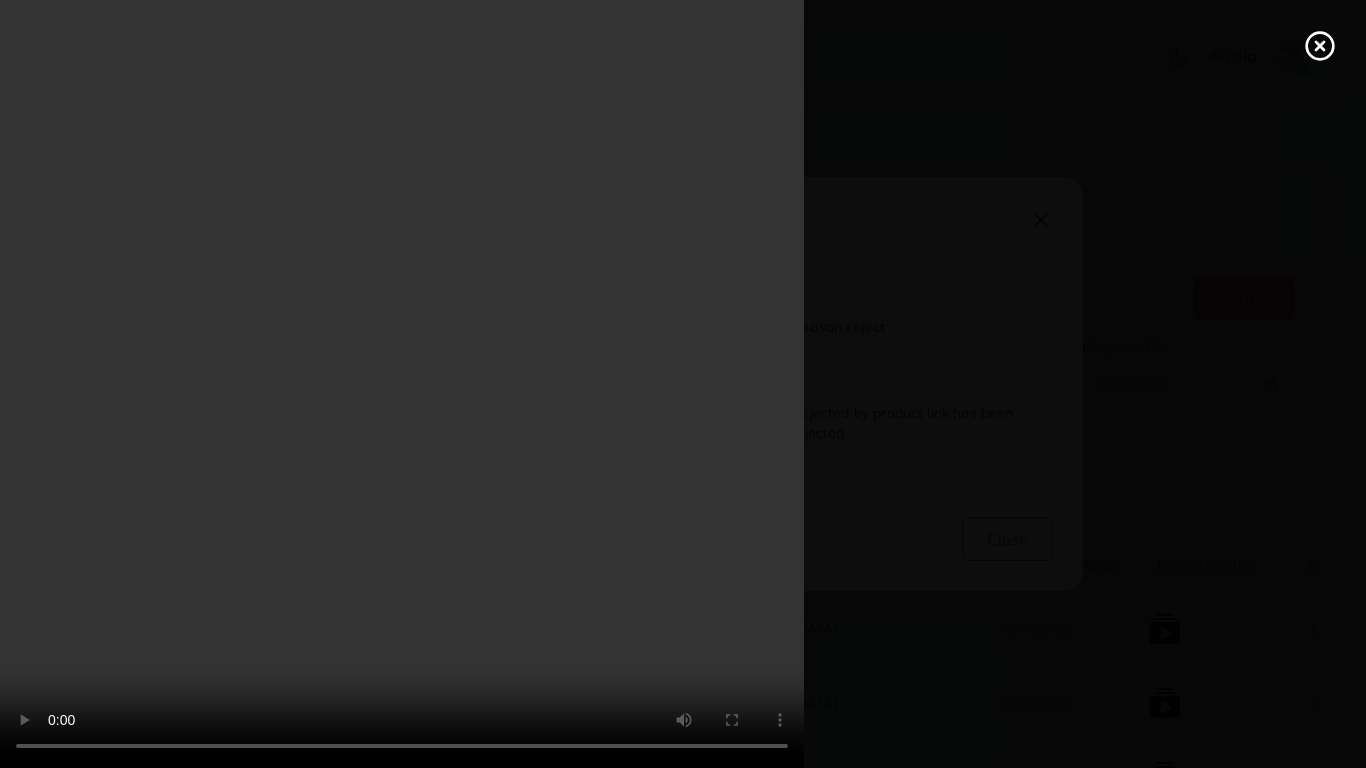 type 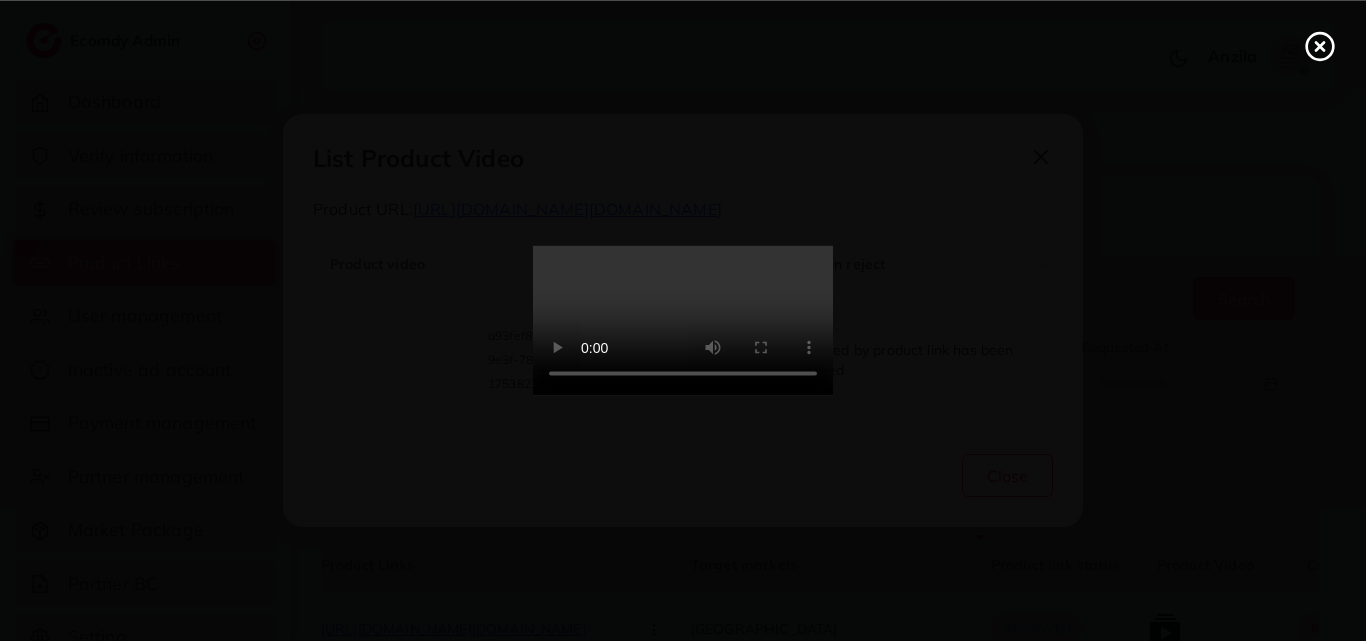 click 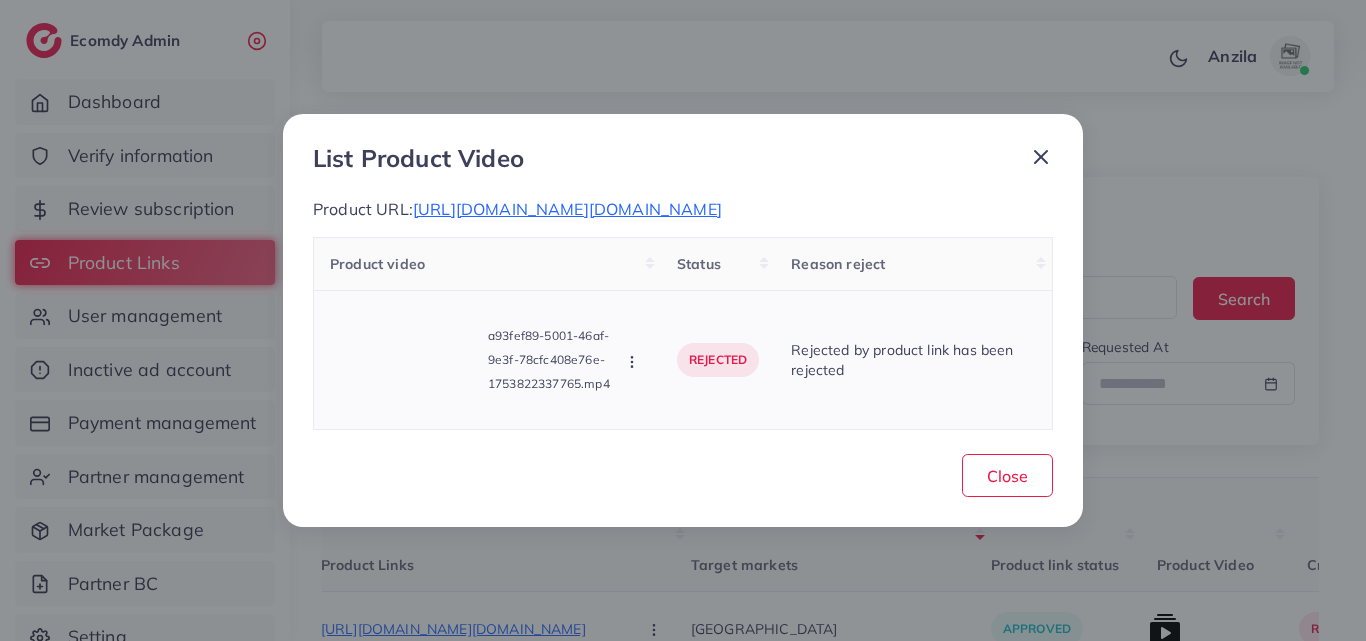 click 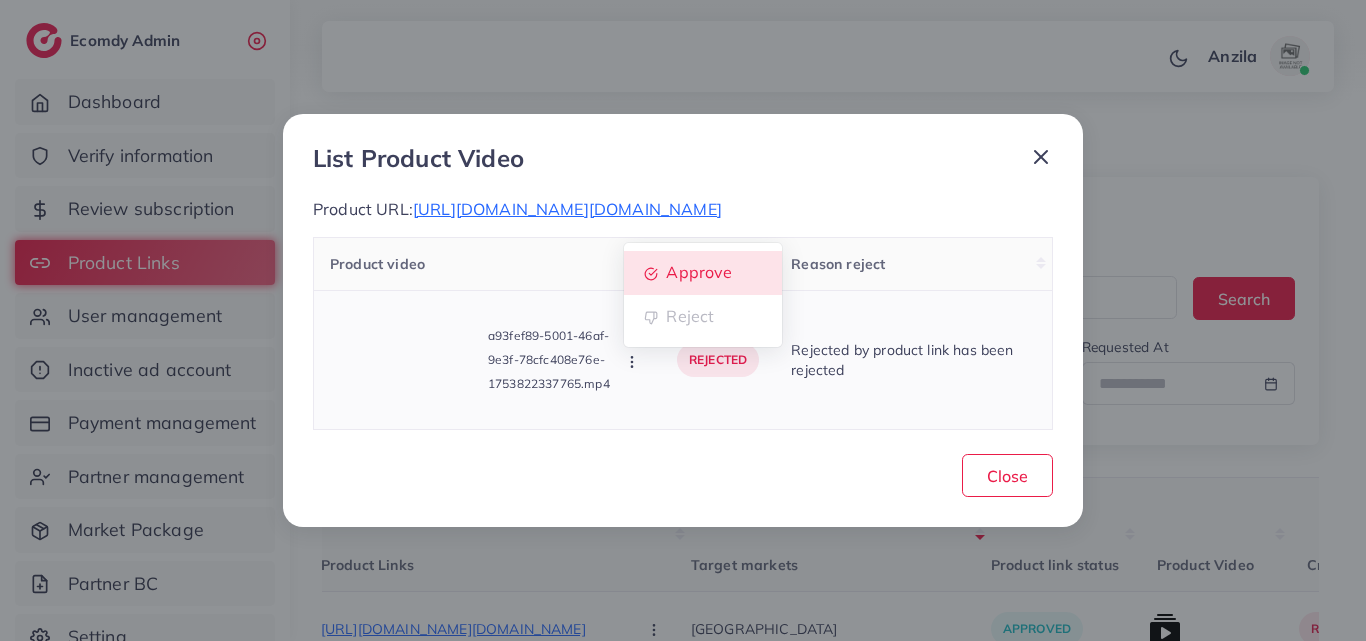 click on "Approve" at bounding box center [703, 273] 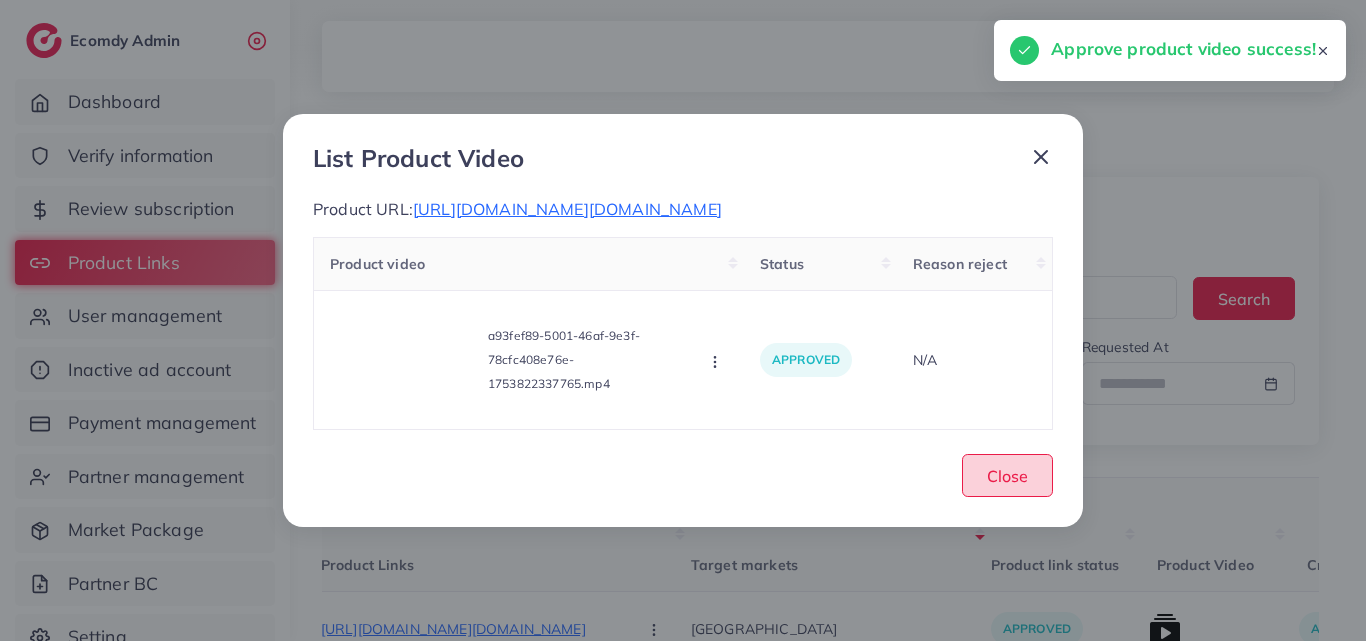 click on "Close" at bounding box center [1007, 475] 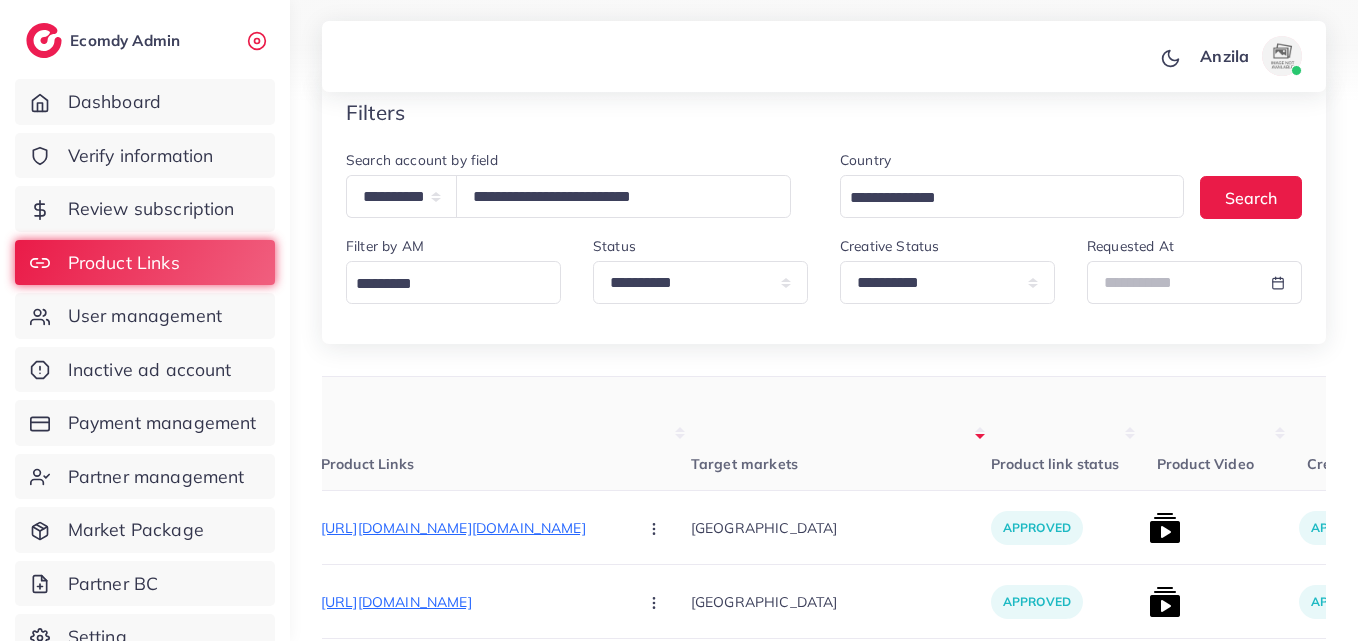 scroll, scrollTop: 0, scrollLeft: 0, axis: both 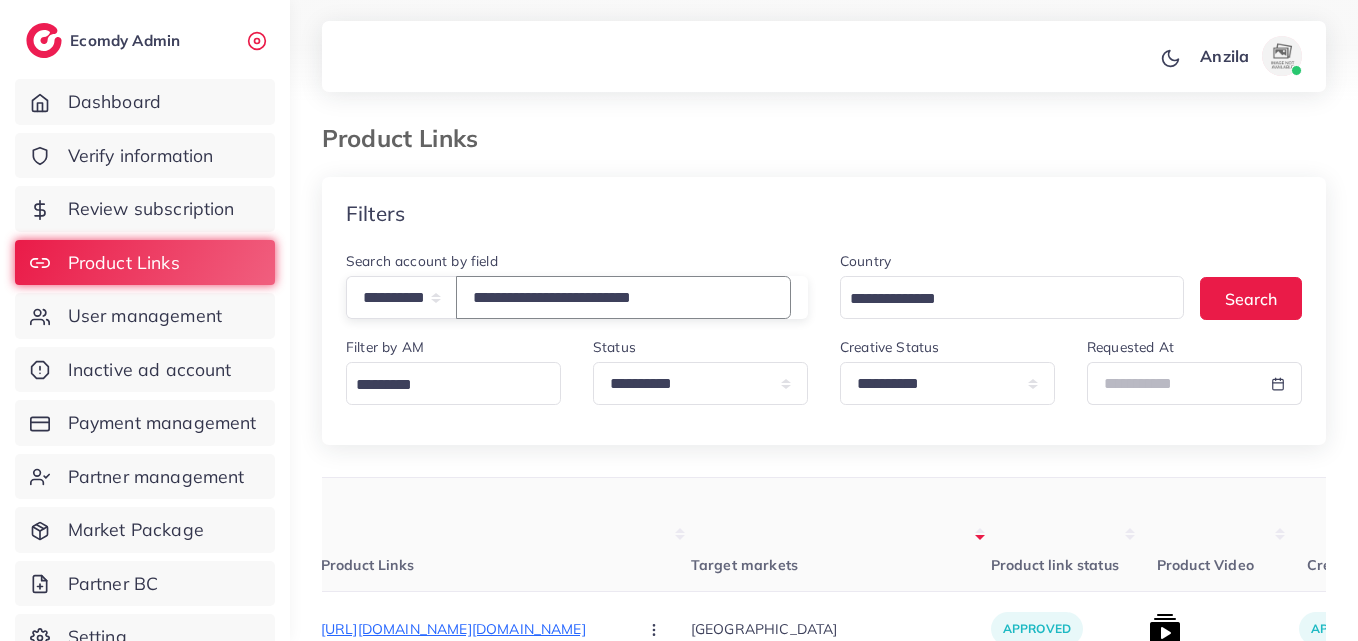 click on "**********" at bounding box center [623, 297] 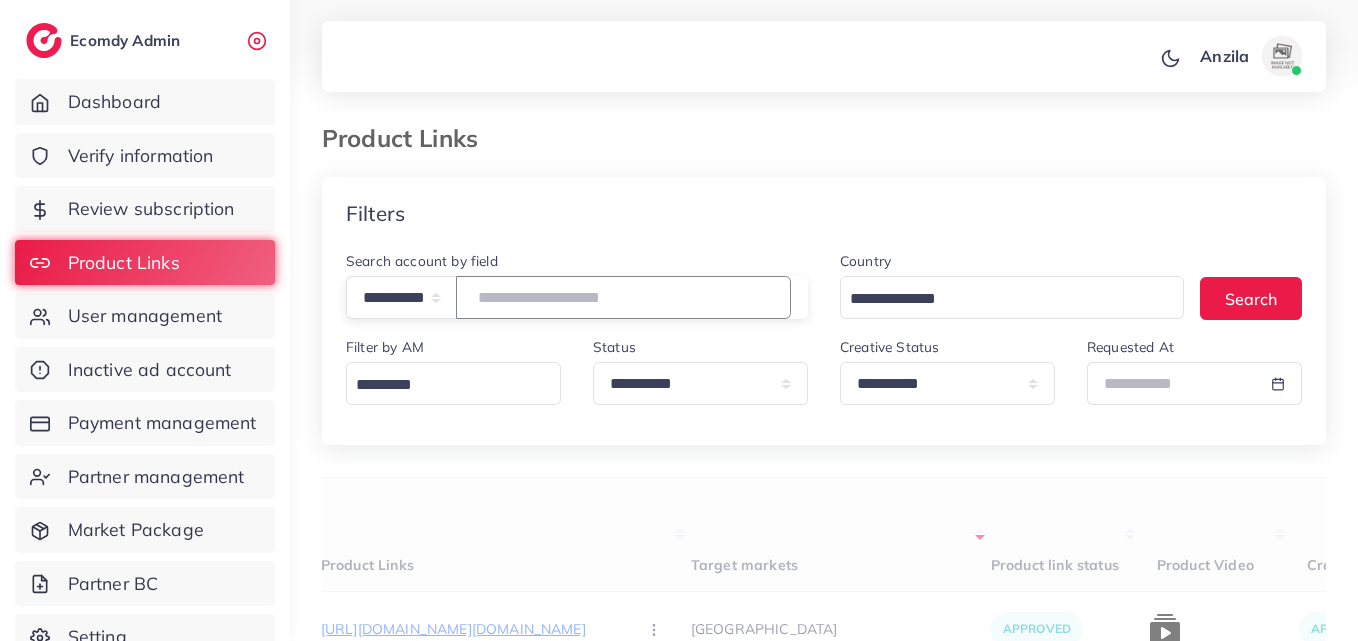 type 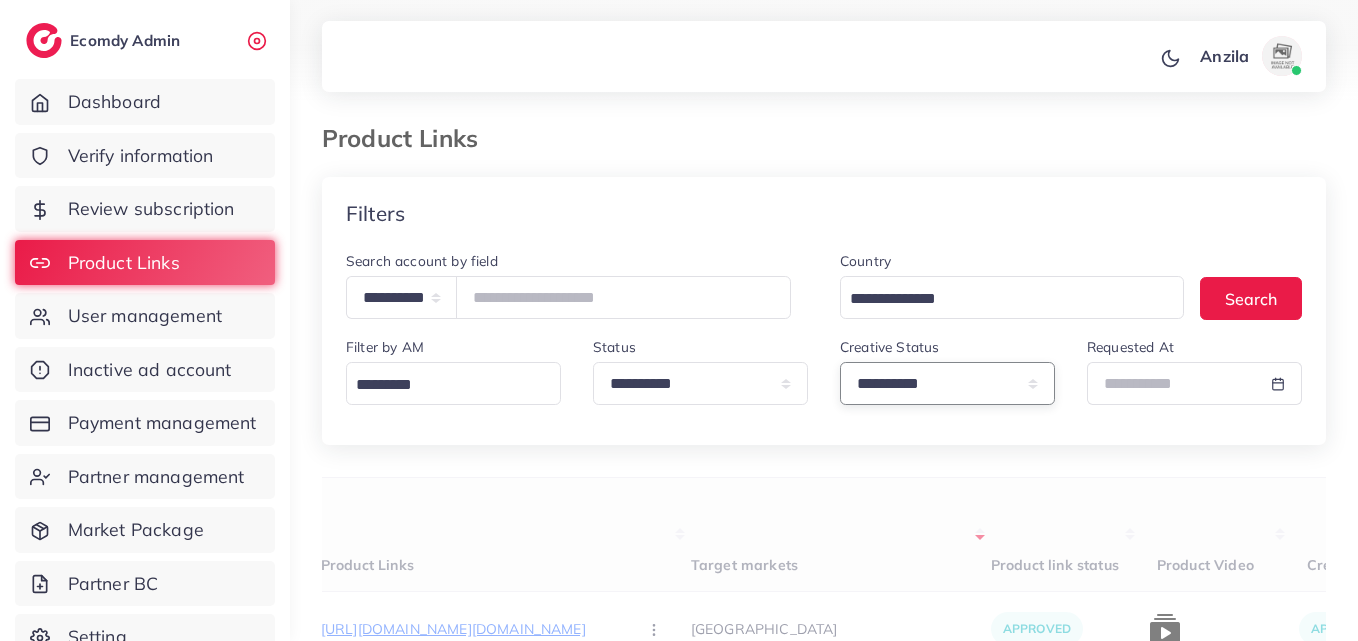 click on "**********" at bounding box center (947, 383) 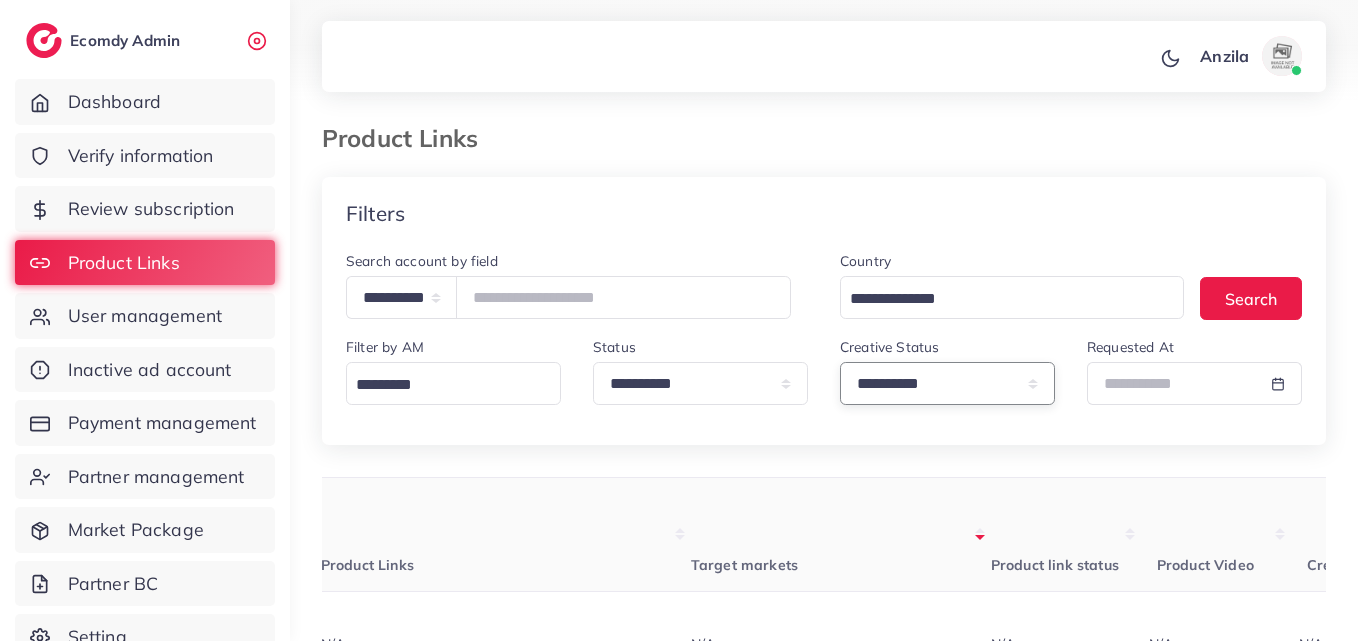 select on "*********" 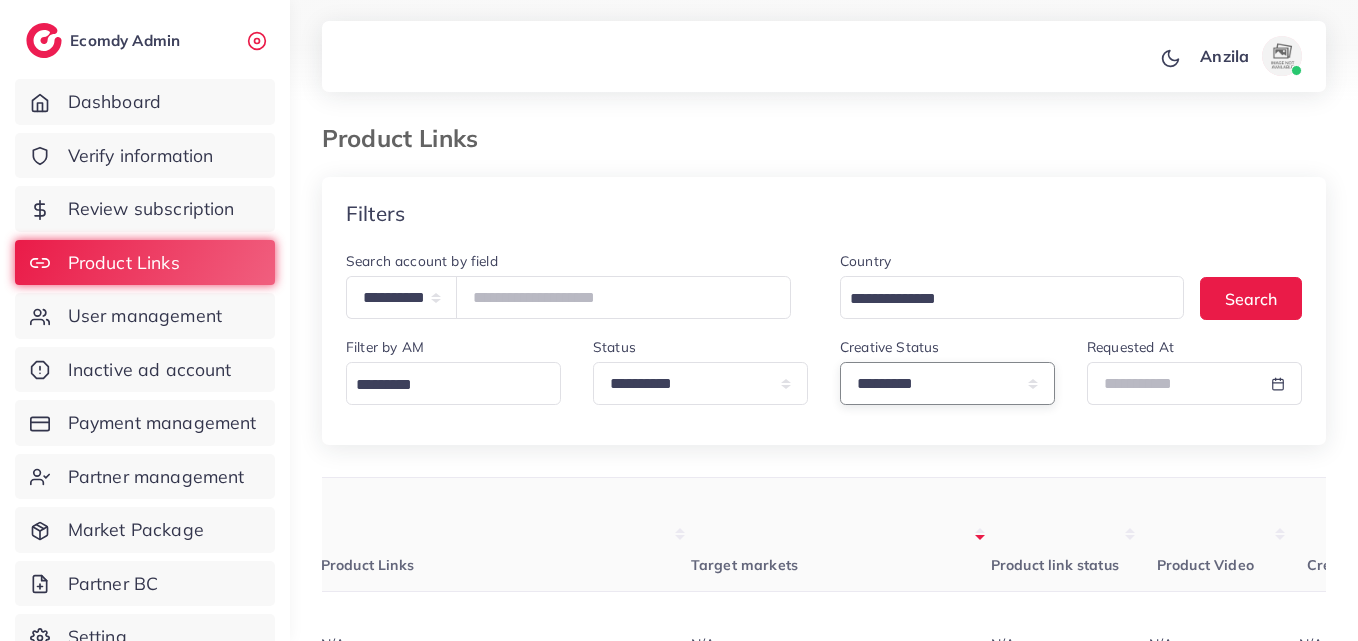 click on "**********" at bounding box center (947, 383) 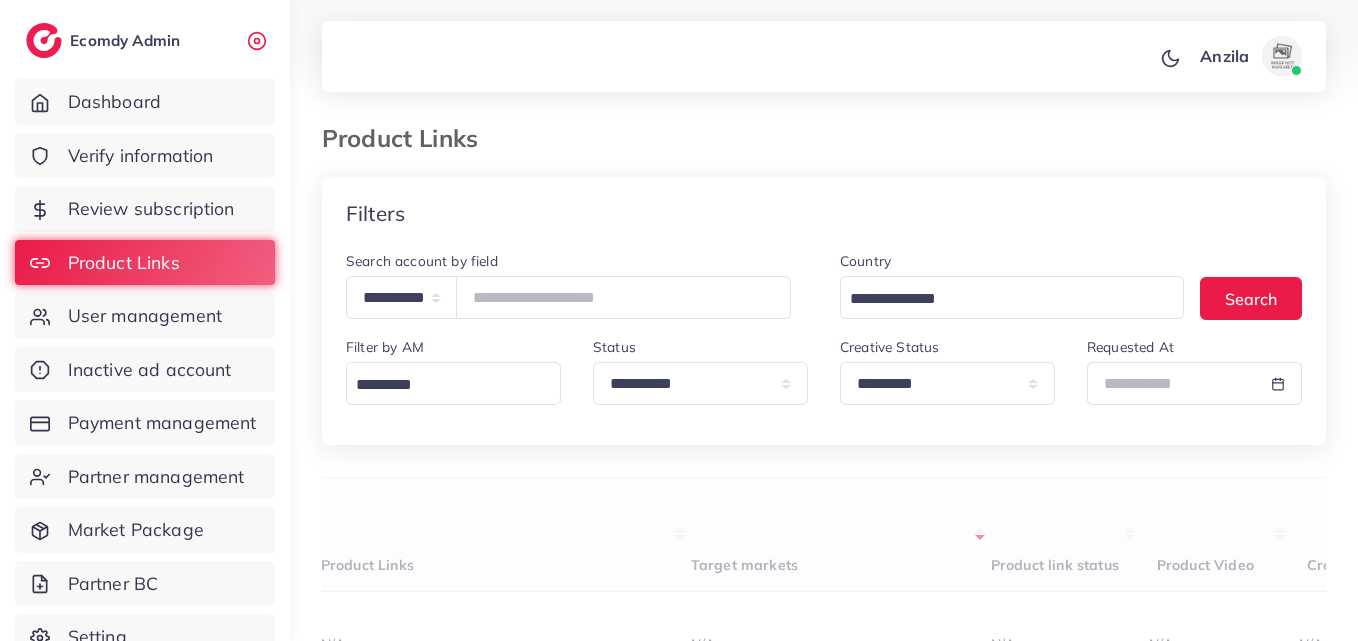 click on "User ID Country Product Links Target markets Product link status Product Video Creative status Platform Industry Screenshot User Info Belong to partner id Belong to AM Products status Request at            1031358   [GEOGRAPHIC_DATA]   N/A   N/A   N/A   N/A   N/A   N/A   N/A   N/A   Amna [PERSON_NAME]   [EMAIL_ADDRESS][DOMAIN_NAME]  12667  N/A  N/A      1031354   [GEOGRAPHIC_DATA]   N/A   N/A   N/A   N/A   N/A   N/A   N/A   N/A   [PERSON_NAME]   [EMAIL_ADDRESS][DOMAIN_NAME]  12667  N/A  N/A      1031339   Pakistan   N/A   N/A   N/A   N/A   N/A   N/A   N/A   N/A   [PERSON_NAME]   [EMAIL_ADDRESS][DOMAIN_NAME]  12667  N/A  N/A      1031336   Pakistan   N/A   N/A   N/A   N/A   N/A   N/A   N/A   N/A   [PERSON_NAME]   [PERSON_NAME][EMAIL_ADDRESS][DOMAIN_NAME]  12667  N/A  N/A      1031333   [GEOGRAPHIC_DATA]   [URL][DOMAIN_NAME]  Approve Reject  Pakistan   reviewing   N/A   N/A   shopify   e-commerce   [PERSON_NAME]   [EMAIL_ADDRESS][DOMAIN_NAME]  12667" at bounding box center [824, 1119] 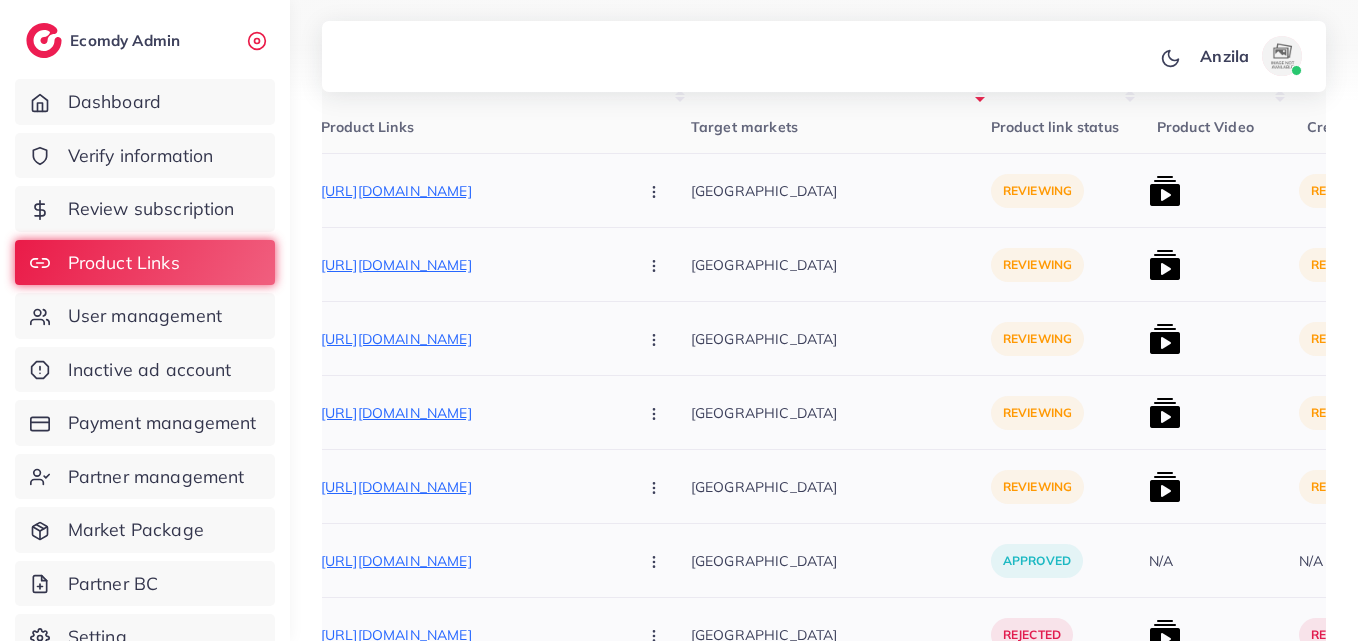 scroll, scrollTop: 500, scrollLeft: 0, axis: vertical 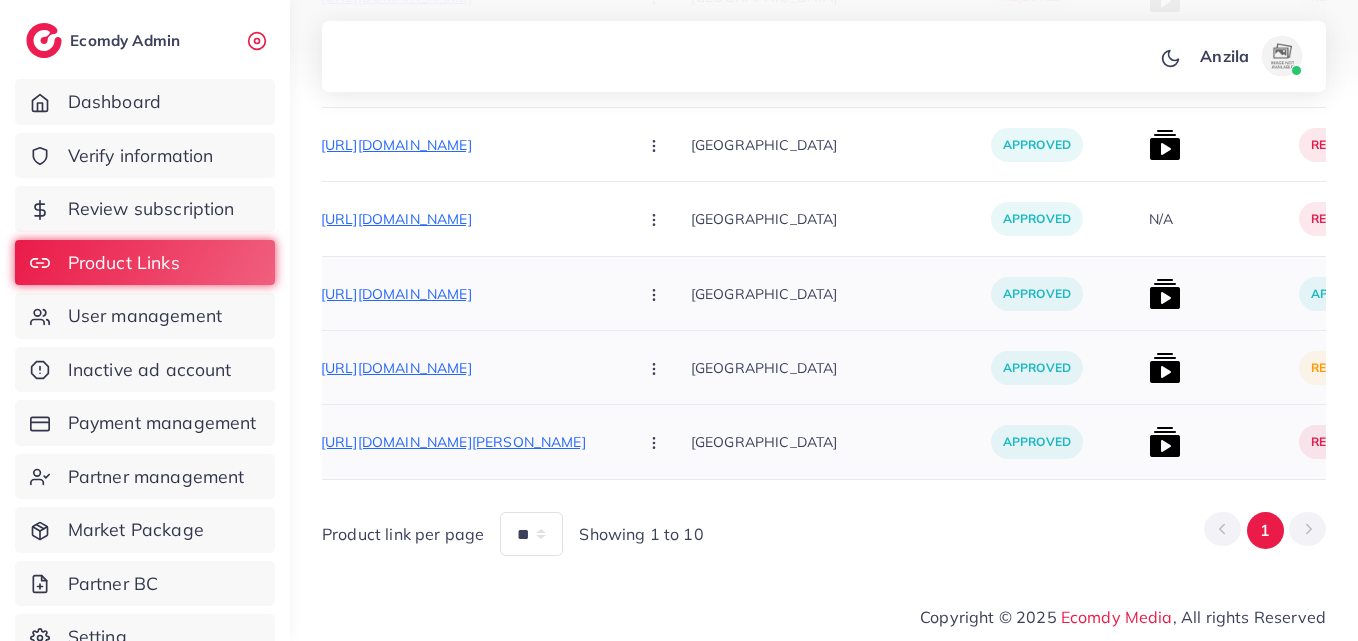 click at bounding box center [1165, 368] 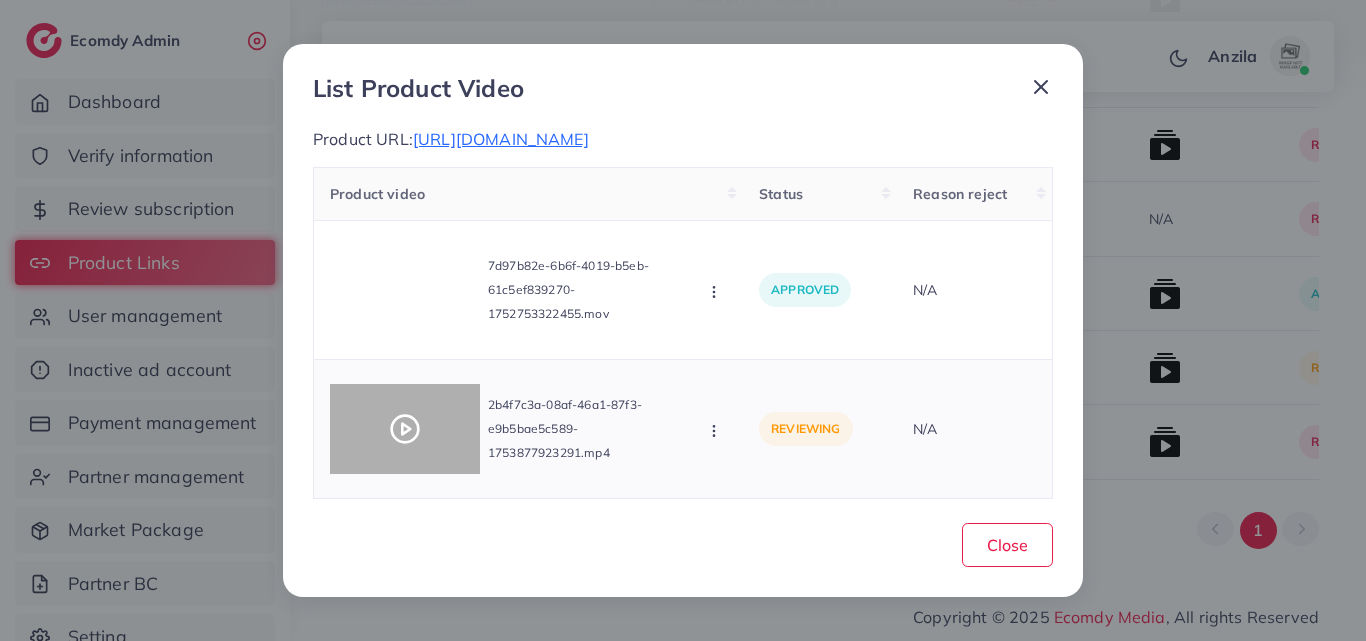 click 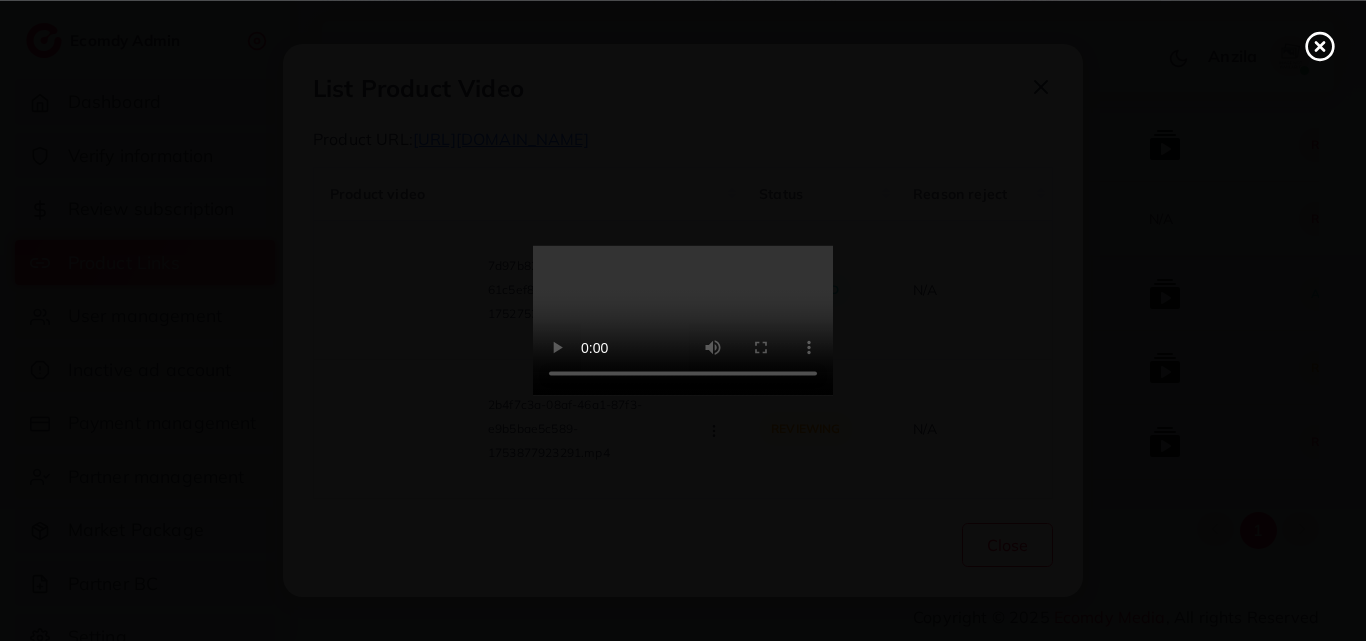 click 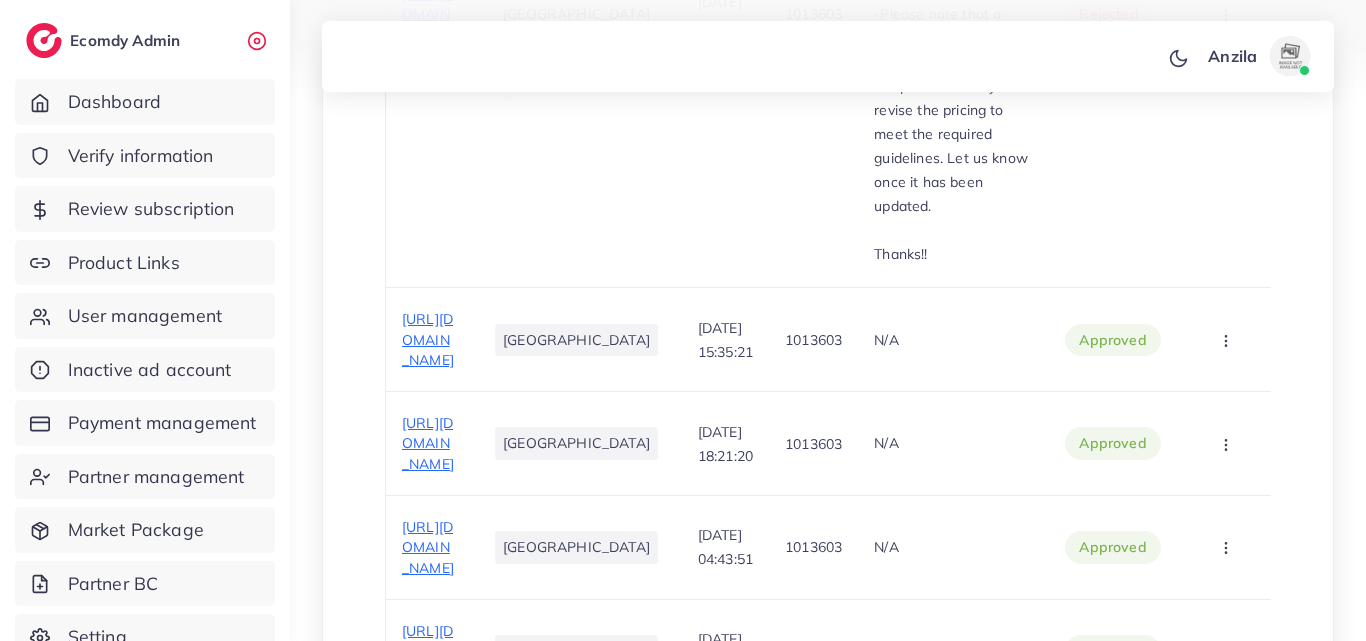 scroll, scrollTop: 2300, scrollLeft: 0, axis: vertical 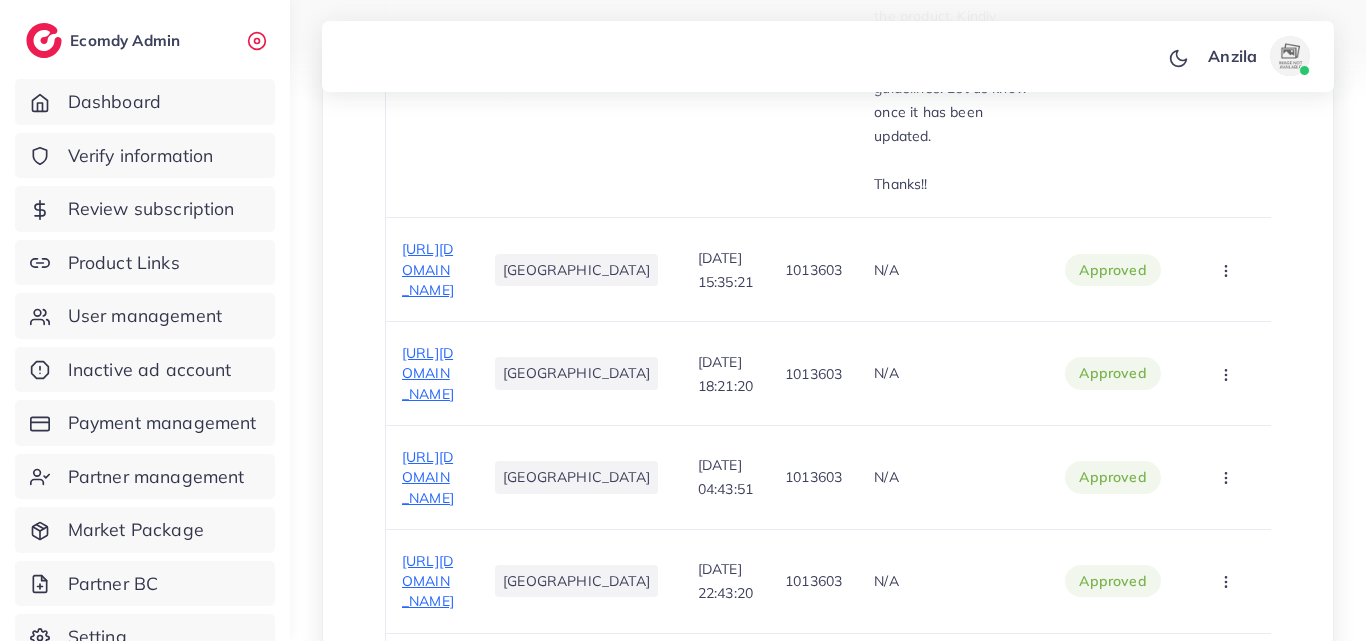 click on "[URL][DOMAIN_NAME]" at bounding box center [428, -795] 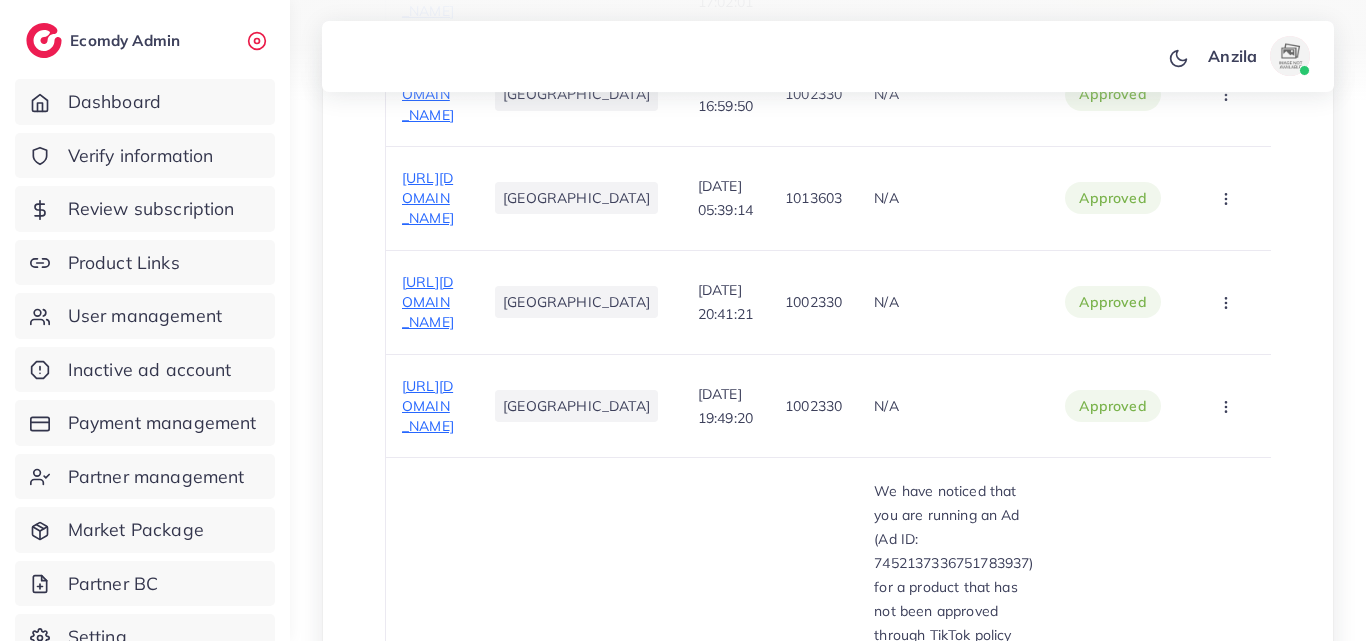 scroll, scrollTop: 3700, scrollLeft: 0, axis: vertical 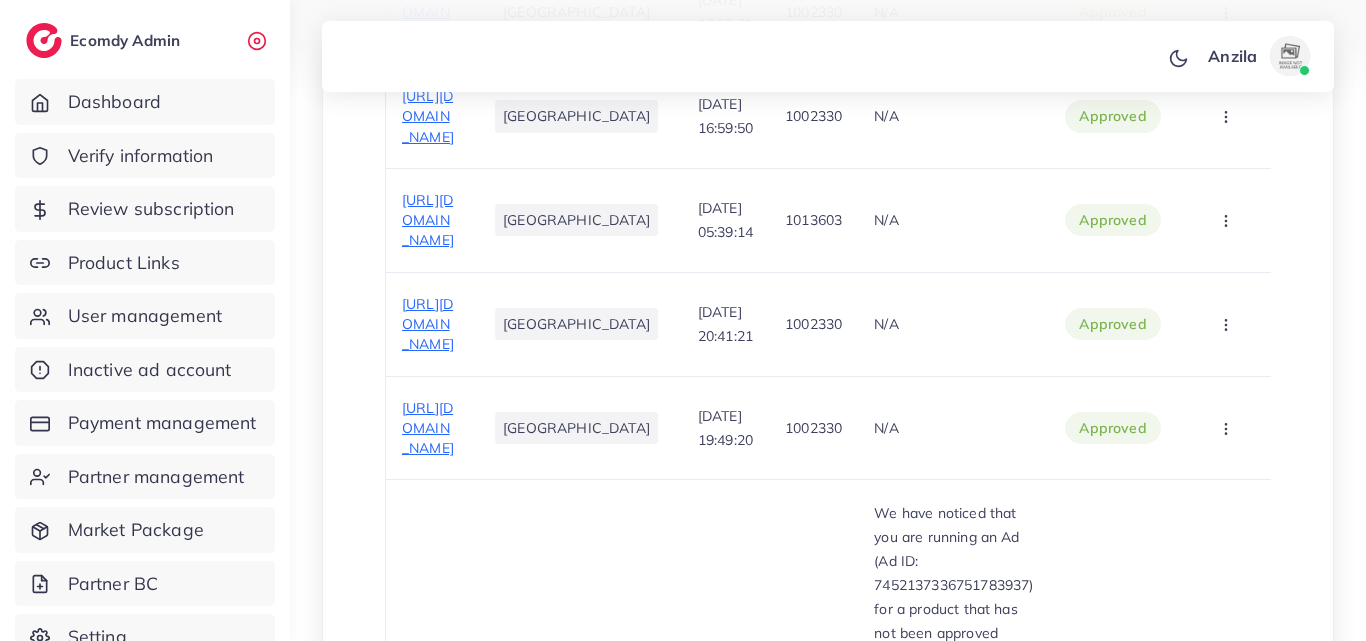 click on "[URL][DOMAIN_NAME]" at bounding box center [428, -1456] 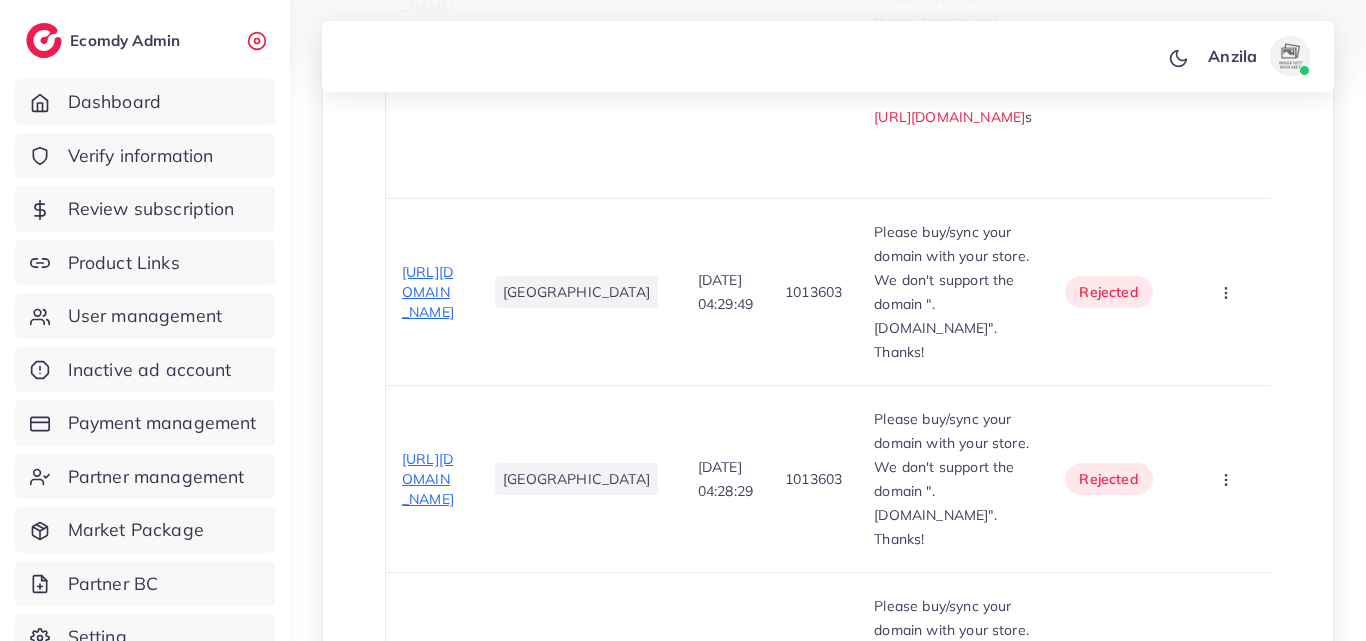 scroll, scrollTop: 12200, scrollLeft: 0, axis: vertical 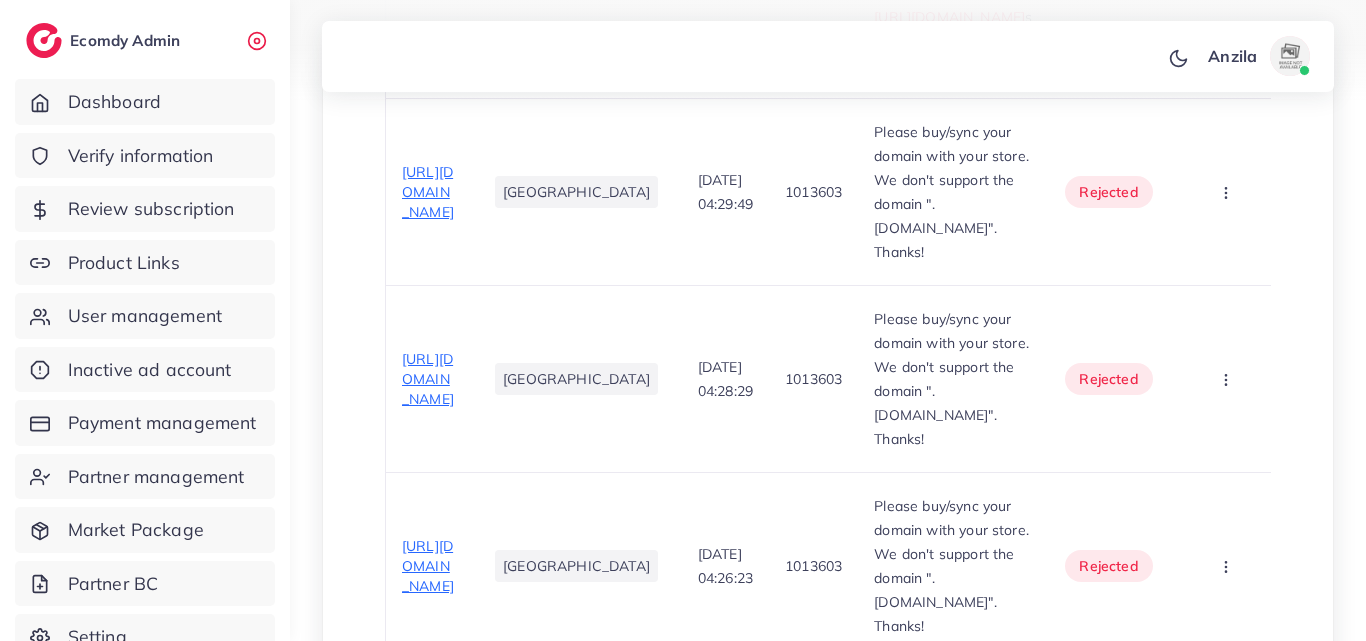 click on "[URL][DOMAIN_NAME]" at bounding box center [428, -6249] 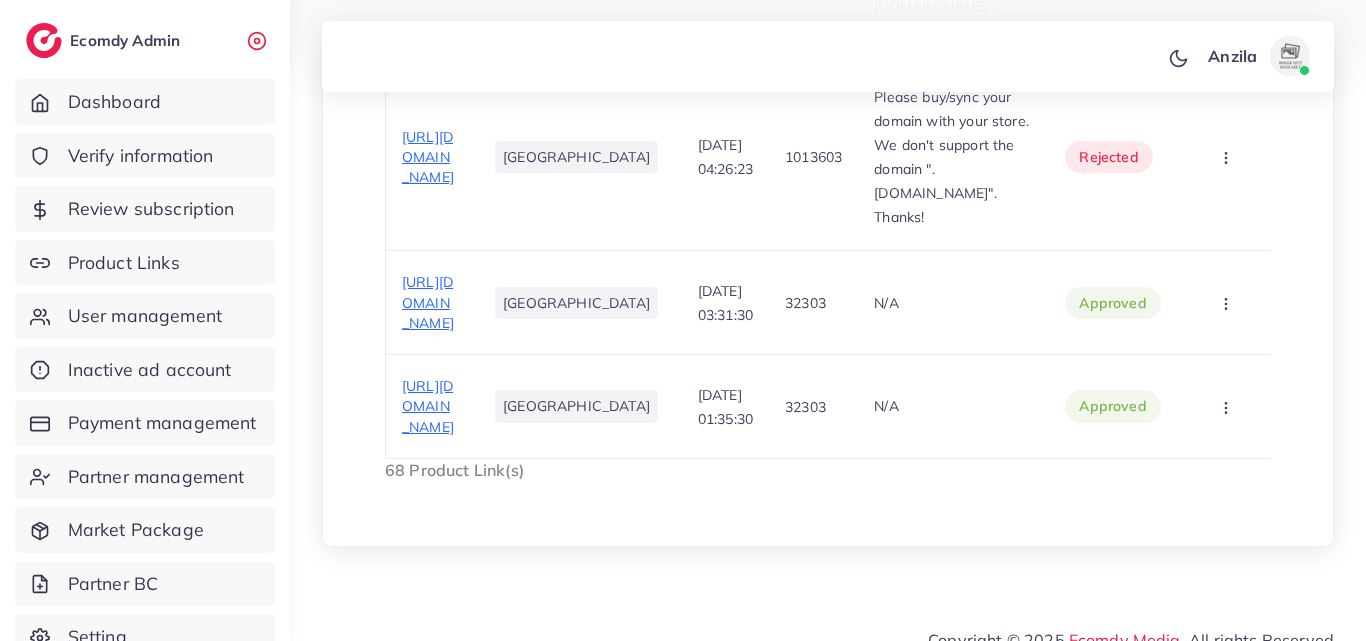 scroll, scrollTop: 12600, scrollLeft: 0, axis: vertical 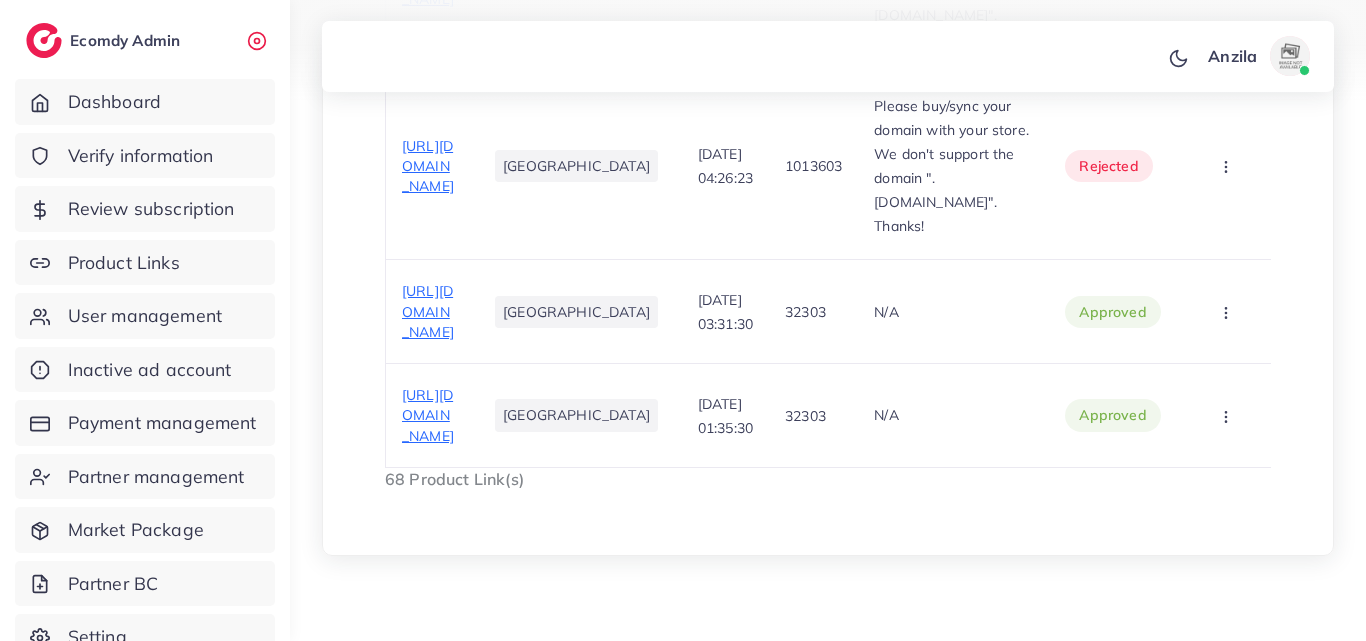 click on "[URL][DOMAIN_NAME]" at bounding box center (428, -6215) 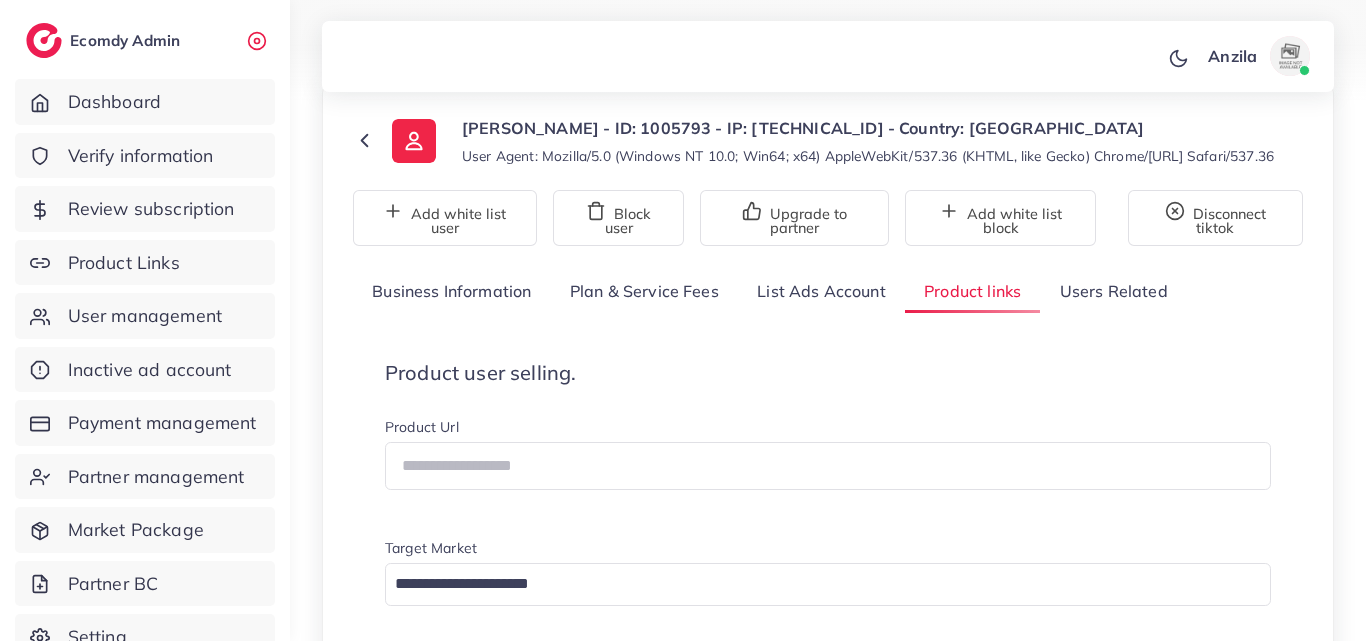 scroll, scrollTop: 0, scrollLeft: 0, axis: both 